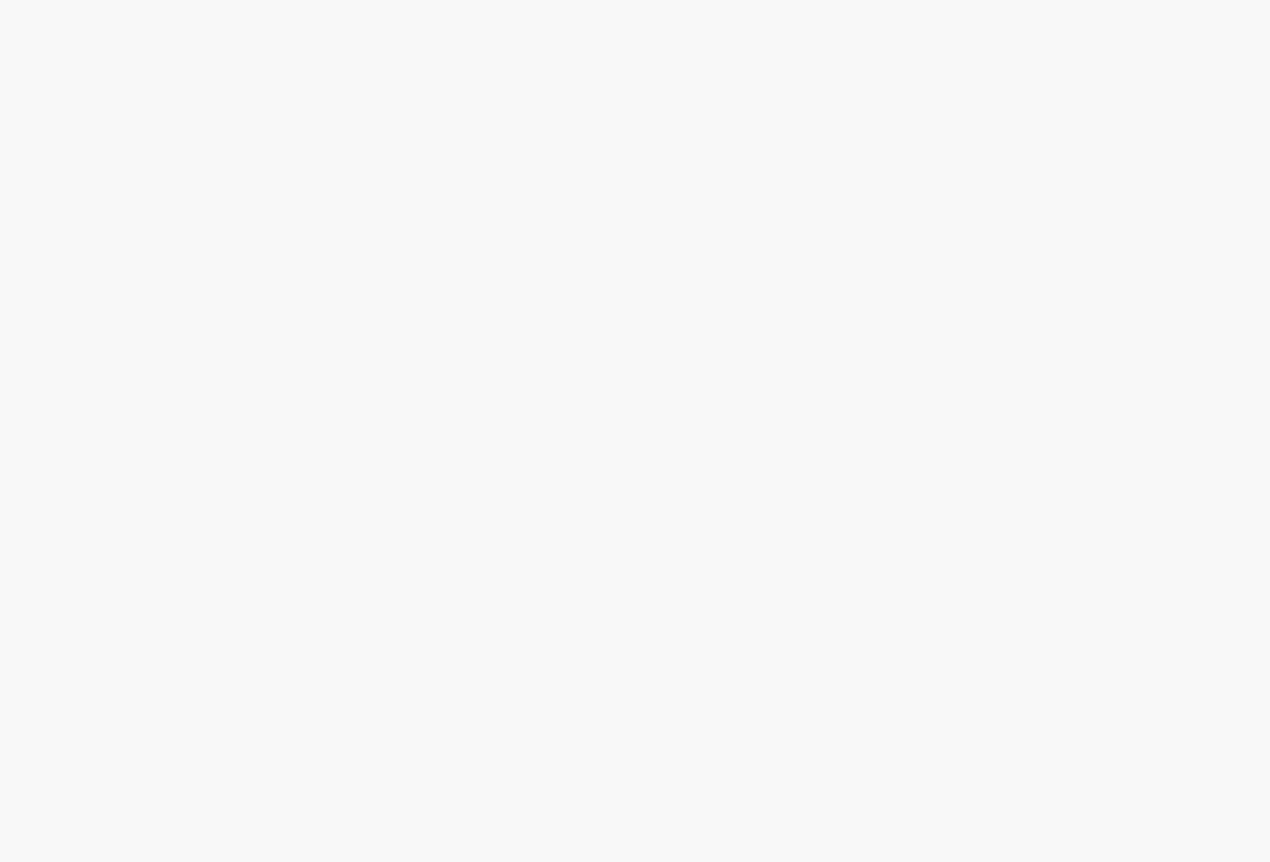scroll, scrollTop: 0, scrollLeft: 0, axis: both 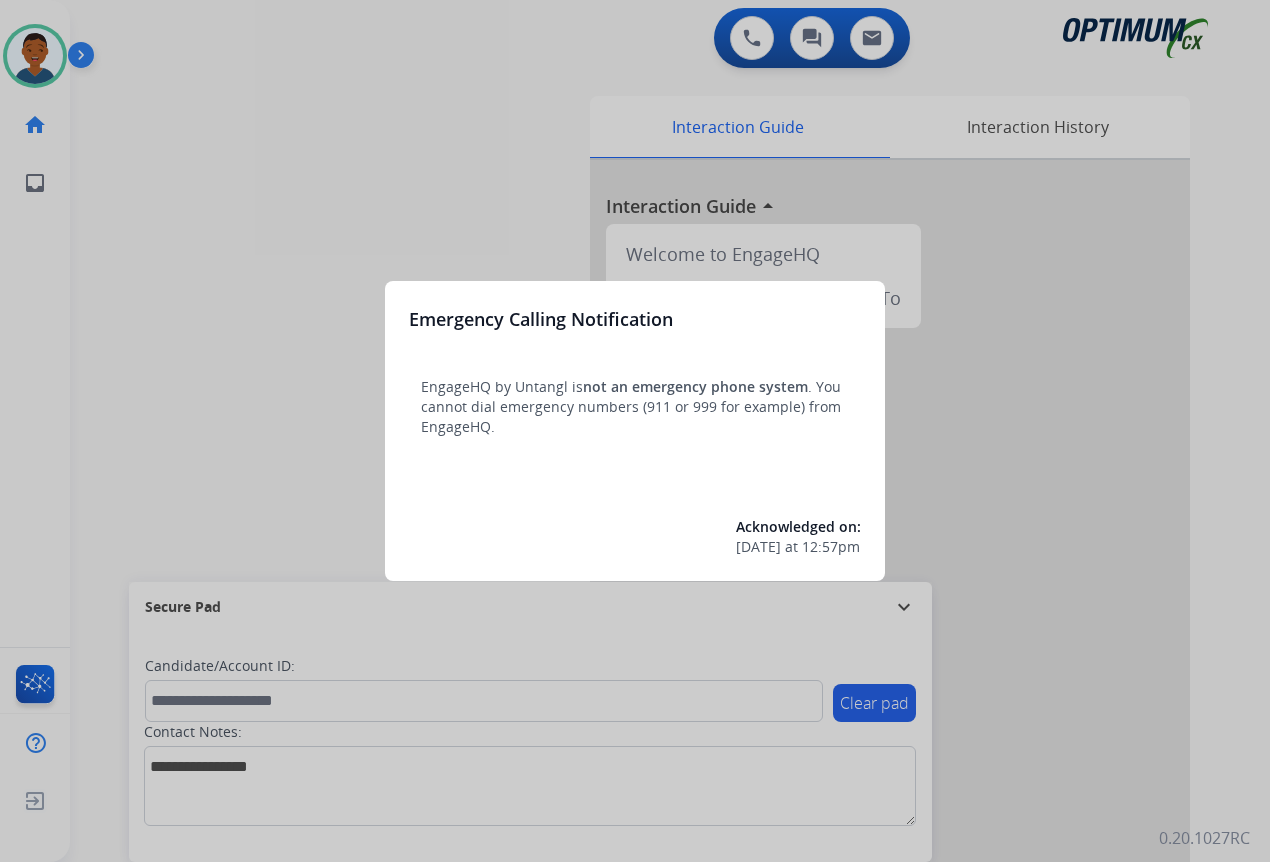click at bounding box center (635, 431) 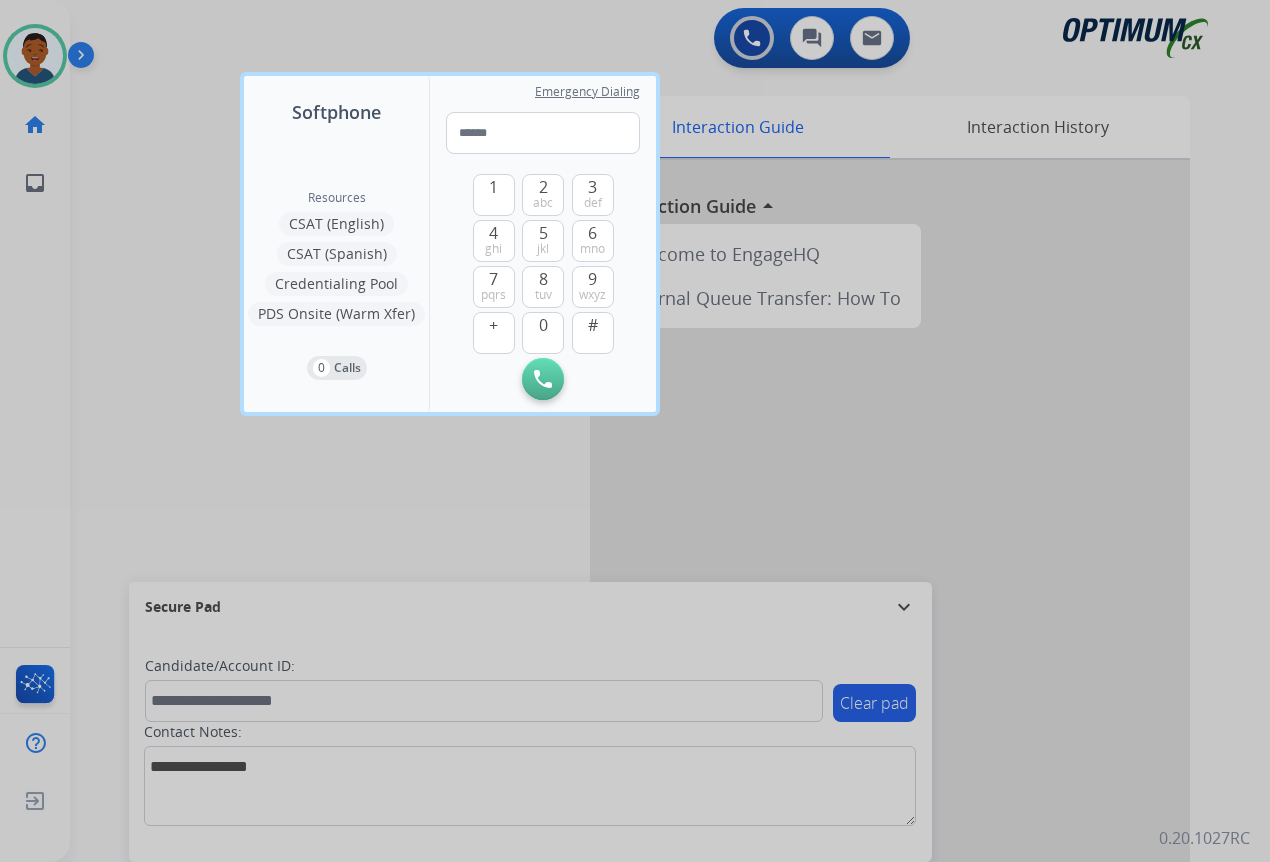 click at bounding box center (635, 431) 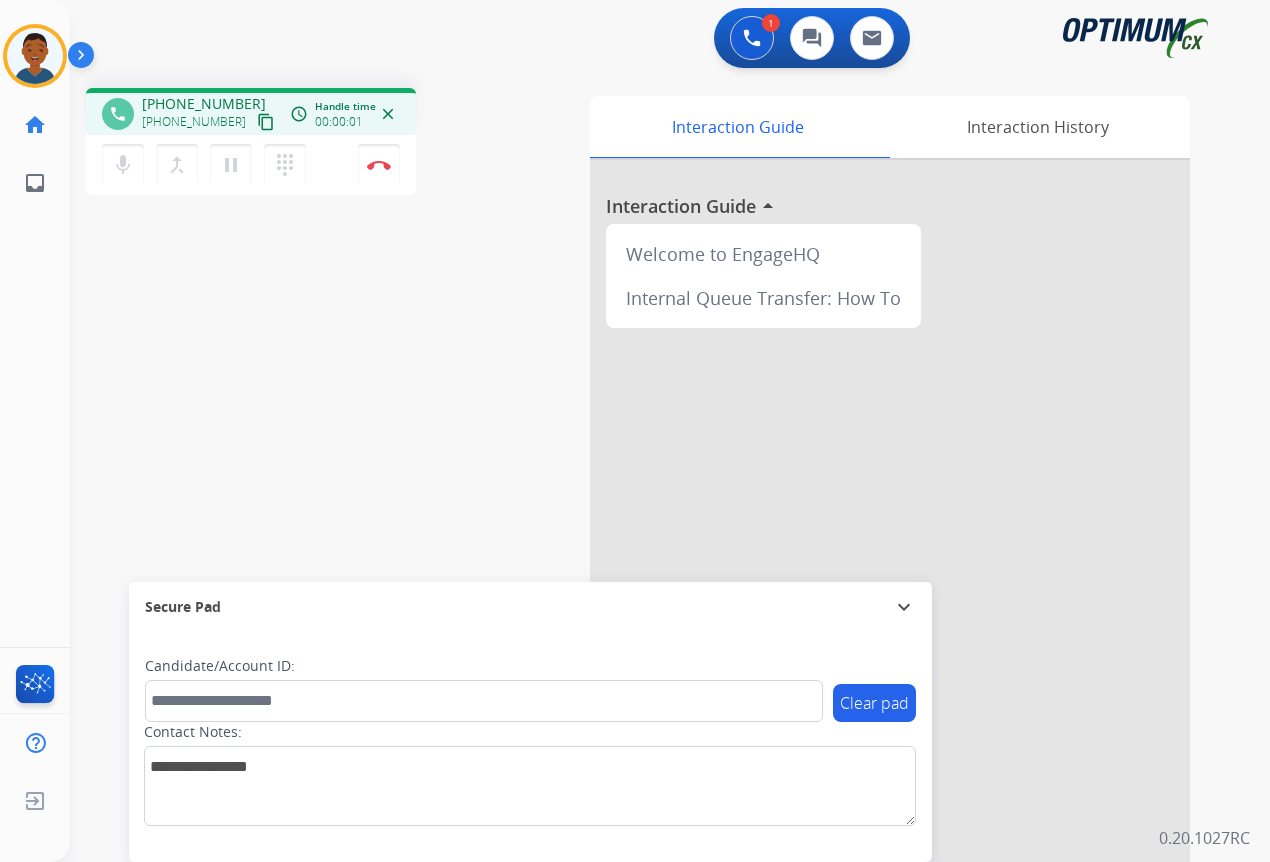 click on "content_copy" at bounding box center [266, 122] 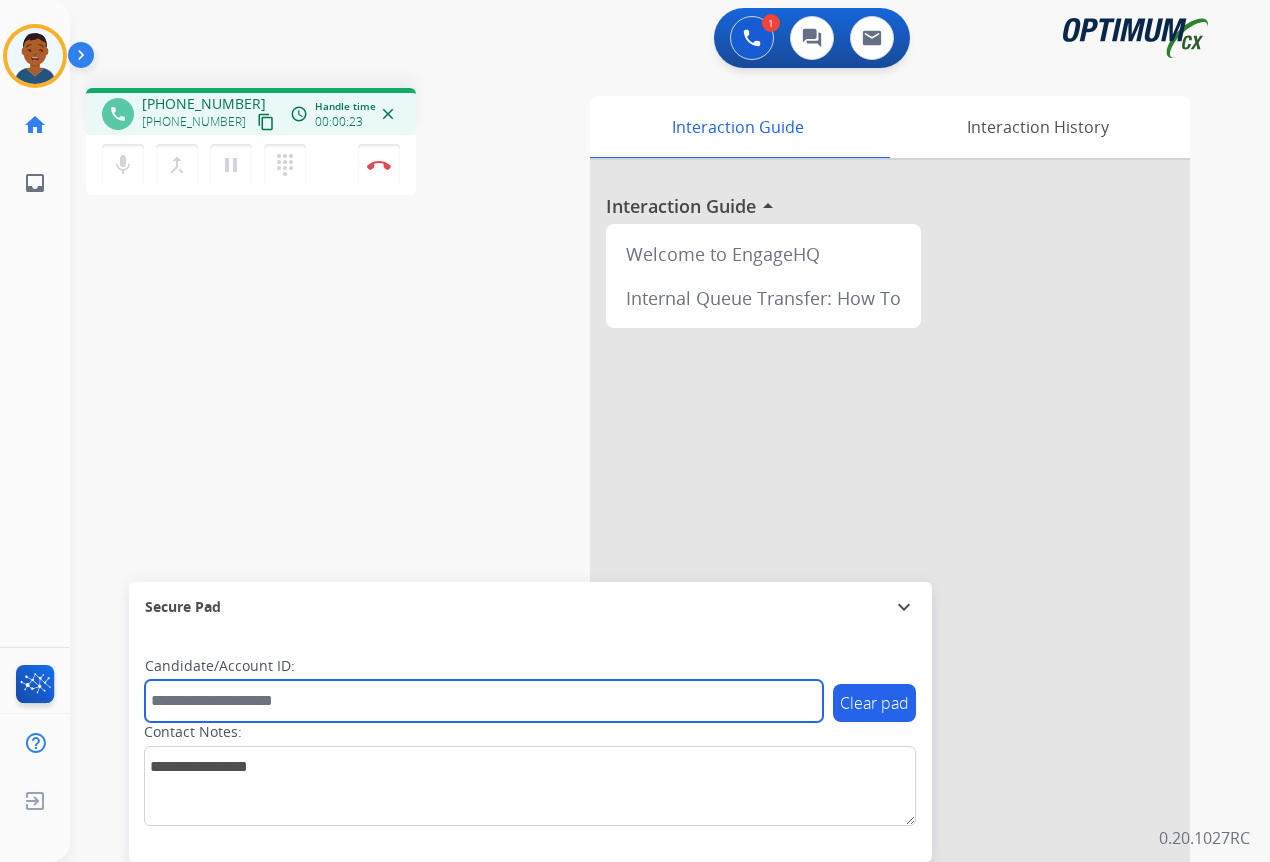 click at bounding box center (484, 701) 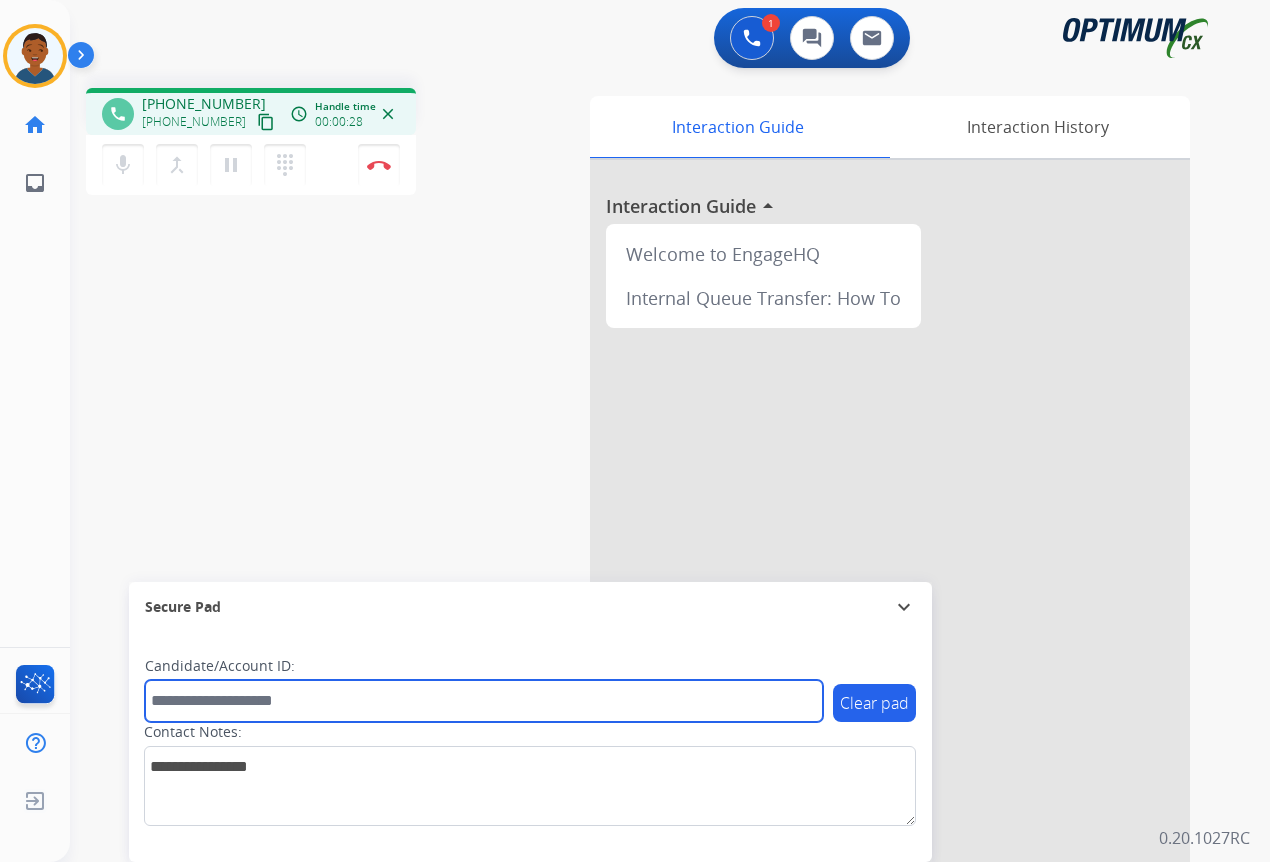 paste on "*******" 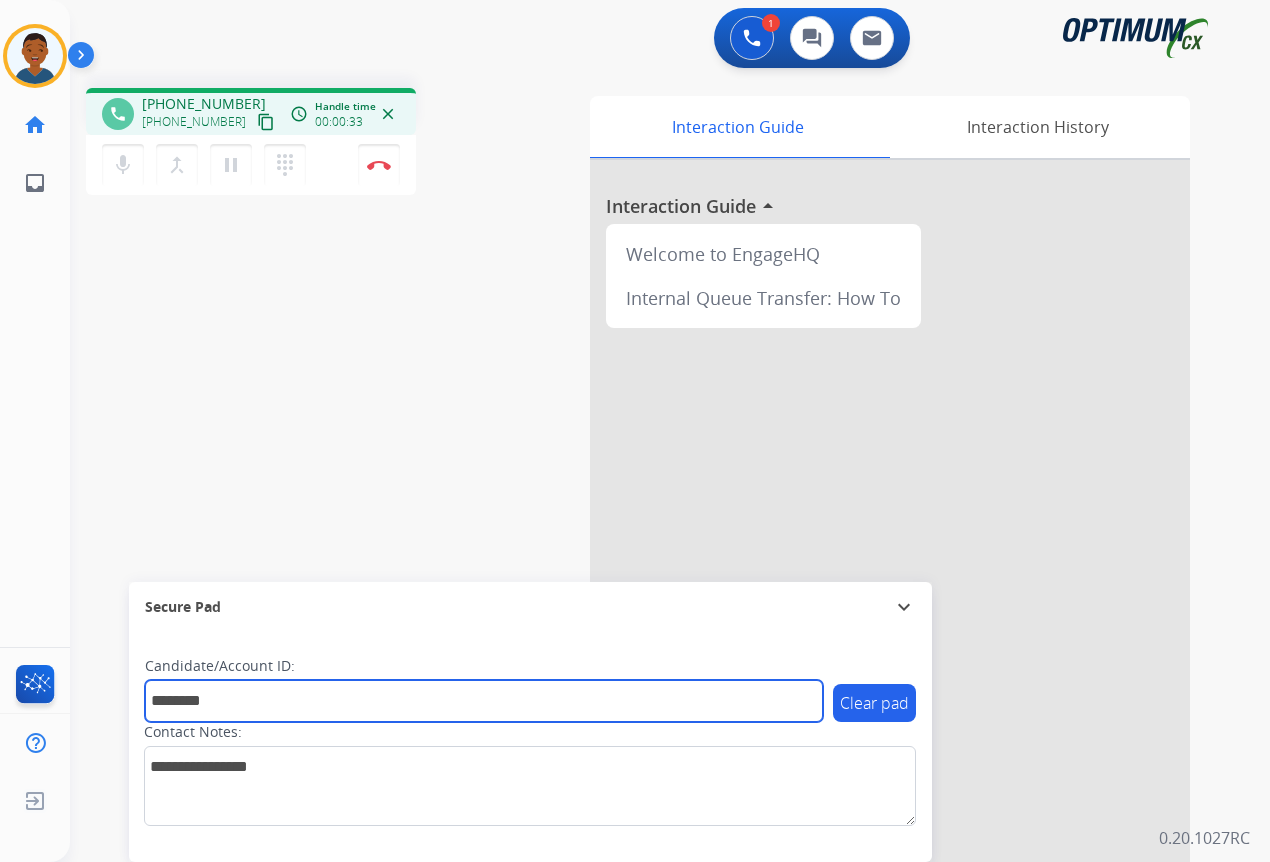 type on "*******" 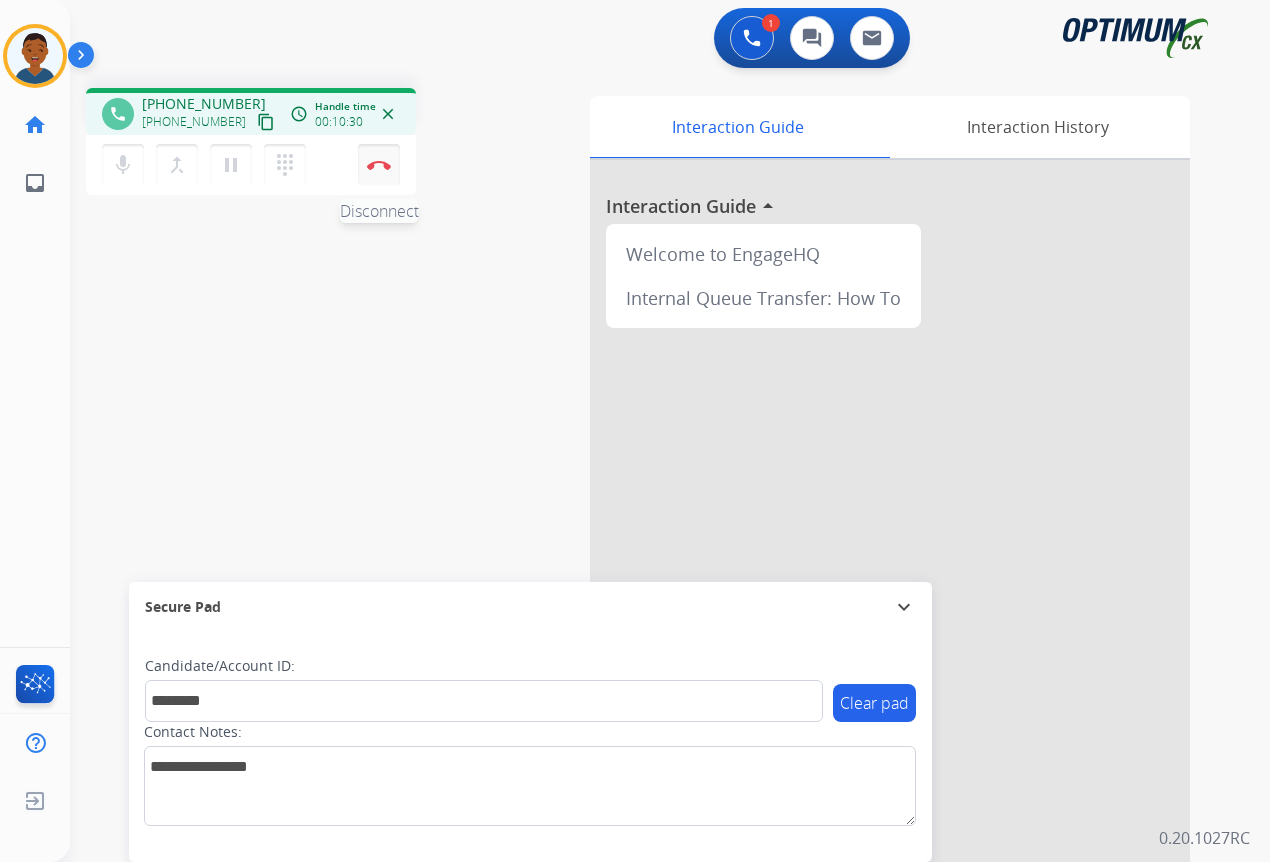click at bounding box center [379, 165] 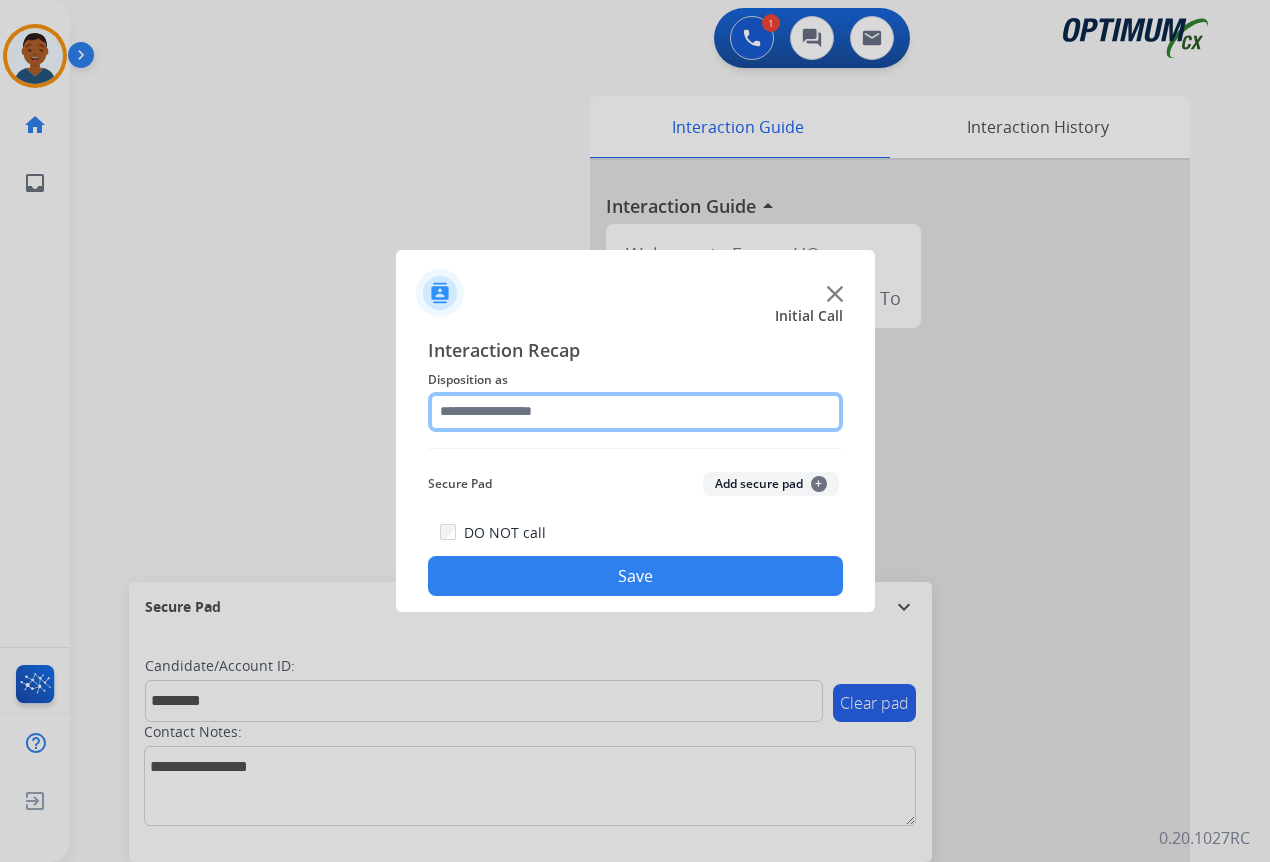 click 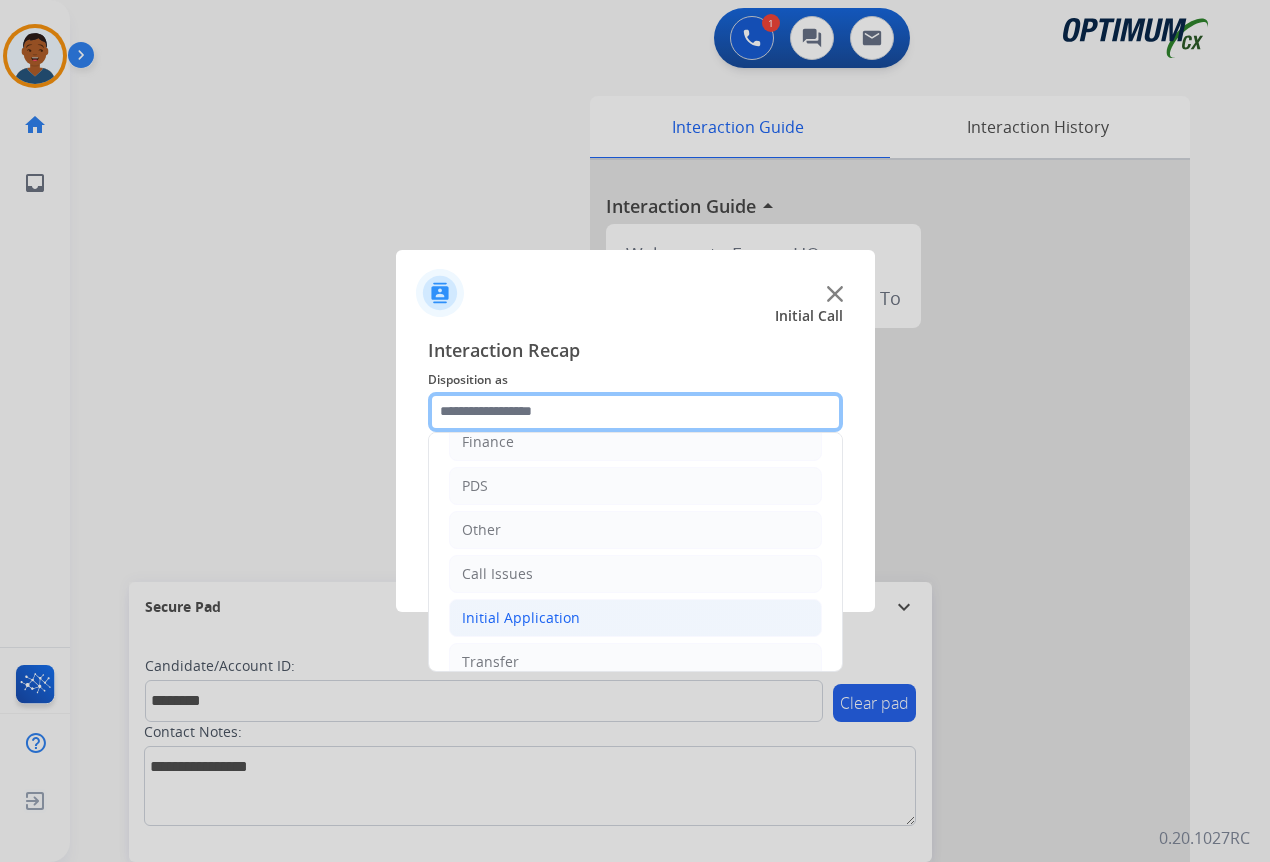 scroll, scrollTop: 136, scrollLeft: 0, axis: vertical 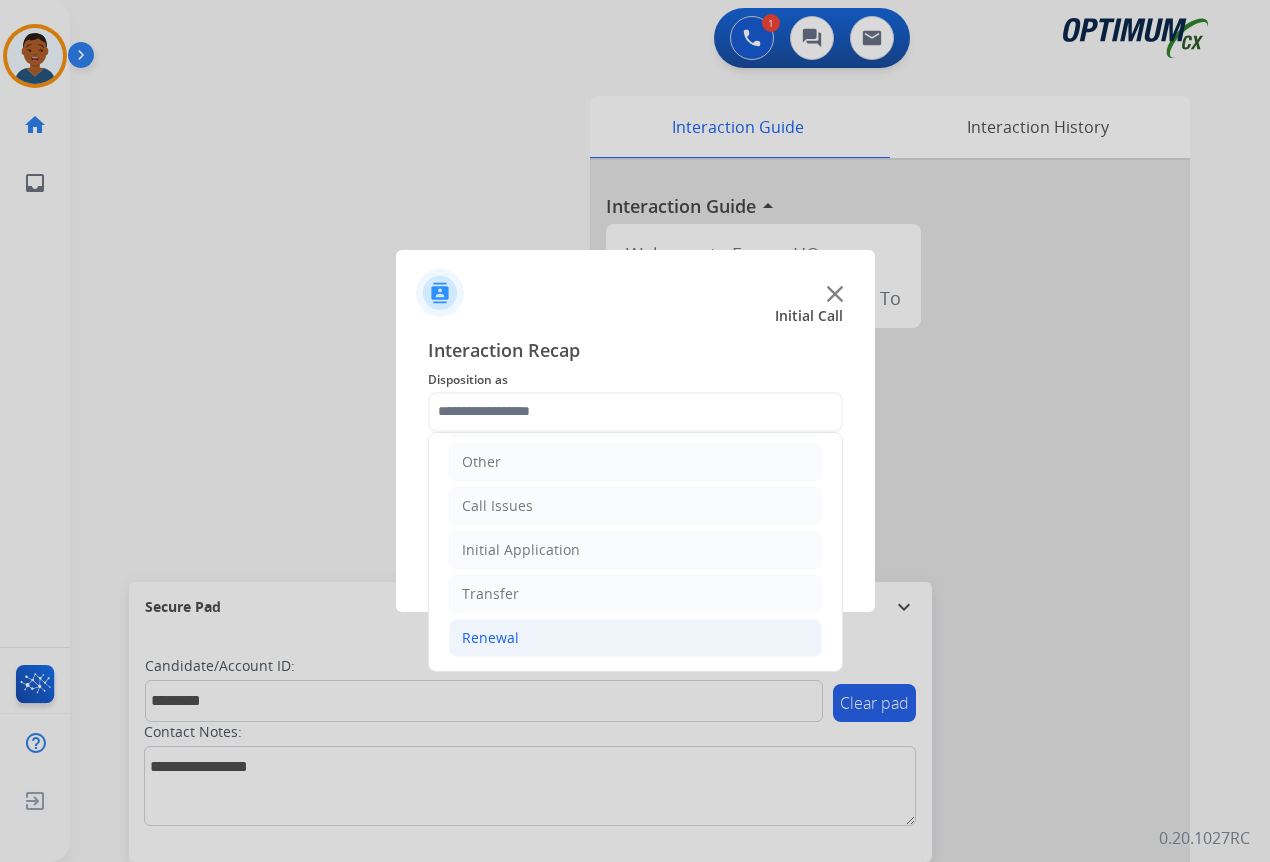 click on "Renewal" 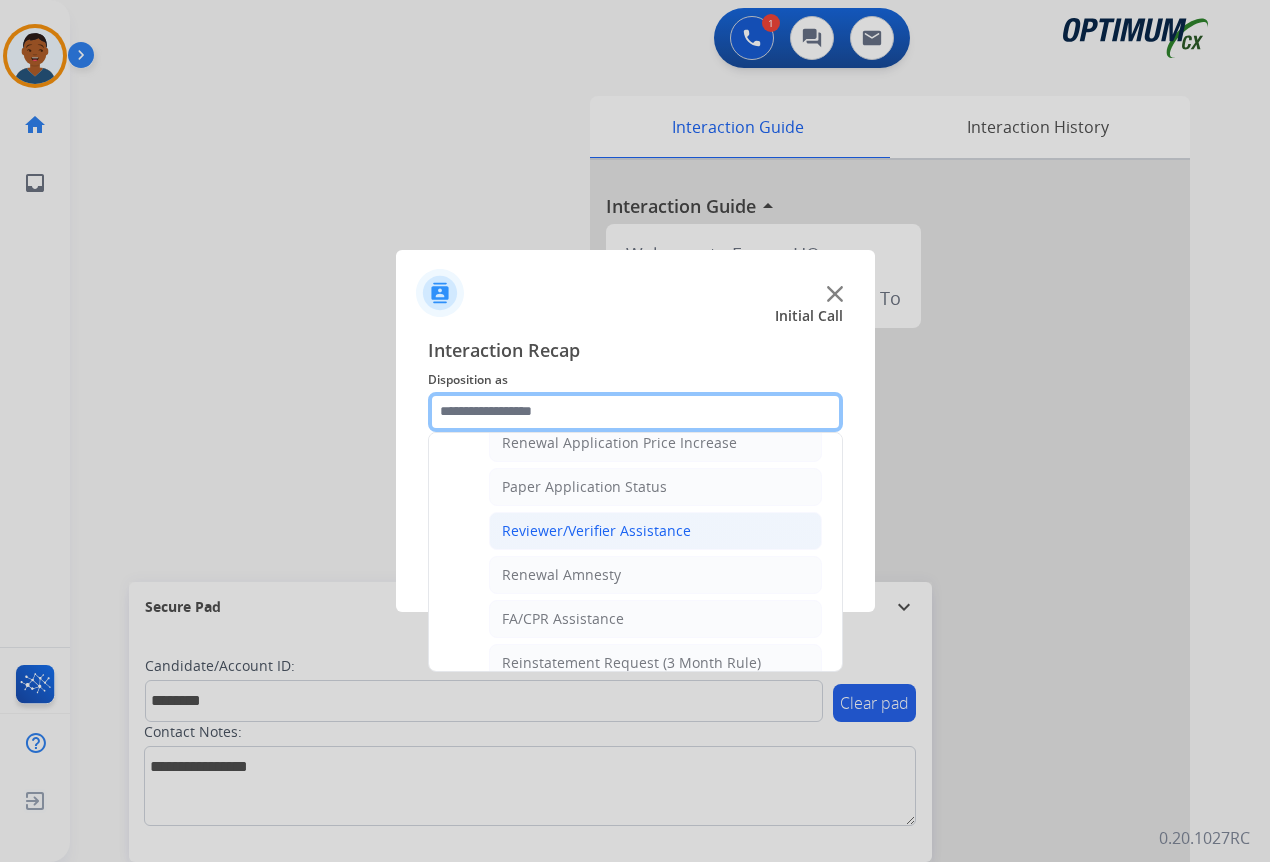 scroll, scrollTop: 736, scrollLeft: 0, axis: vertical 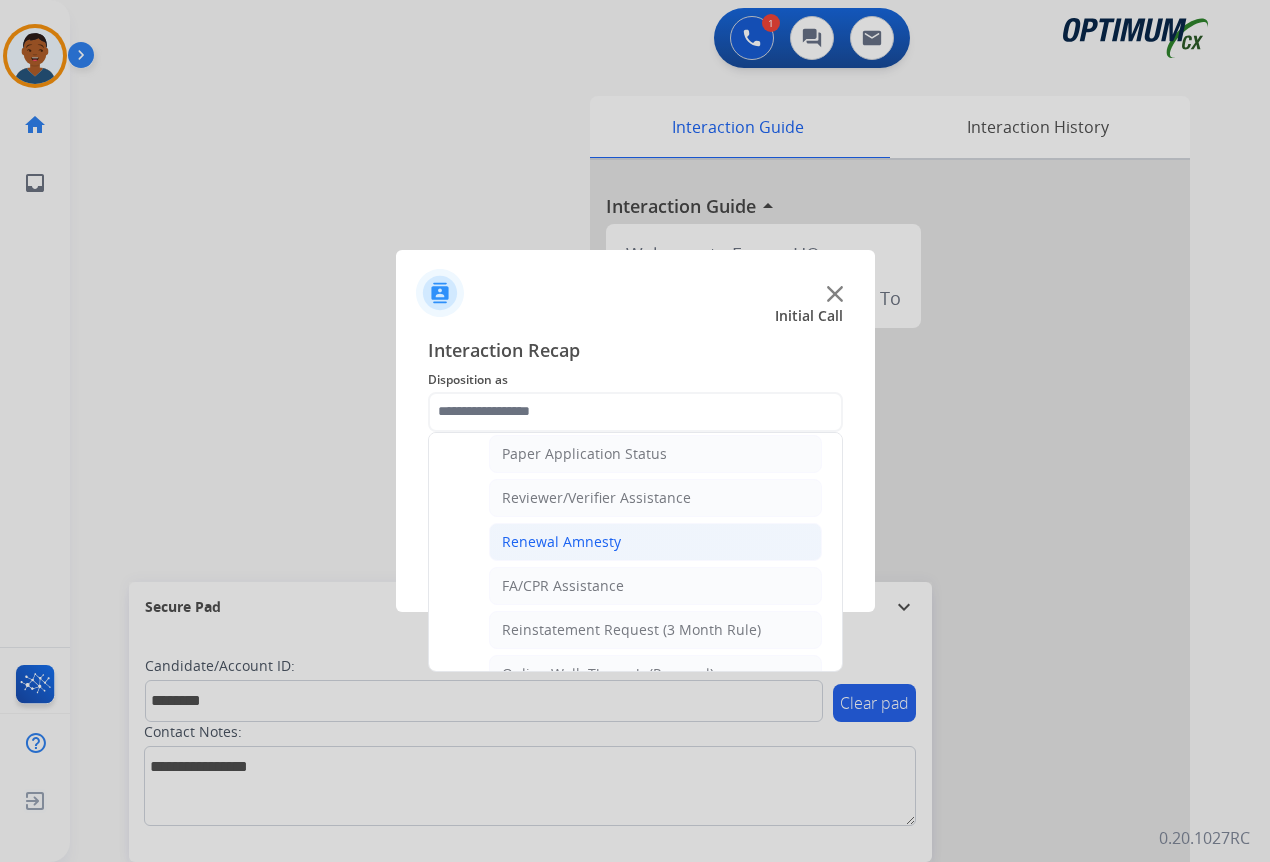 click on "Renewal Amnesty" 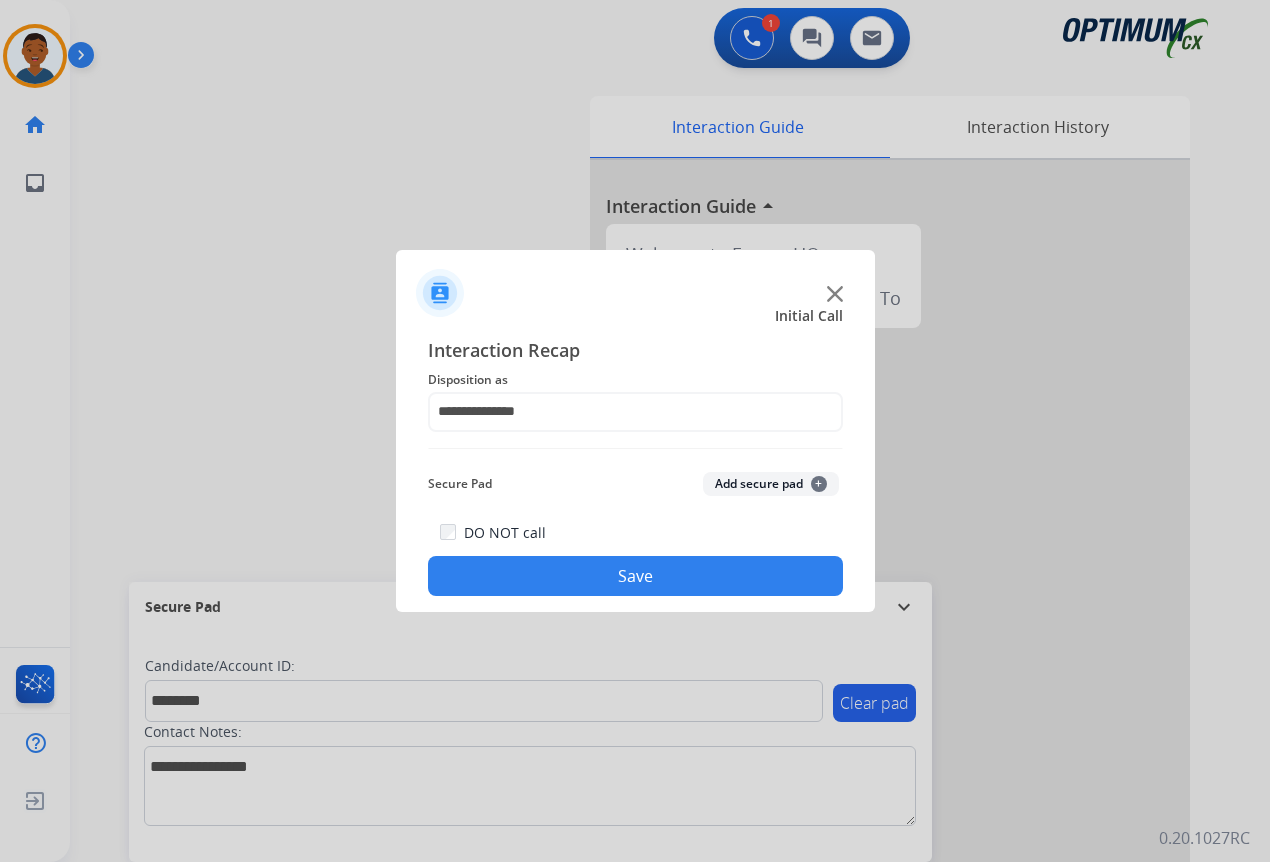 click on "Add secure pad  +" 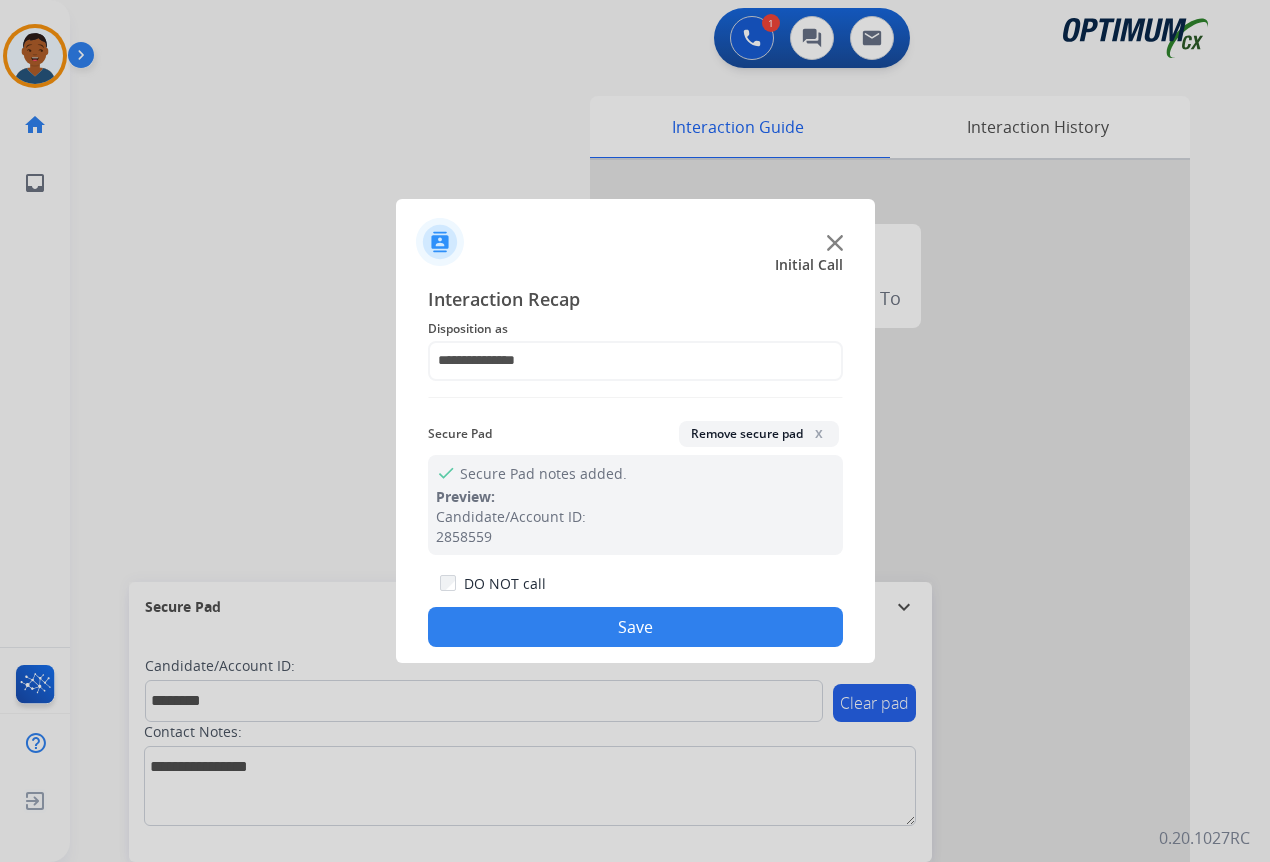 click on "Save" 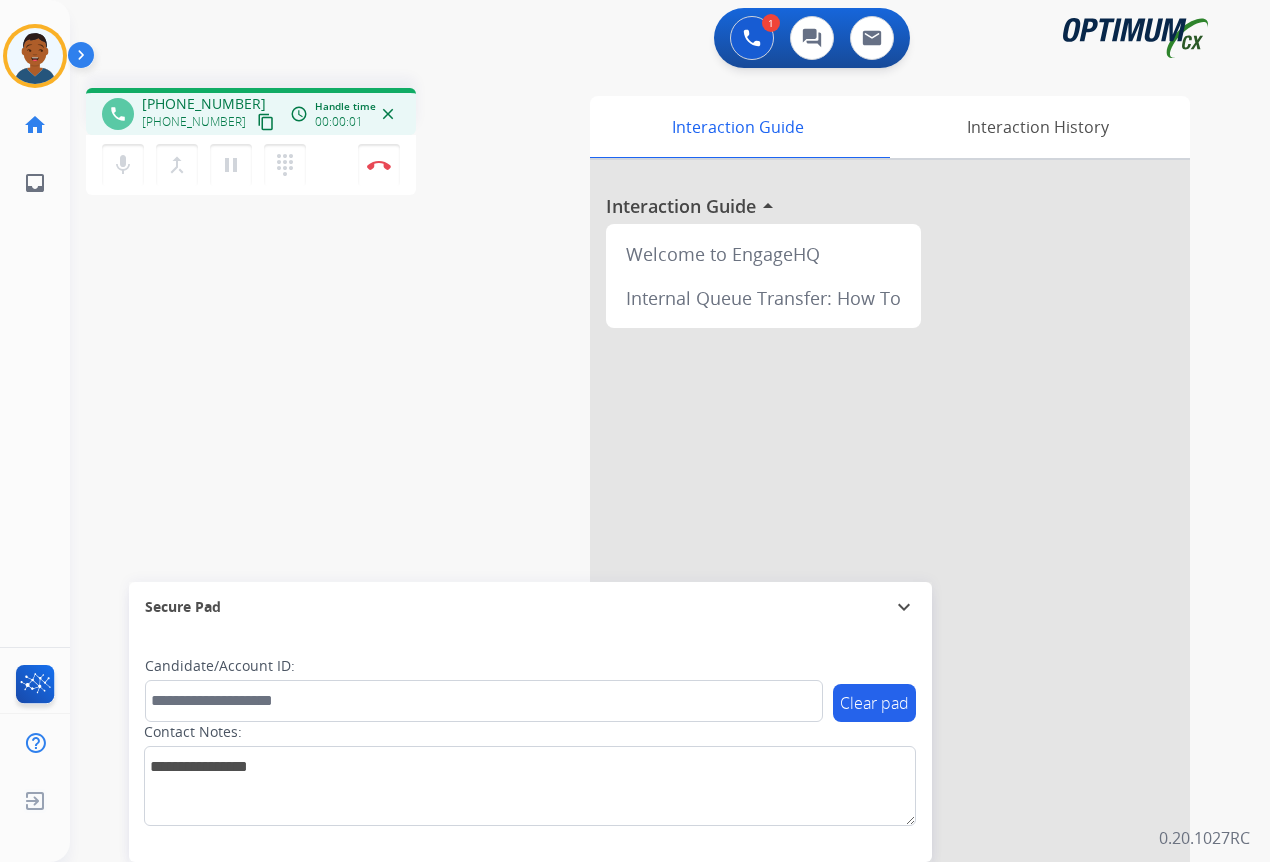 click on "content_copy" at bounding box center [266, 122] 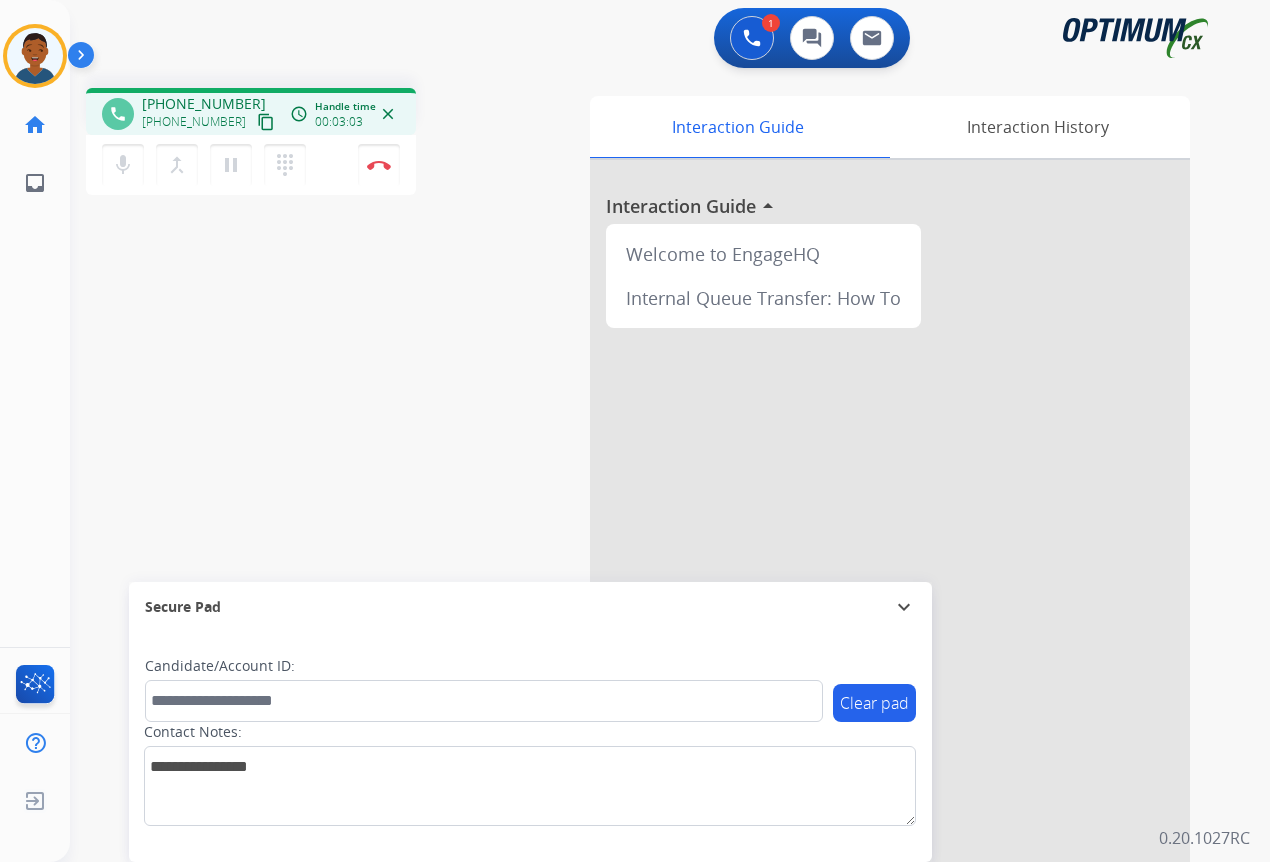 click on "content_copy" at bounding box center [266, 122] 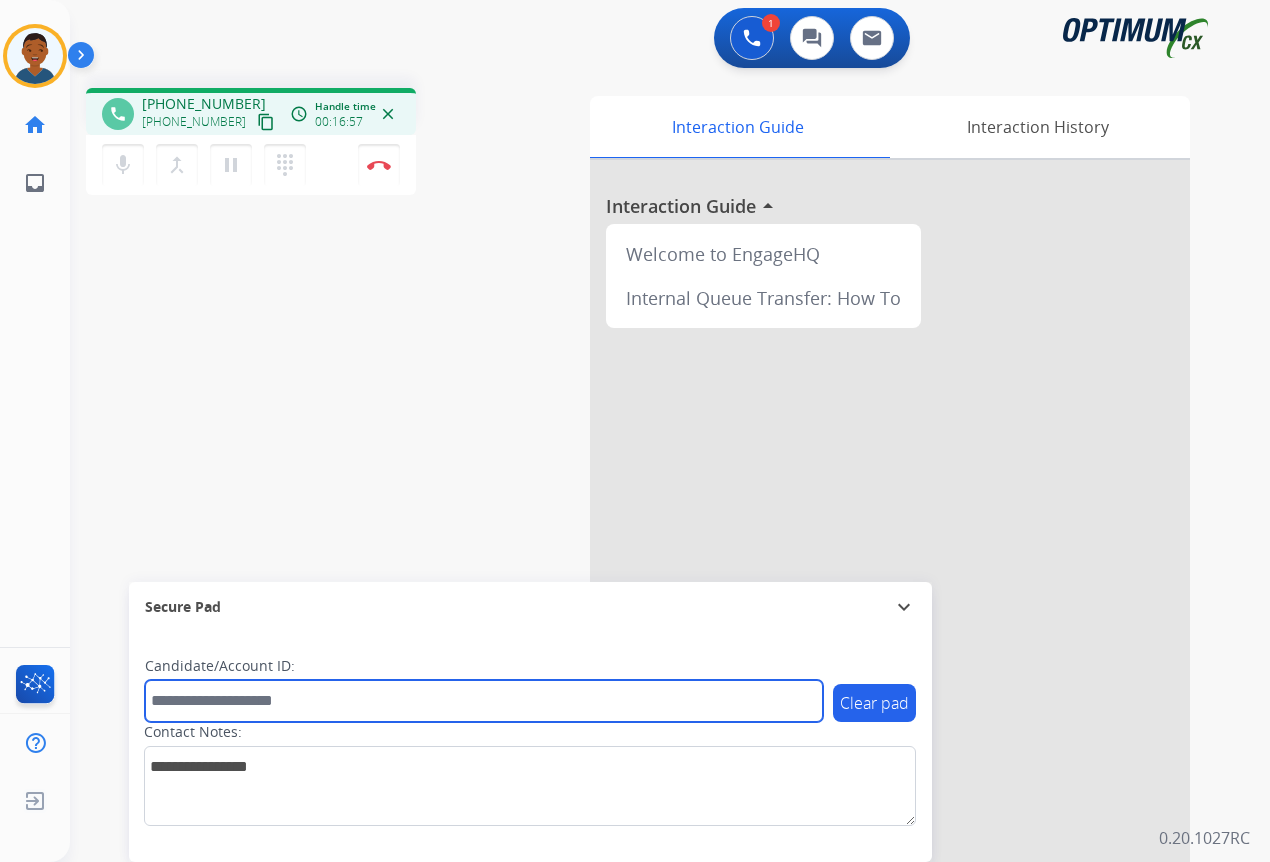 click at bounding box center [484, 701] 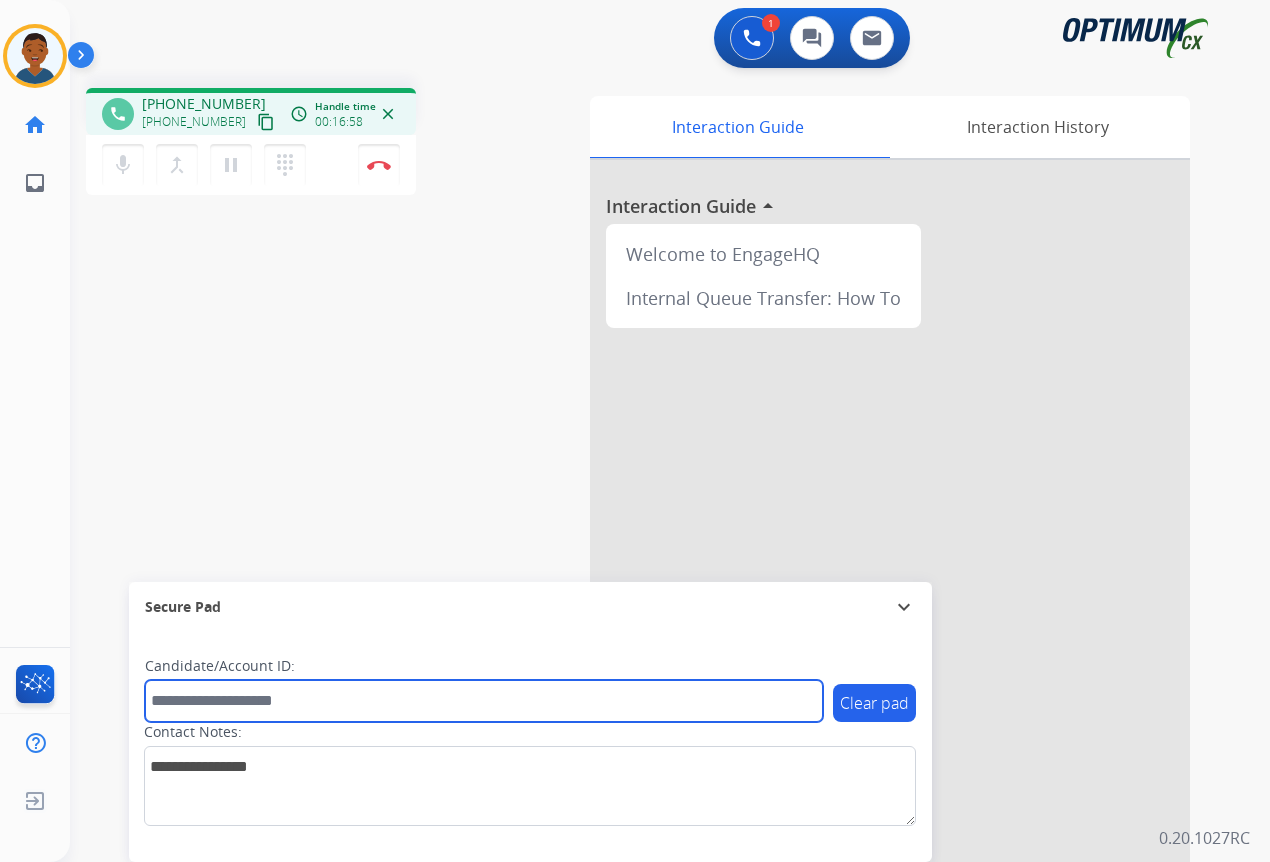 paste on "*******" 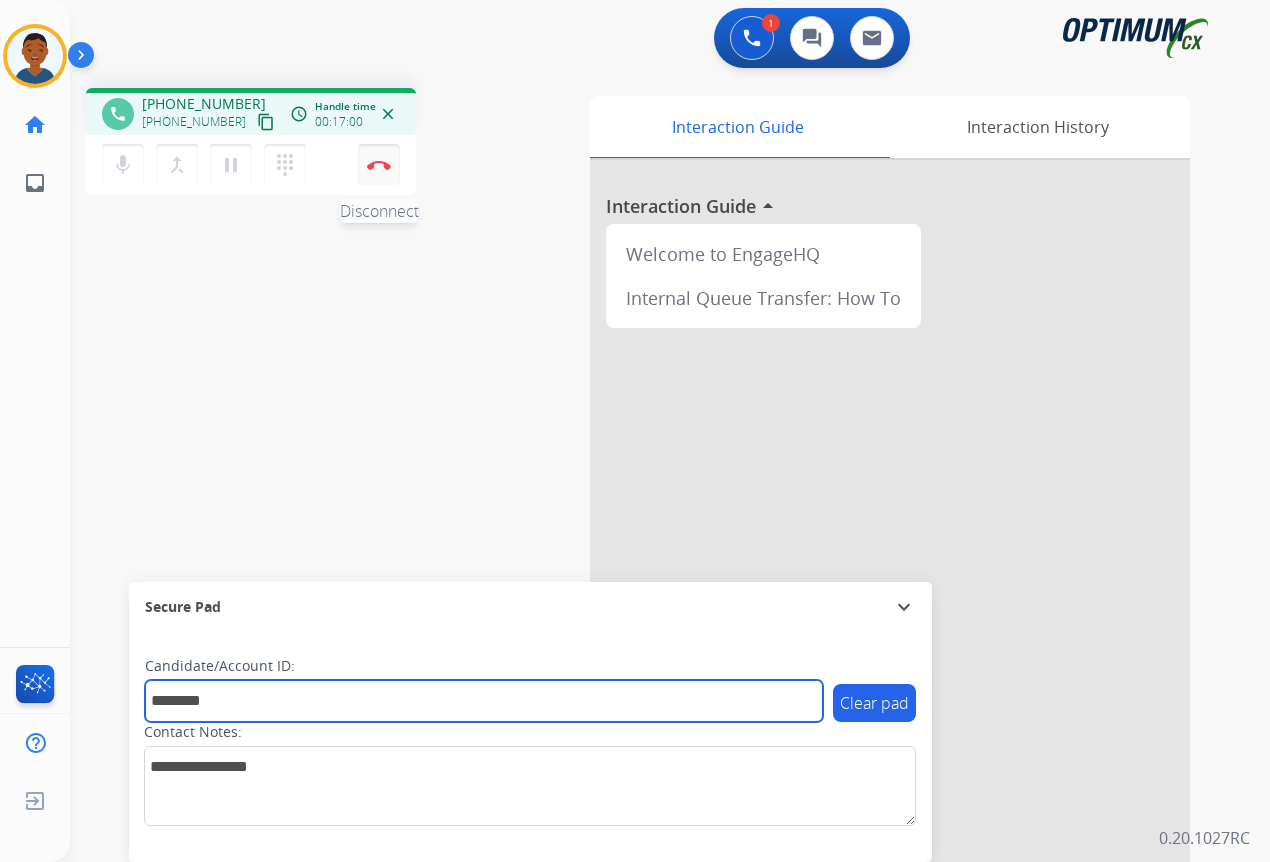 type on "*******" 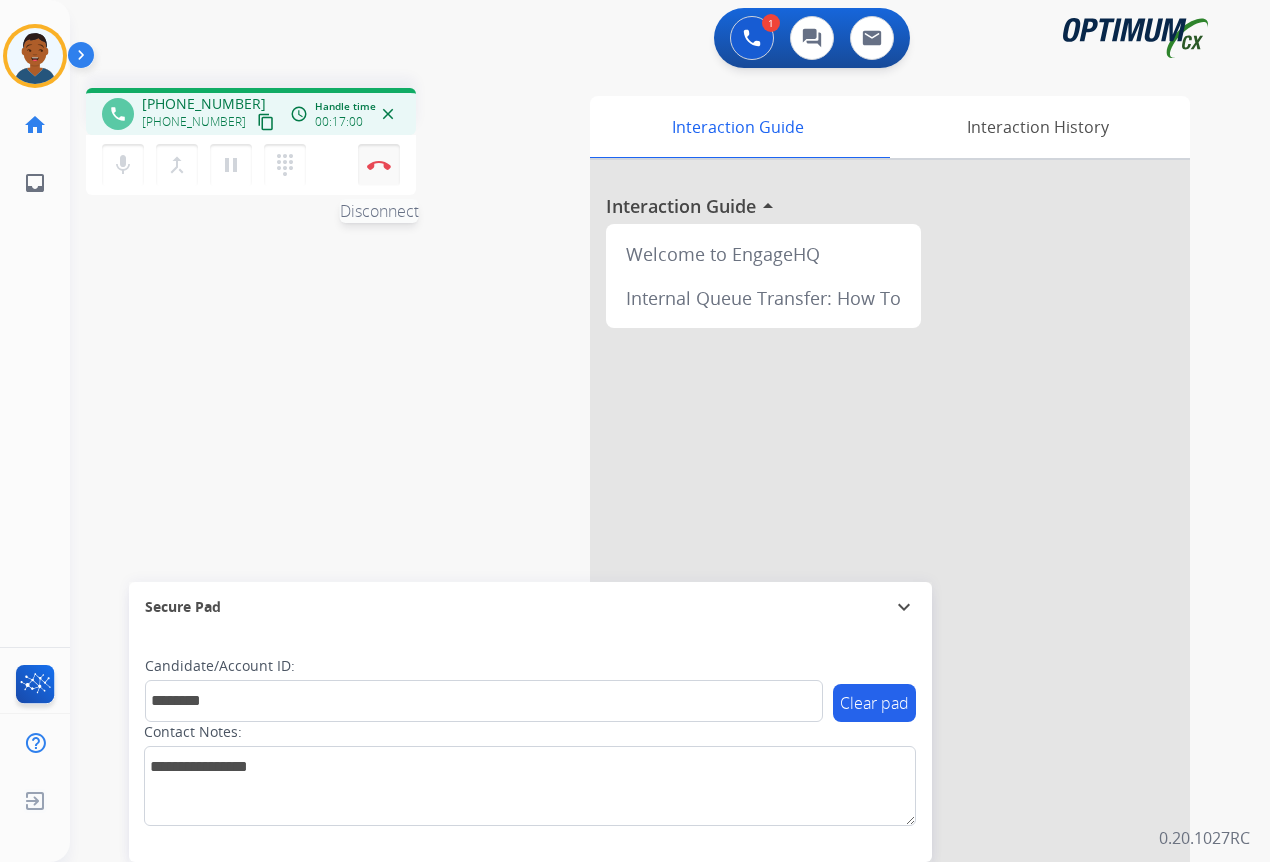 click at bounding box center (379, 165) 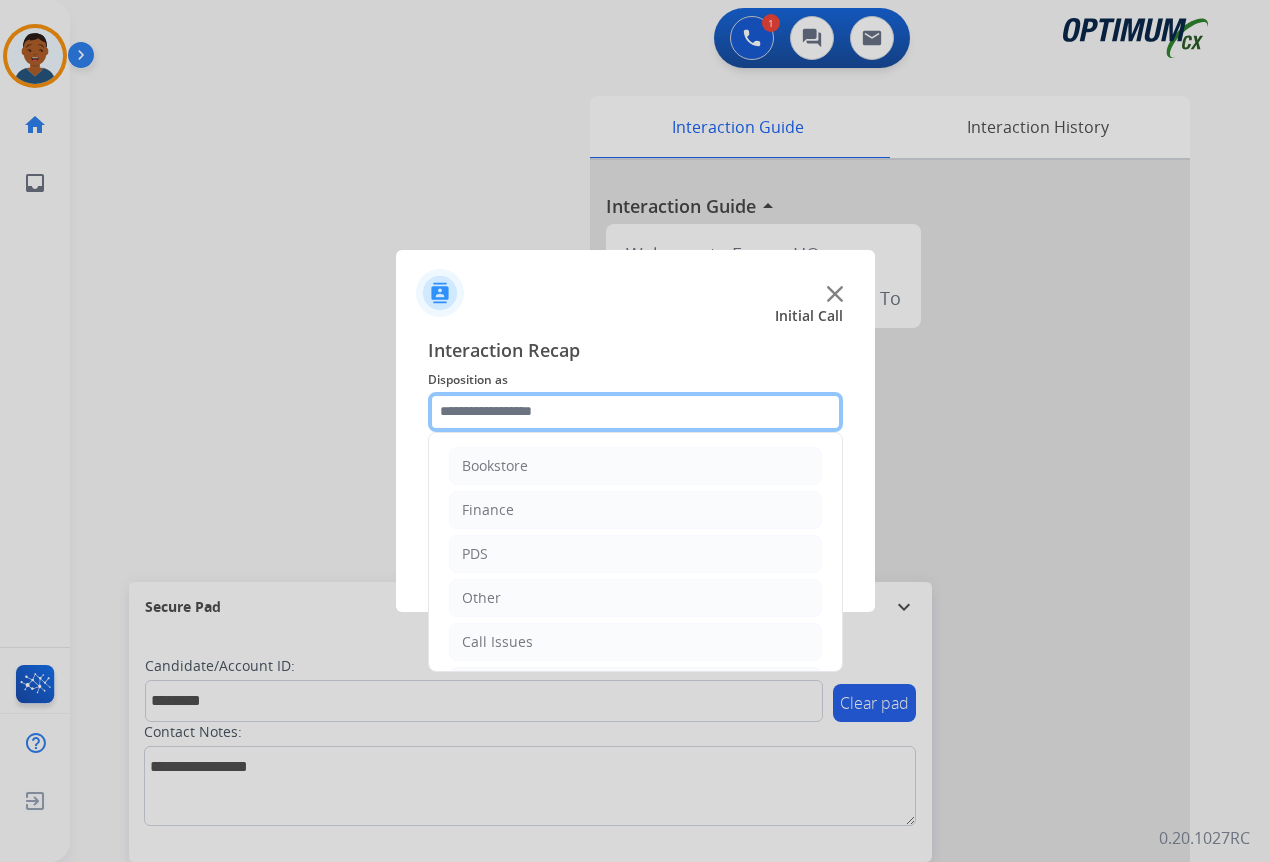 click 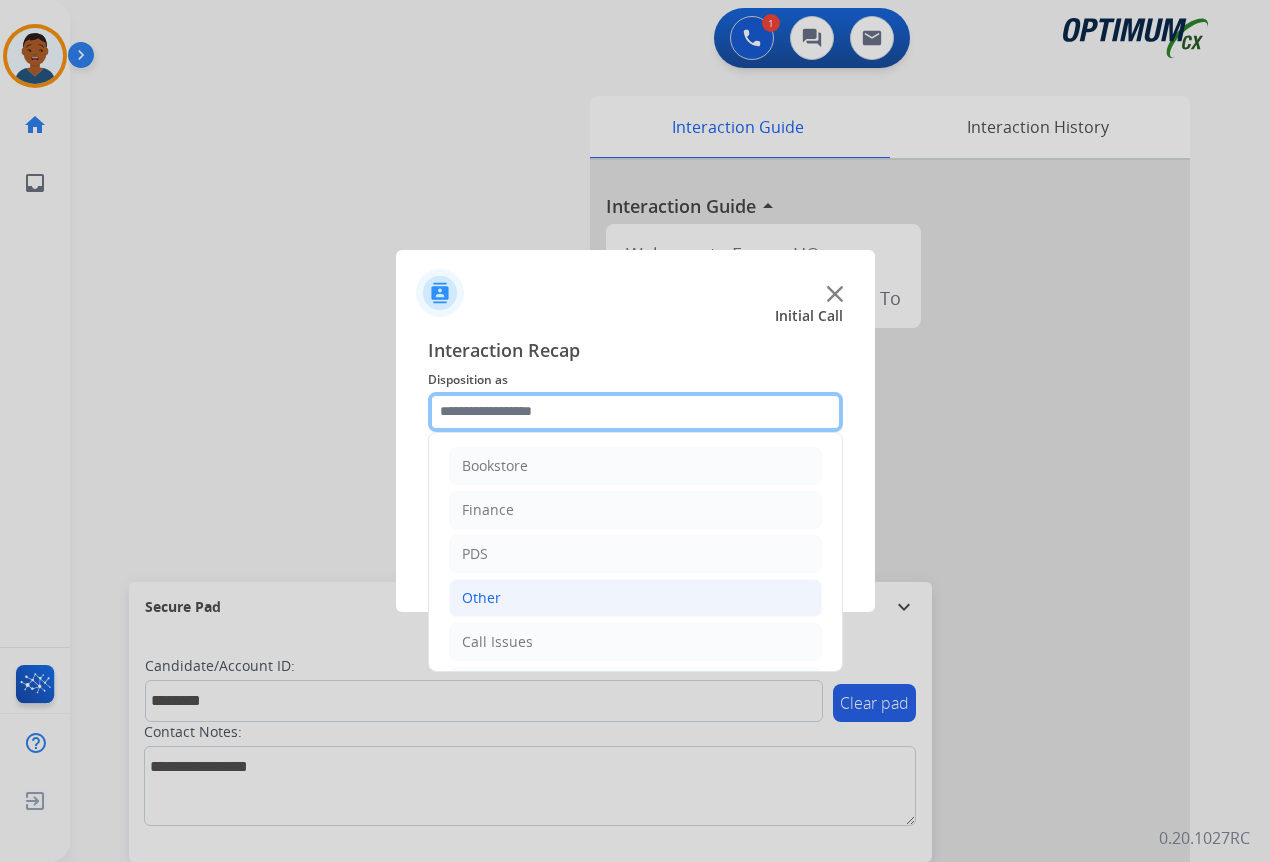 scroll, scrollTop: 136, scrollLeft: 0, axis: vertical 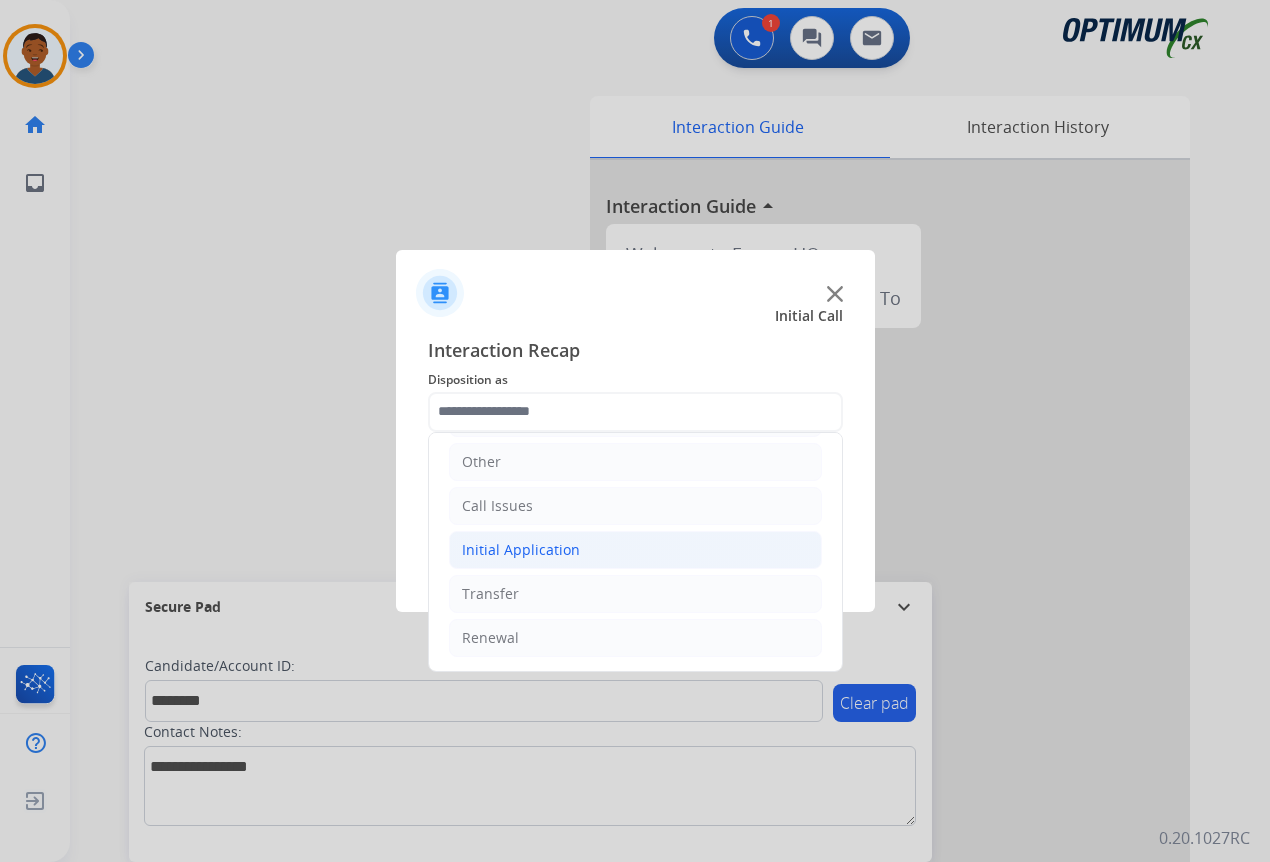 click on "Initial Application" 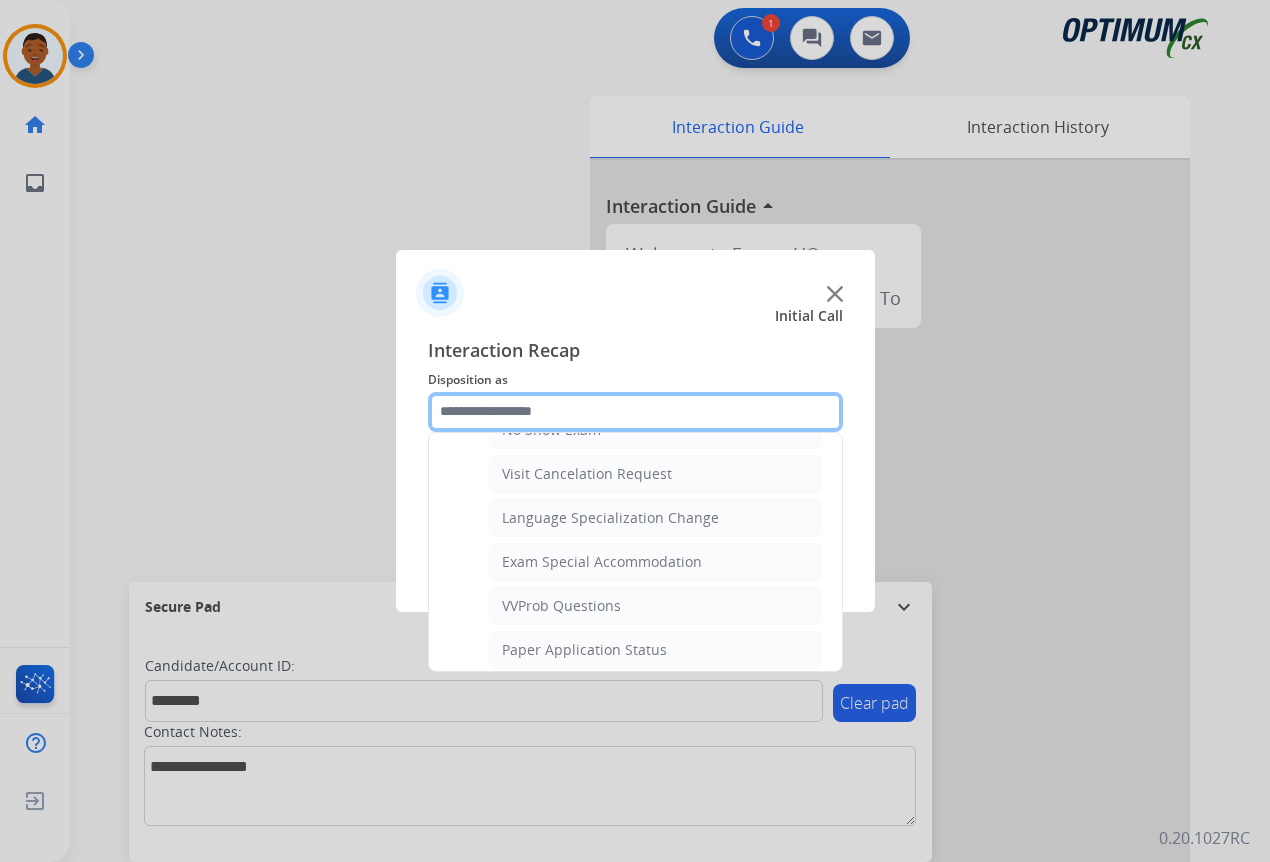 scroll, scrollTop: 1036, scrollLeft: 0, axis: vertical 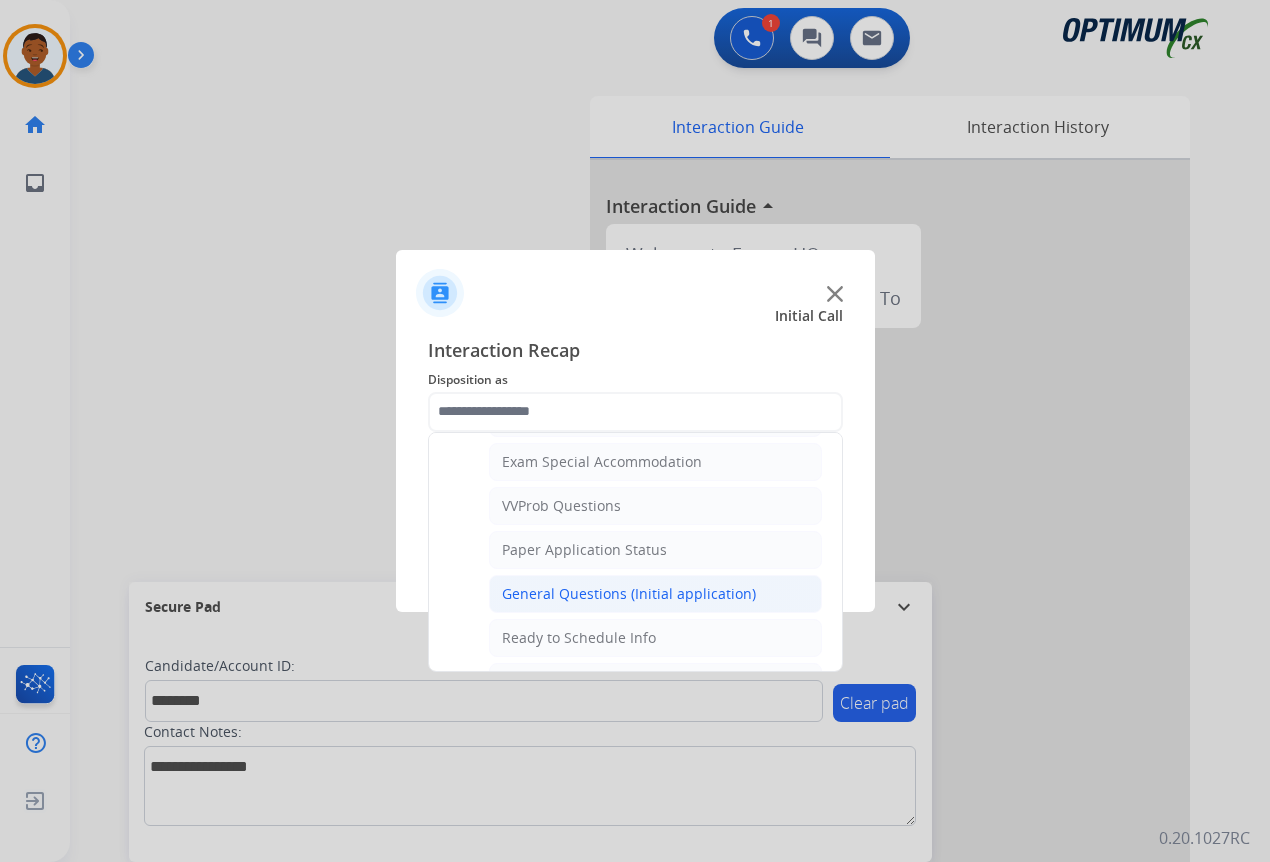 click on "General Questions (Initial application)" 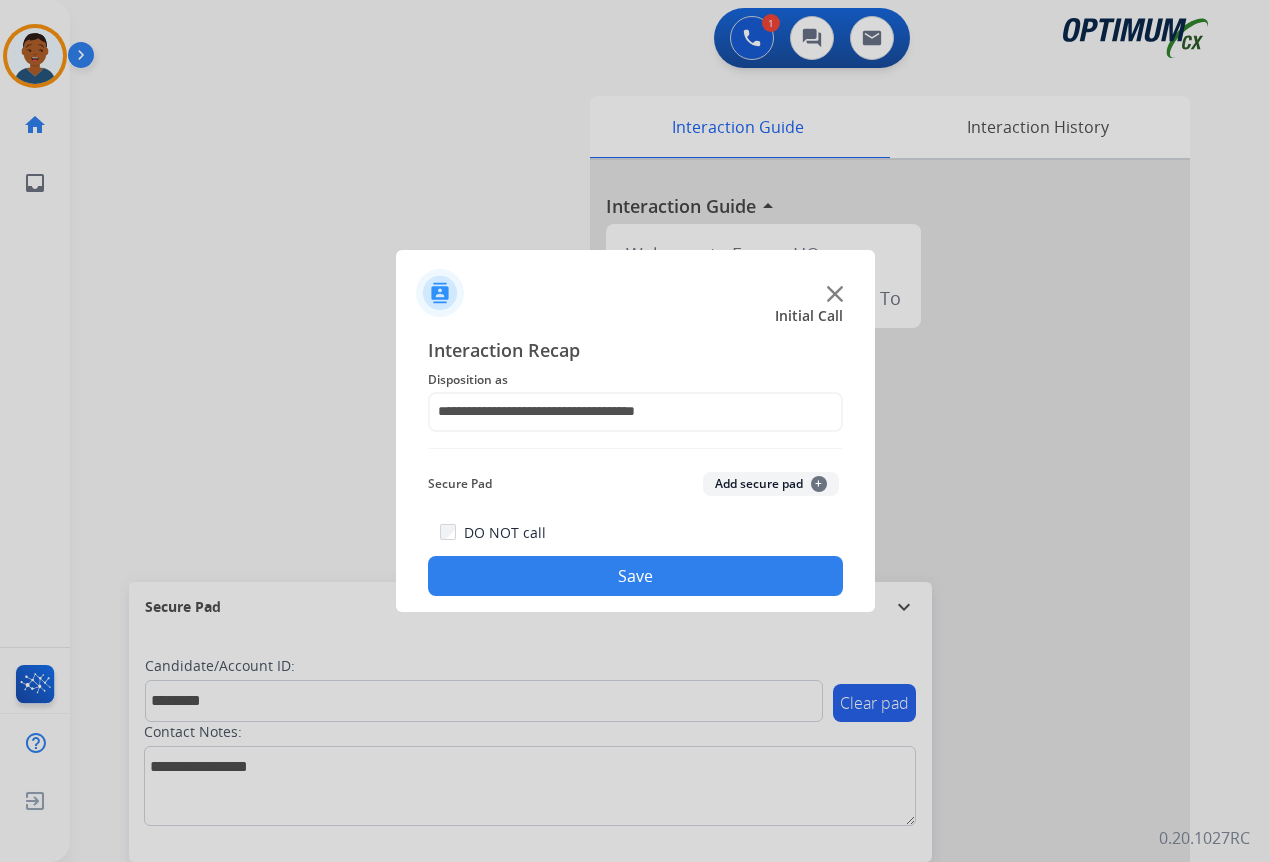 click on "Add secure pad  +" 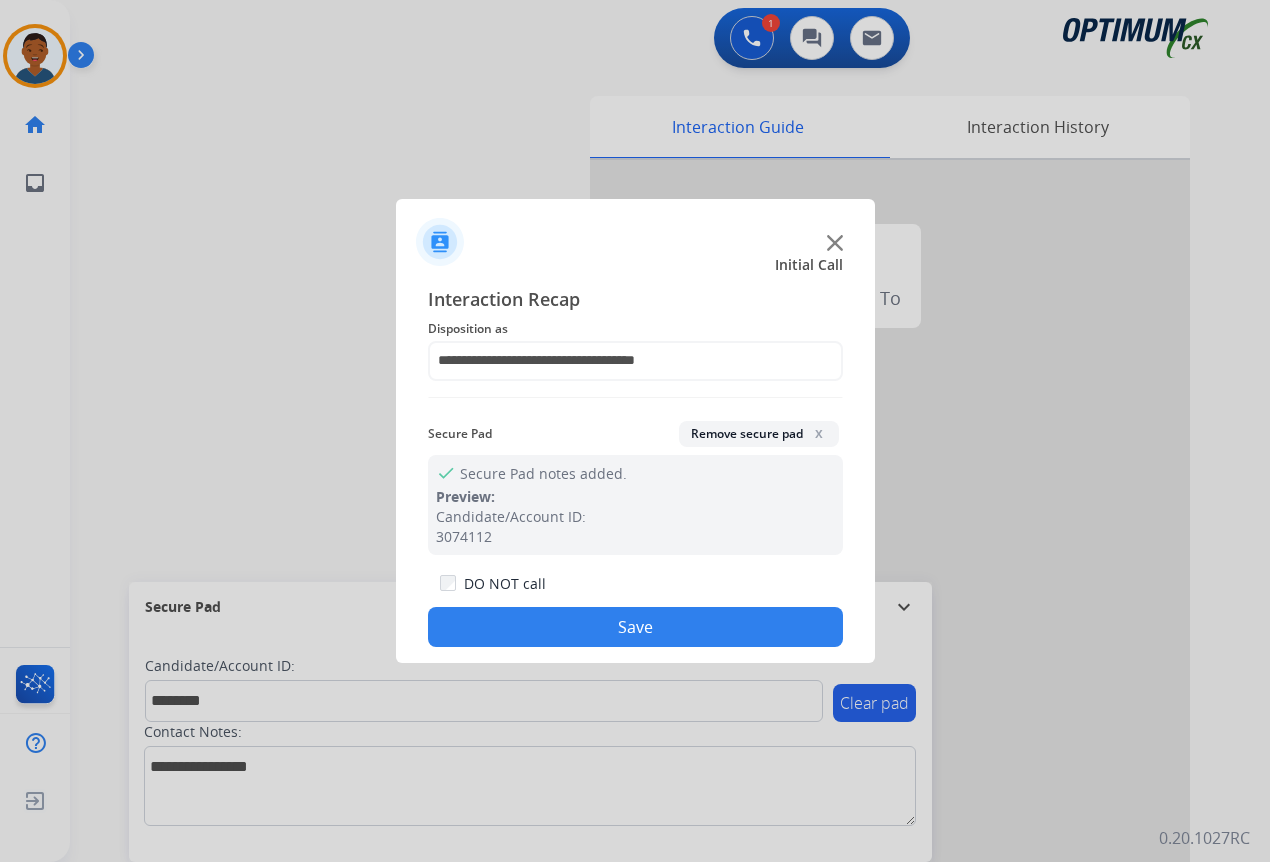 click on "Save" 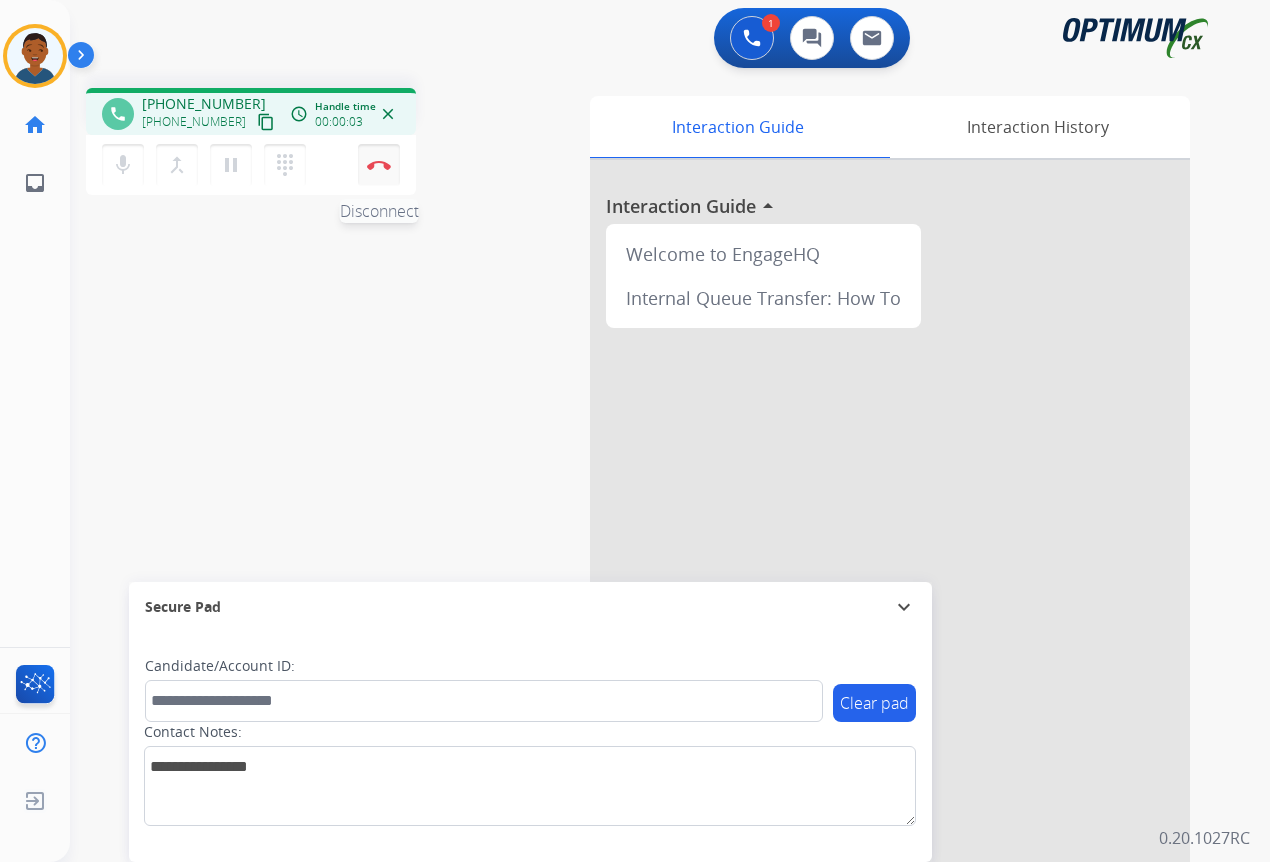 click on "Disconnect" at bounding box center [379, 165] 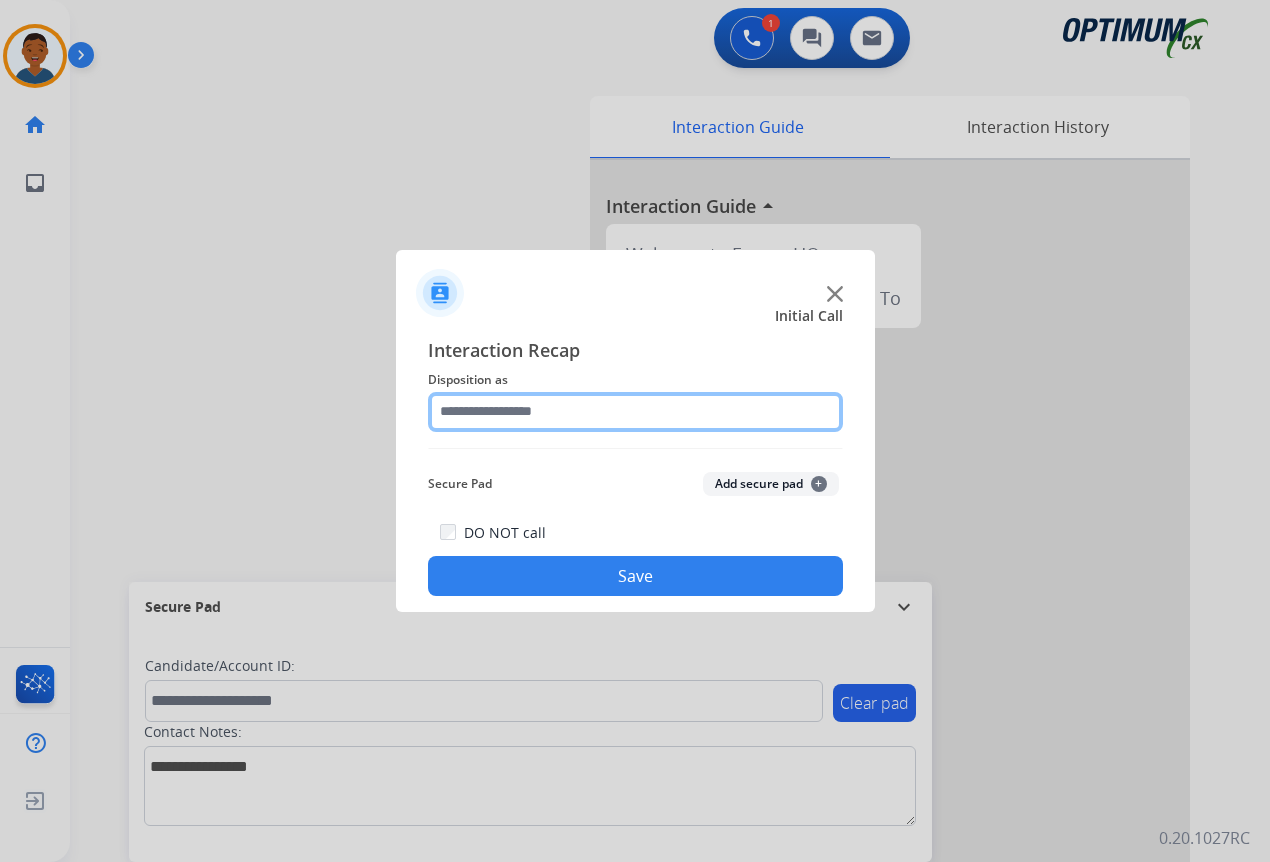 click 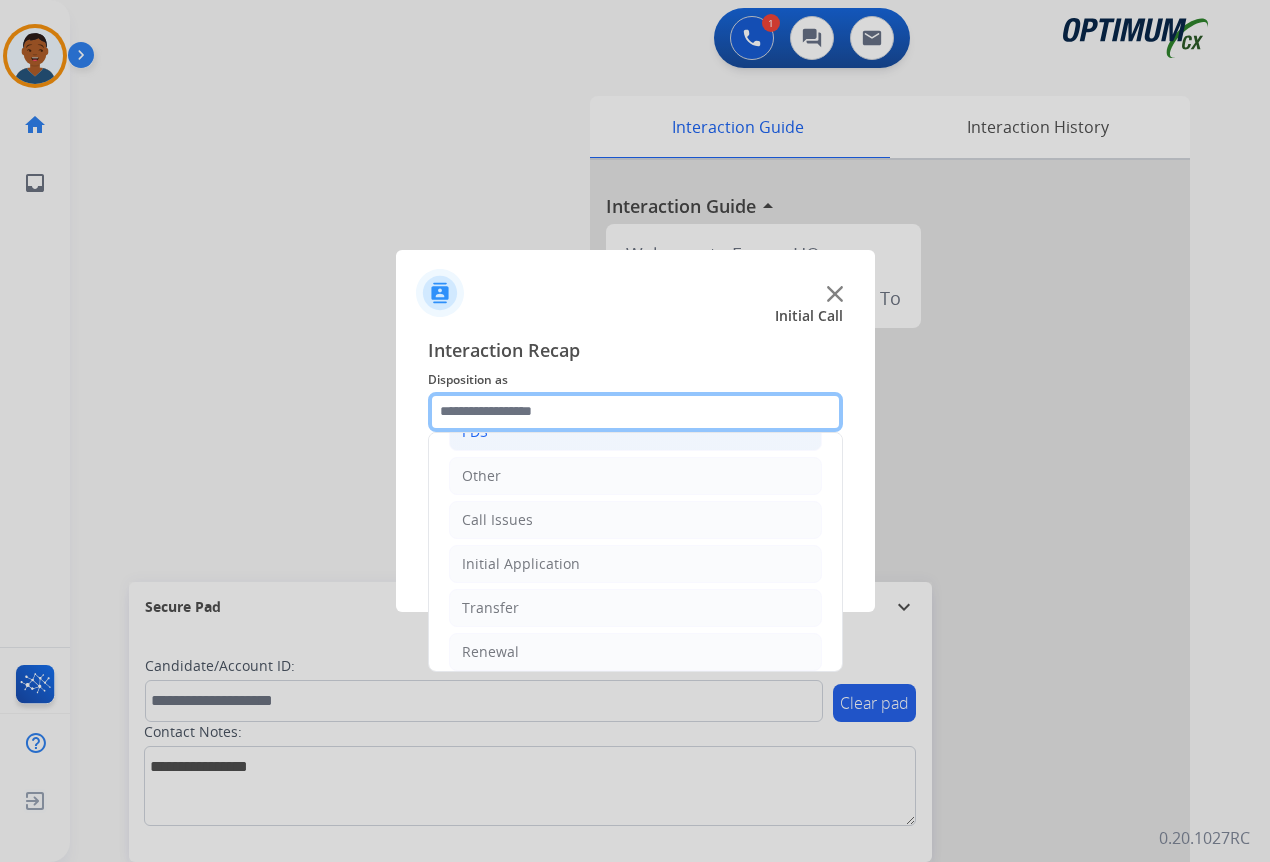 scroll, scrollTop: 136, scrollLeft: 0, axis: vertical 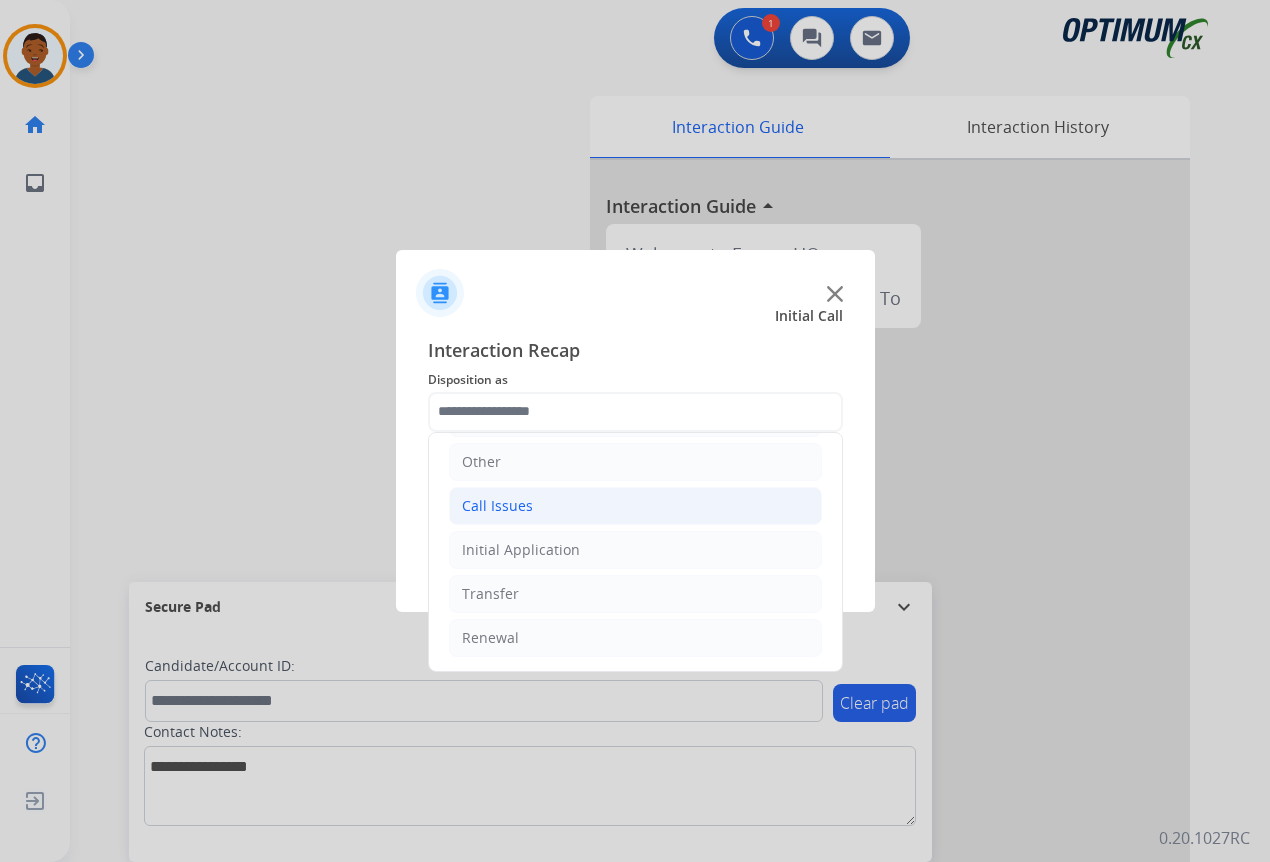 click on "Call Issues" 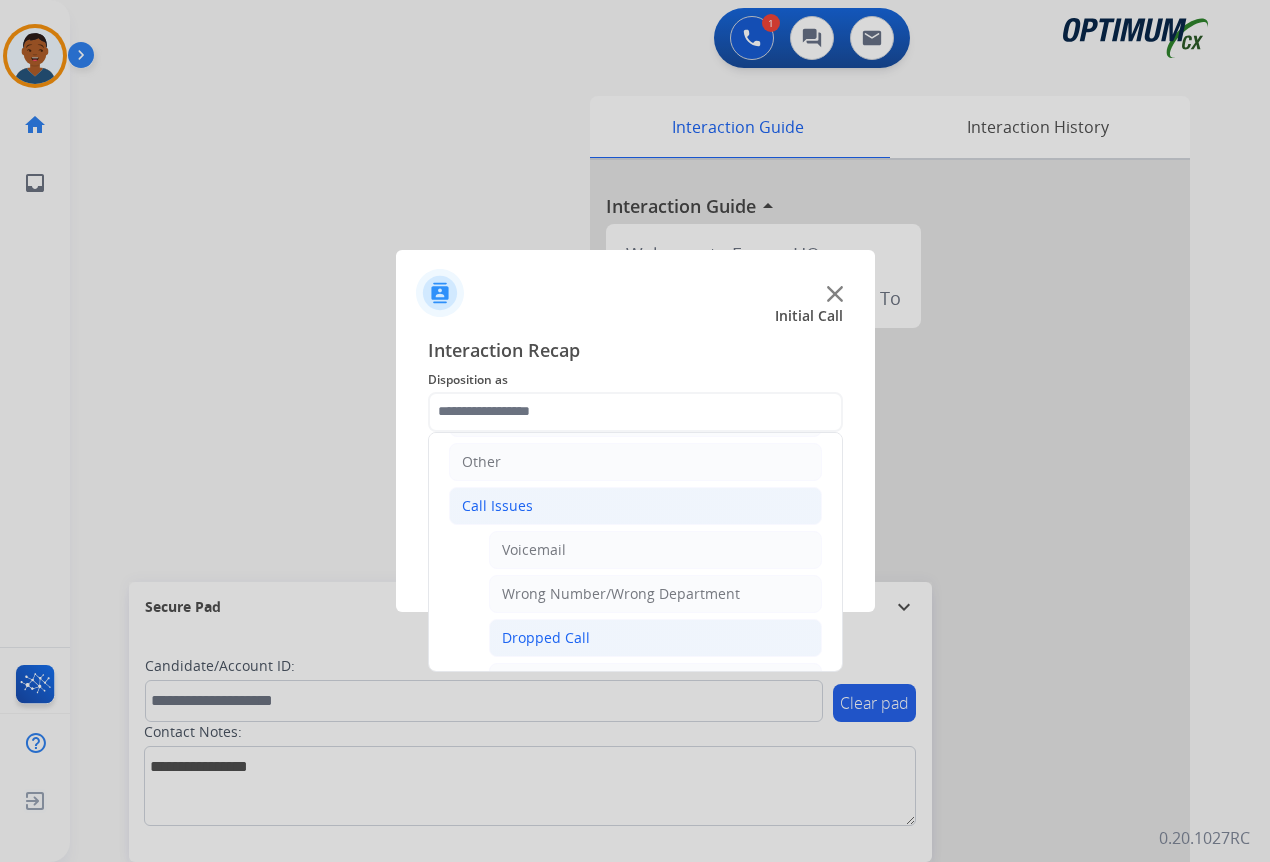 click on "Dropped Call" 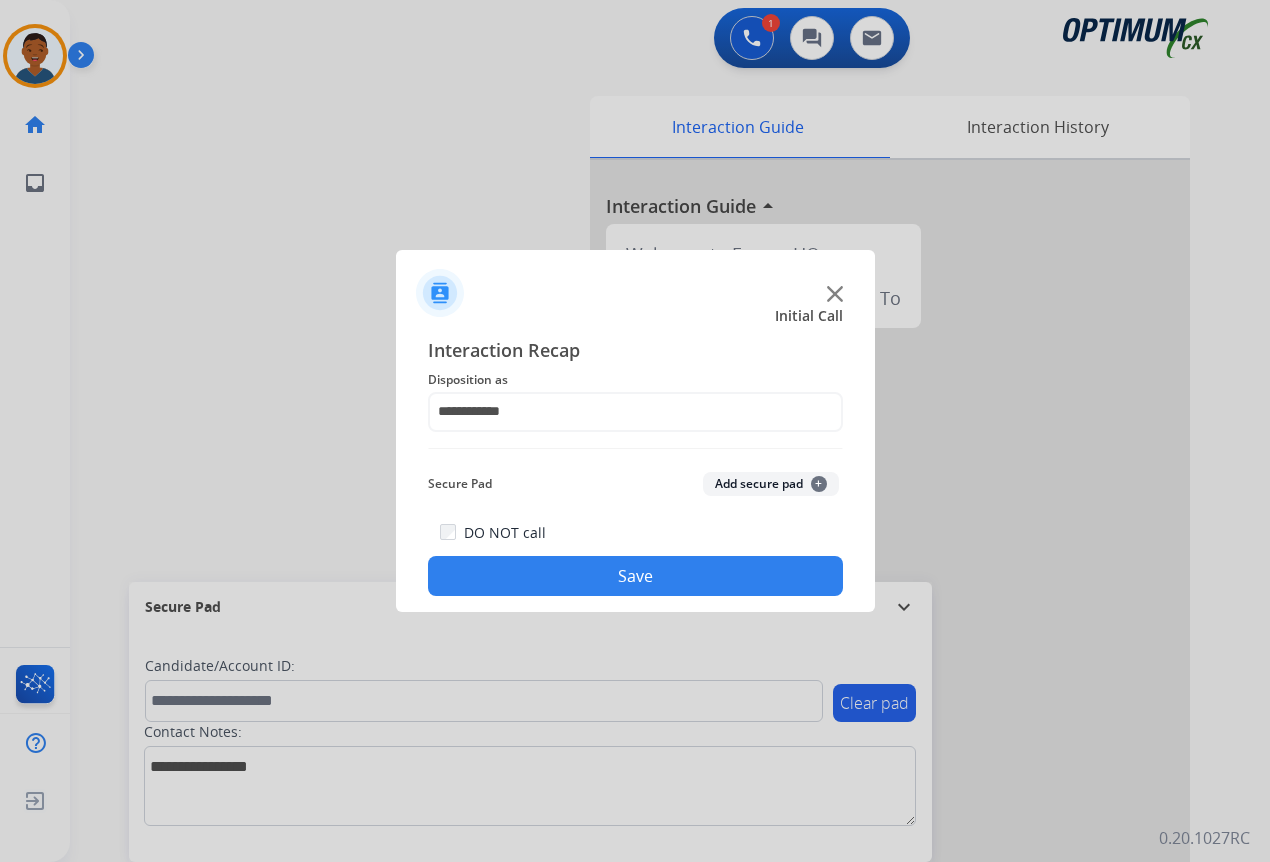 click on "Save" 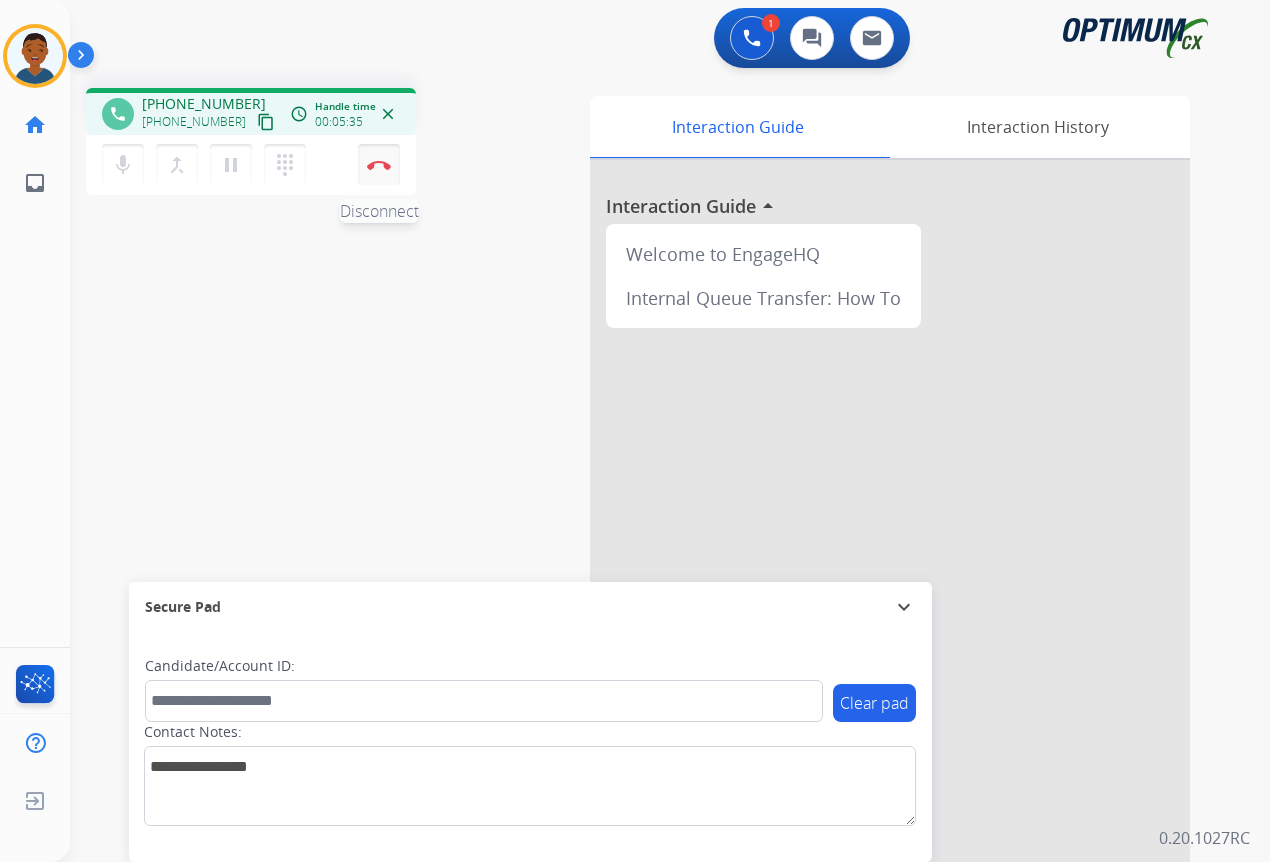 click on "Disconnect" at bounding box center [379, 165] 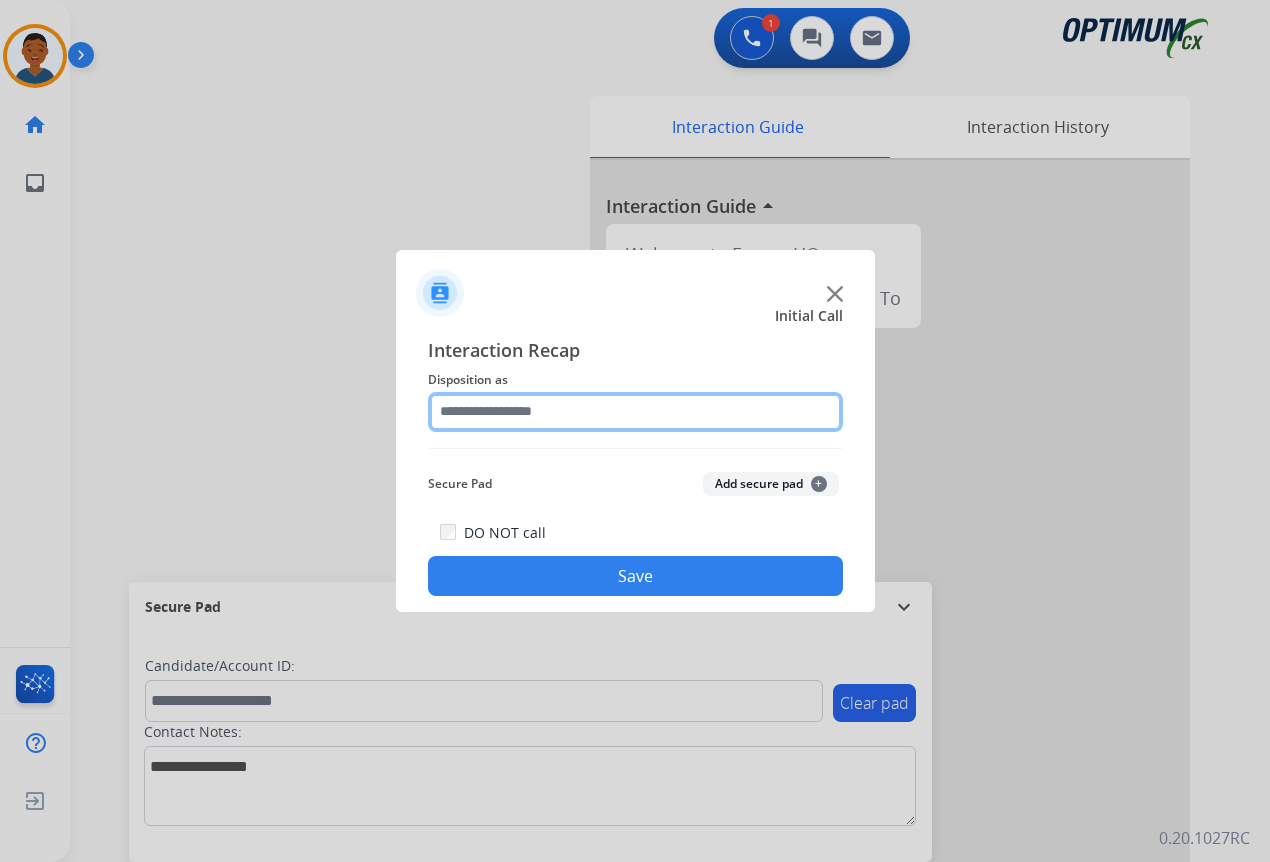 click 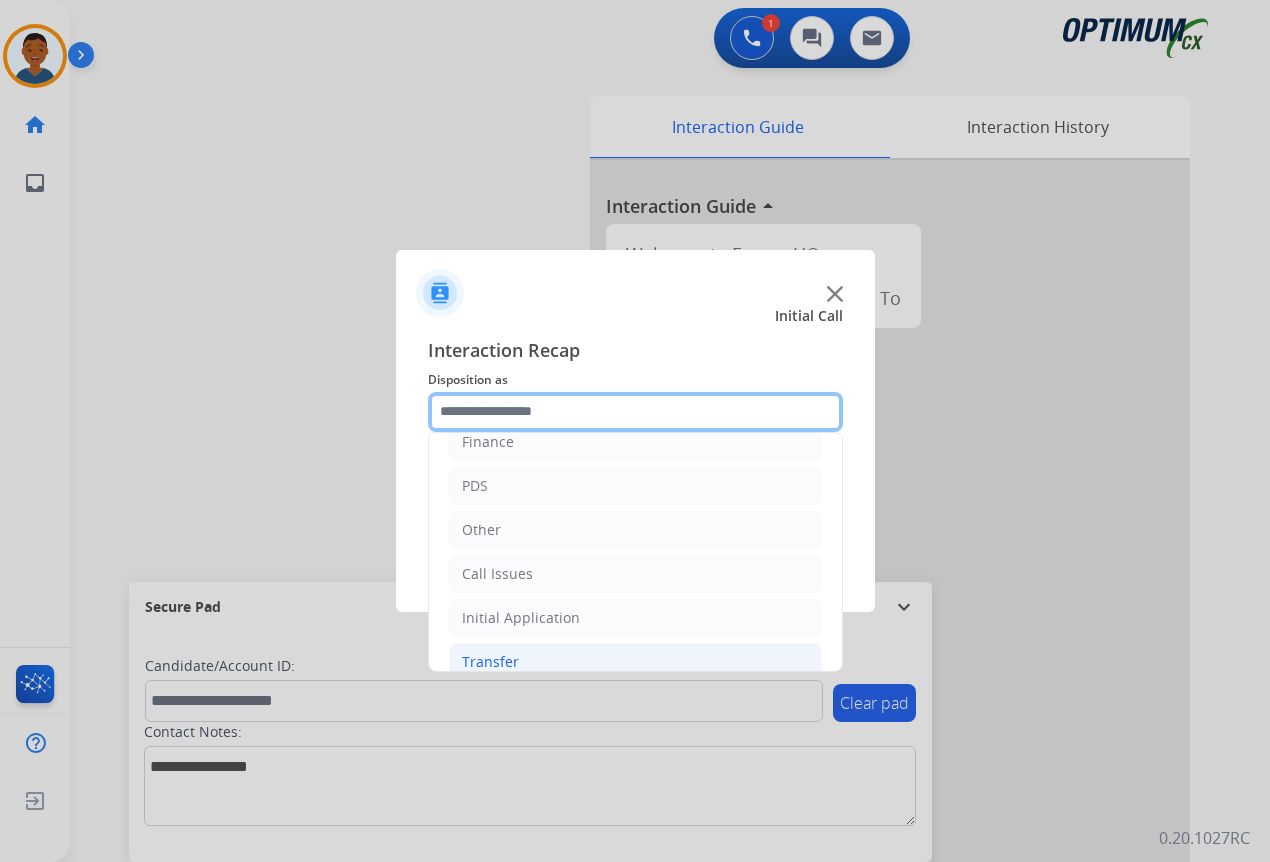 scroll, scrollTop: 136, scrollLeft: 0, axis: vertical 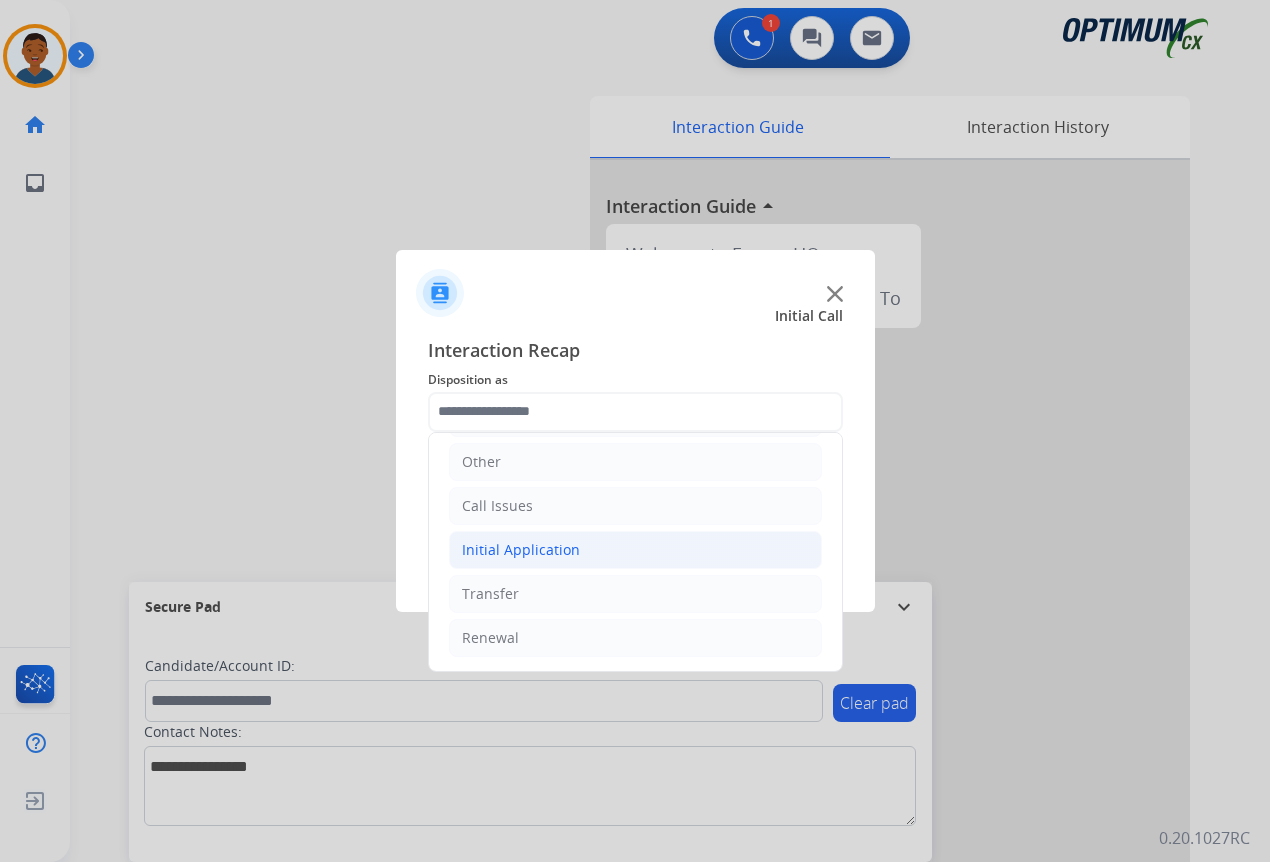 click on "Initial Application" 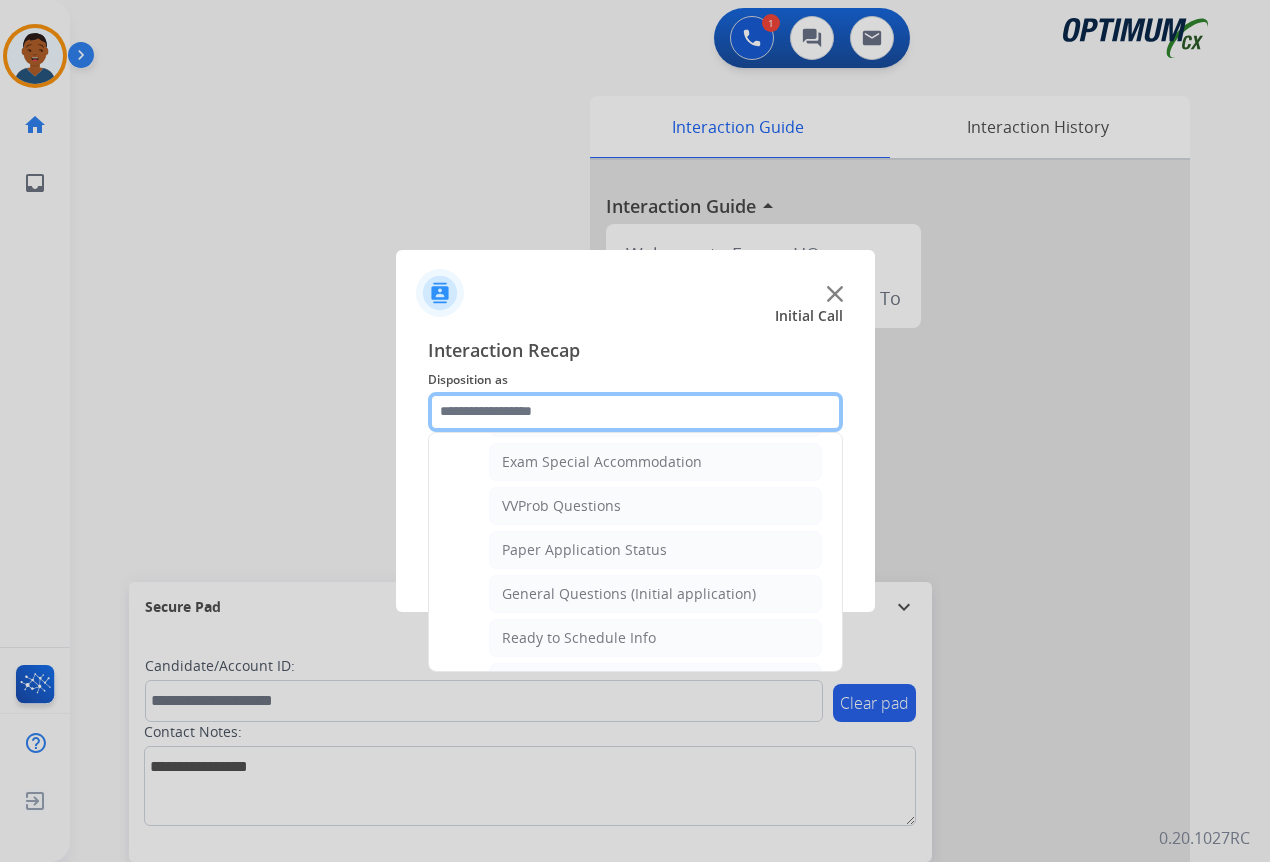 scroll, scrollTop: 1136, scrollLeft: 0, axis: vertical 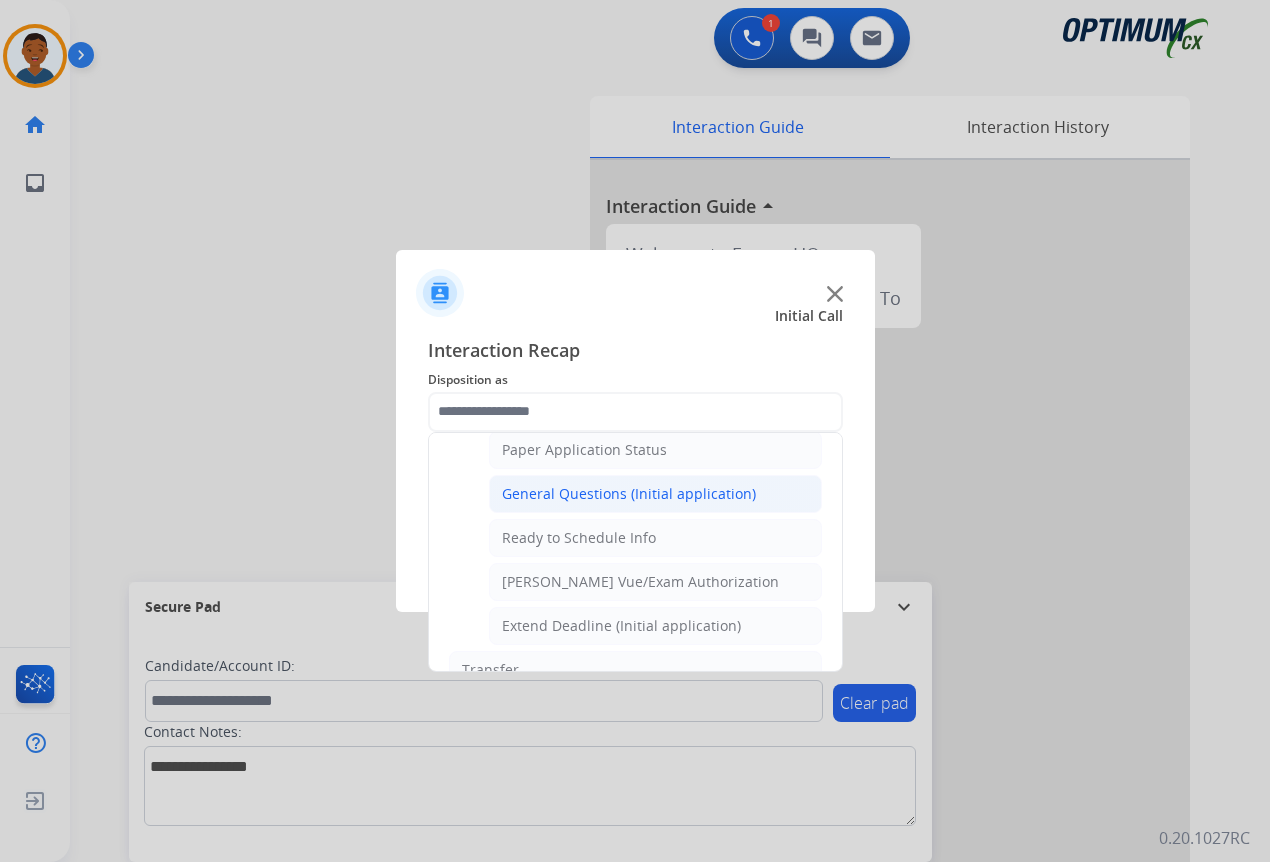 click on "General Questions (Initial application)" 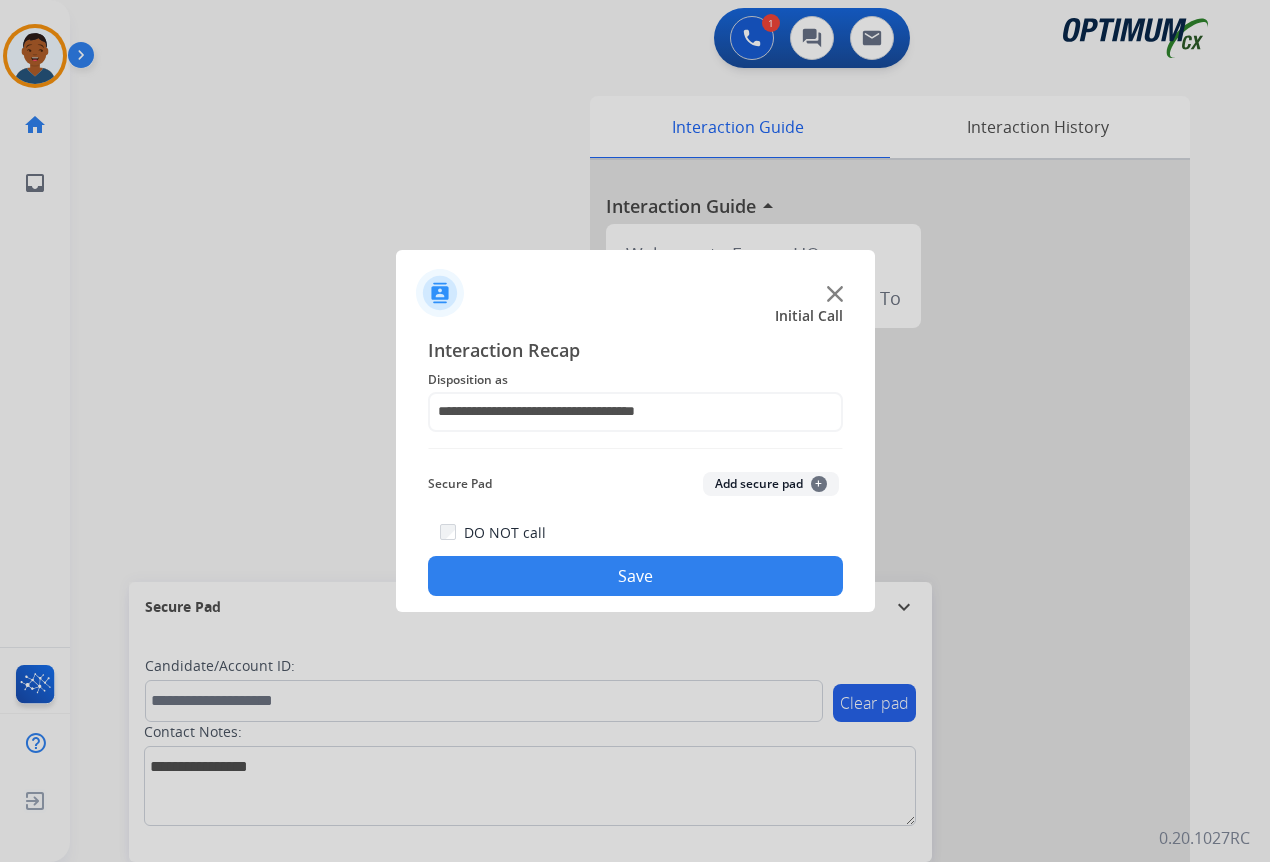 click on "Save" 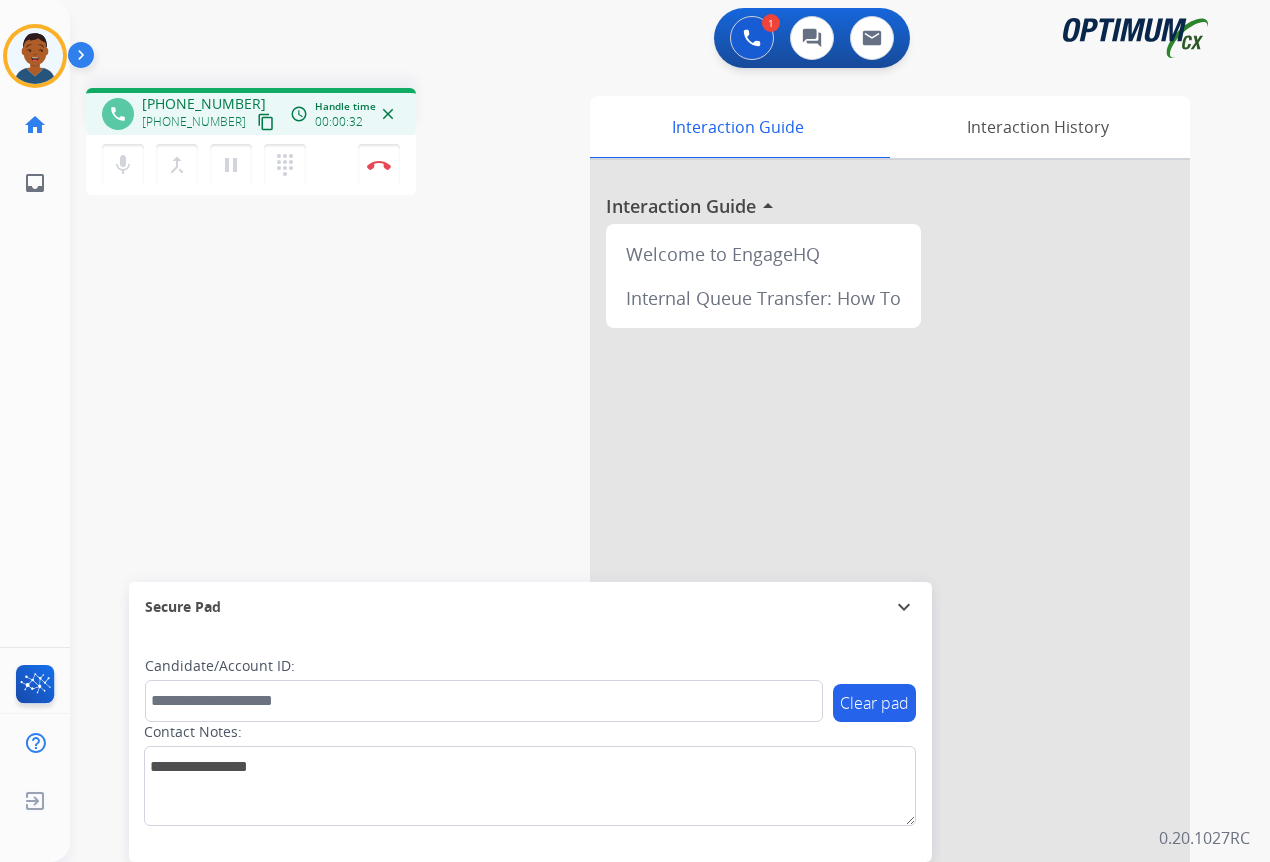 click on "content_copy" at bounding box center (266, 122) 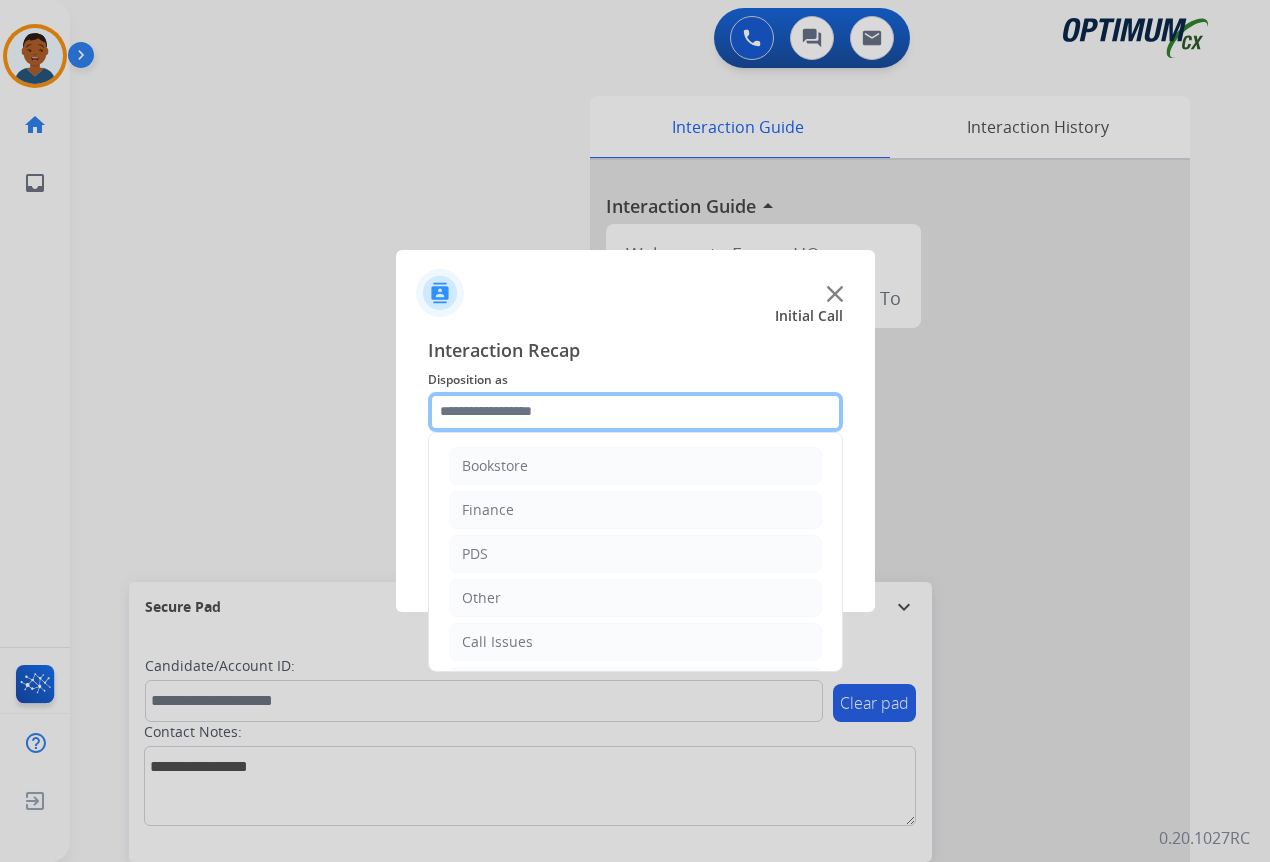 click 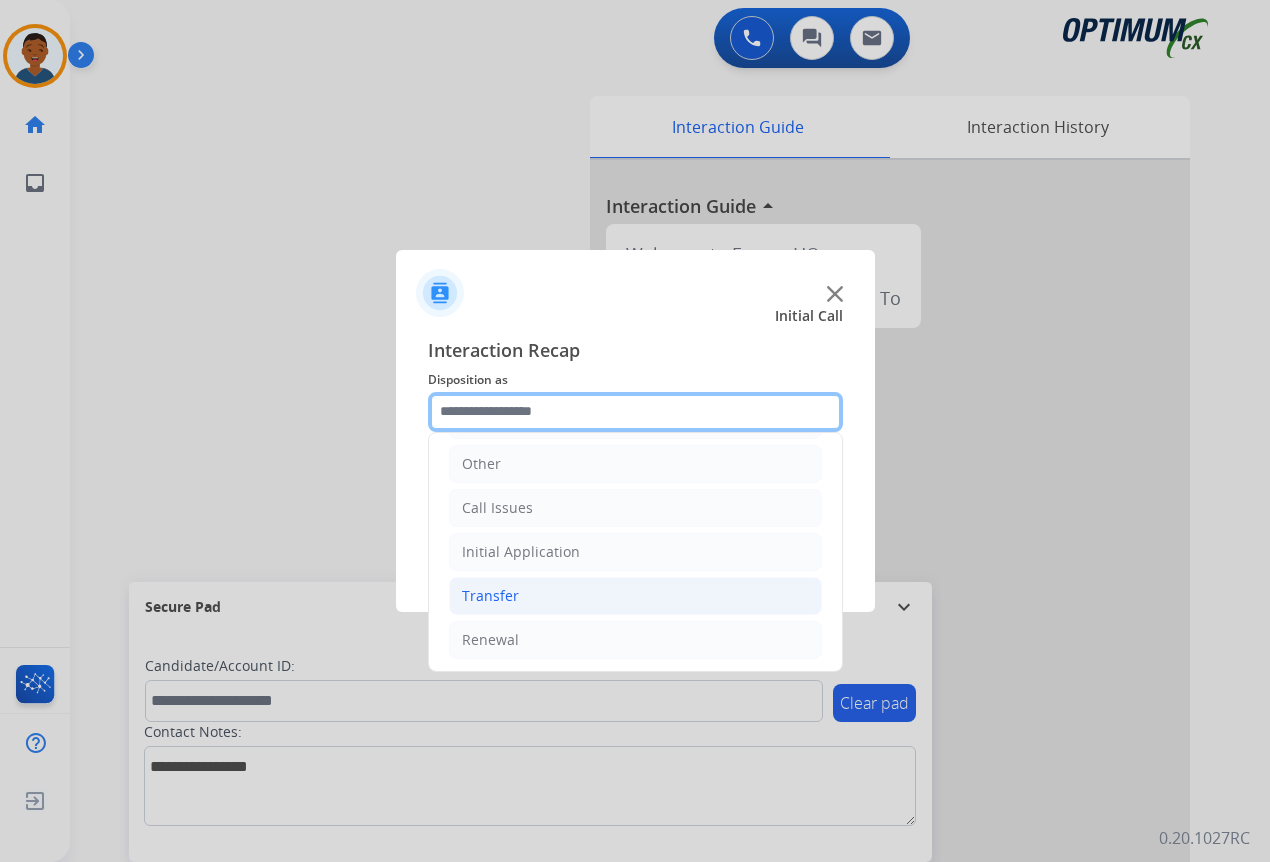 scroll, scrollTop: 136, scrollLeft: 0, axis: vertical 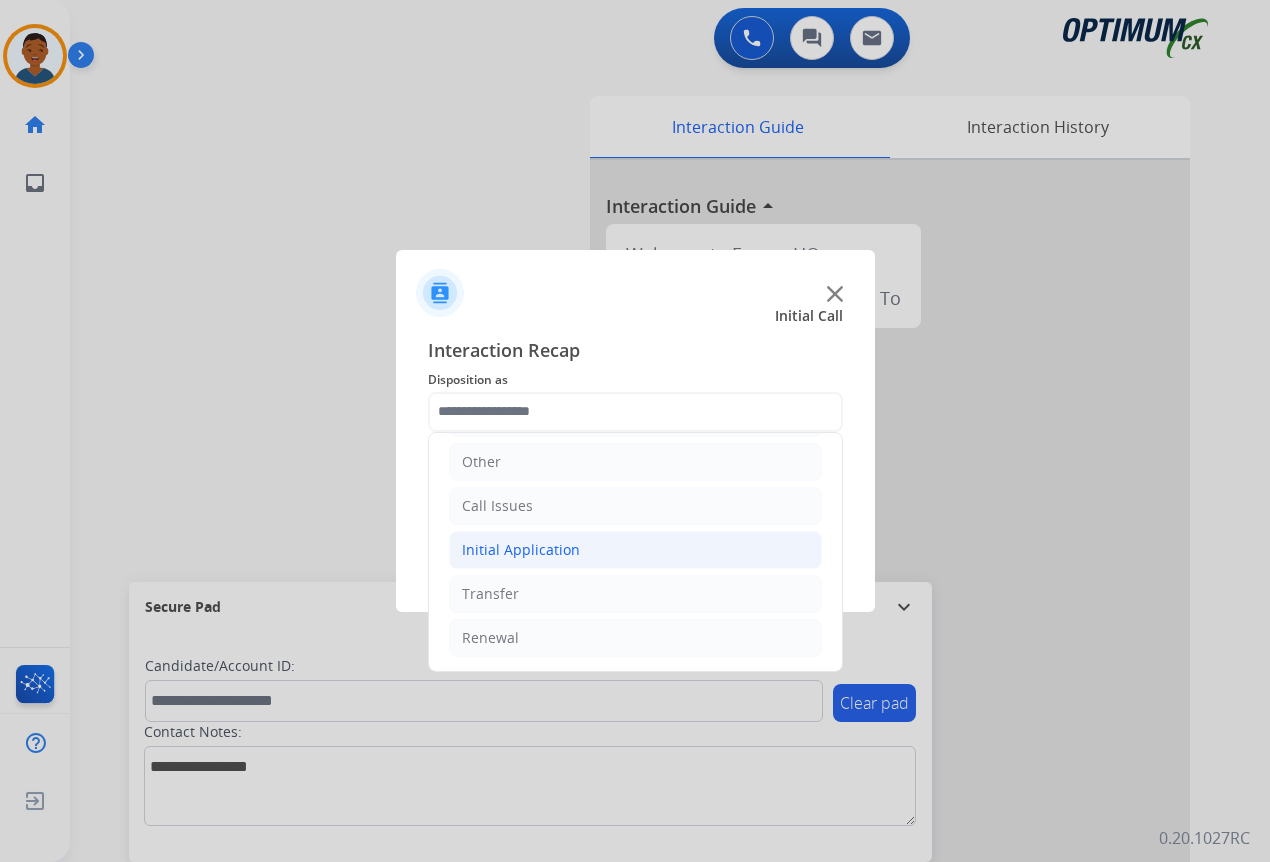 click on "Initial Application" 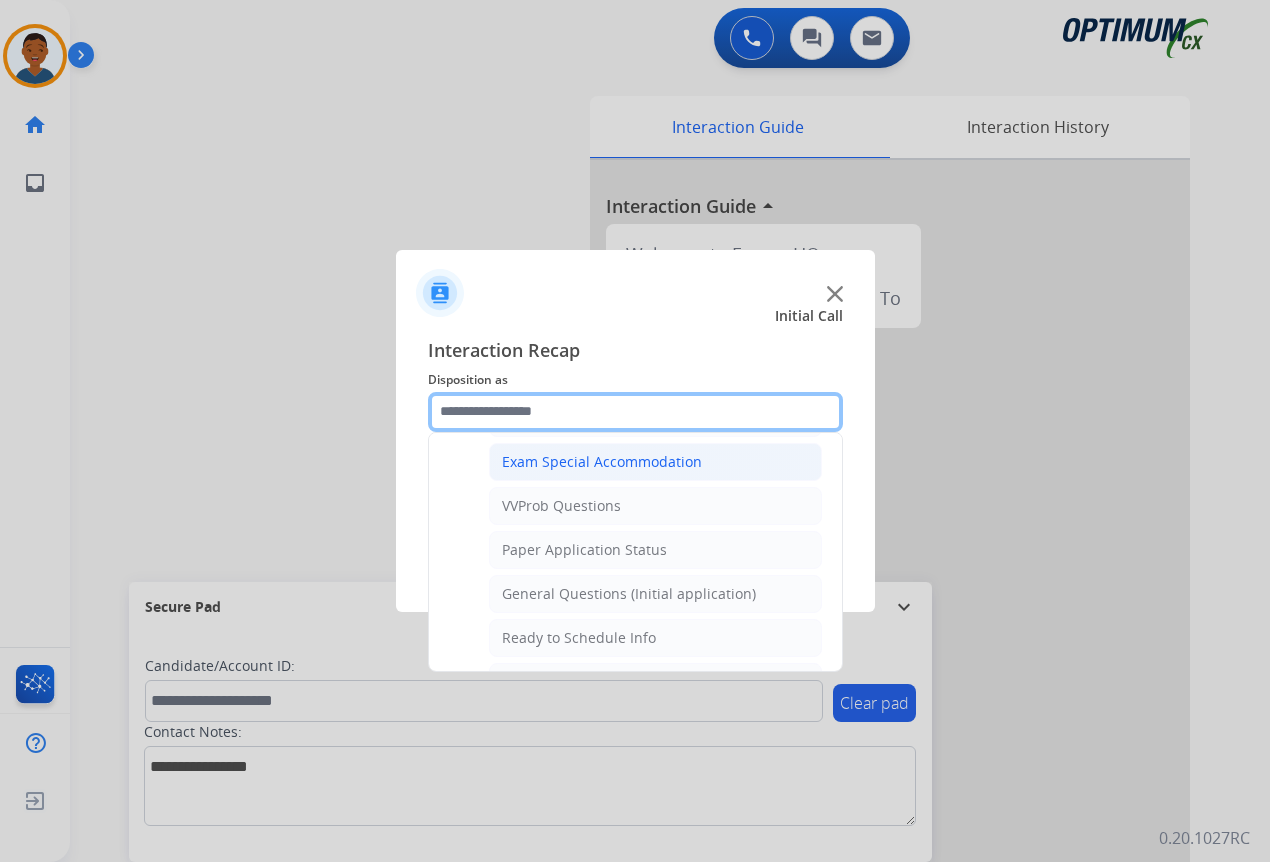 scroll, scrollTop: 1136, scrollLeft: 0, axis: vertical 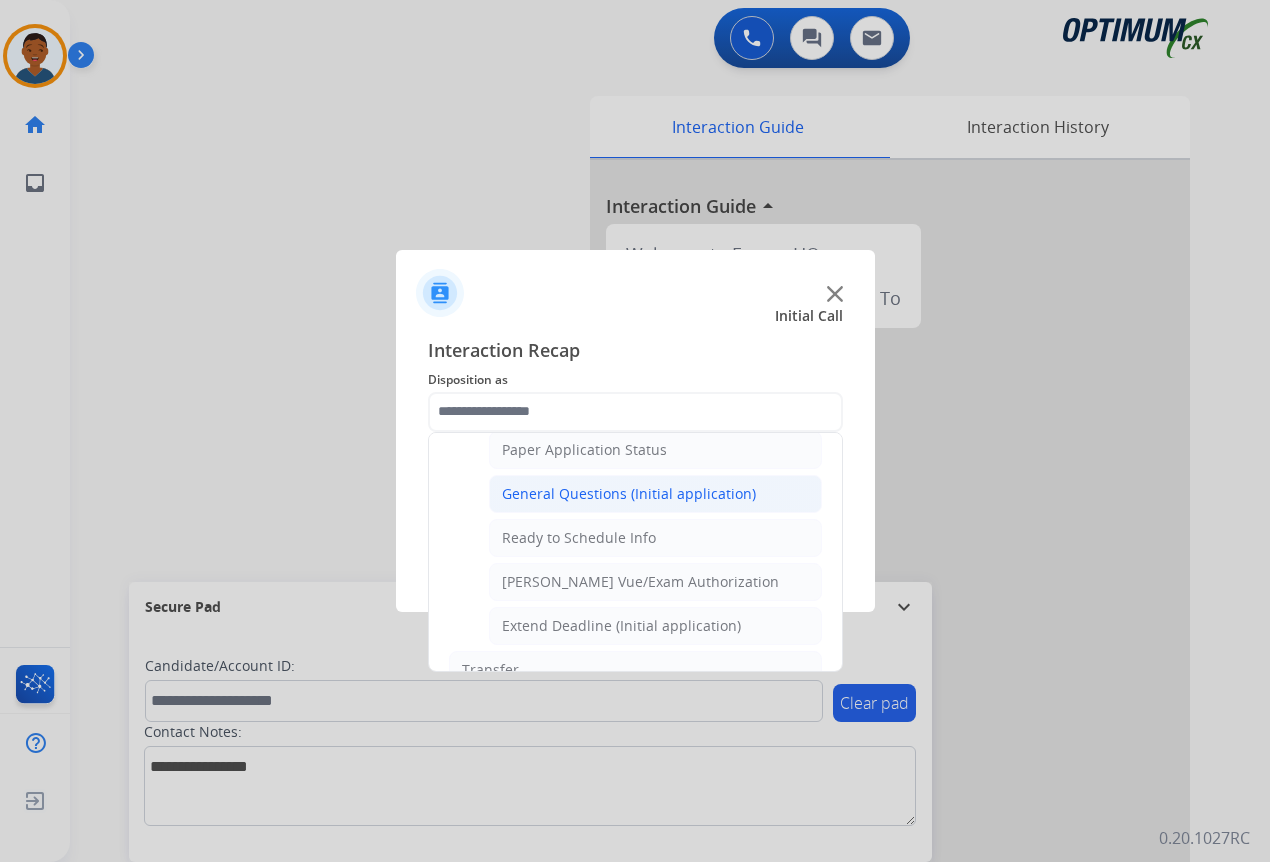 click on "General Questions (Initial application)" 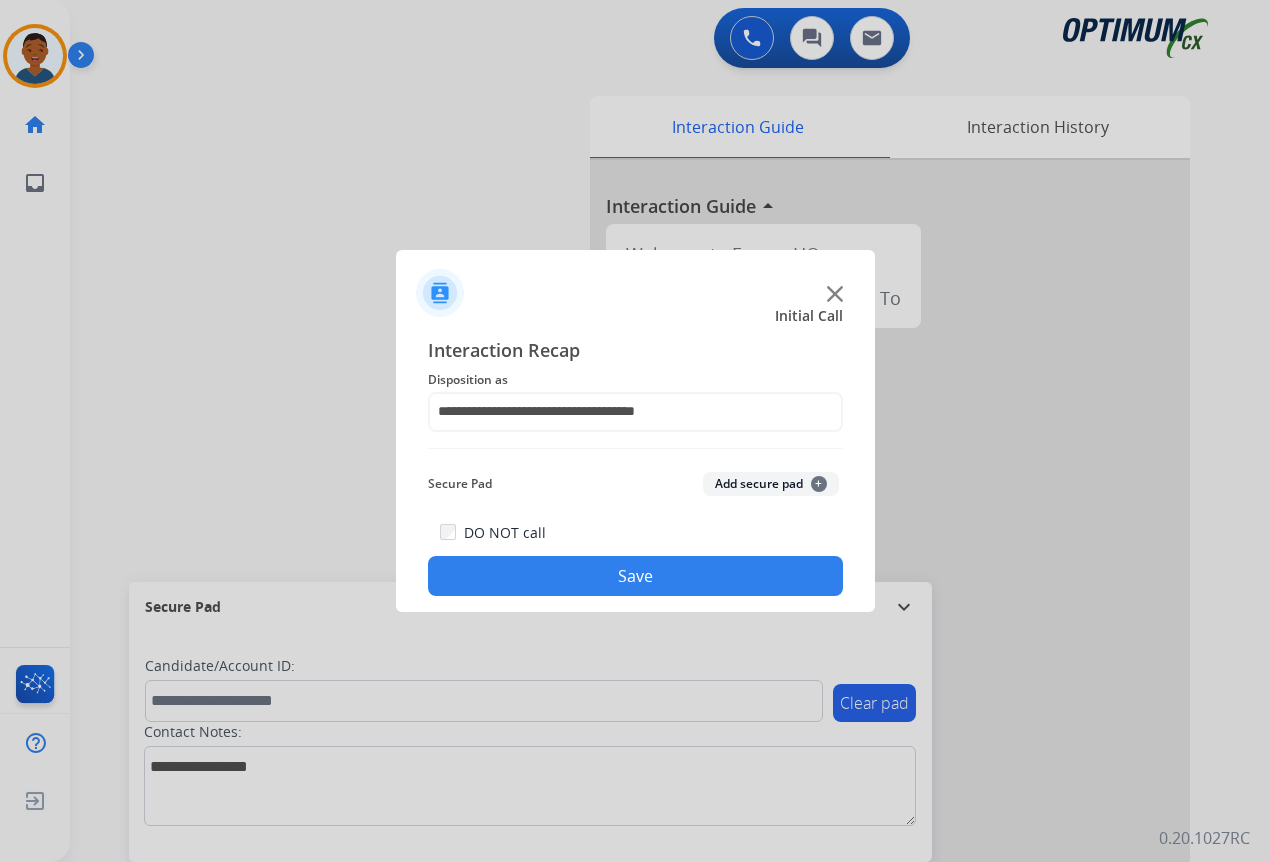 click on "Save" 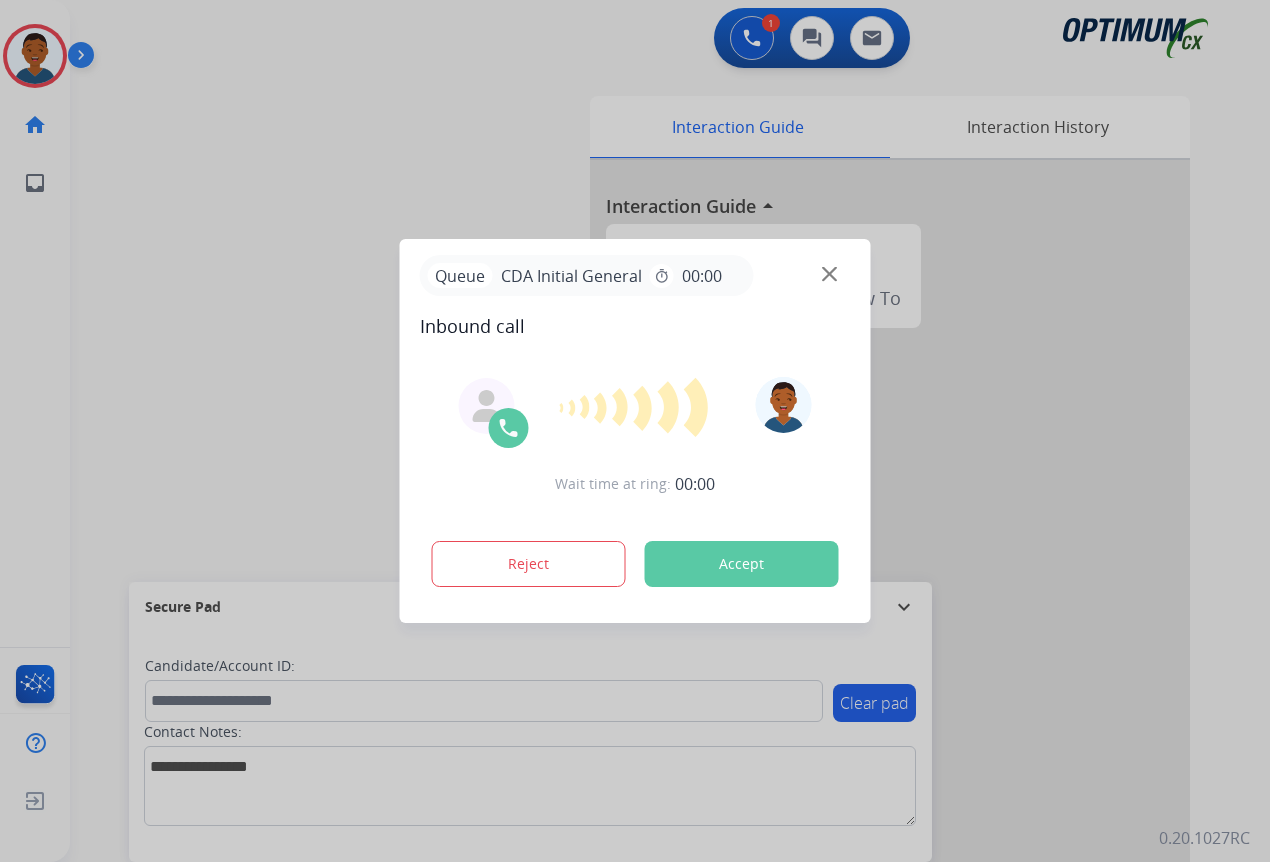 click at bounding box center (635, 431) 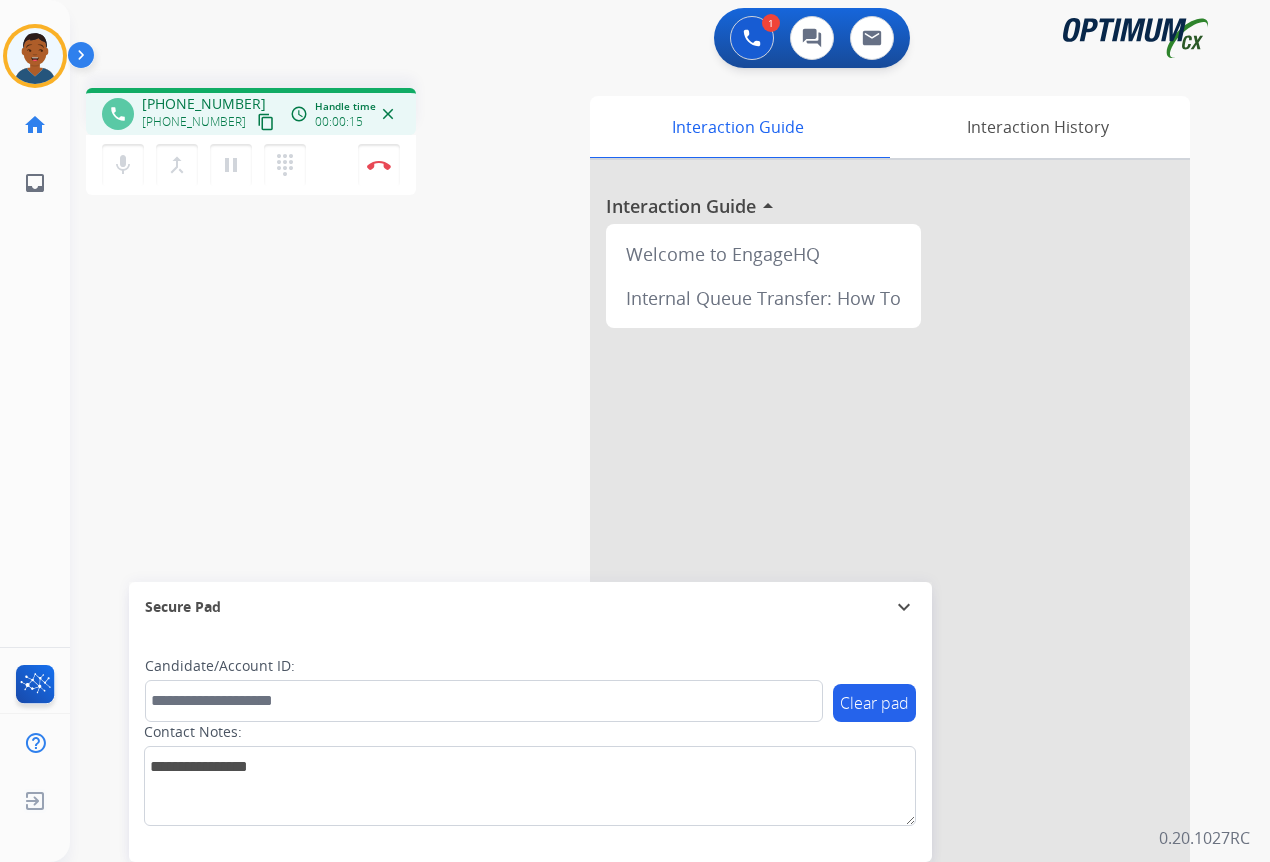click on "content_copy" at bounding box center [266, 122] 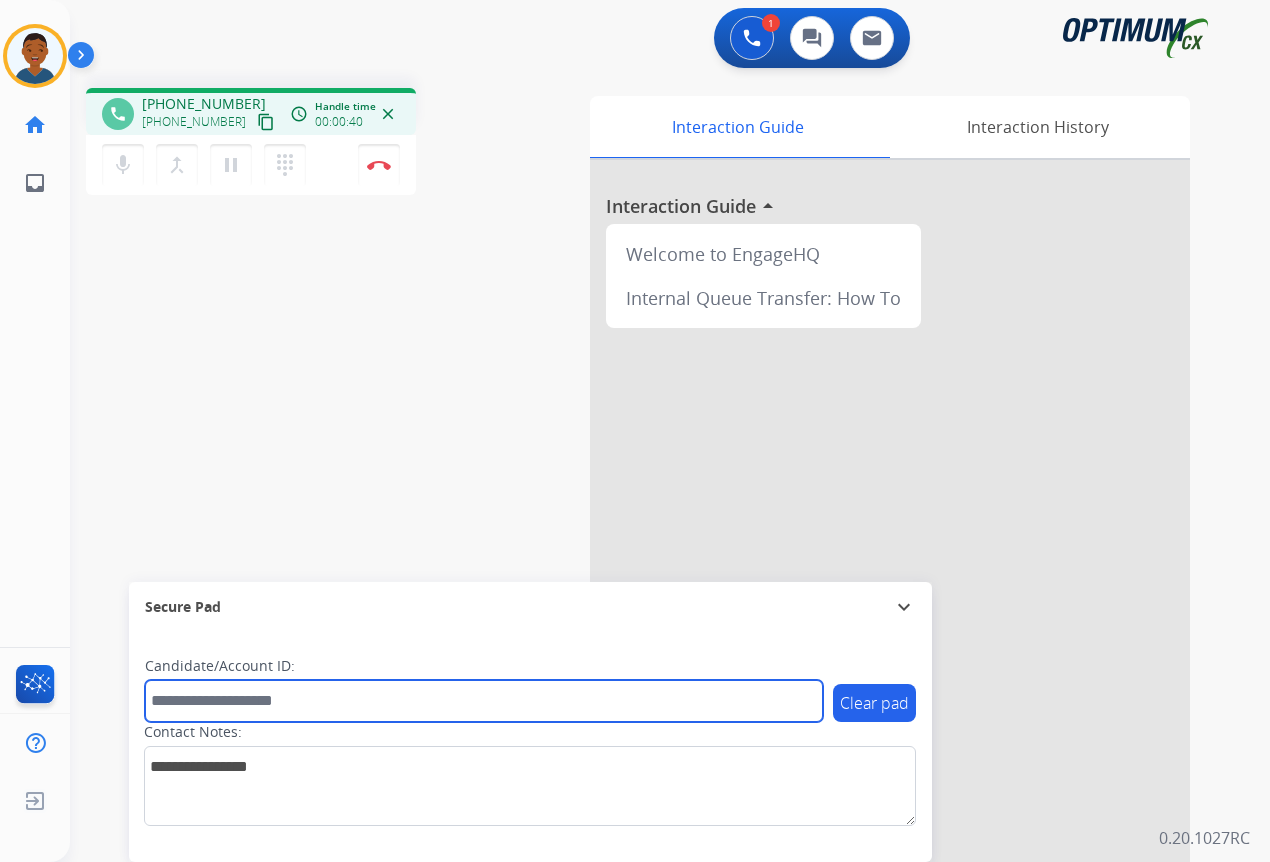 click at bounding box center (484, 701) 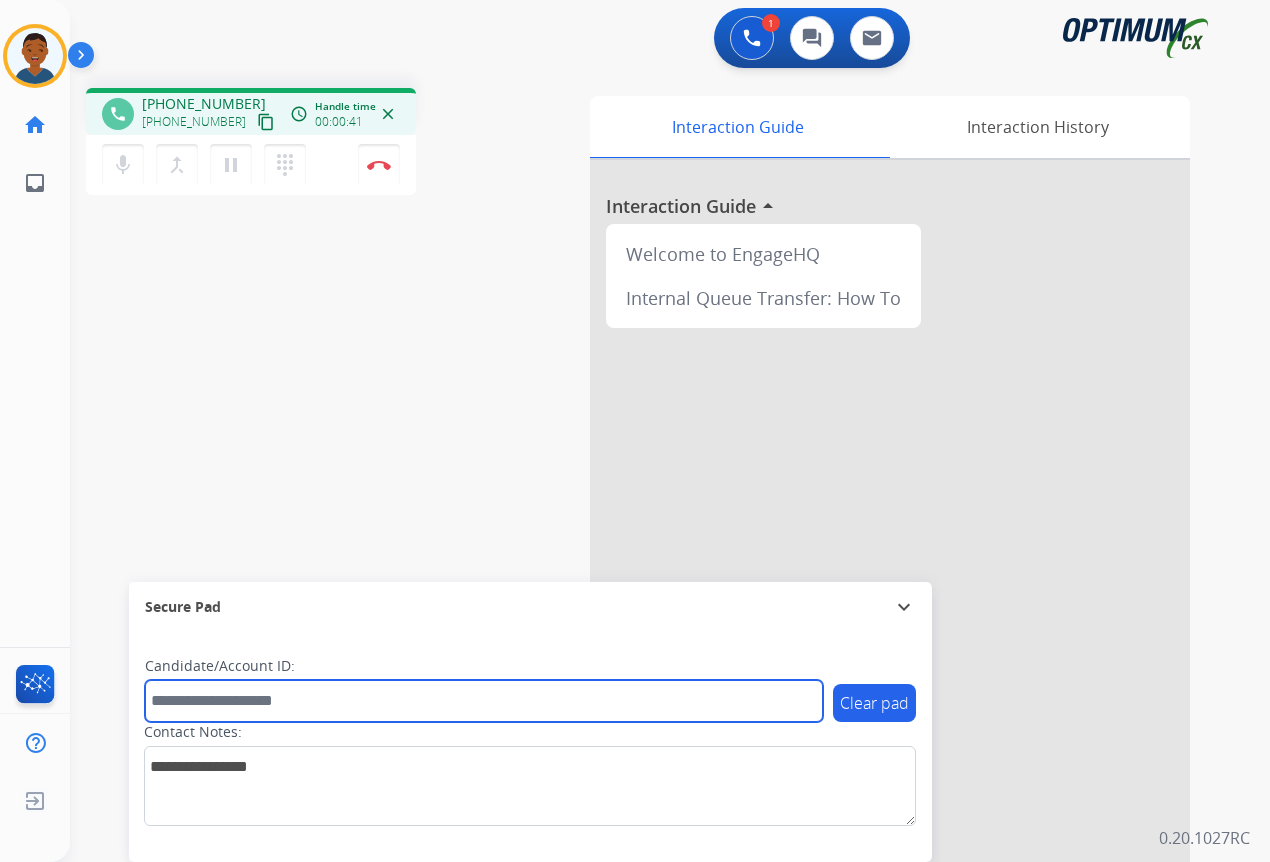 paste on "*******" 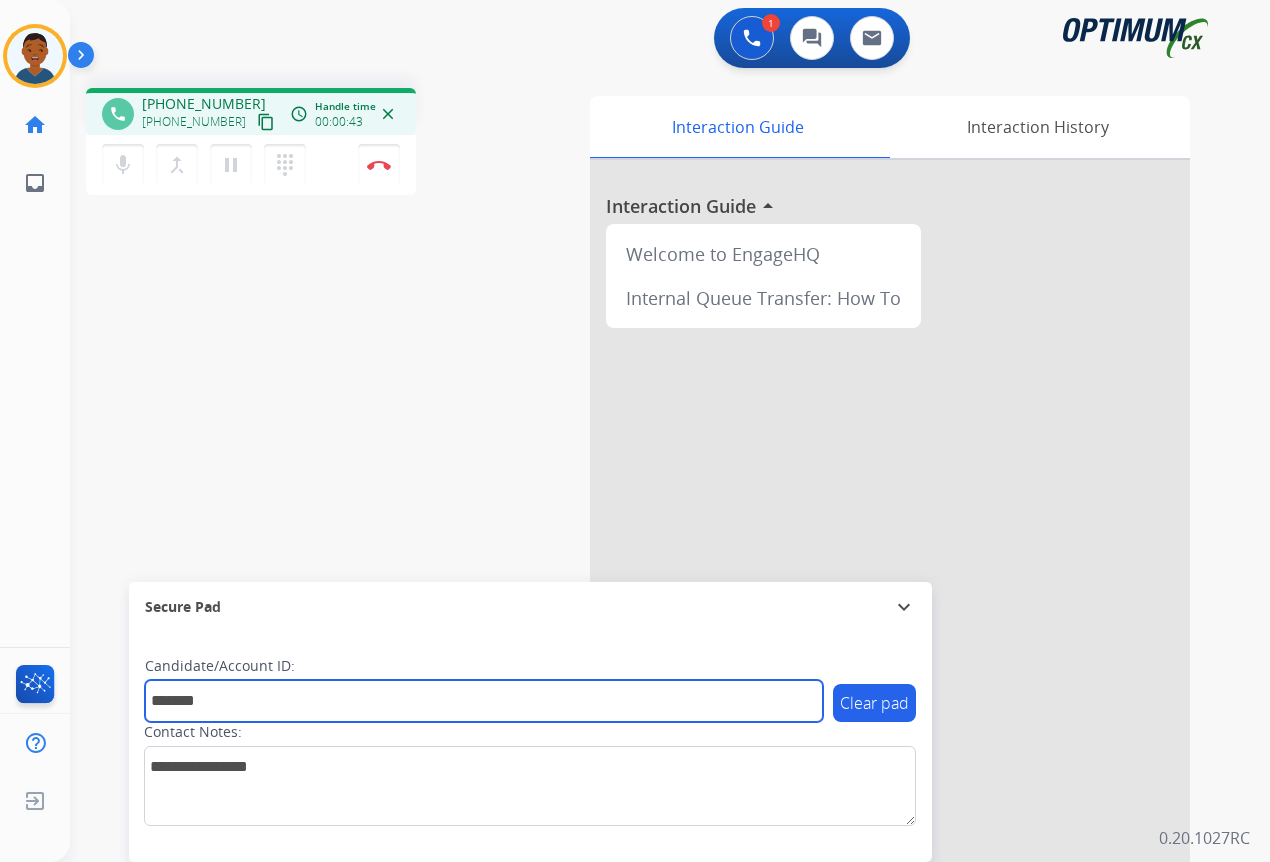 type on "*******" 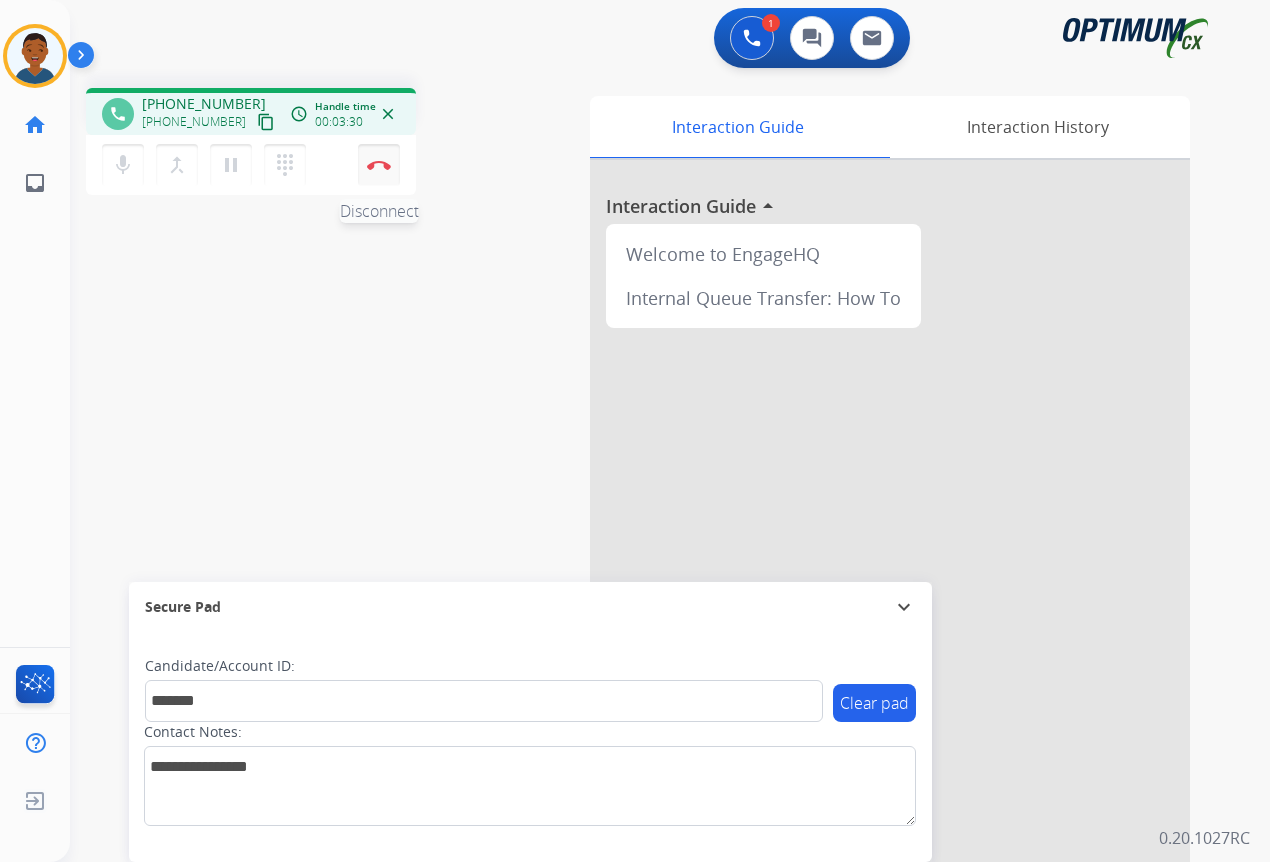 click at bounding box center (379, 165) 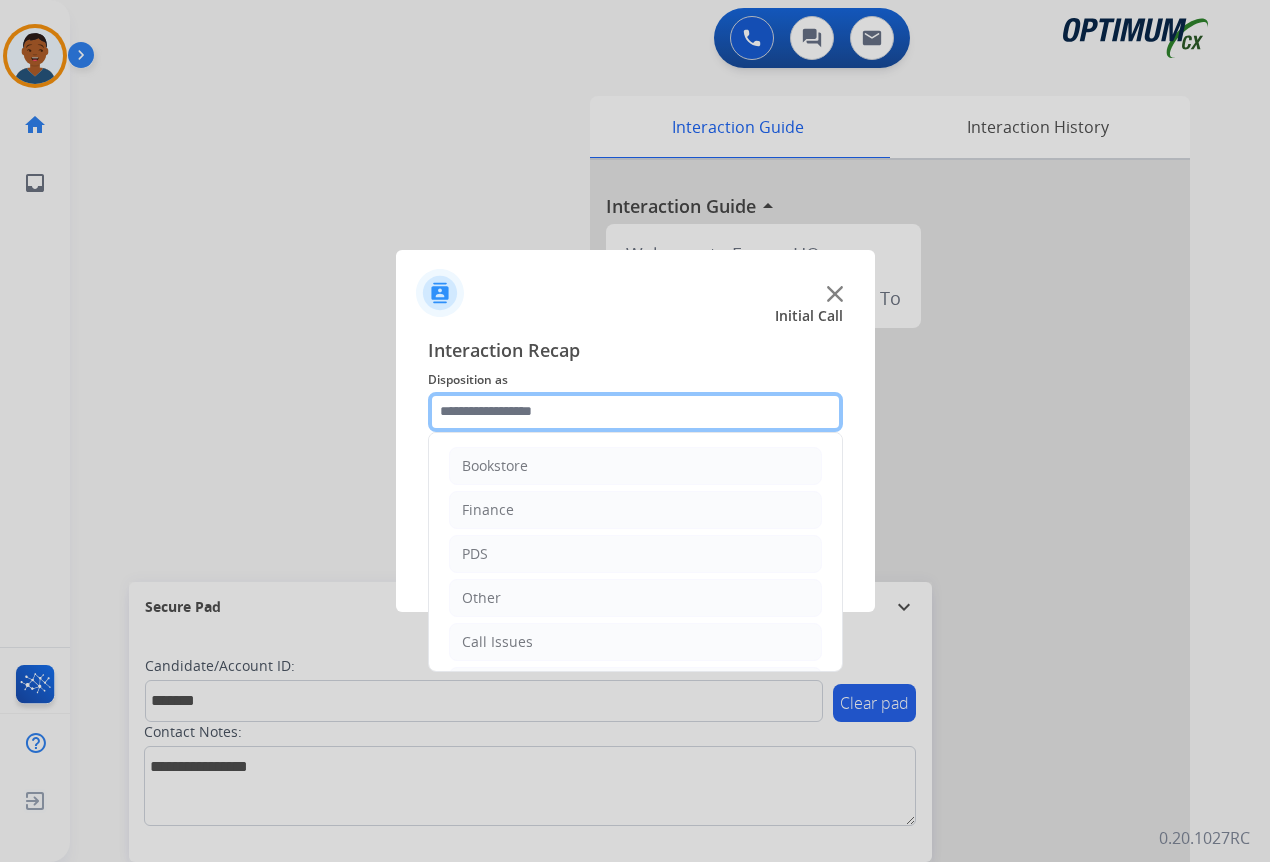 click 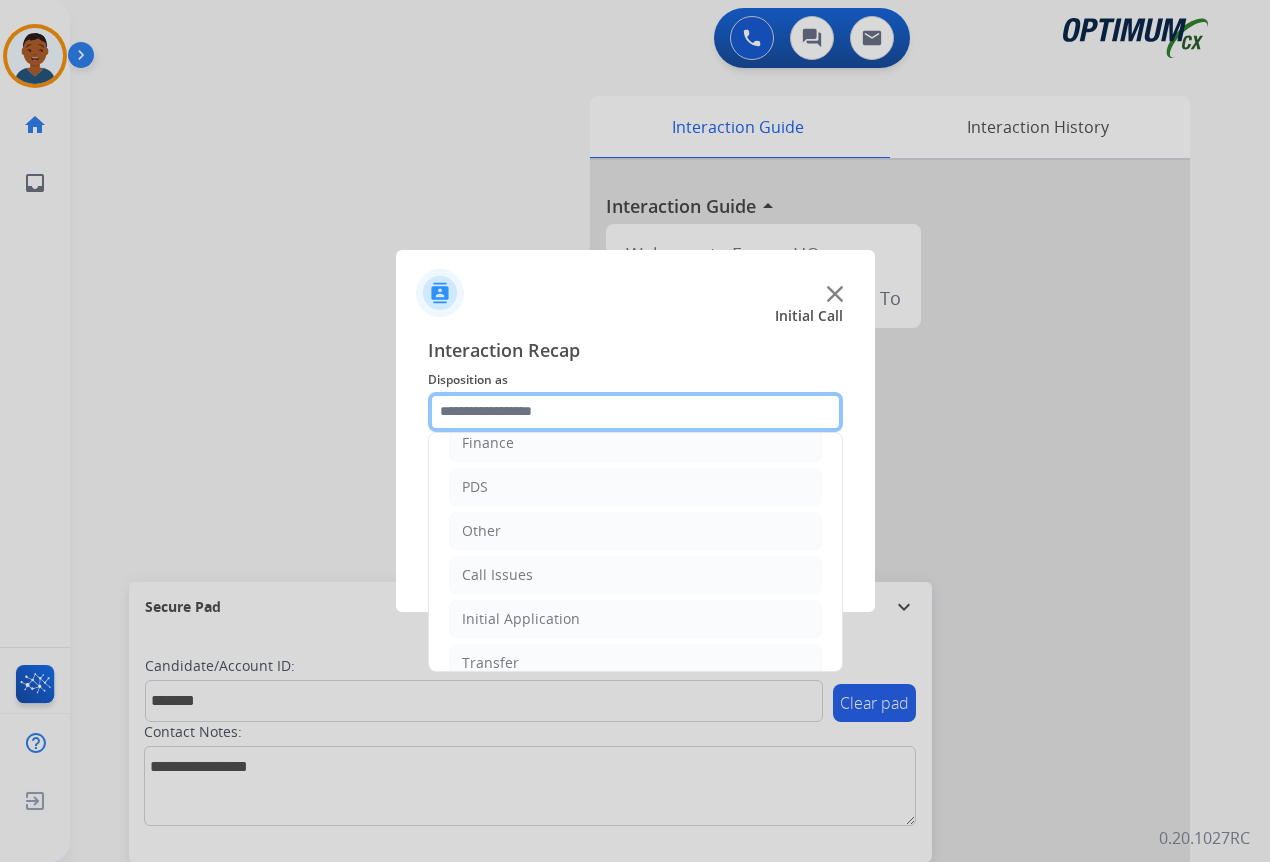 scroll, scrollTop: 136, scrollLeft: 0, axis: vertical 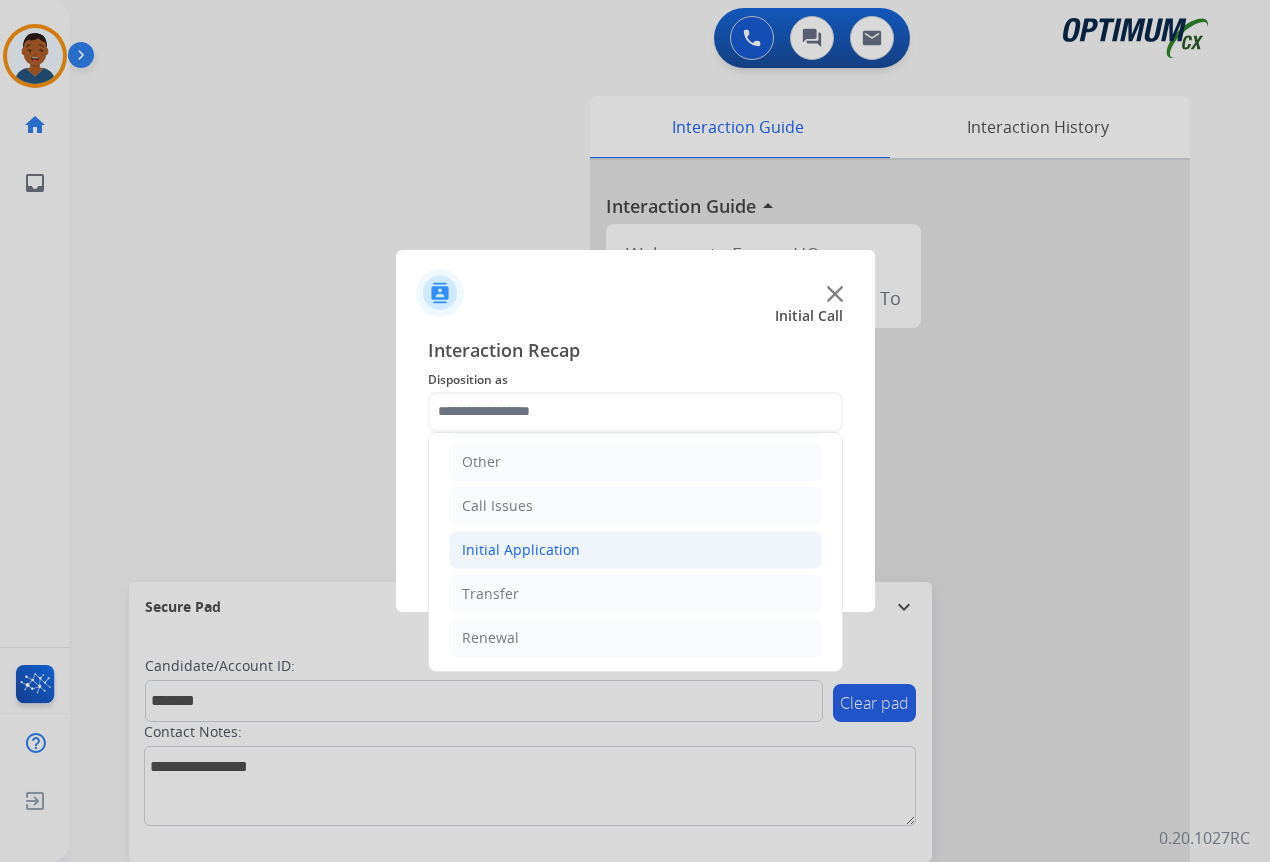 click on "Initial Application" 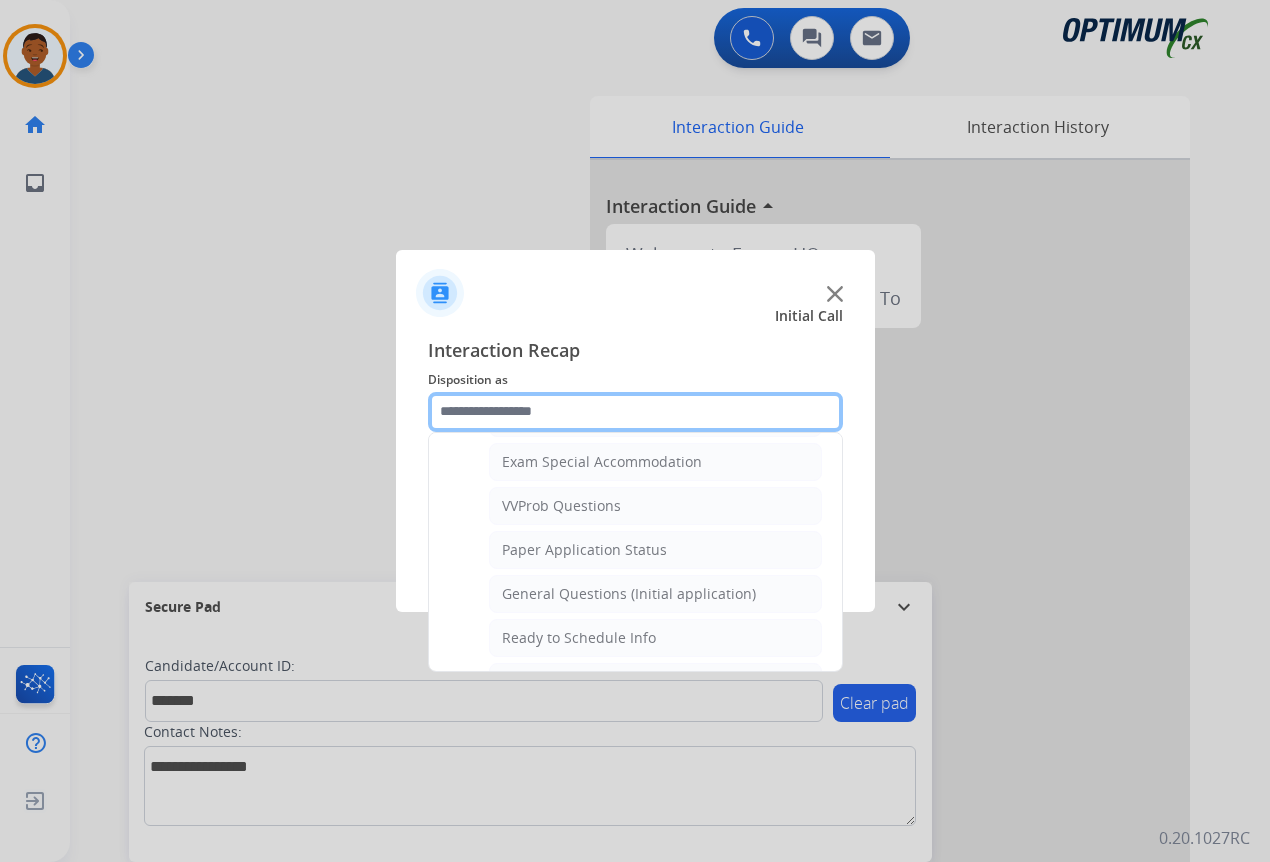 scroll, scrollTop: 1136, scrollLeft: 0, axis: vertical 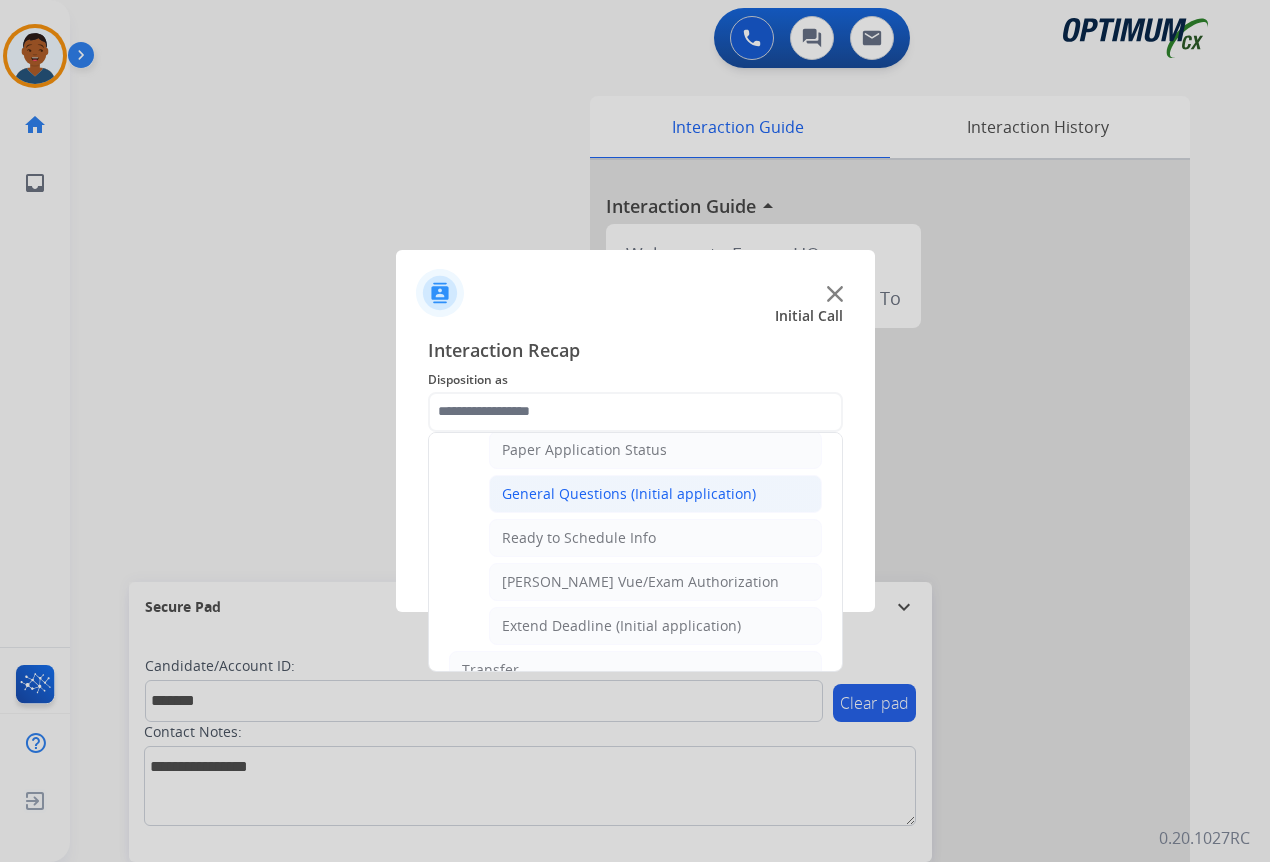 click on "General Questions (Initial application)" 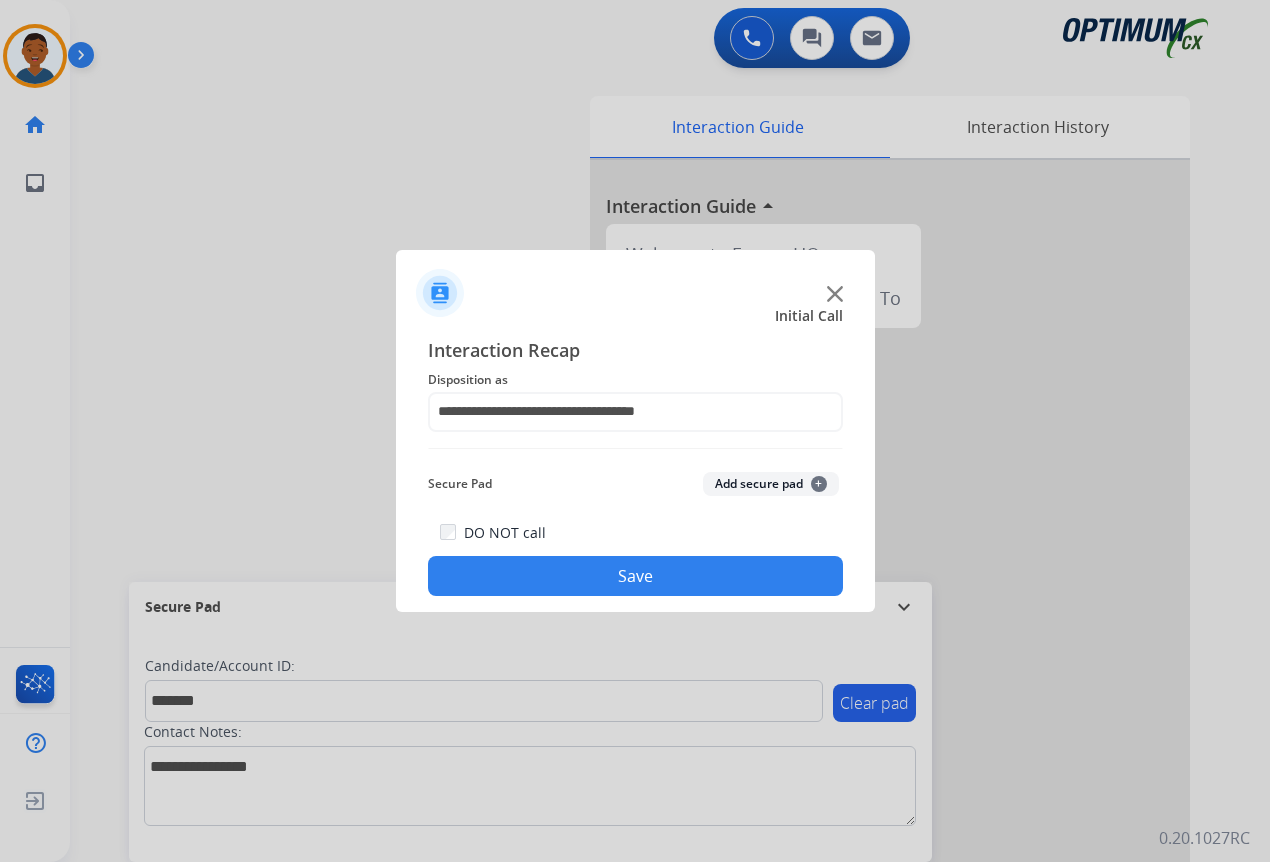 click on "Add secure pad  +" 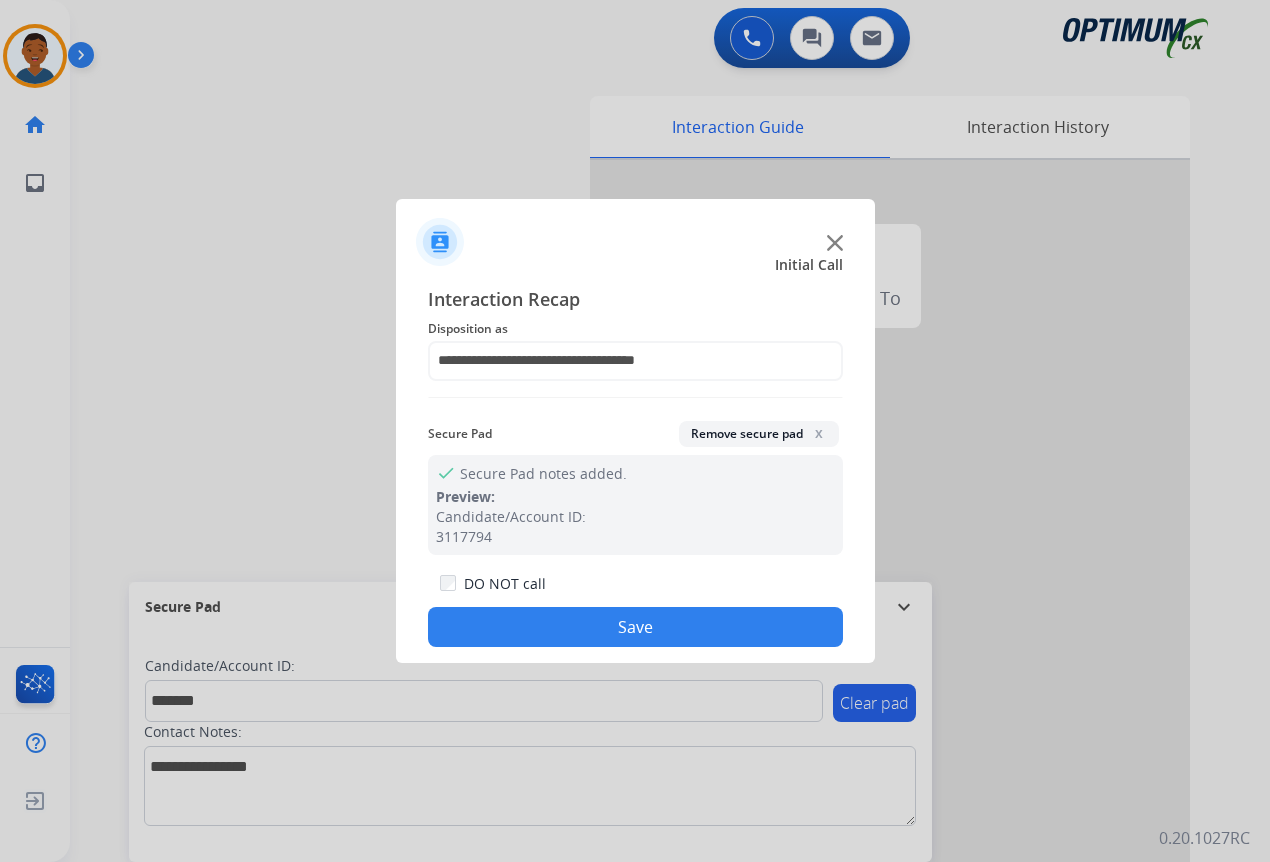 click on "Save" 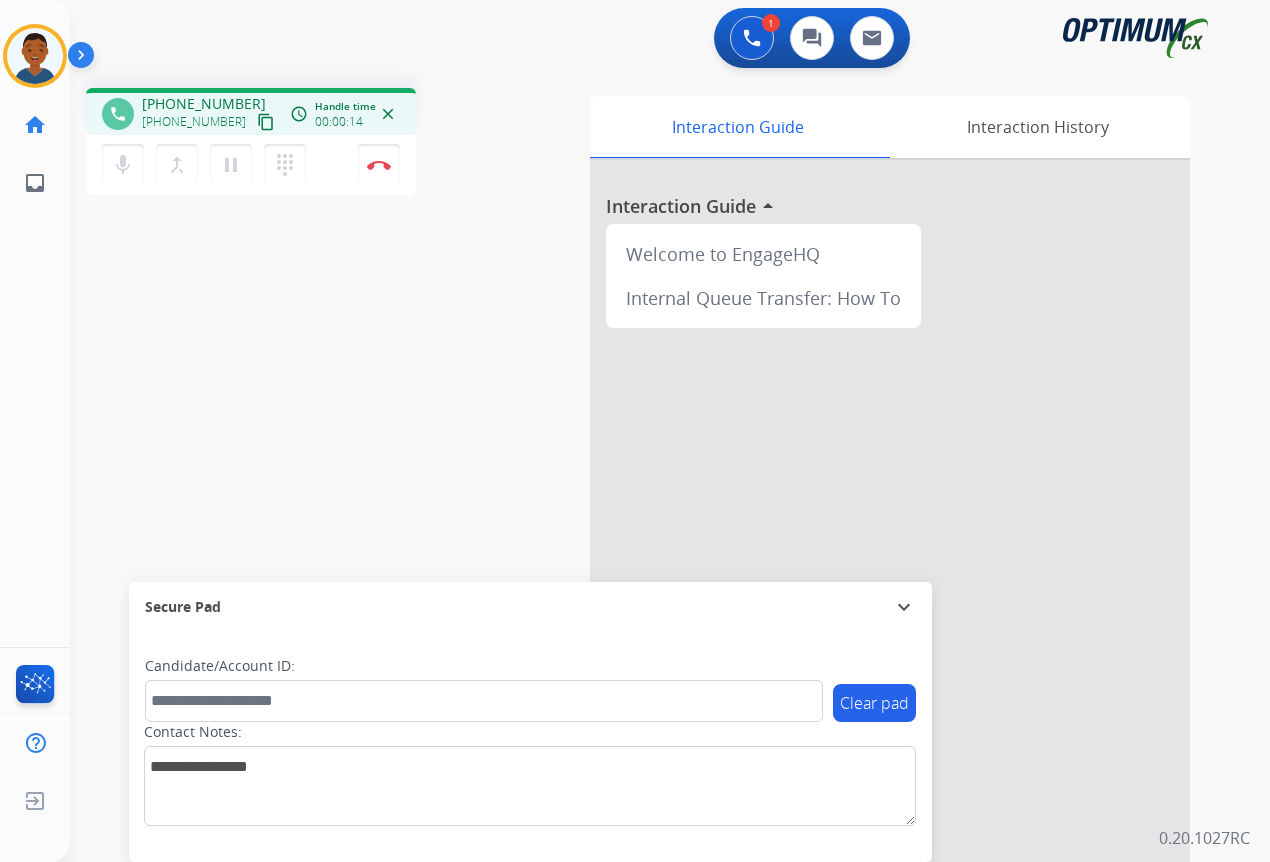 click on "content_copy" at bounding box center [266, 122] 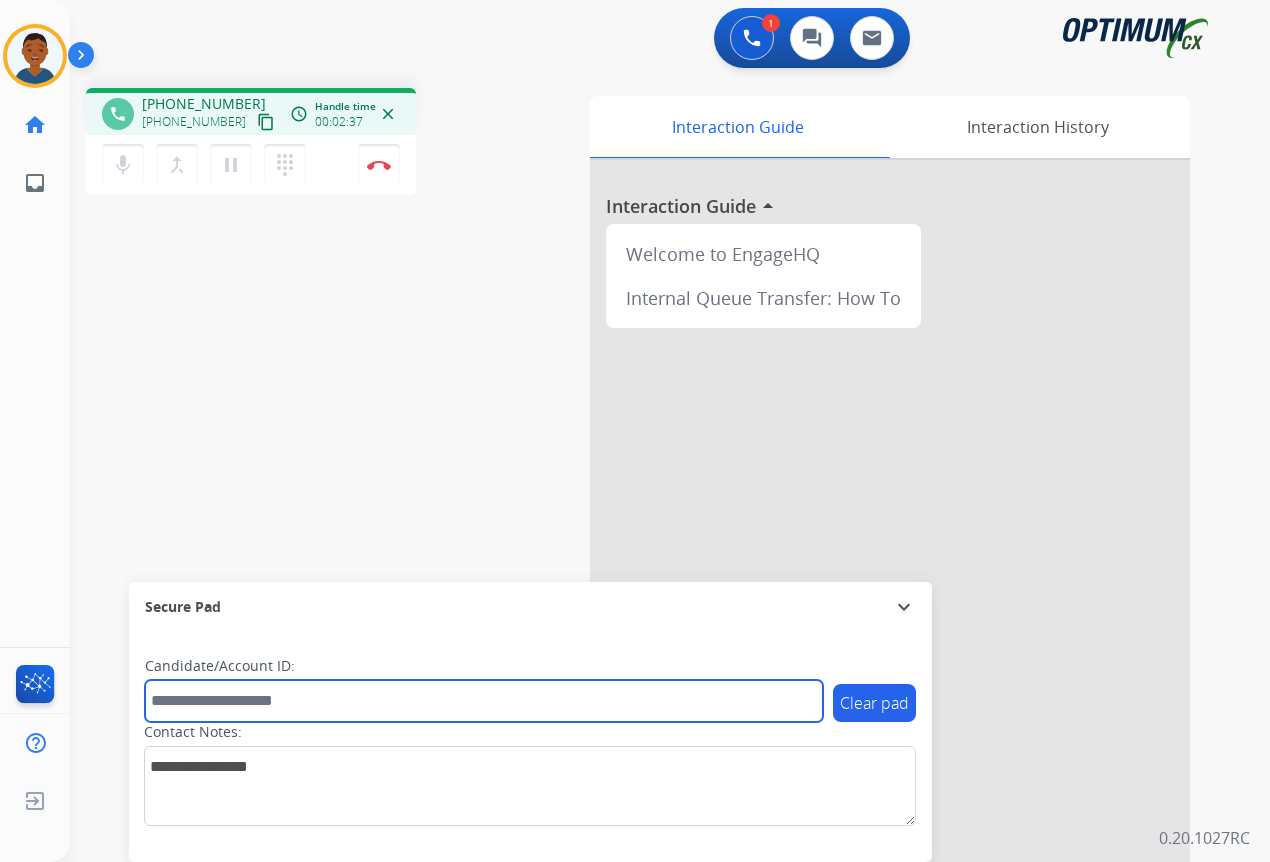 click at bounding box center [484, 701] 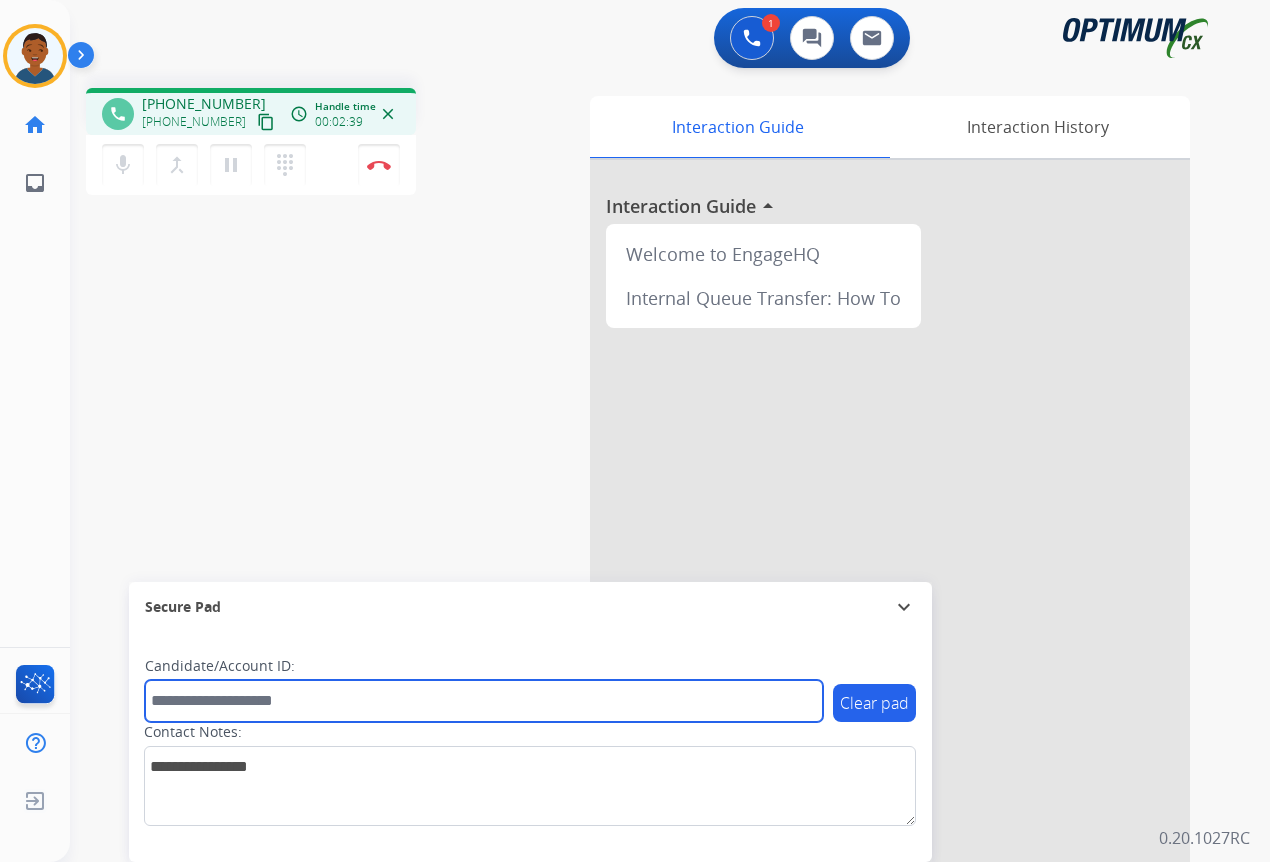 paste on "*******" 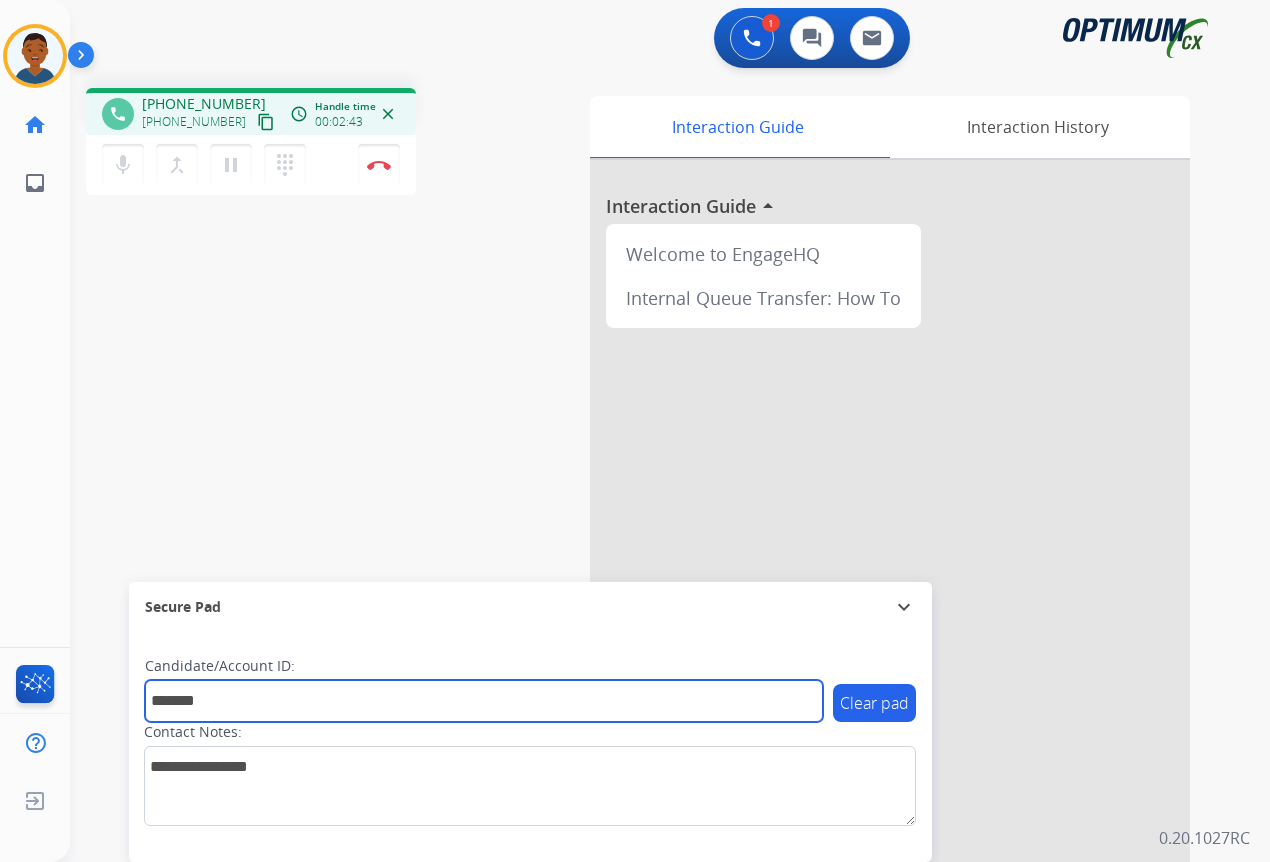 type on "*******" 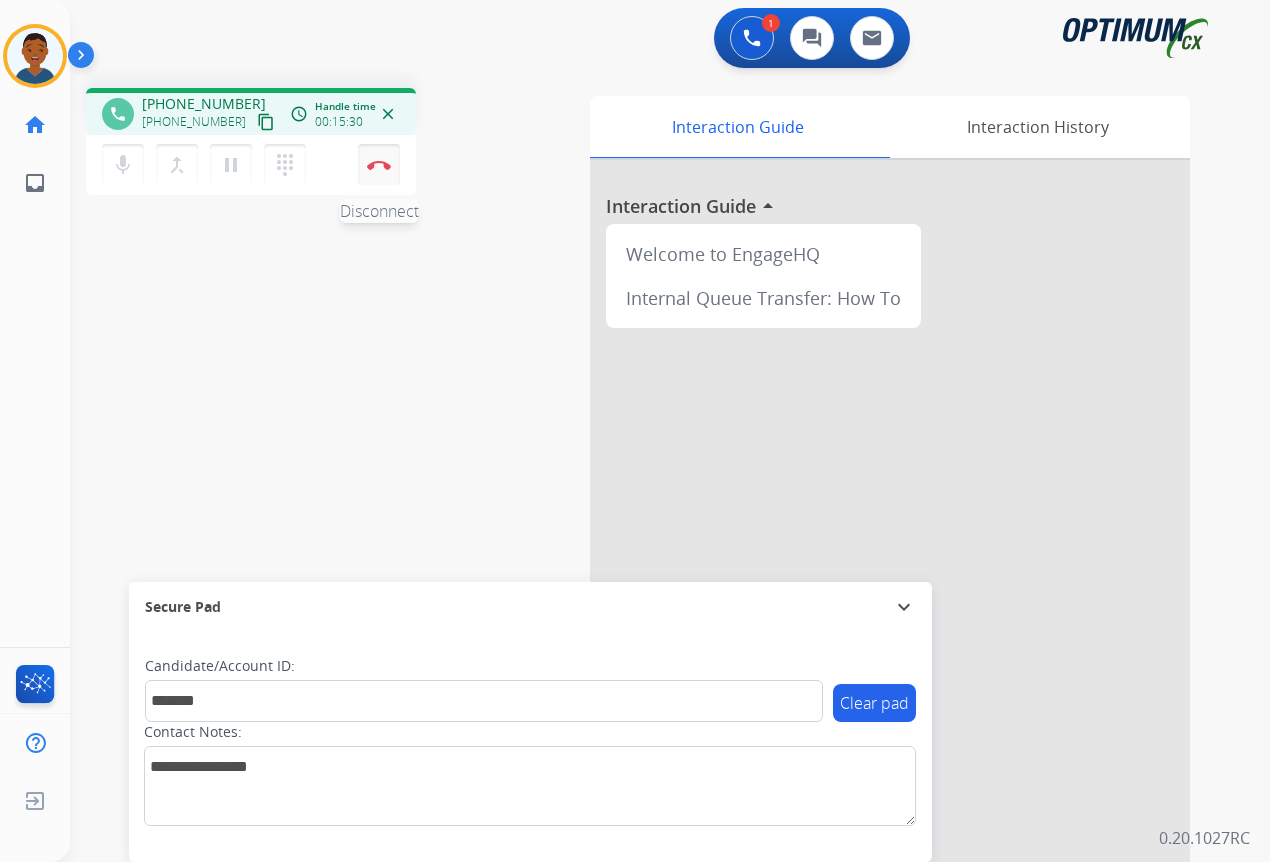 click at bounding box center [379, 165] 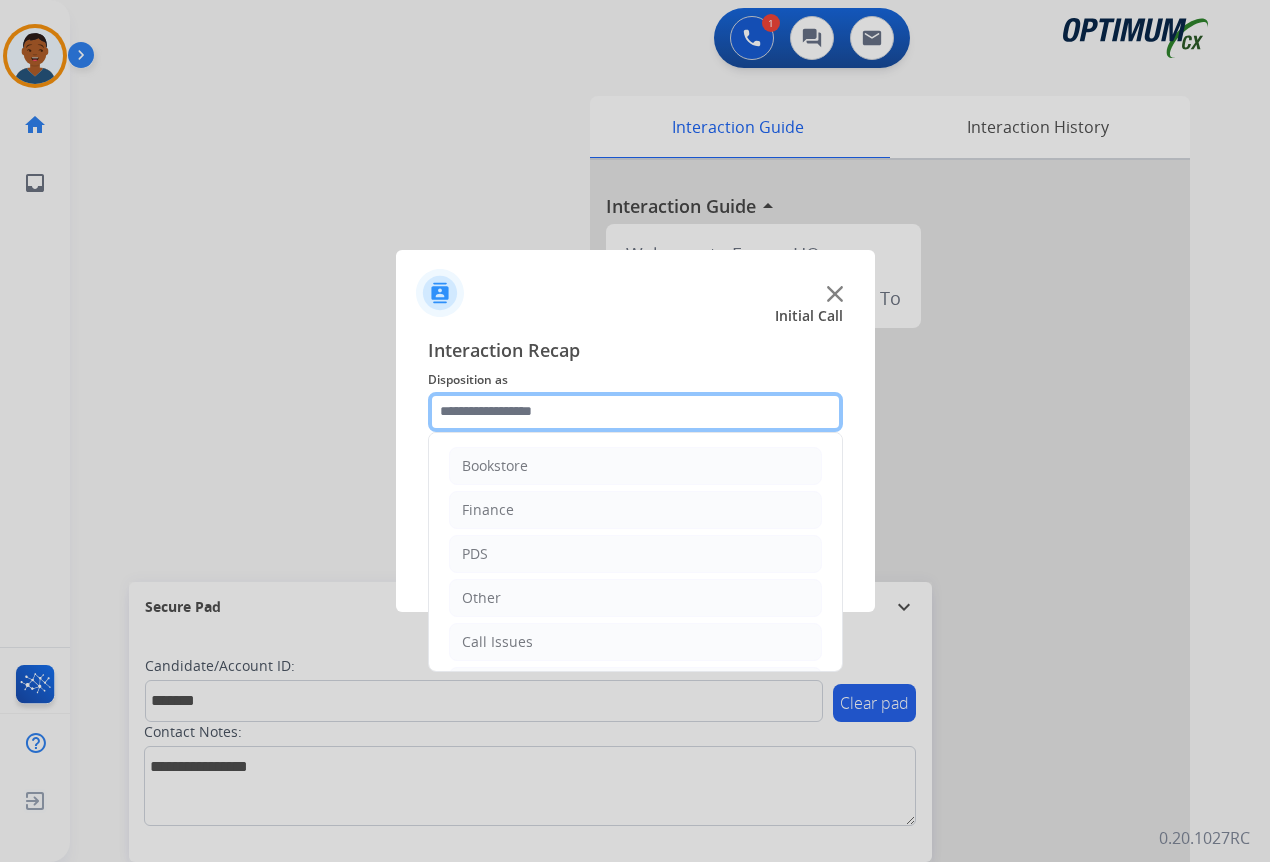 click 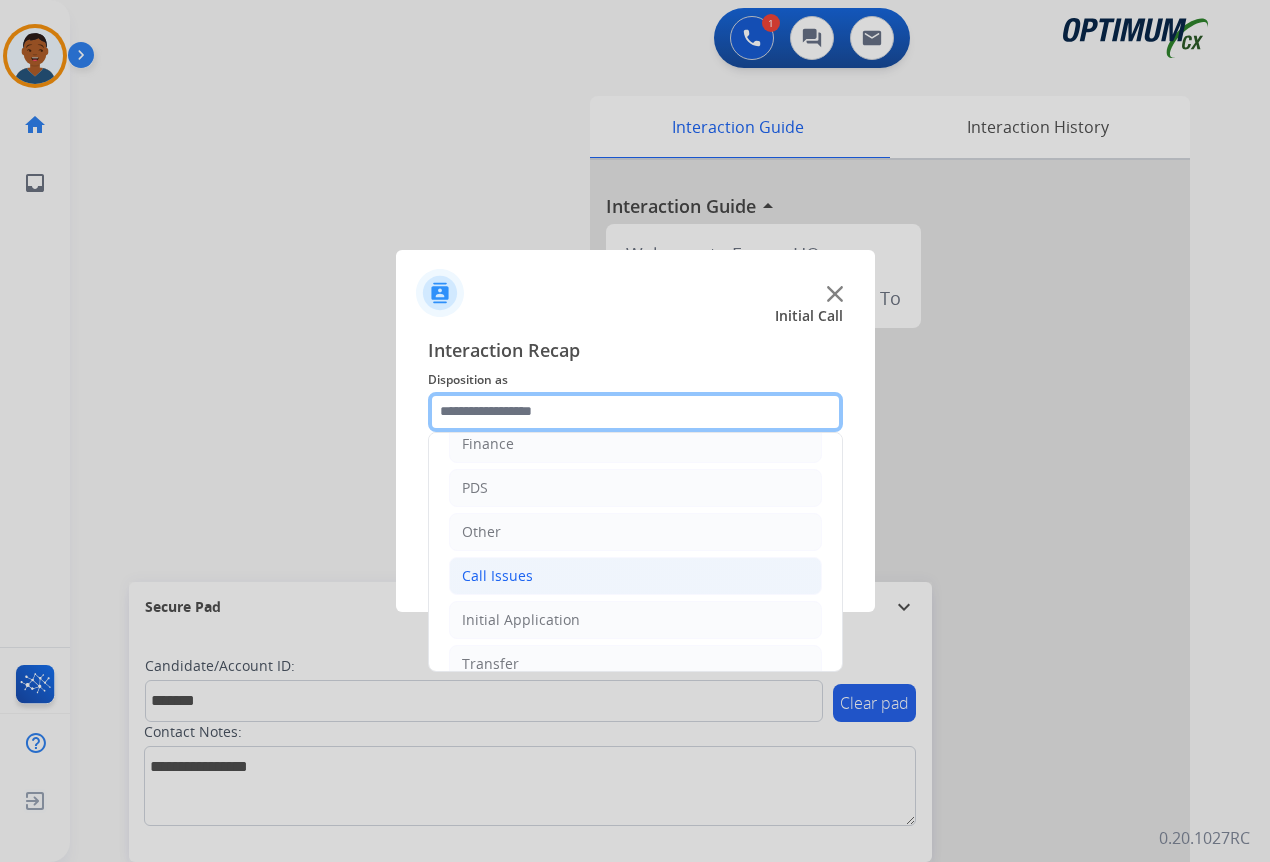 scroll, scrollTop: 136, scrollLeft: 0, axis: vertical 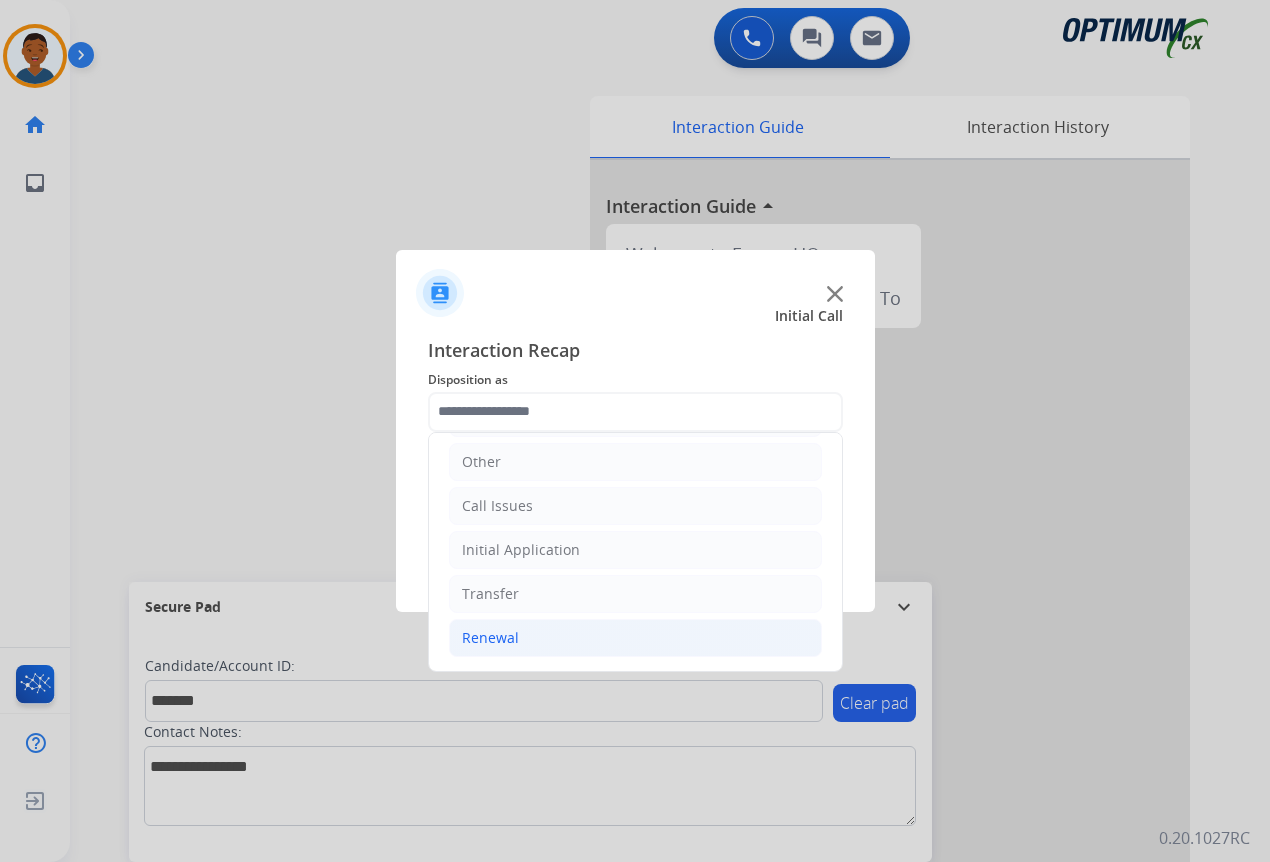 click on "Renewal" 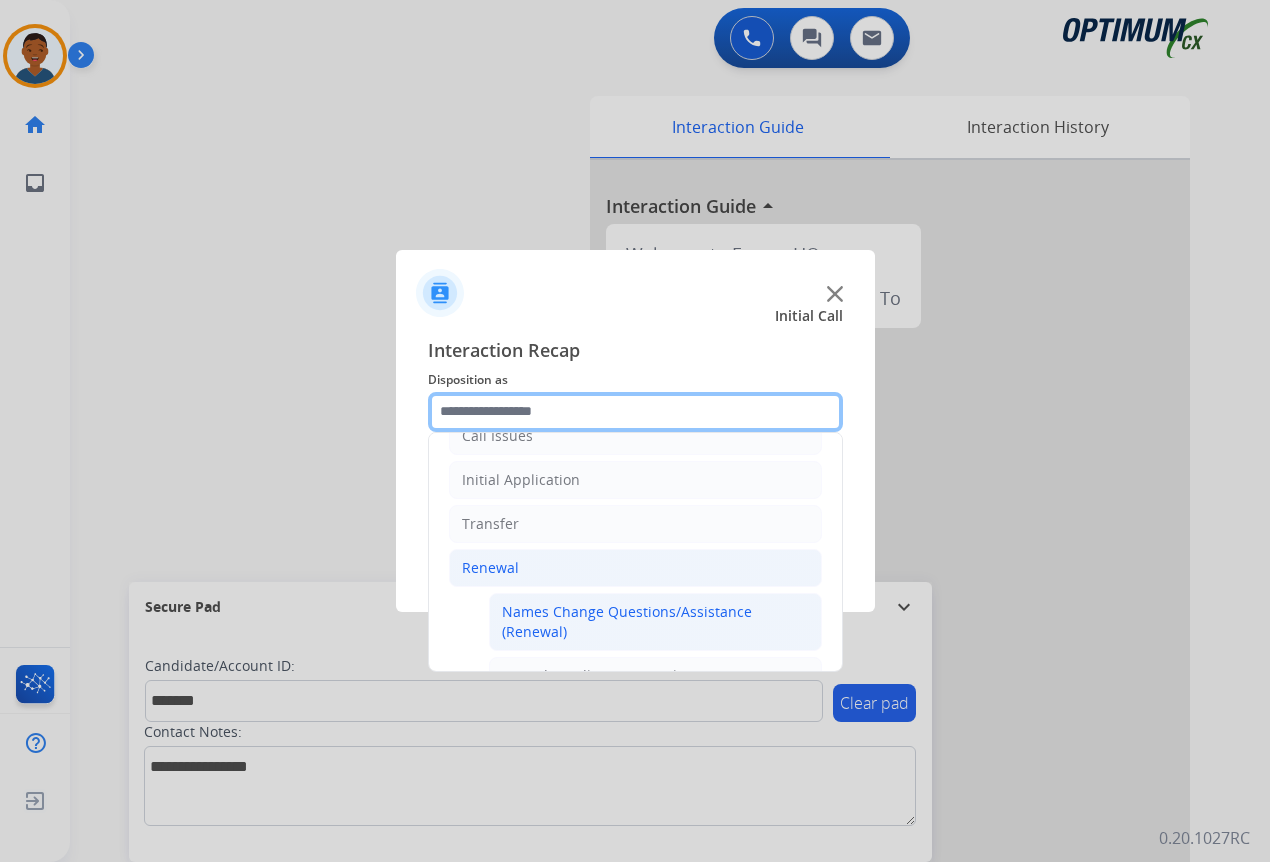 scroll, scrollTop: 436, scrollLeft: 0, axis: vertical 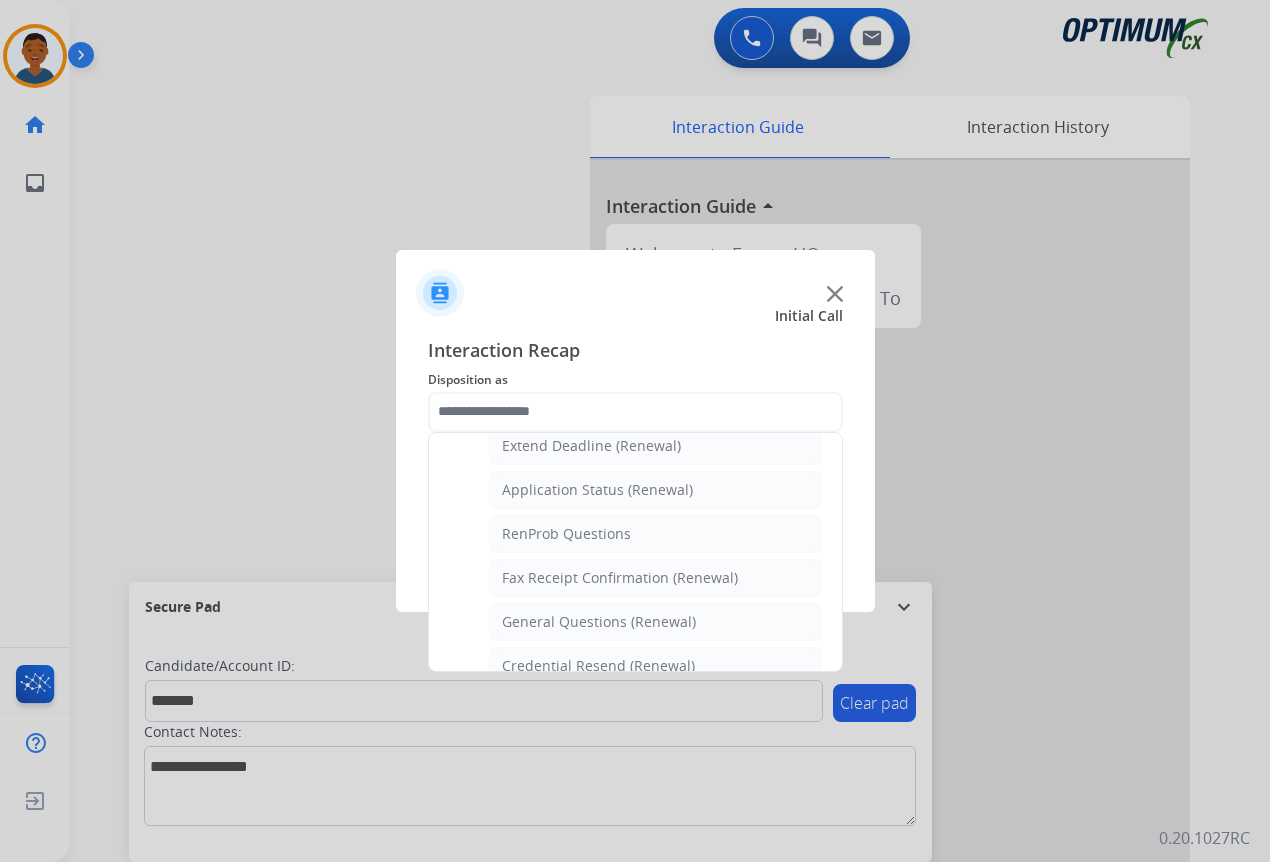 drag, startPoint x: 544, startPoint y: 617, endPoint x: 564, endPoint y: 597, distance: 28.284271 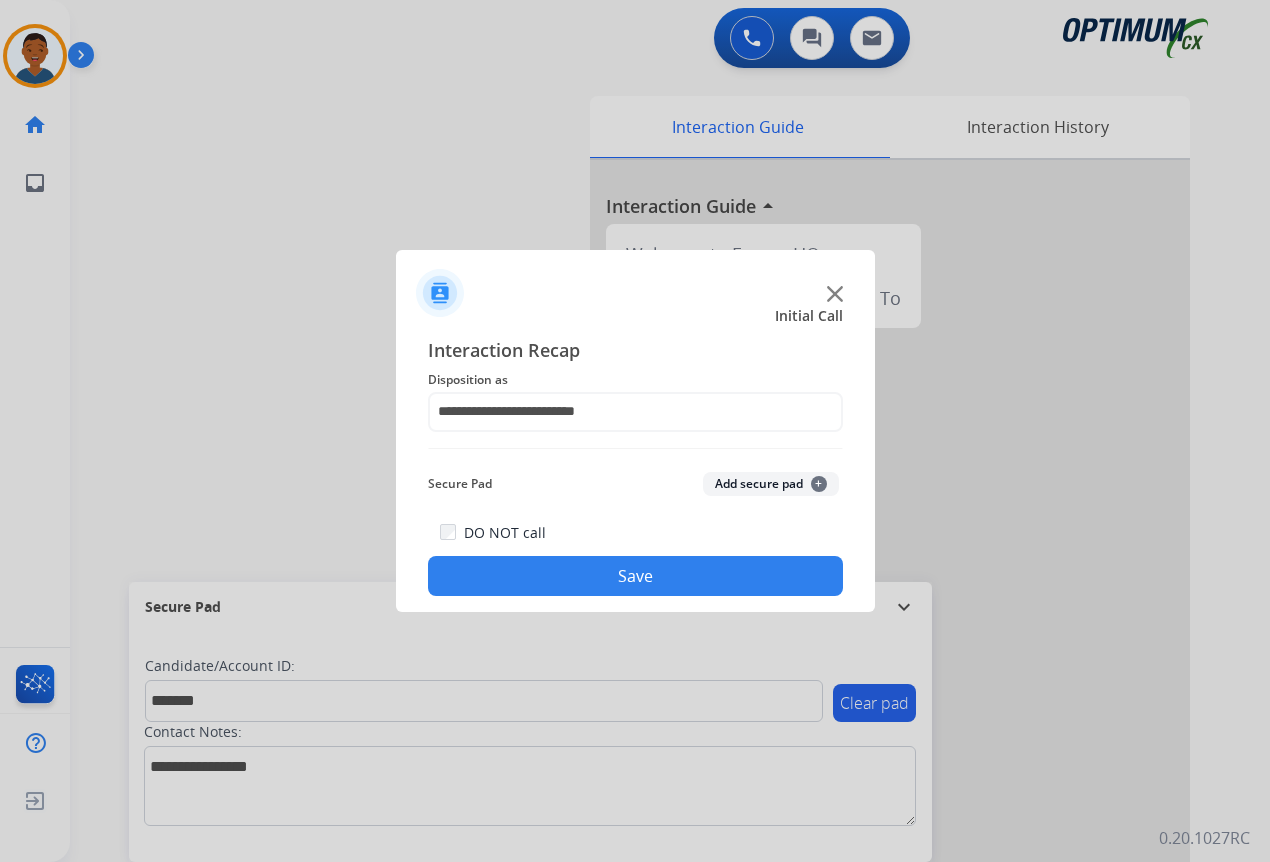 click on "Add secure pad  +" 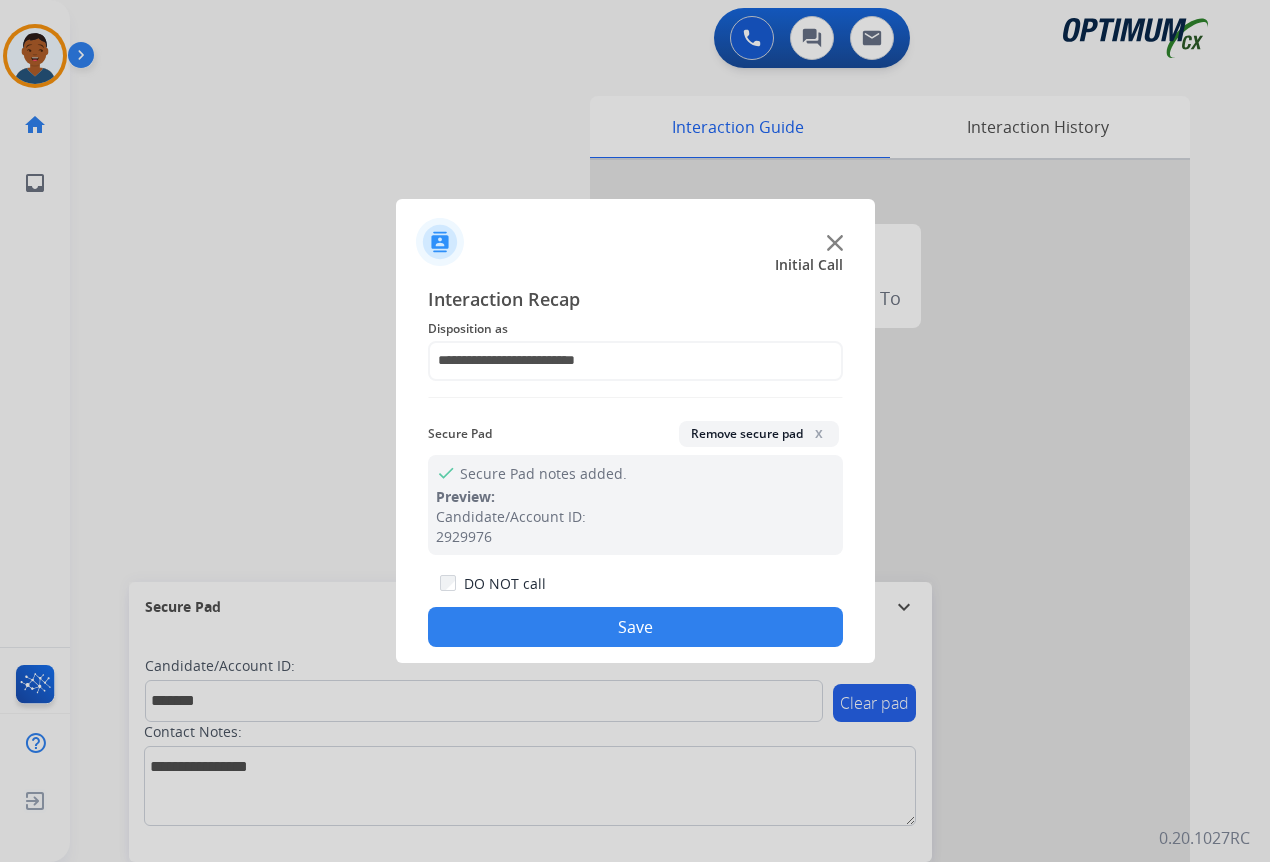 click on "Save" 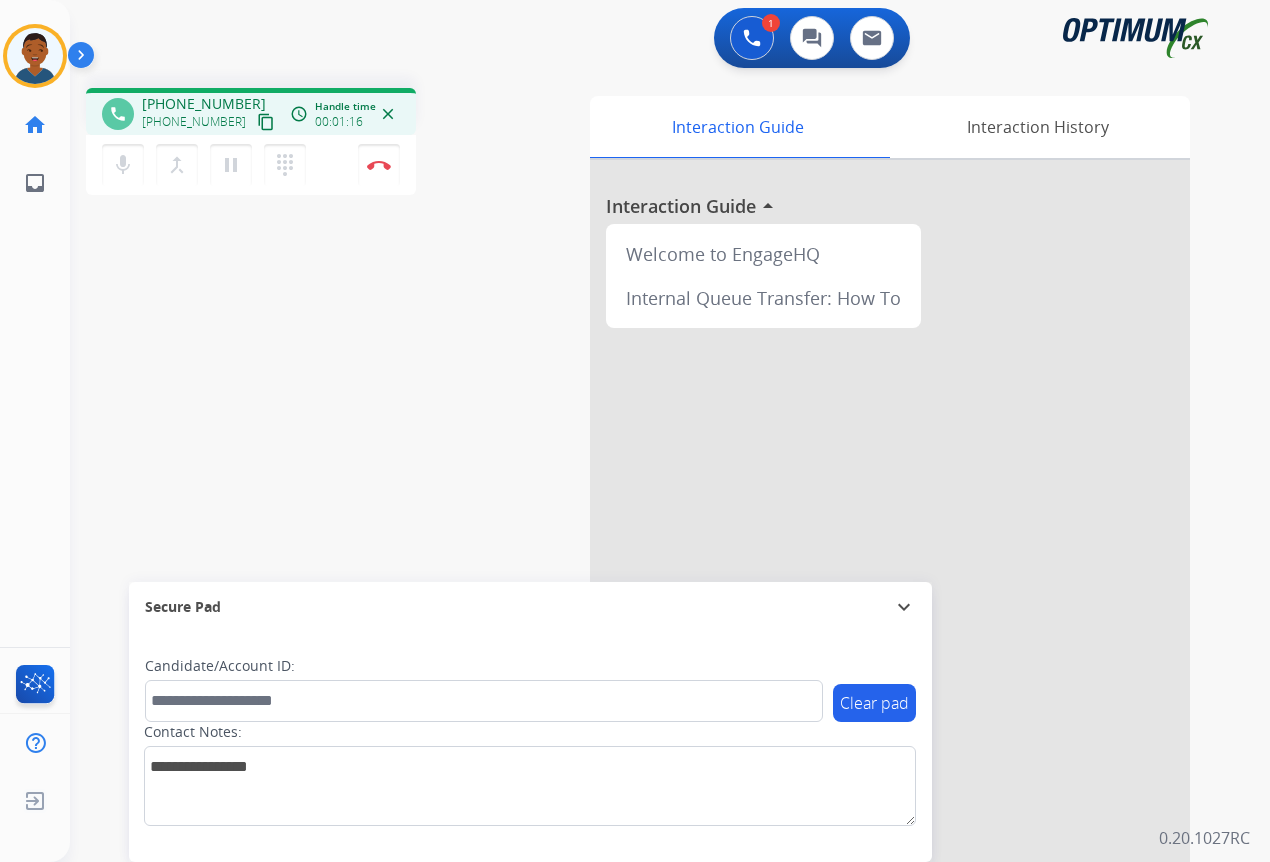 drag, startPoint x: 248, startPoint y: 121, endPoint x: 227, endPoint y: 127, distance: 21.84033 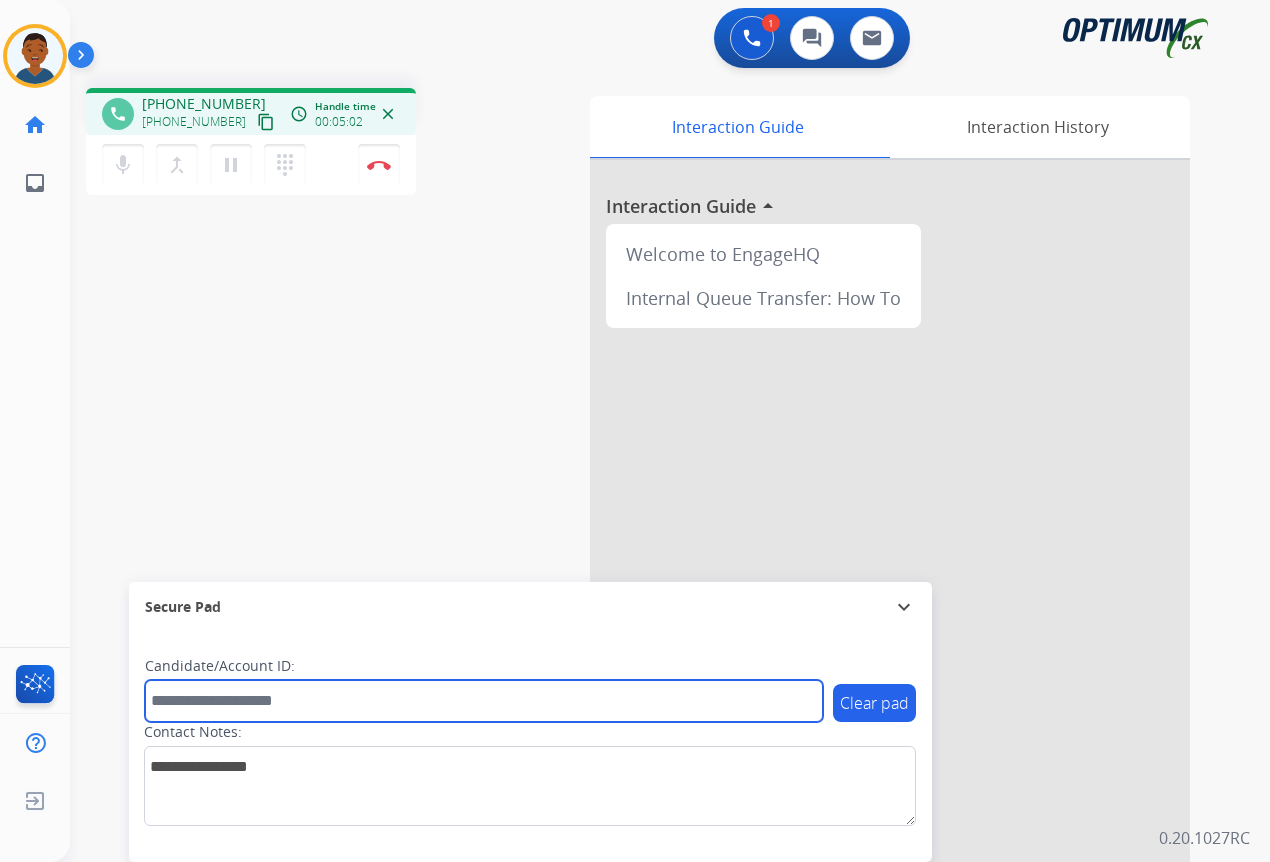 click at bounding box center (484, 701) 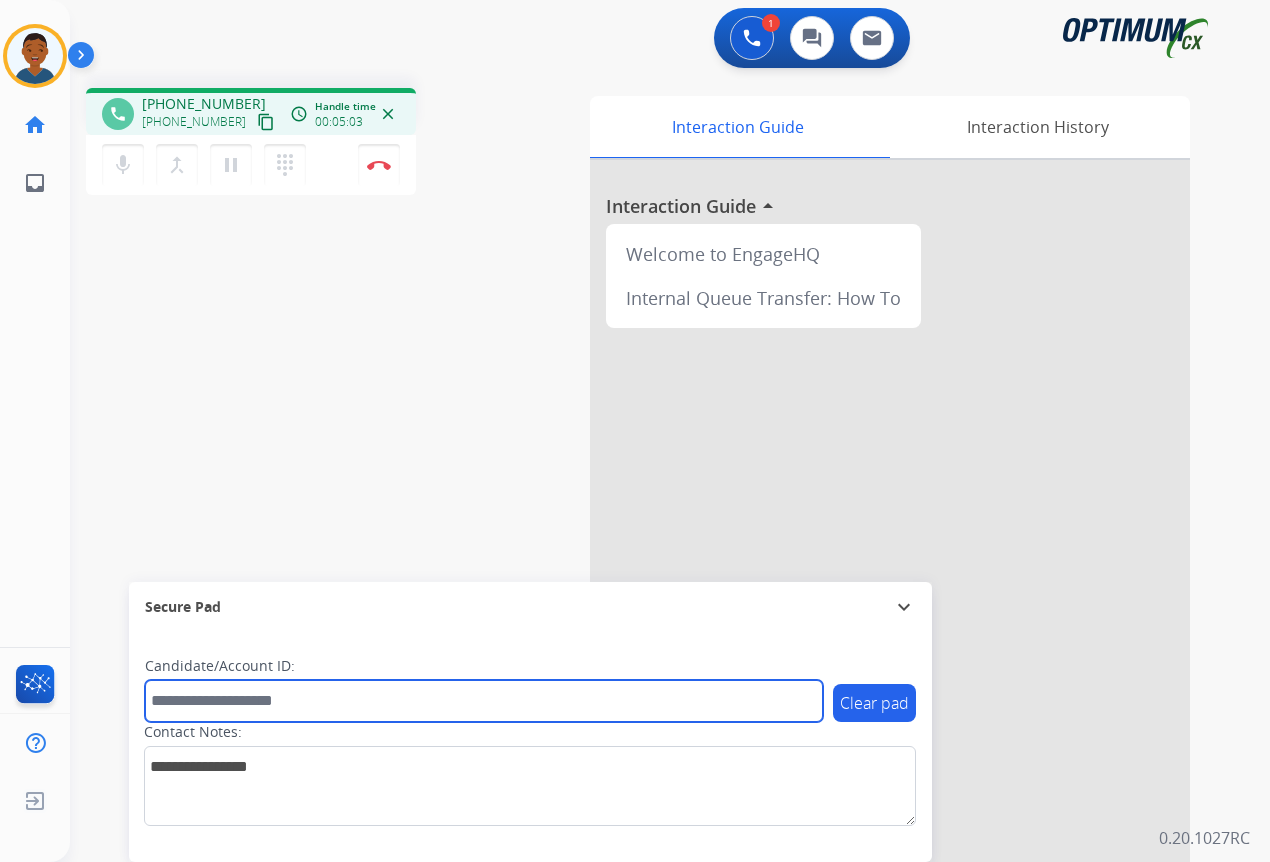 paste on "*******" 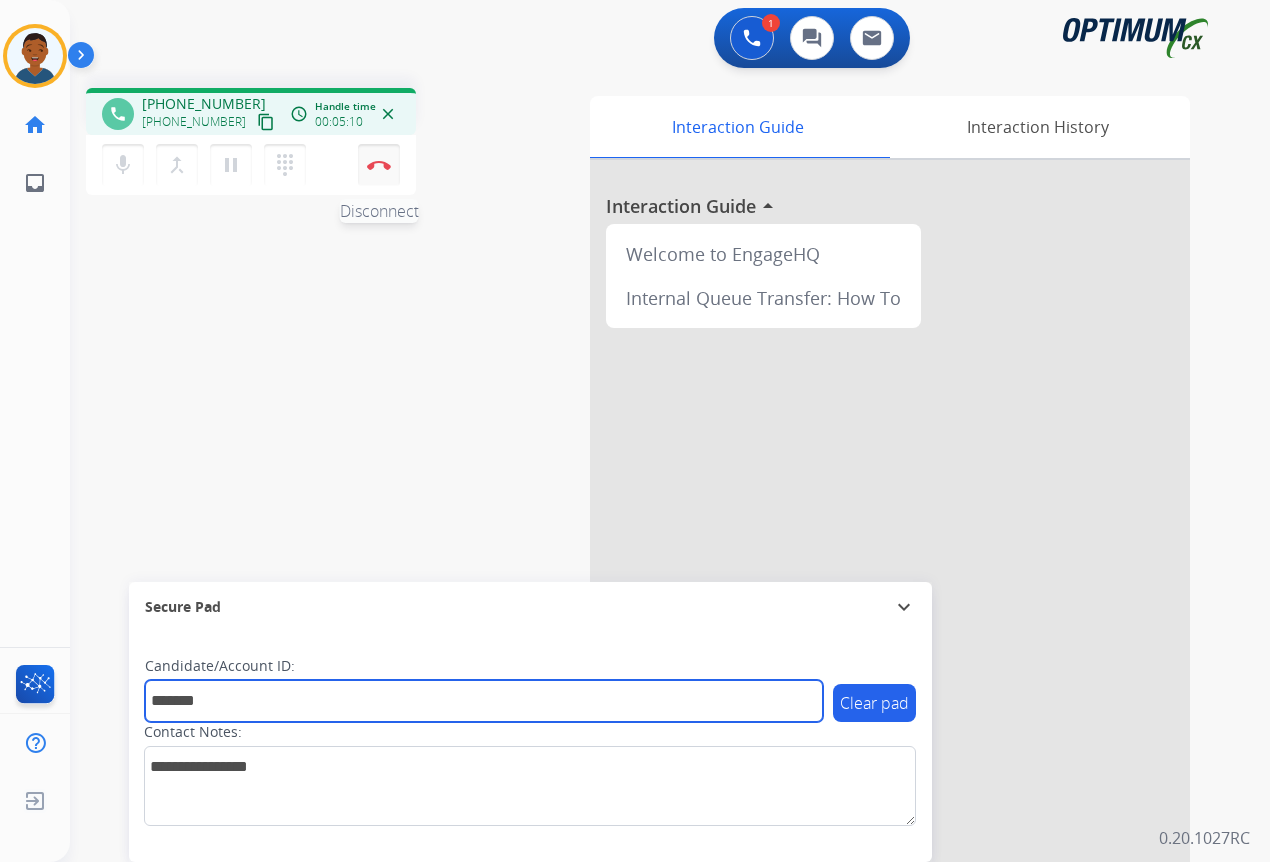 type on "*******" 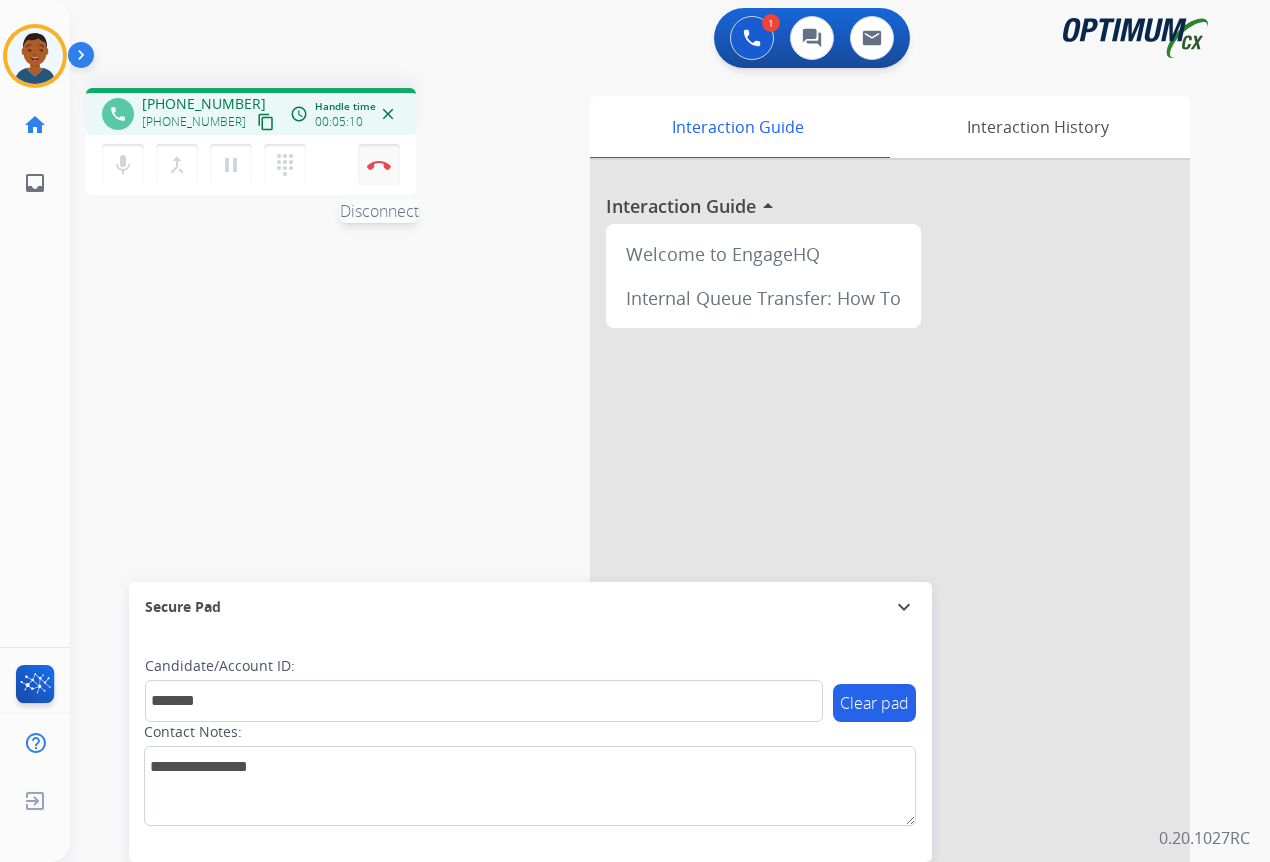 click on "Disconnect" at bounding box center (379, 165) 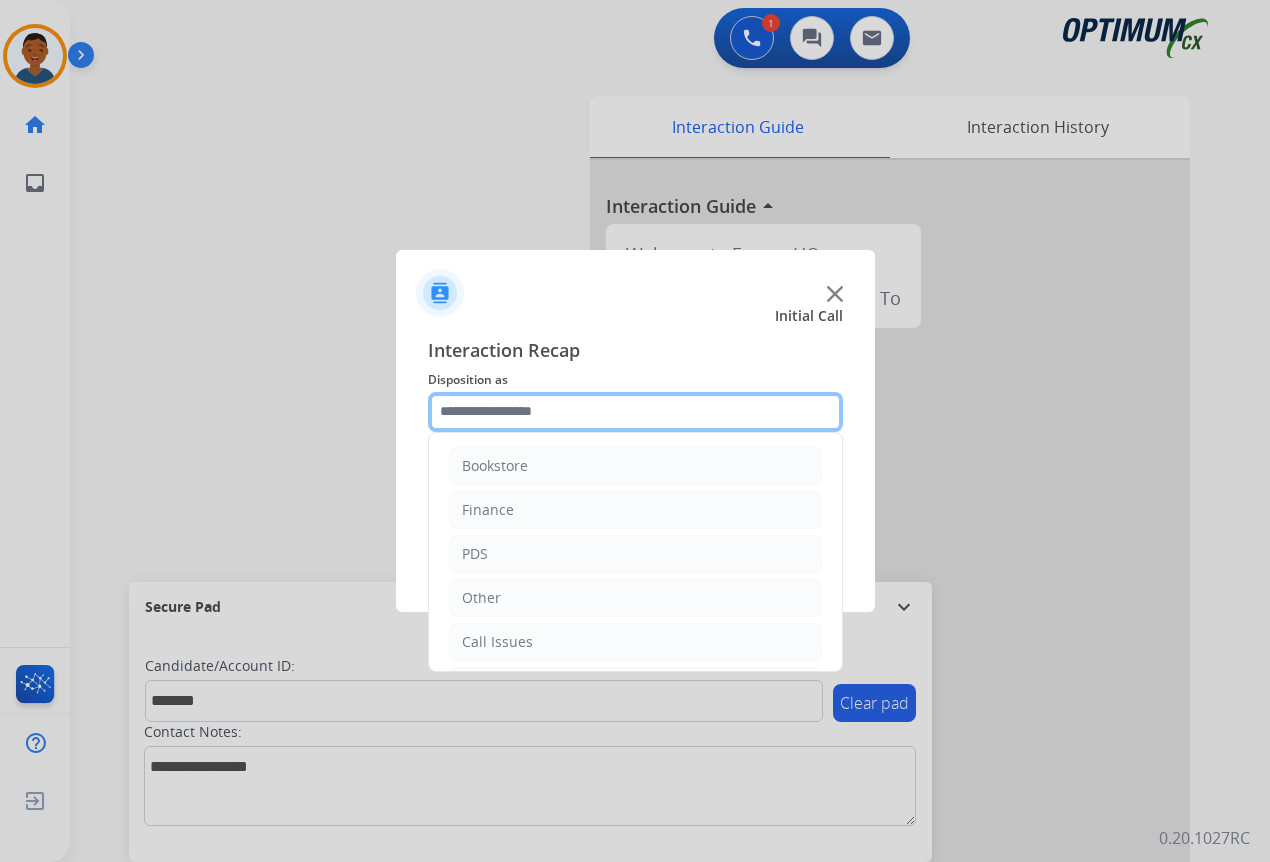 click 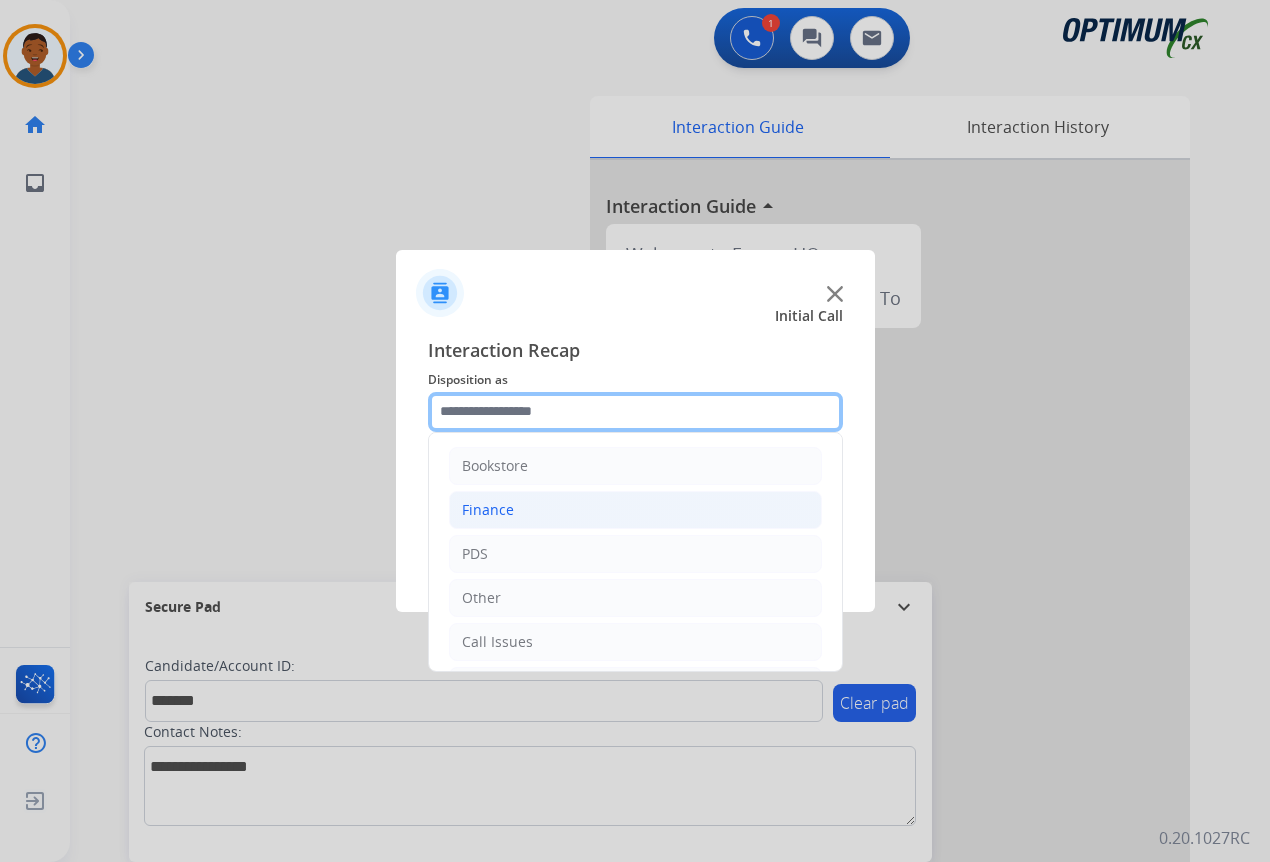 scroll, scrollTop: 136, scrollLeft: 0, axis: vertical 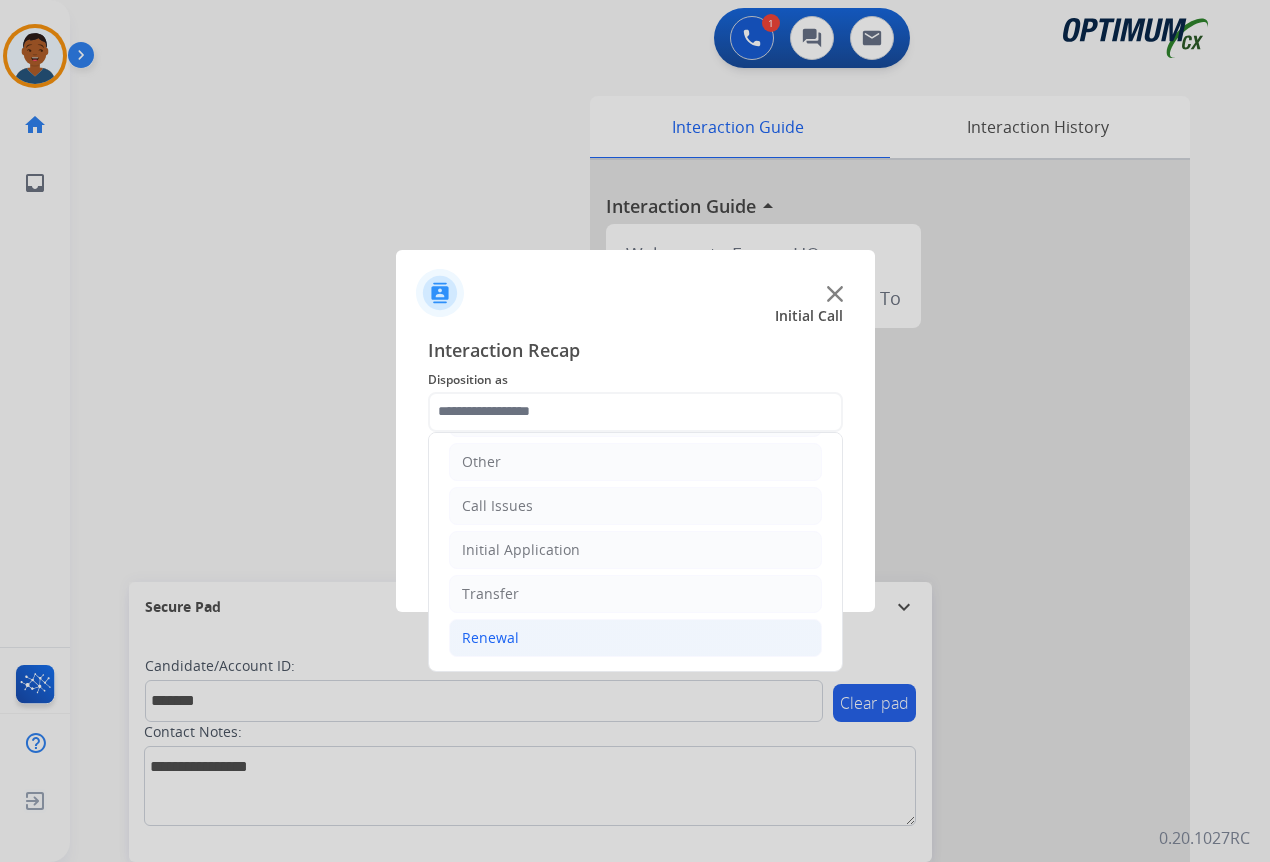 click on "Renewal" 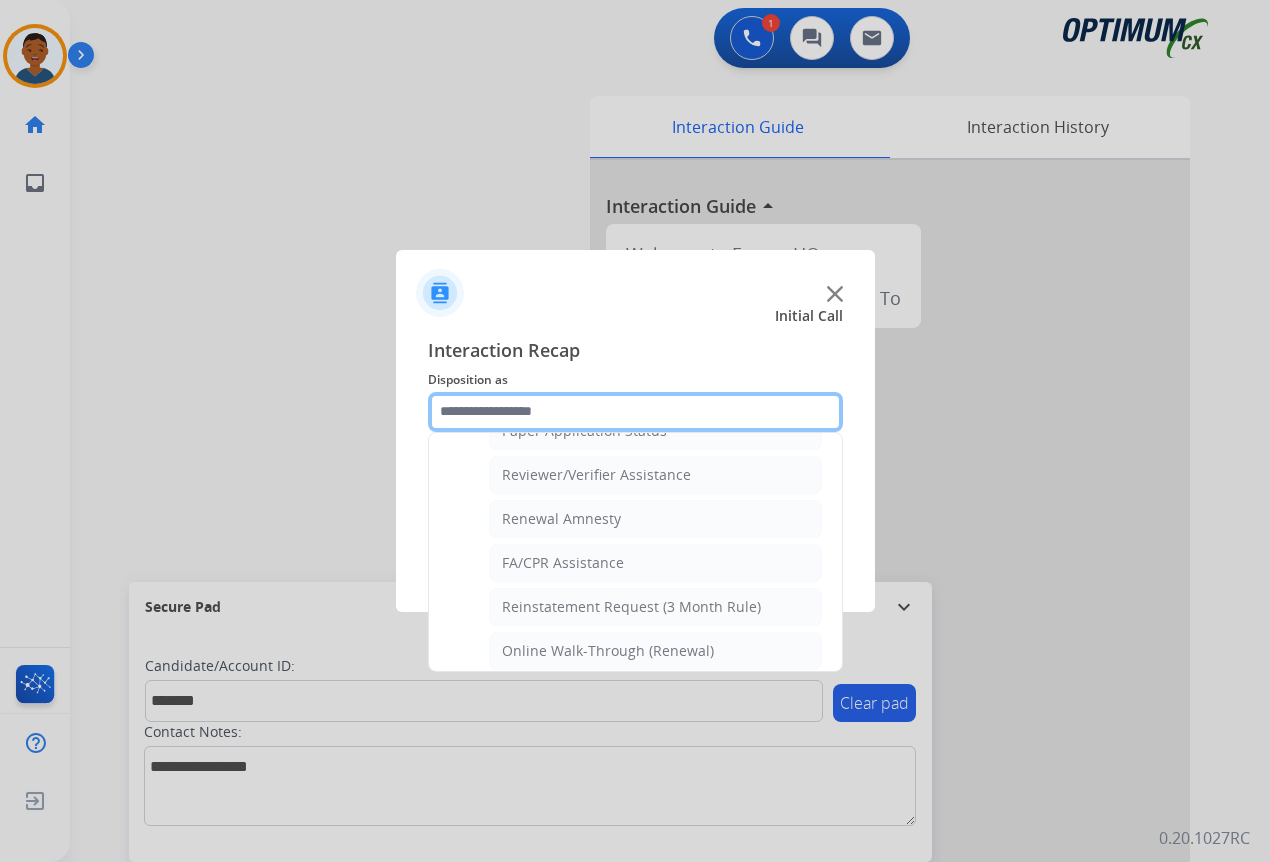 scroll, scrollTop: 772, scrollLeft: 0, axis: vertical 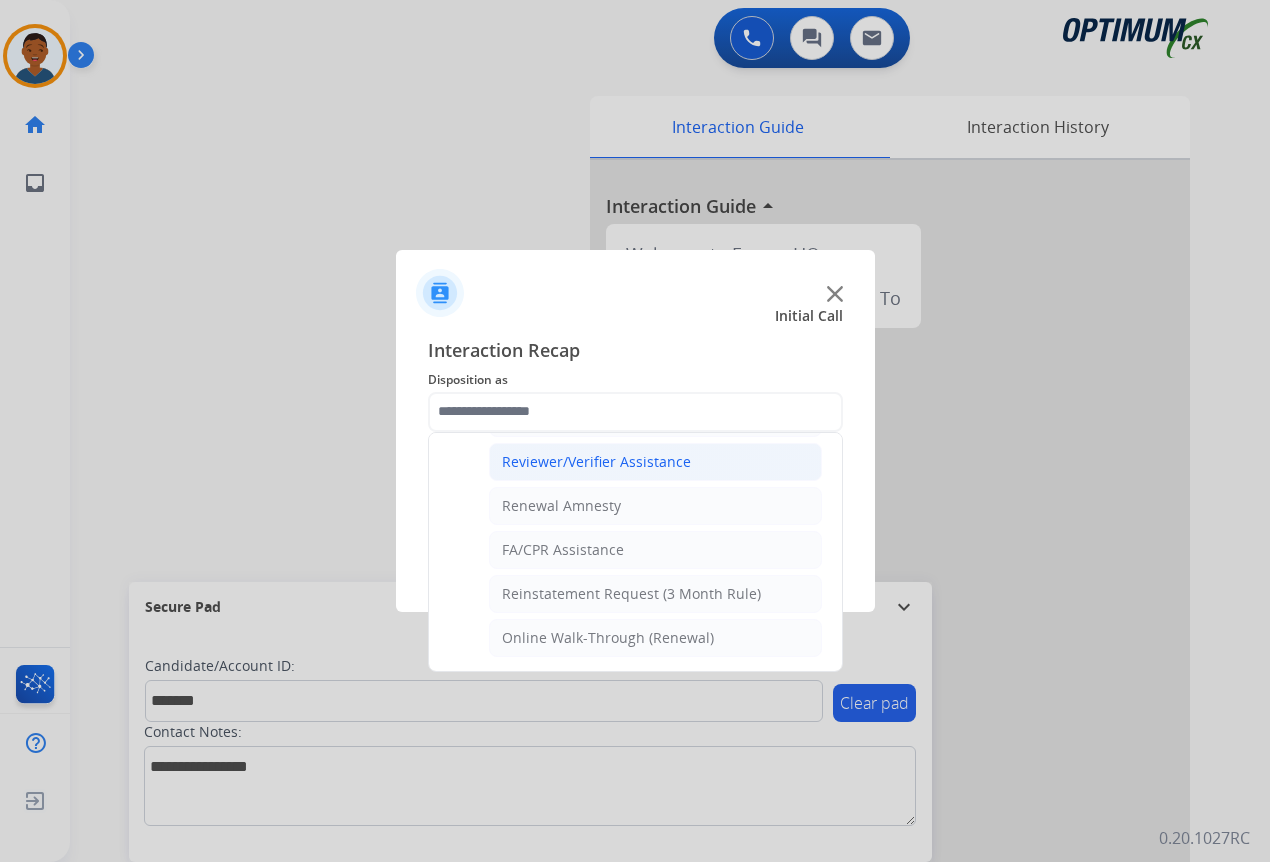 click on "Reviewer/Verifier Assistance" 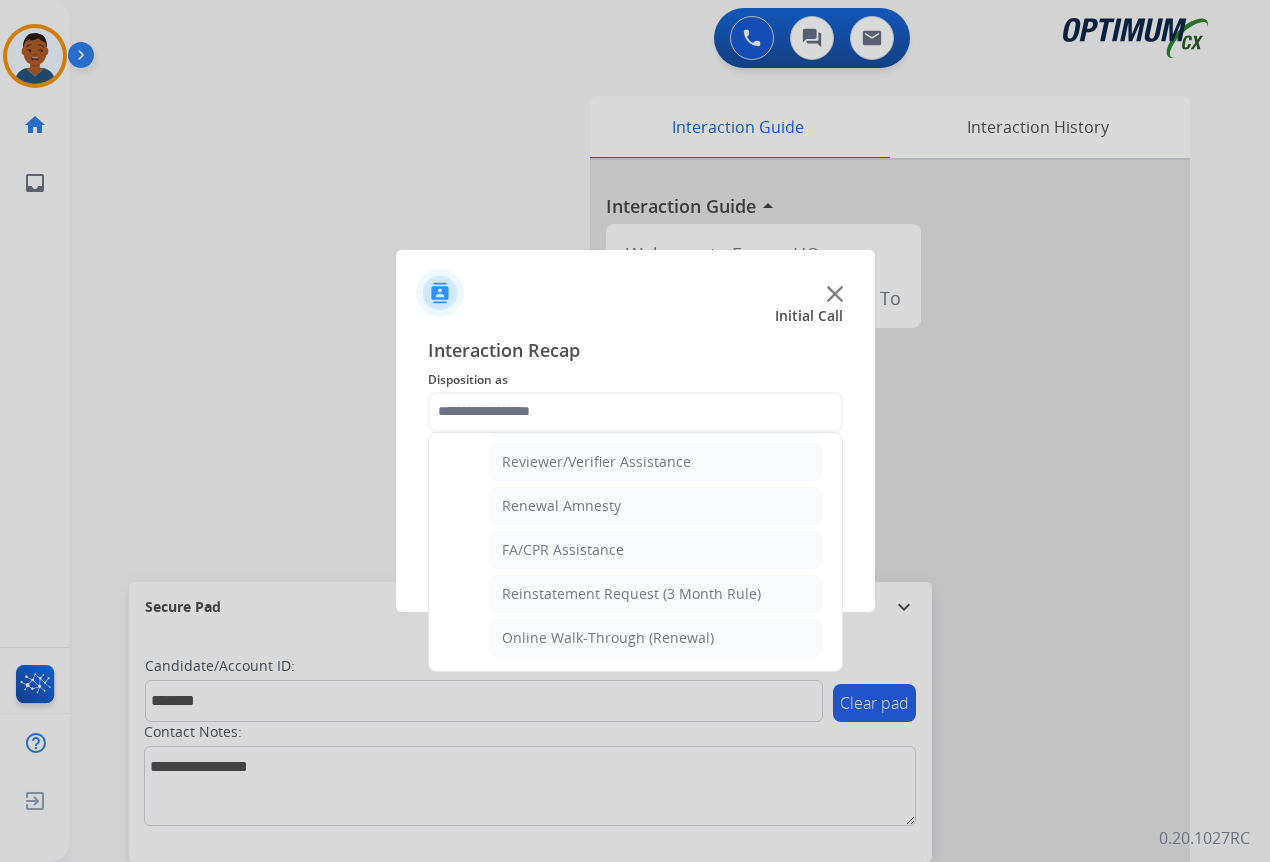 type on "**********" 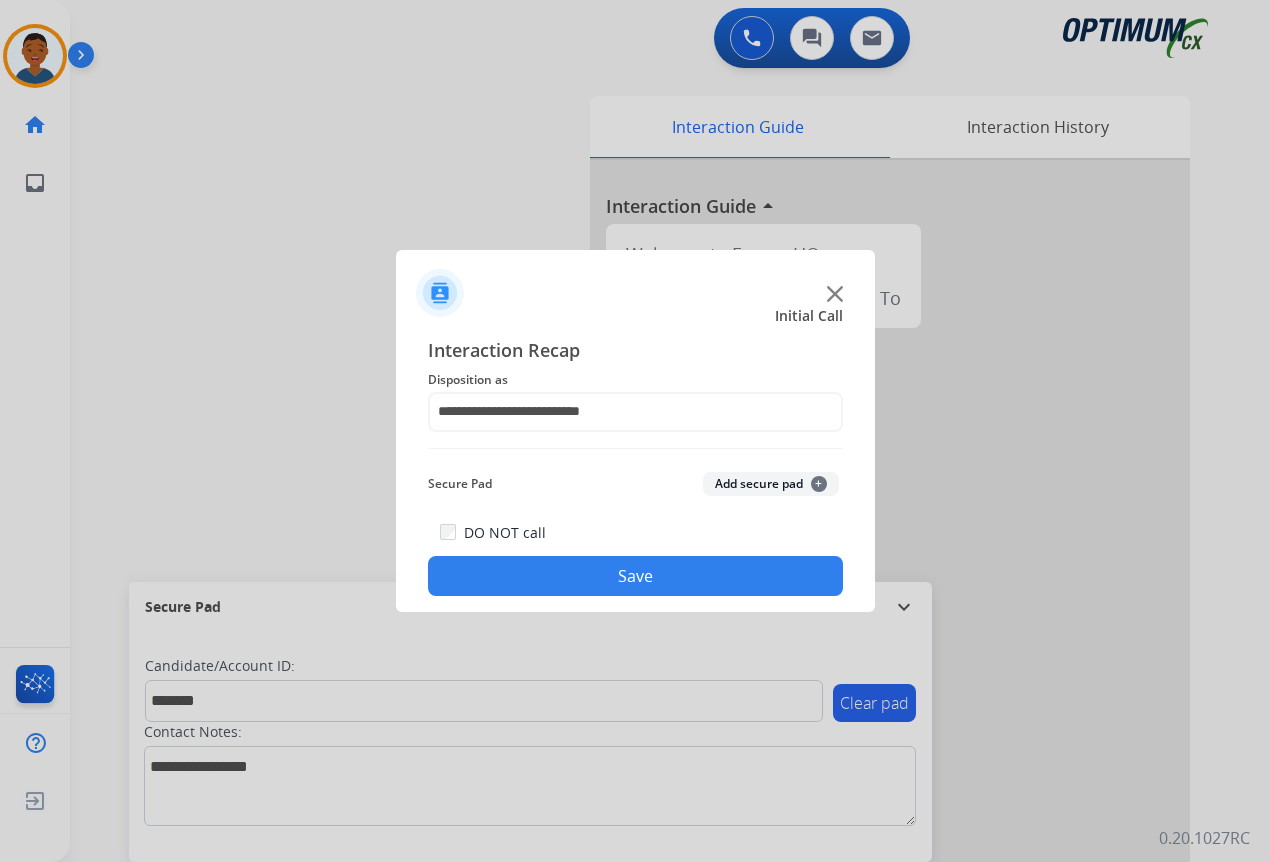 click on "Add secure pad  +" 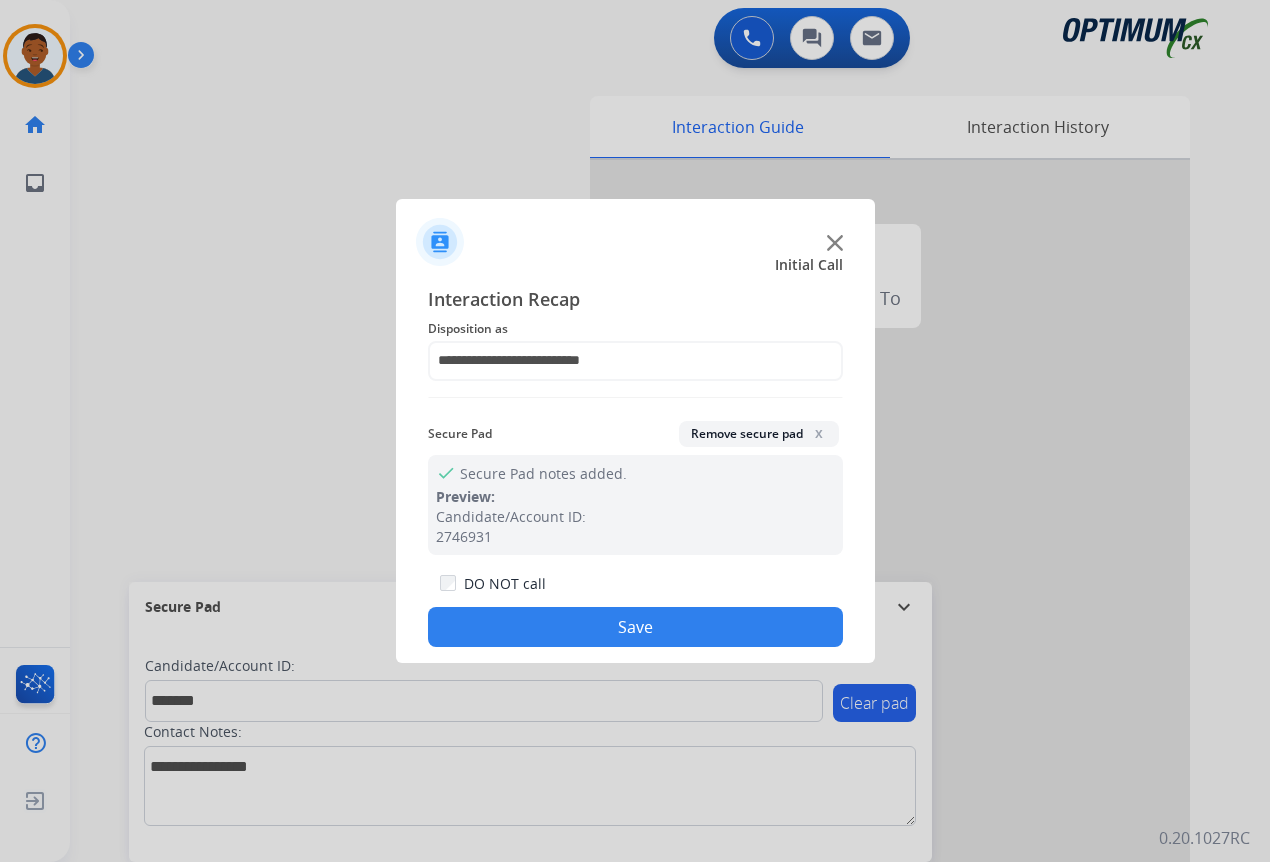 click on "Save" 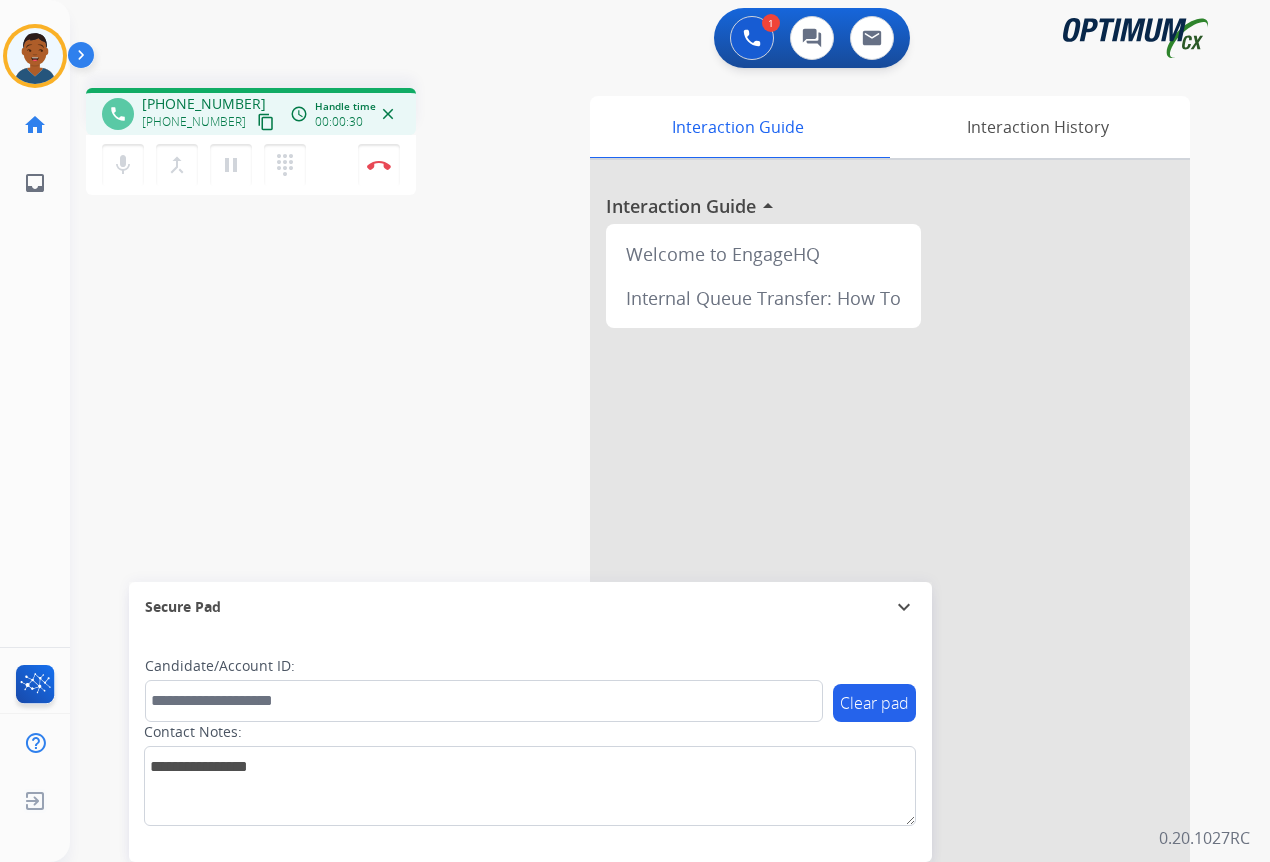 click on "content_copy" at bounding box center (266, 122) 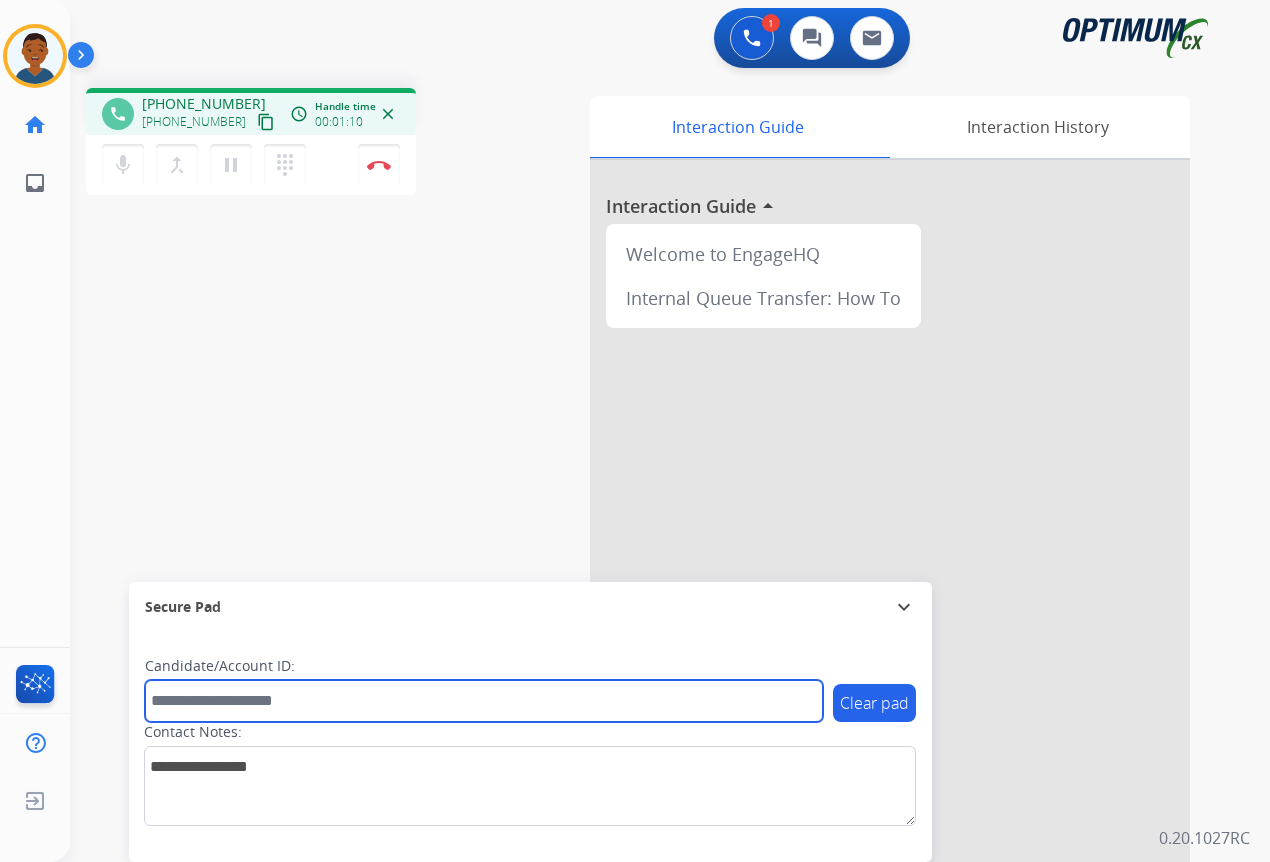 click at bounding box center (484, 701) 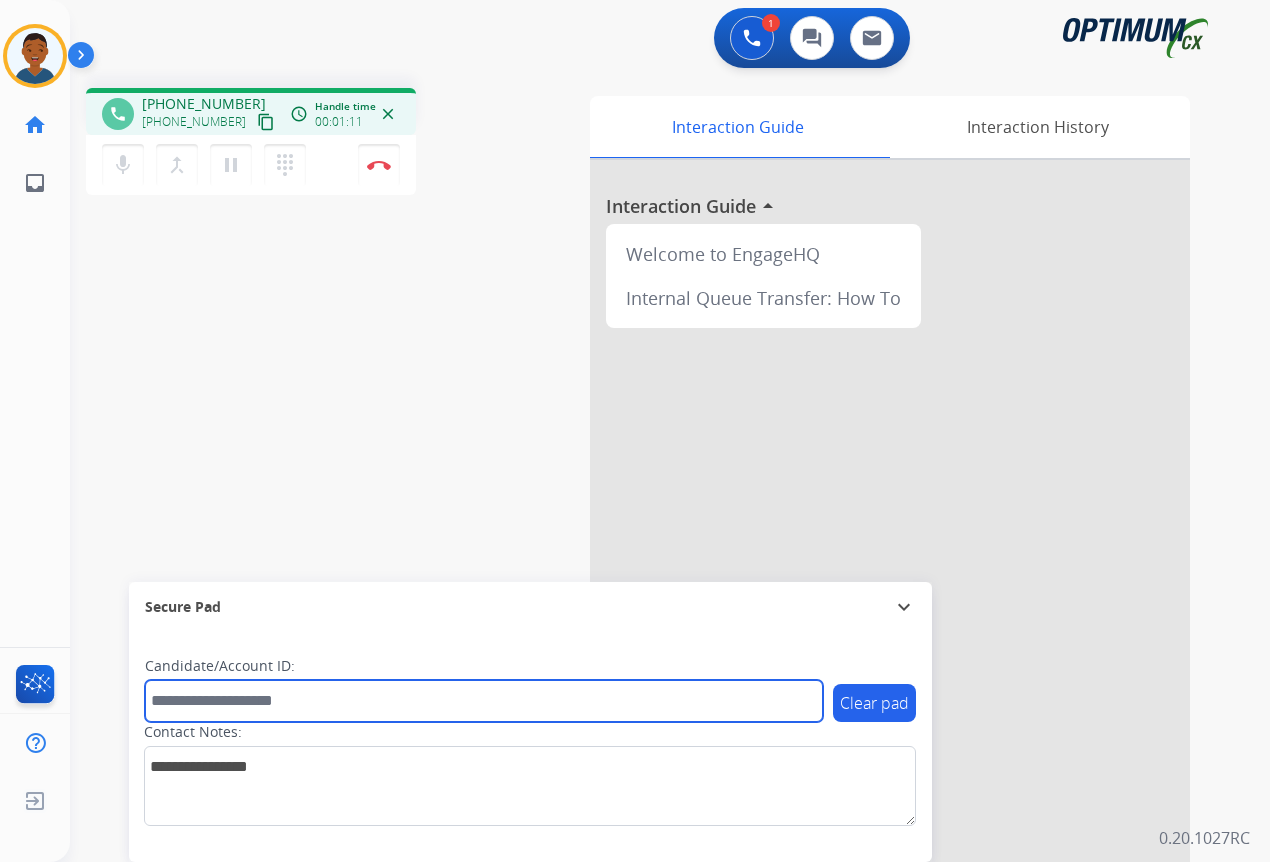 paste on "*******" 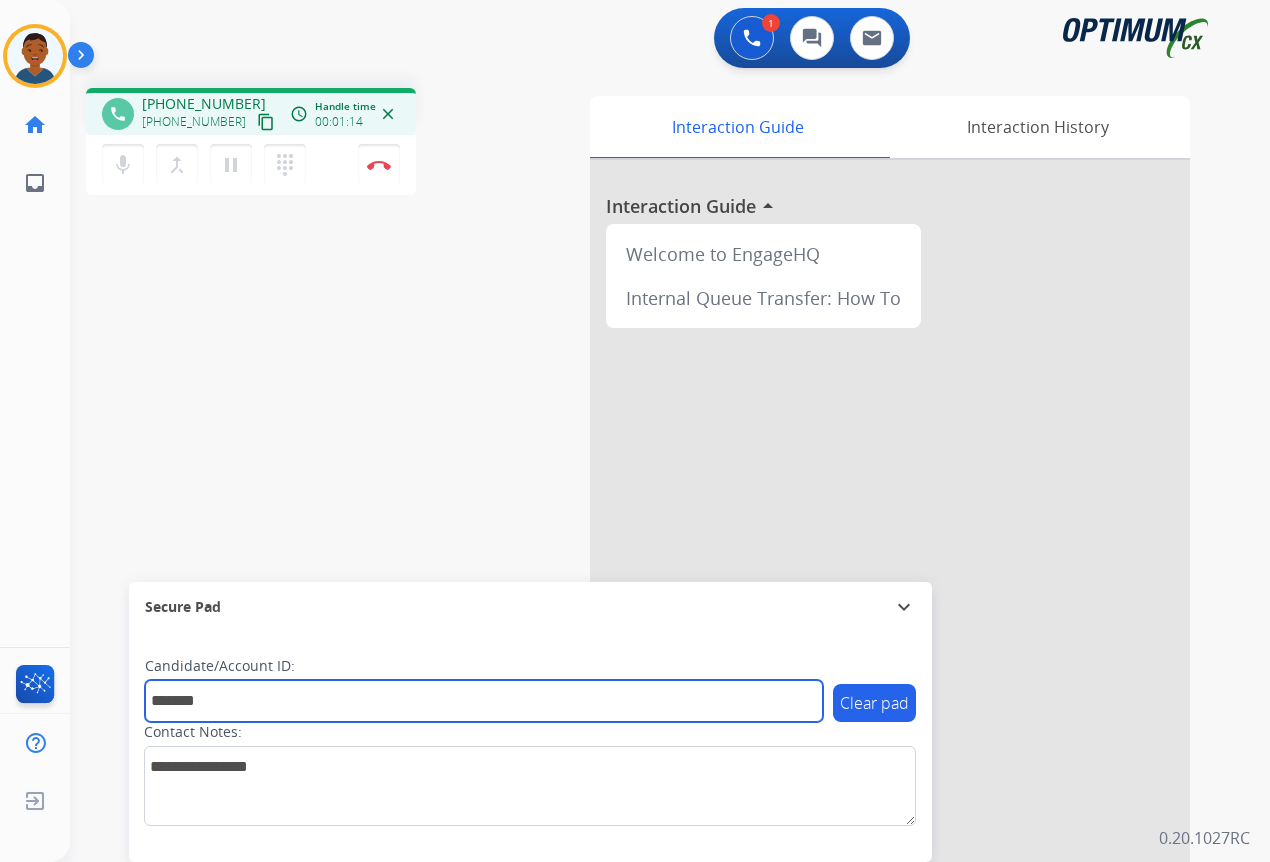 type on "*******" 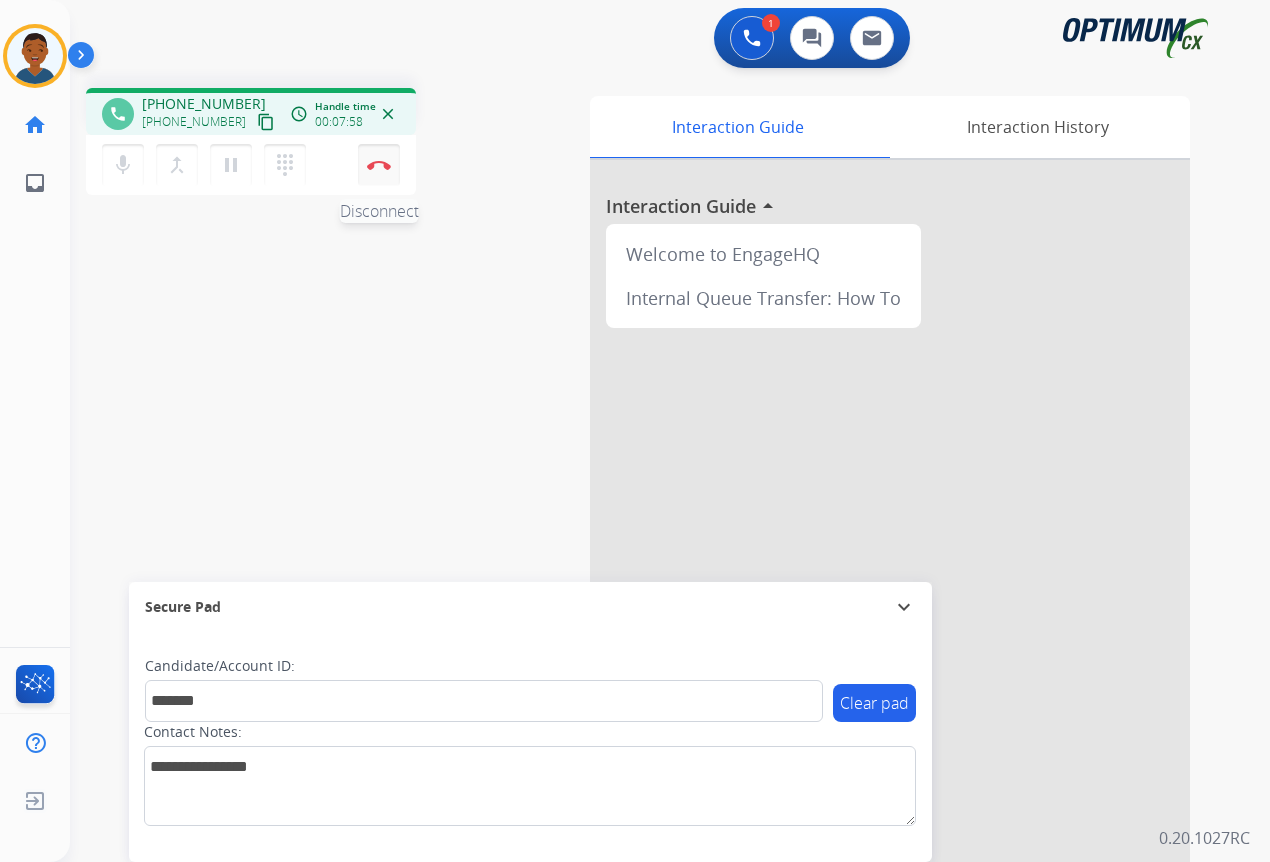 click at bounding box center (379, 165) 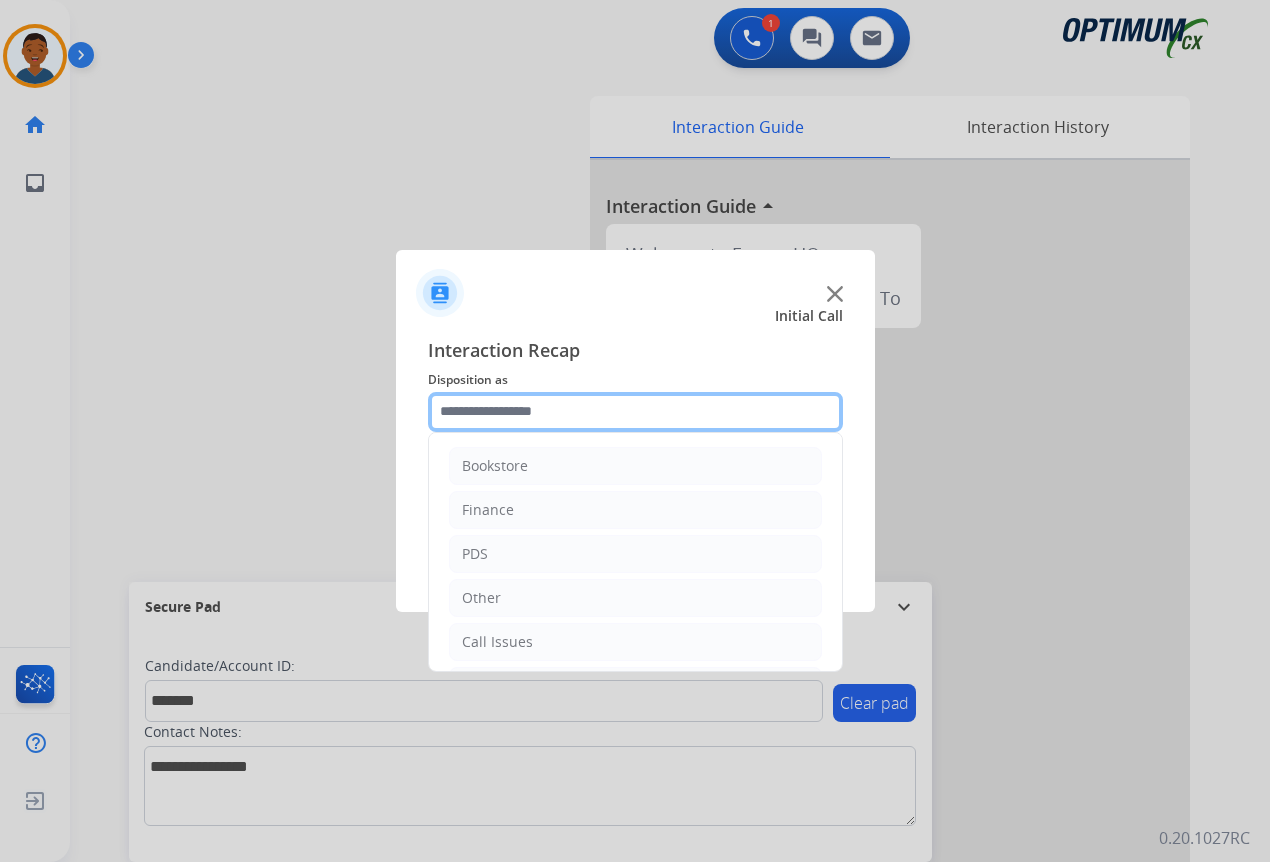 click 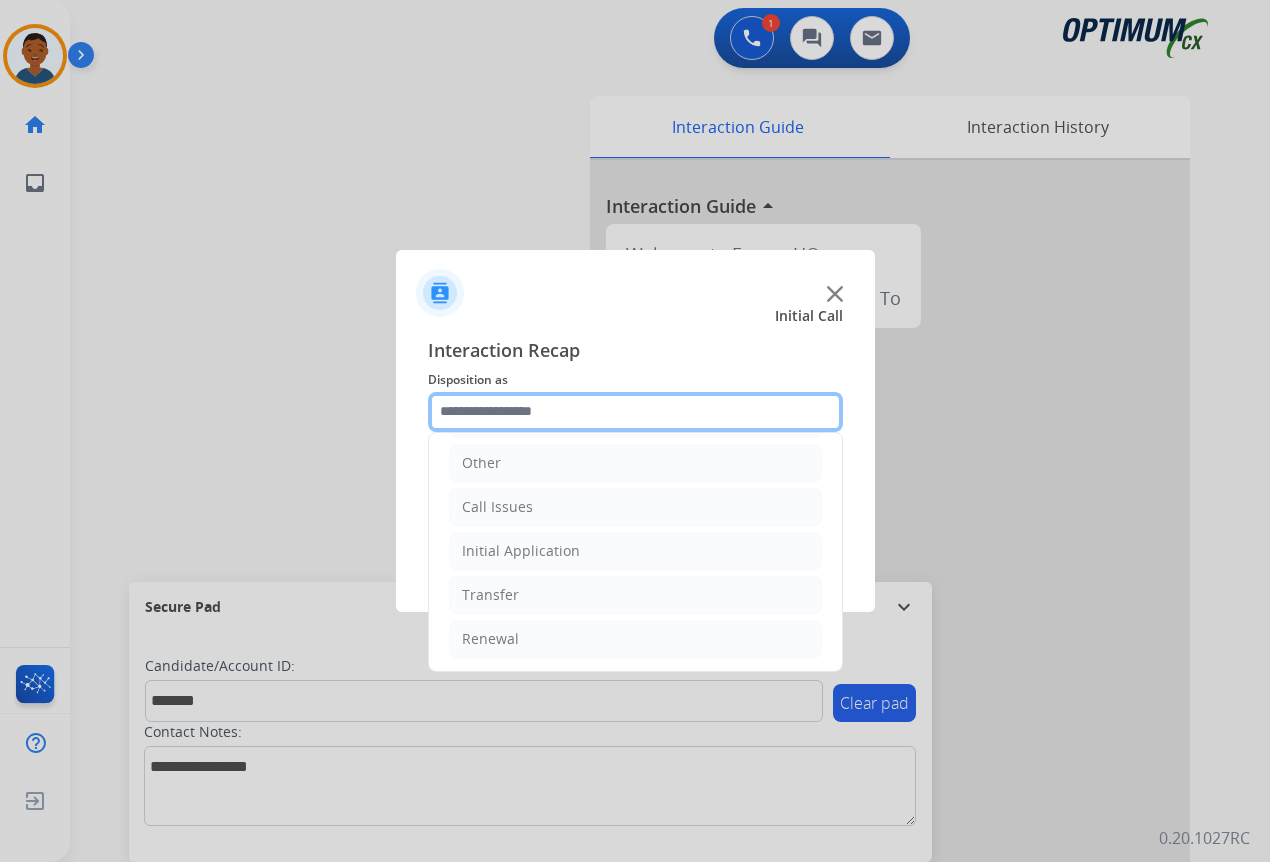 scroll, scrollTop: 136, scrollLeft: 0, axis: vertical 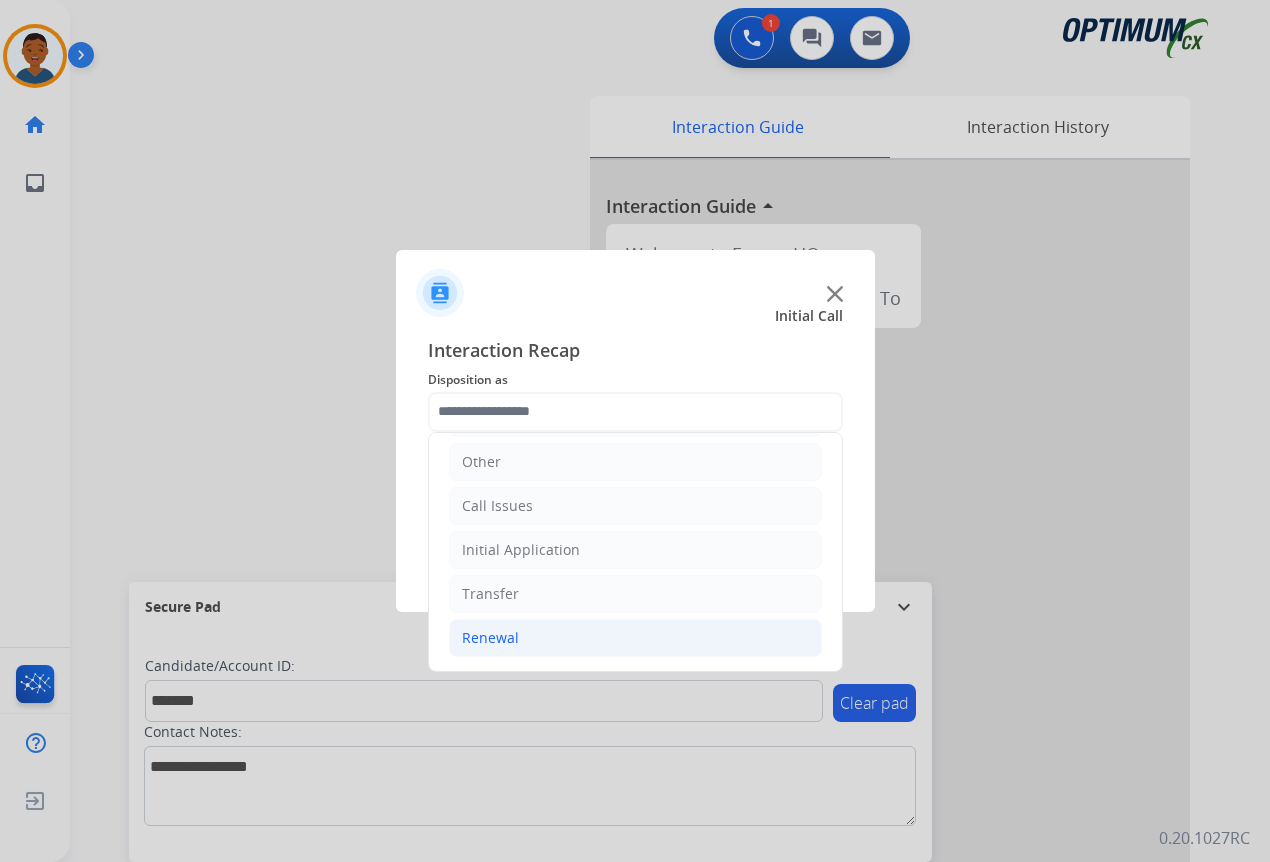 click on "Renewal" 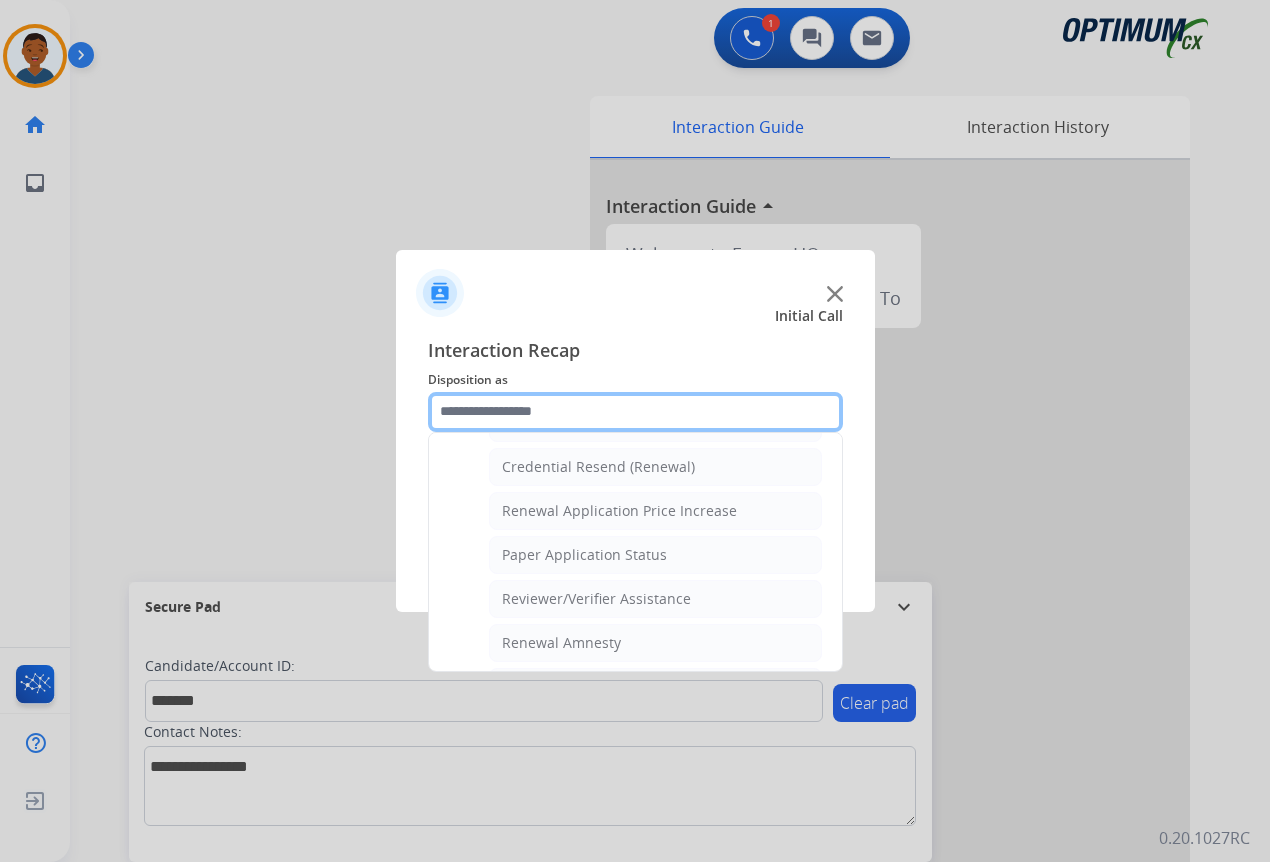 scroll, scrollTop: 636, scrollLeft: 0, axis: vertical 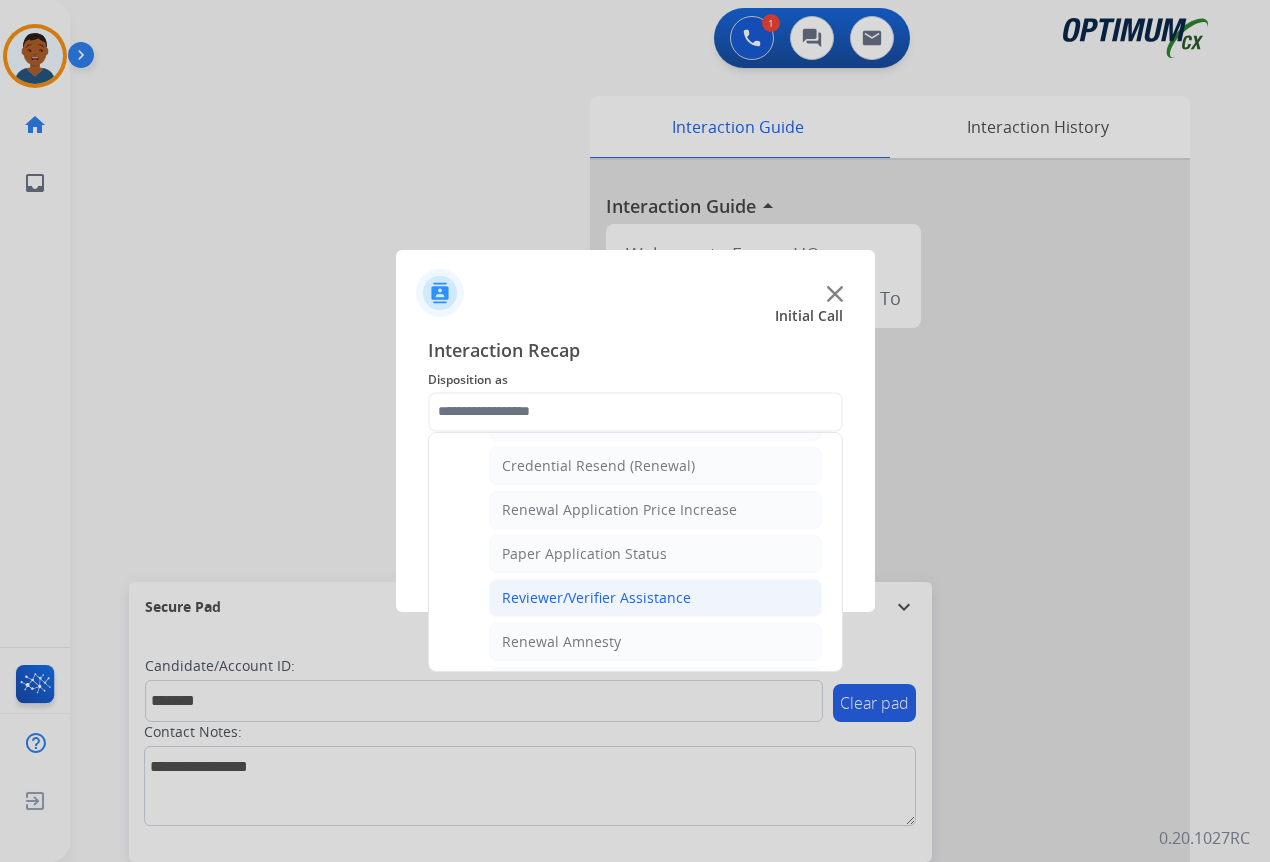 click on "Reviewer/Verifier Assistance" 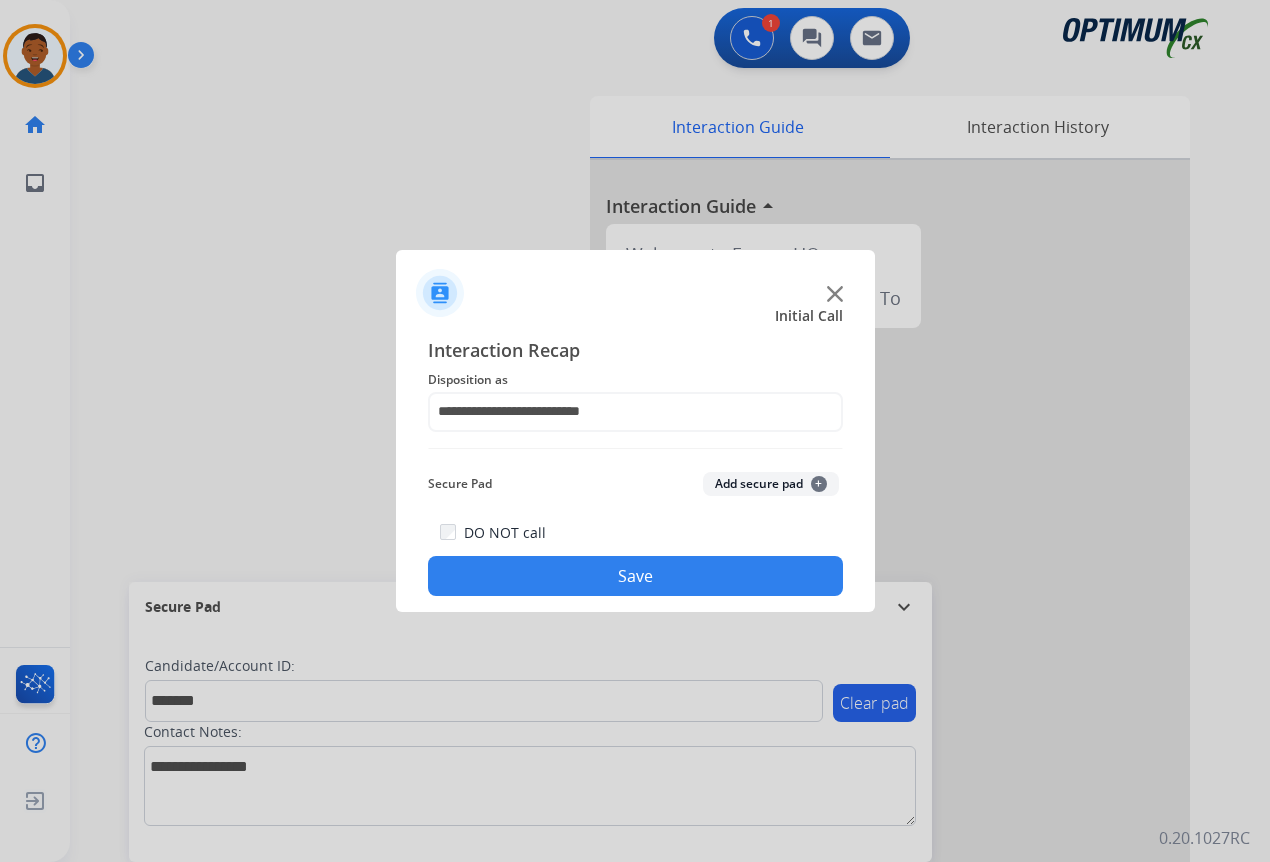 click on "Add secure pad  +" 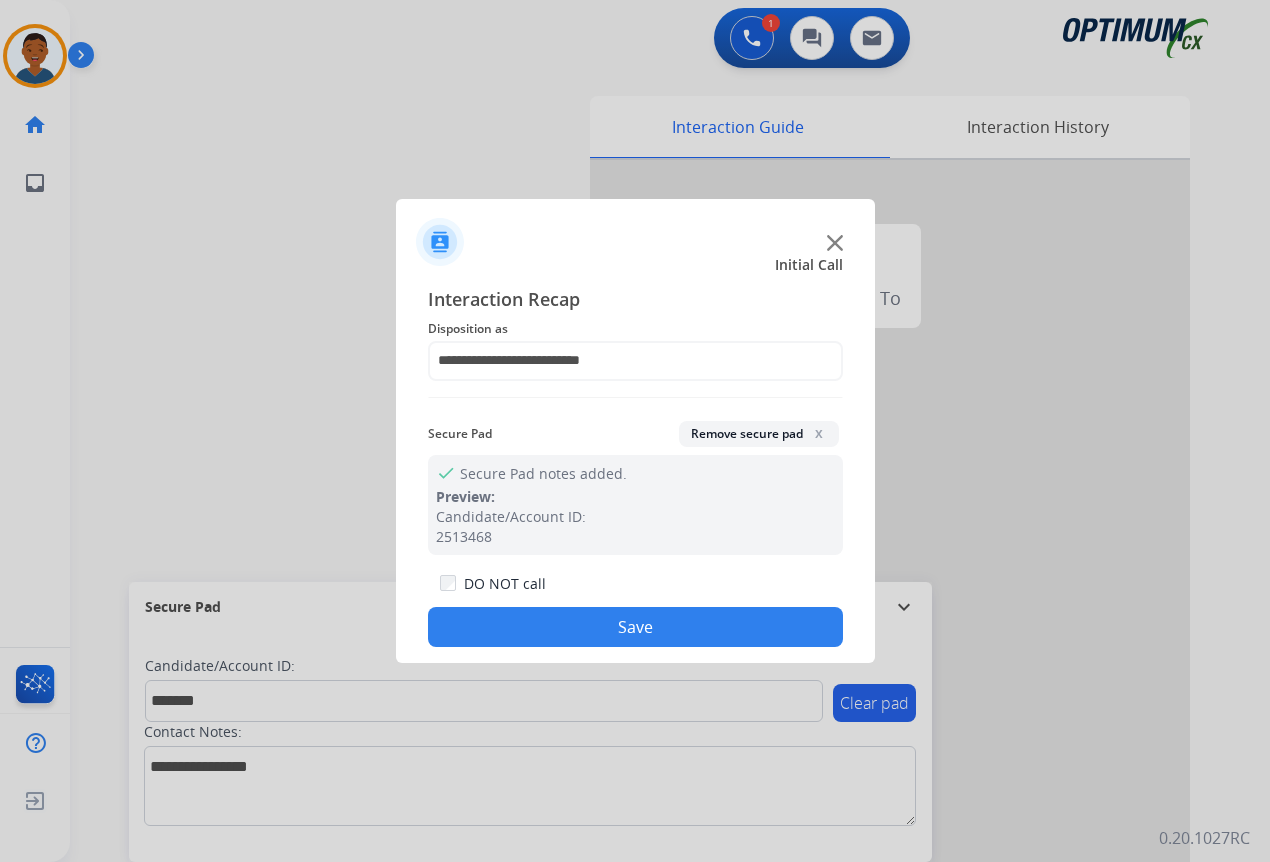 click on "Save" 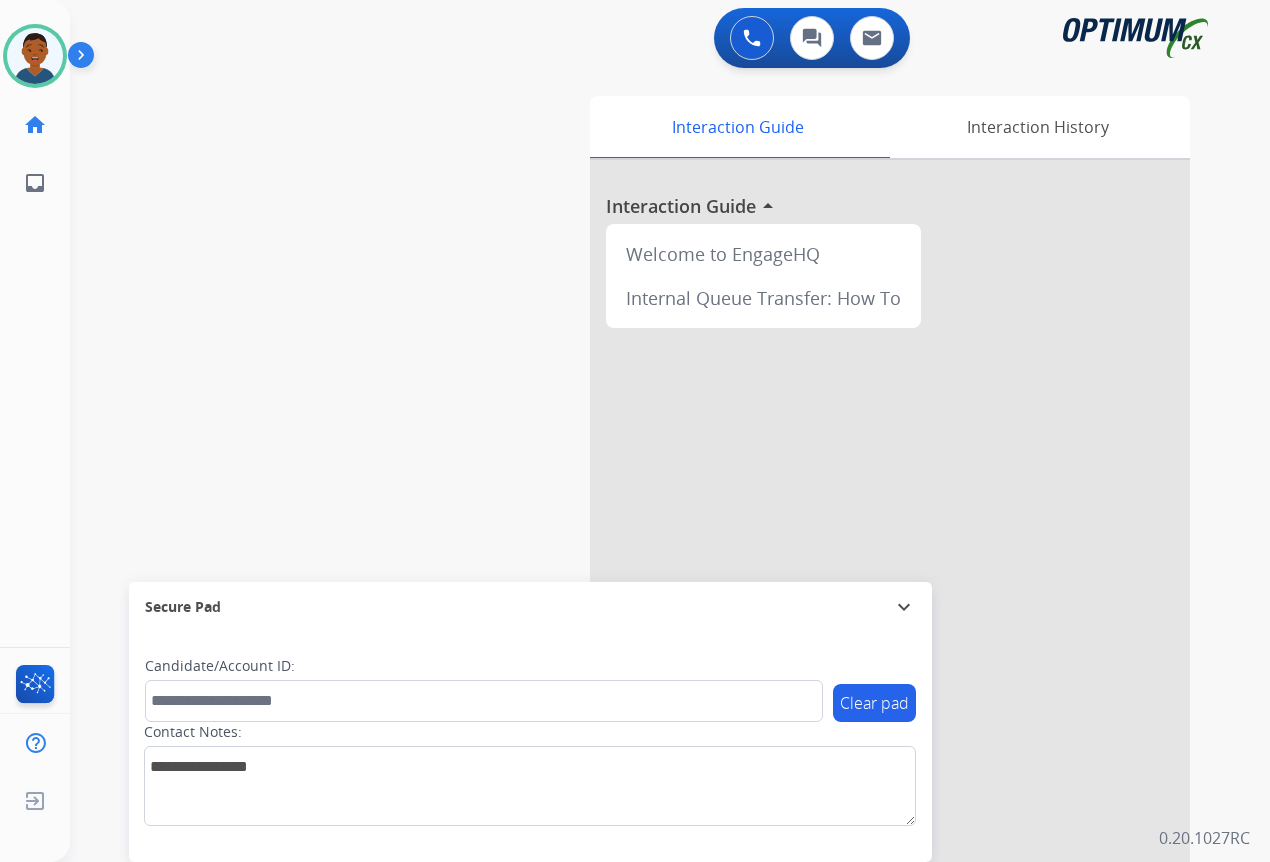 drag, startPoint x: 40, startPoint y: 46, endPoint x: 77, endPoint y: 71, distance: 44.65423 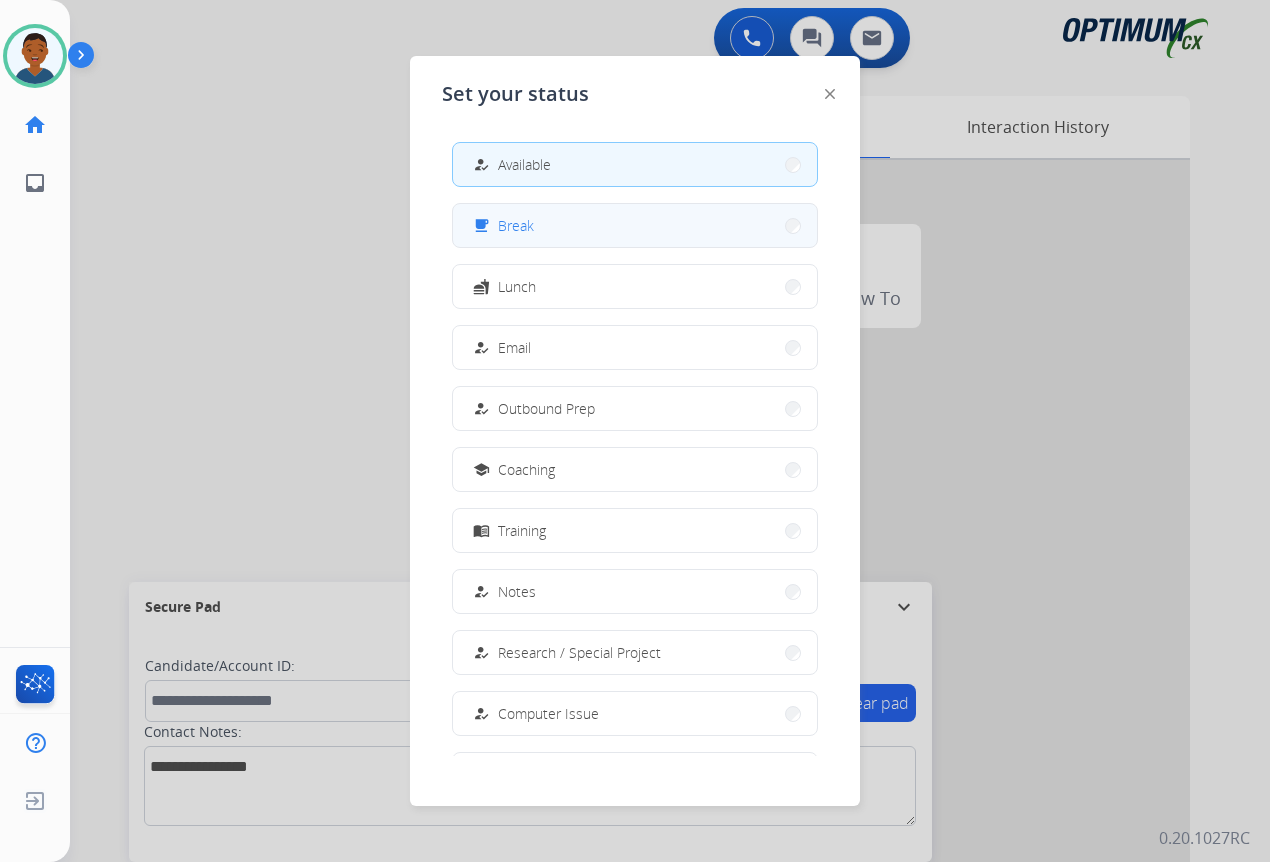 click on "Break" at bounding box center [516, 225] 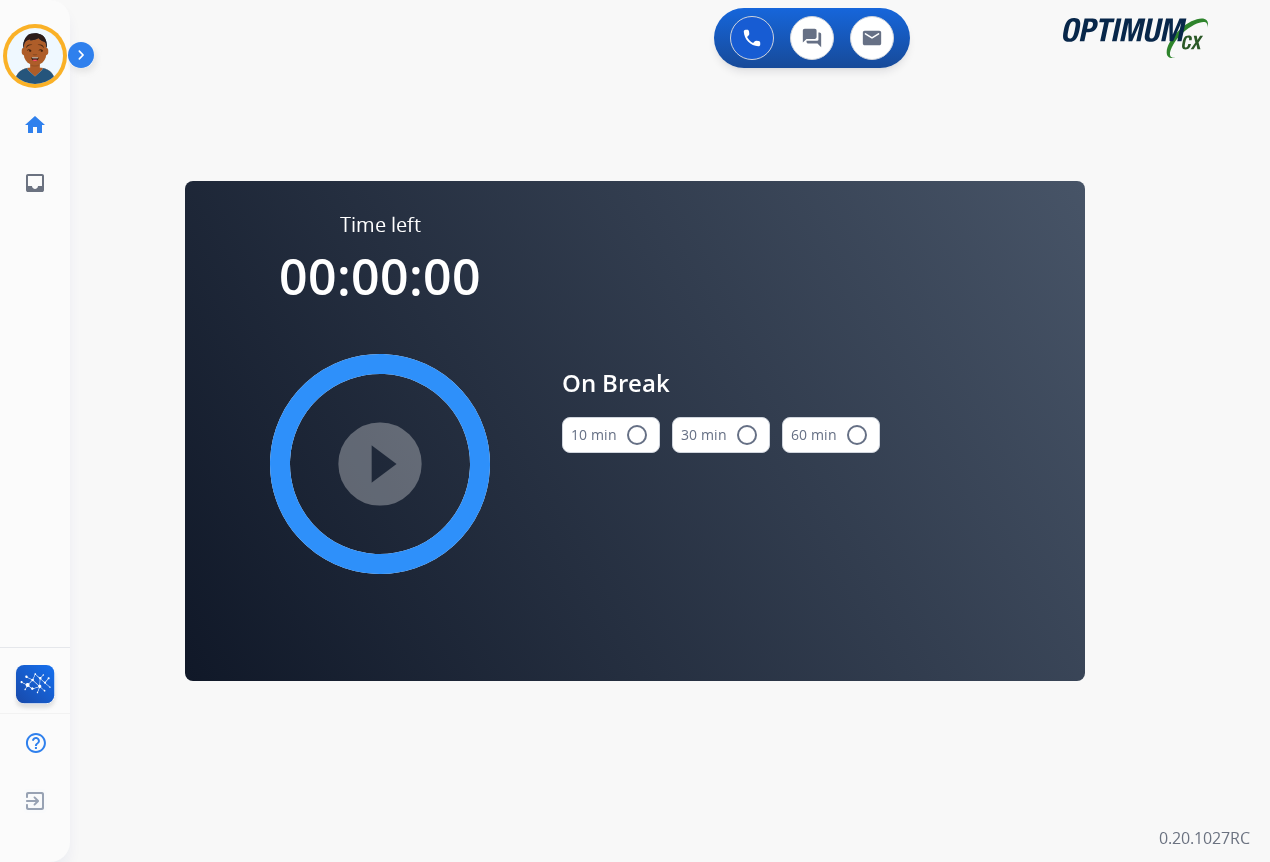 click on "radio_button_unchecked" at bounding box center (637, 435) 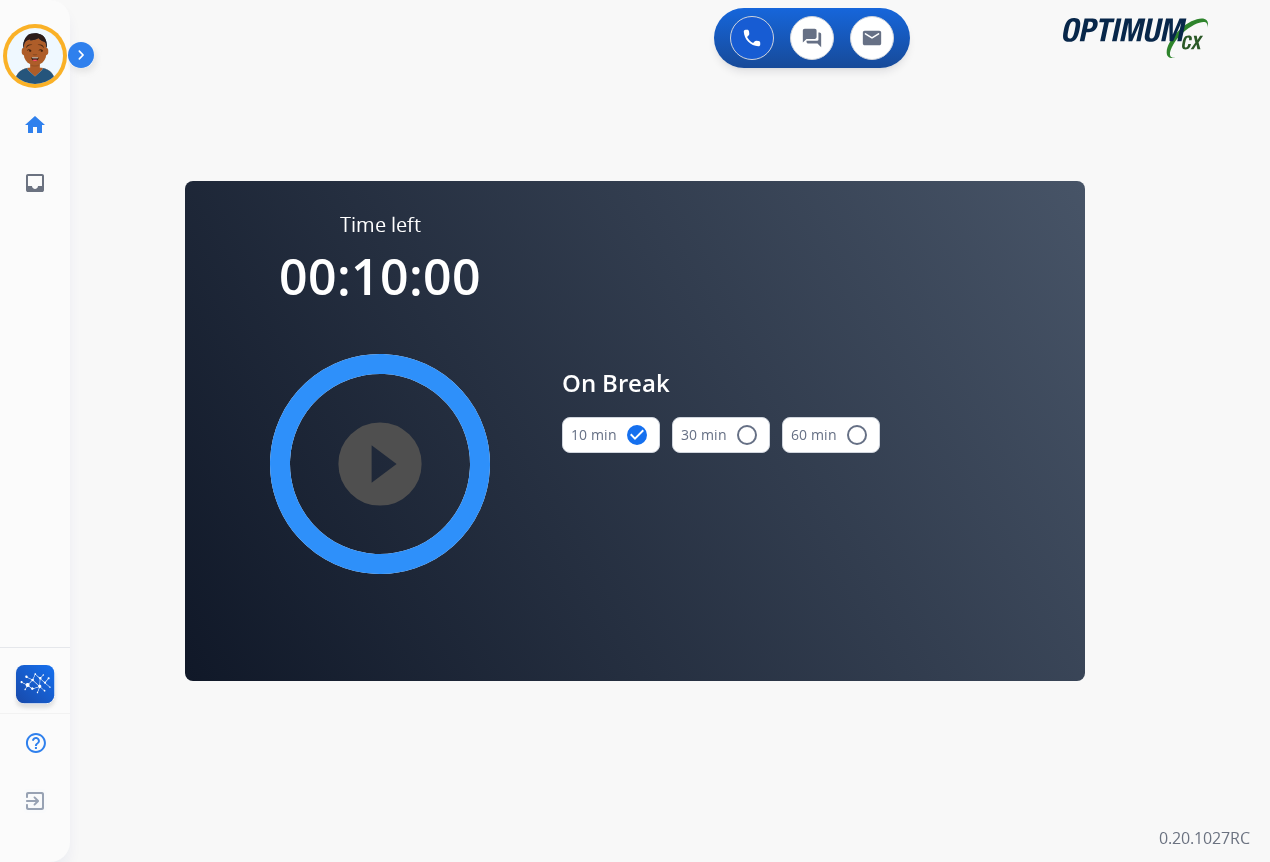 click on "play_circle_filled" at bounding box center [380, 464] 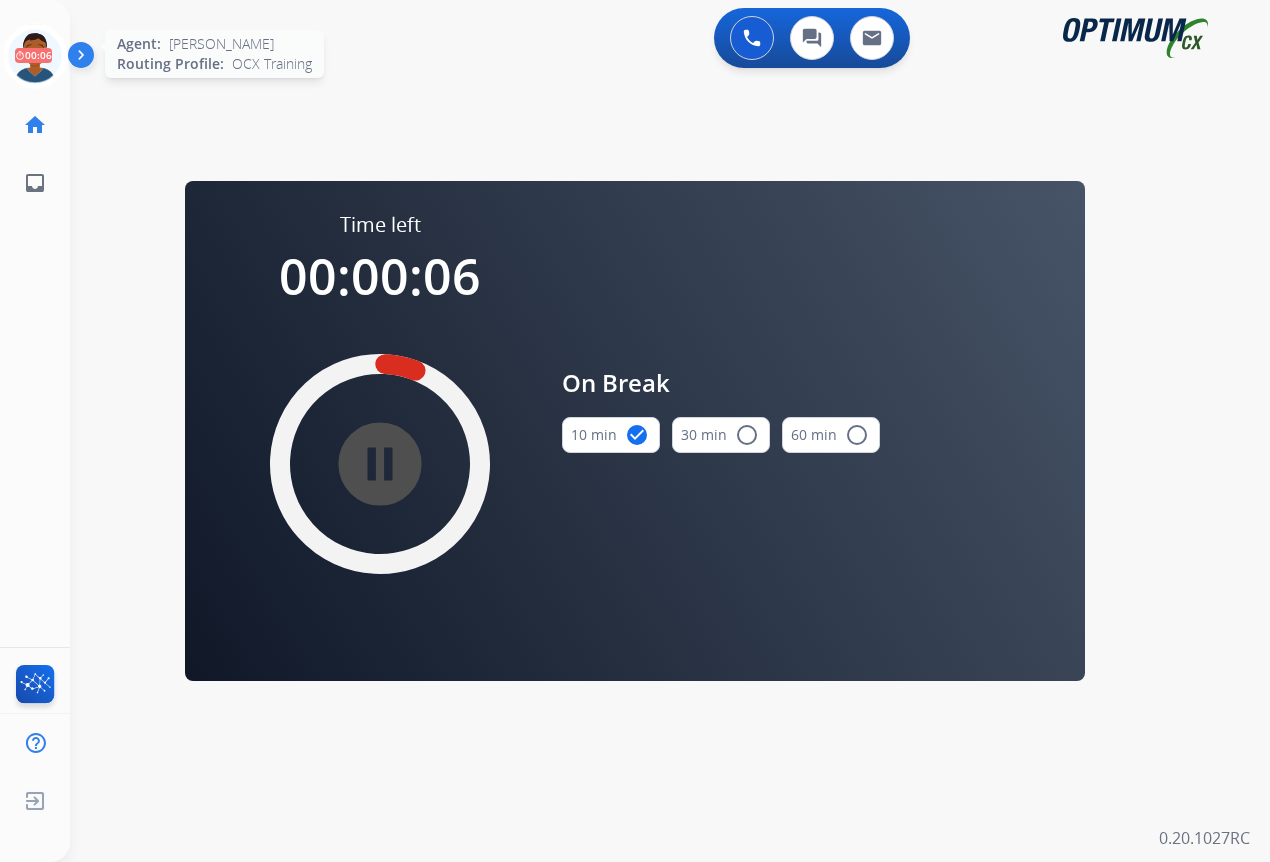 click 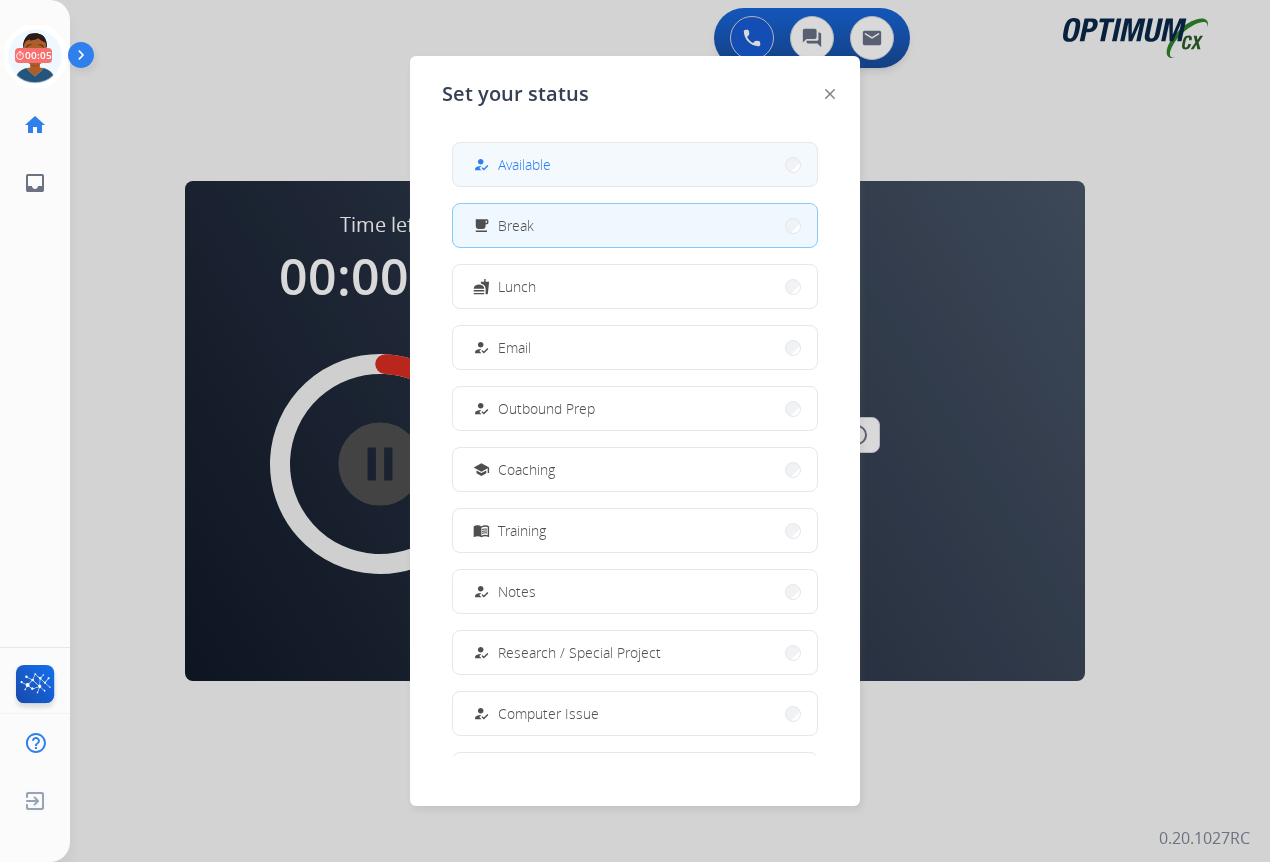 click on "Available" at bounding box center (524, 164) 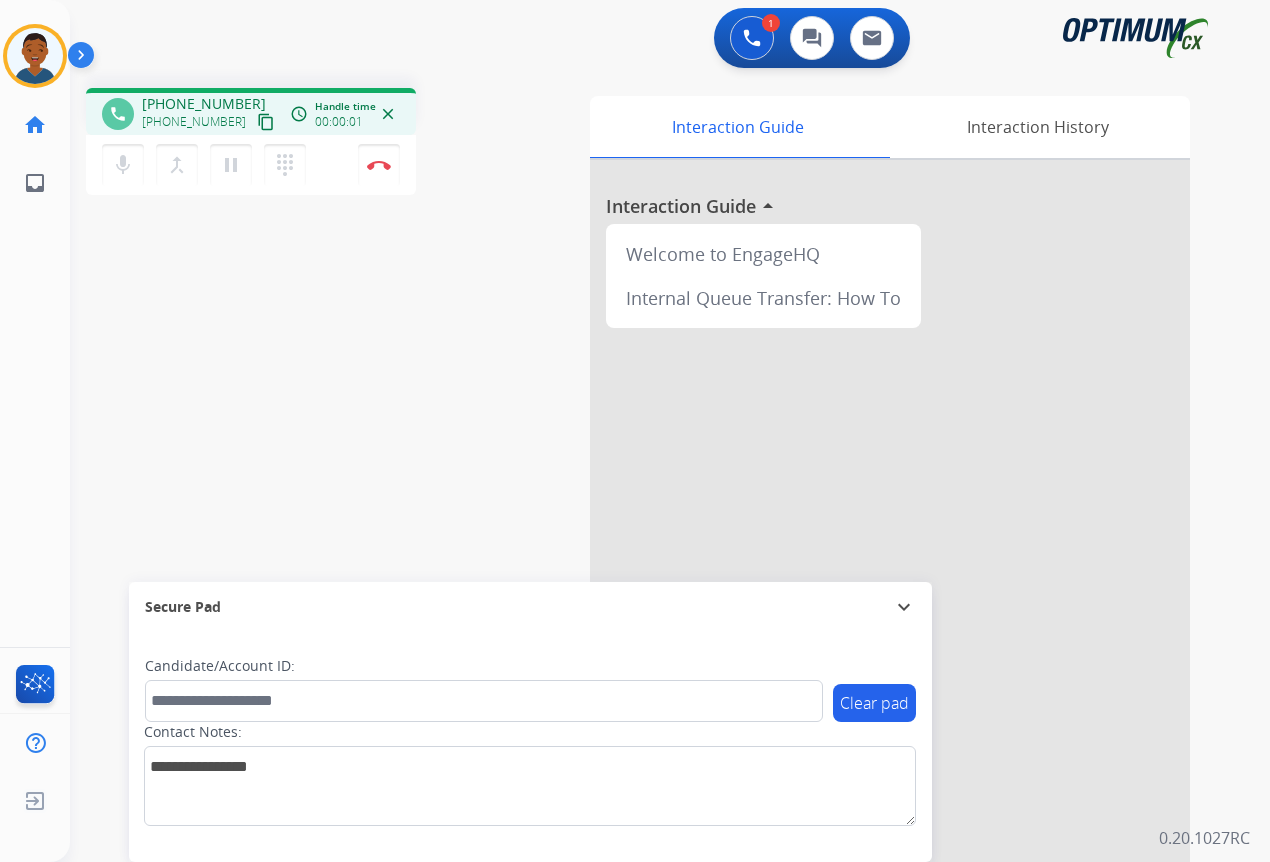 click on "content_copy" at bounding box center [266, 122] 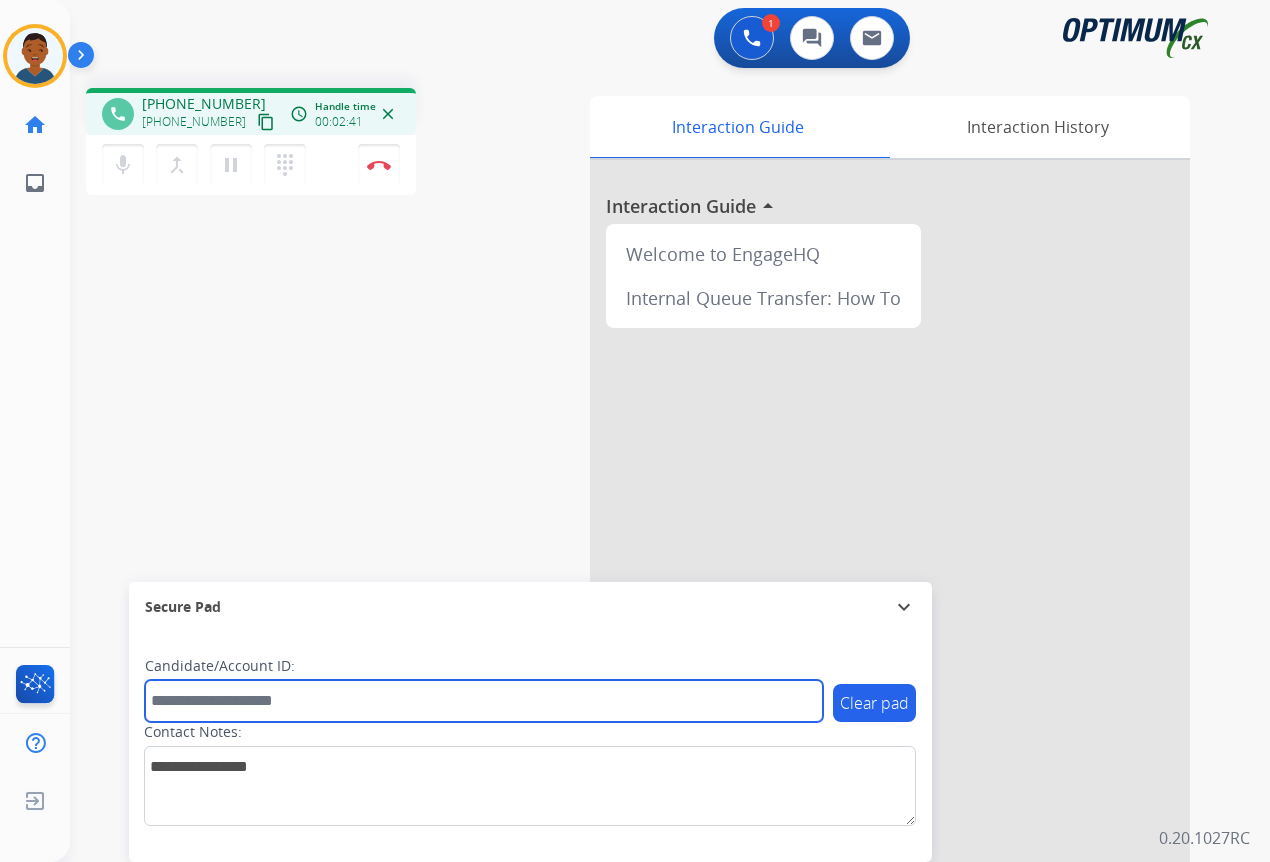 click at bounding box center (484, 701) 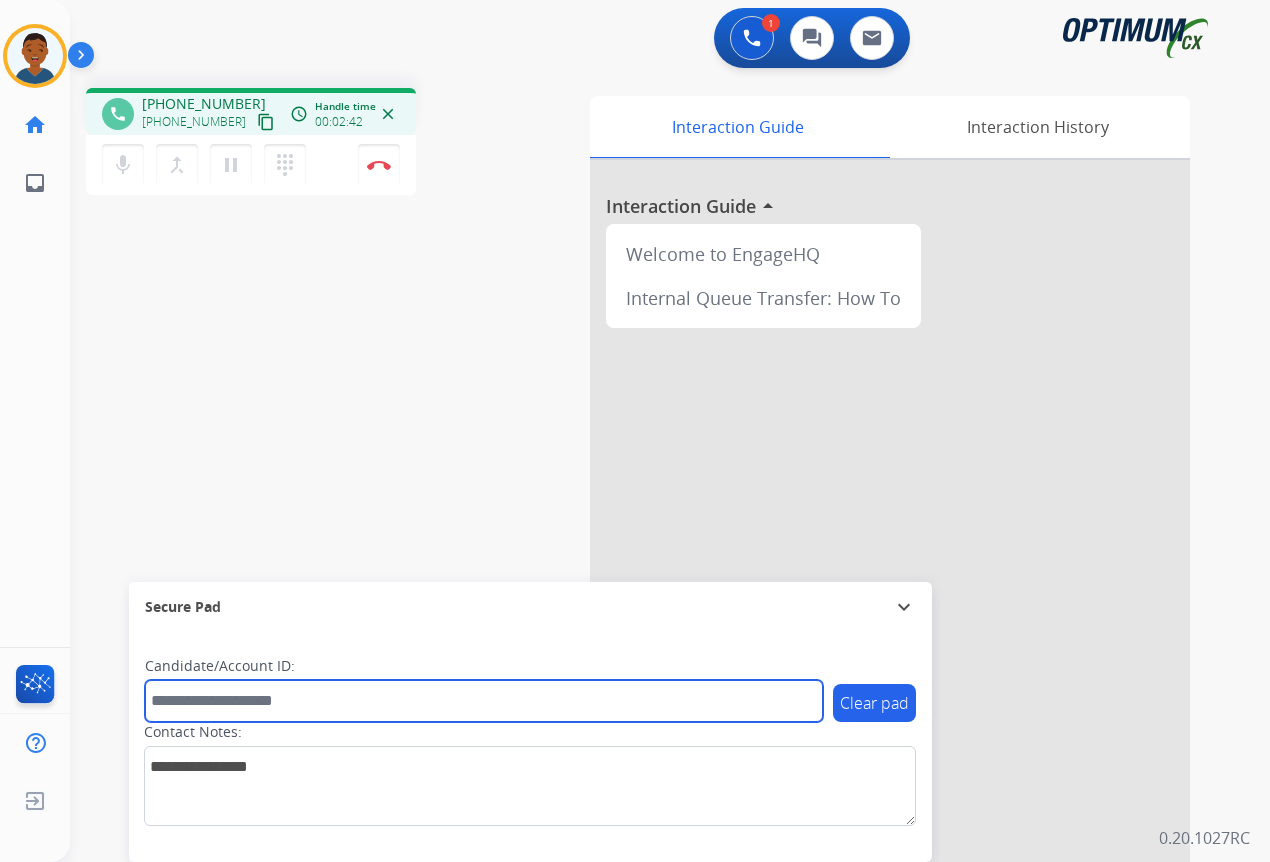 paste on "*******" 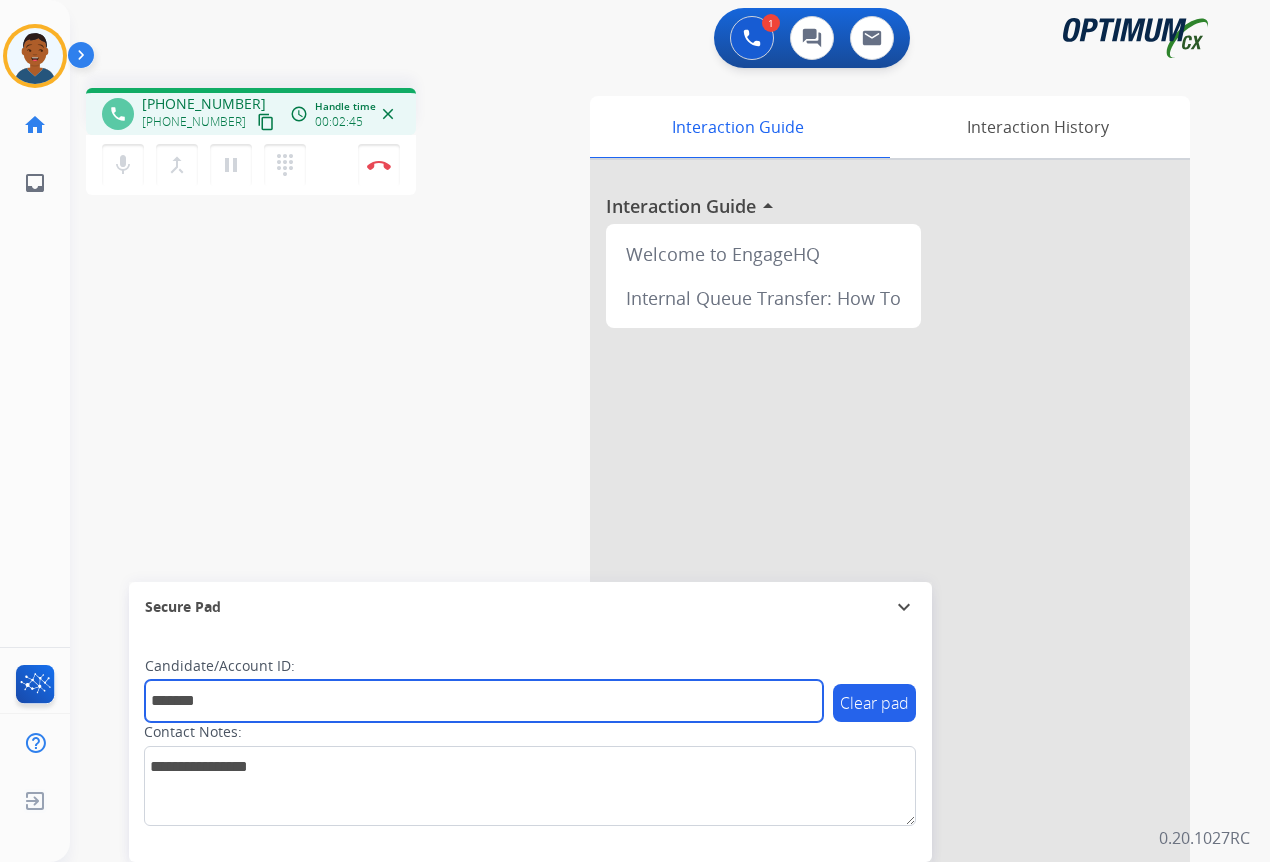 type on "*******" 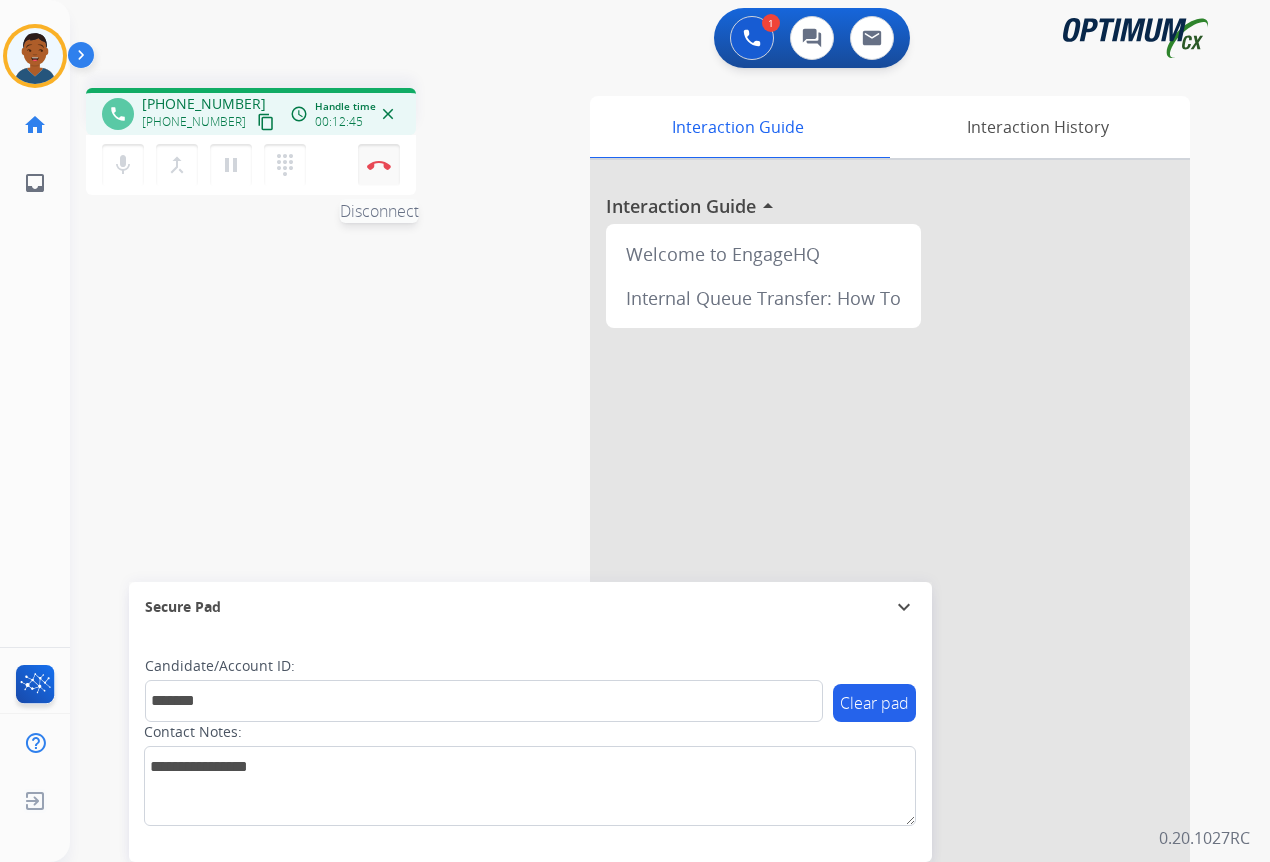 click on "Disconnect" at bounding box center [379, 165] 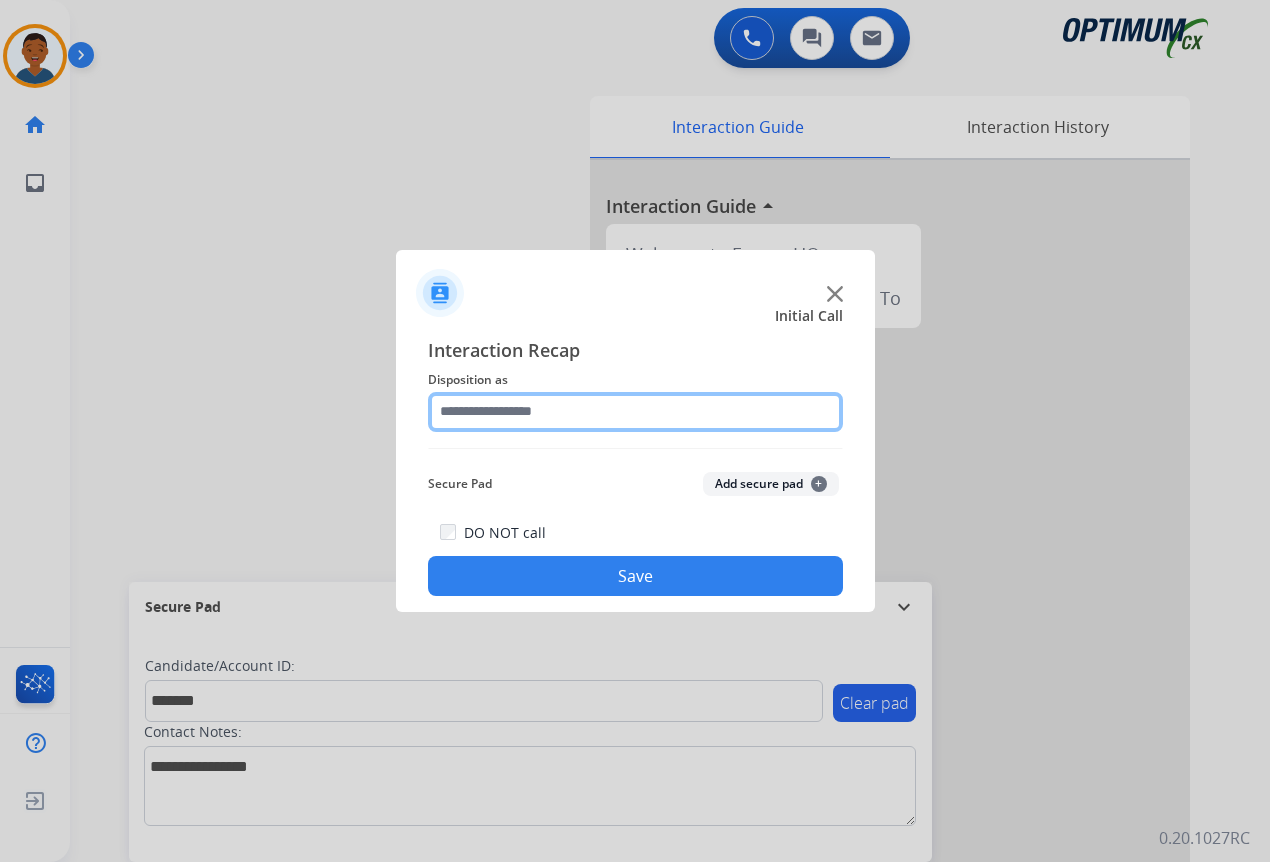 click 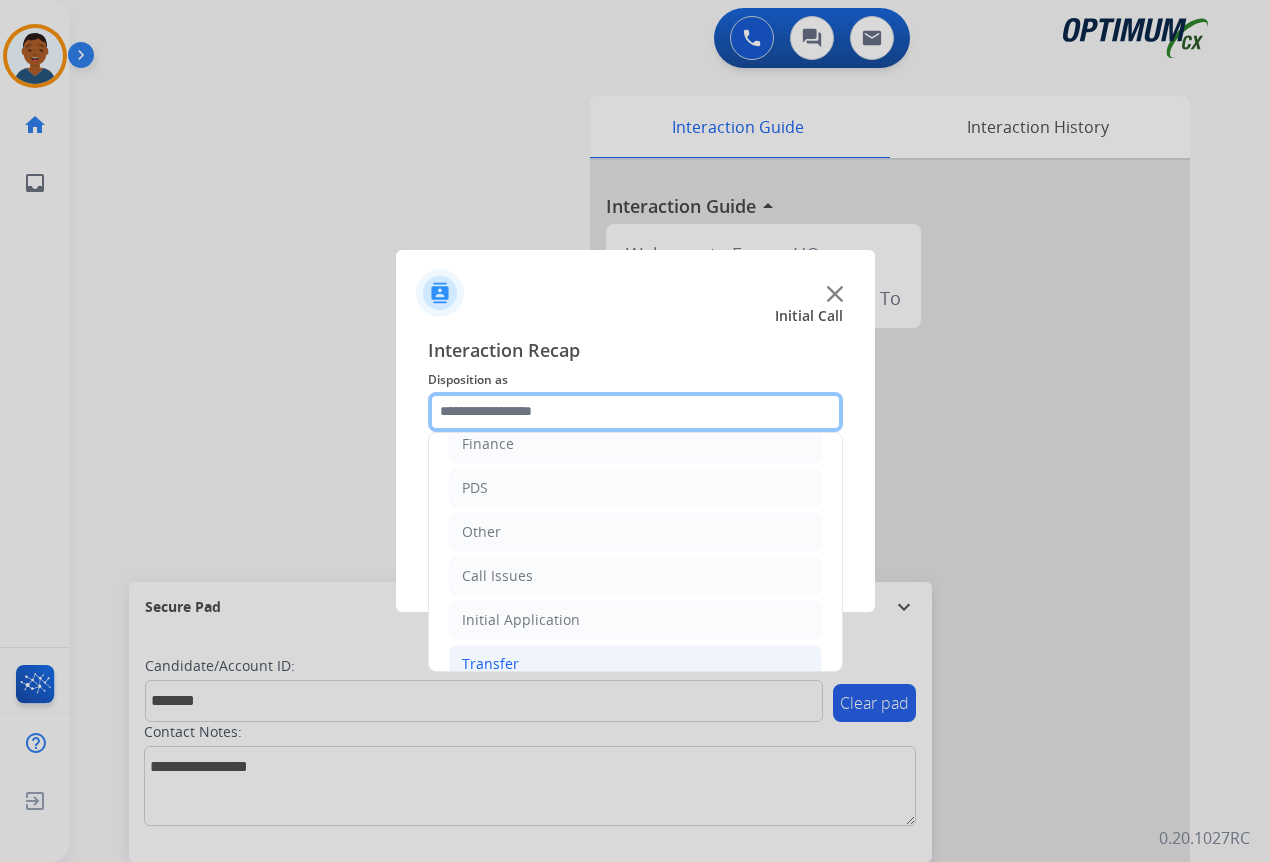 scroll, scrollTop: 136, scrollLeft: 0, axis: vertical 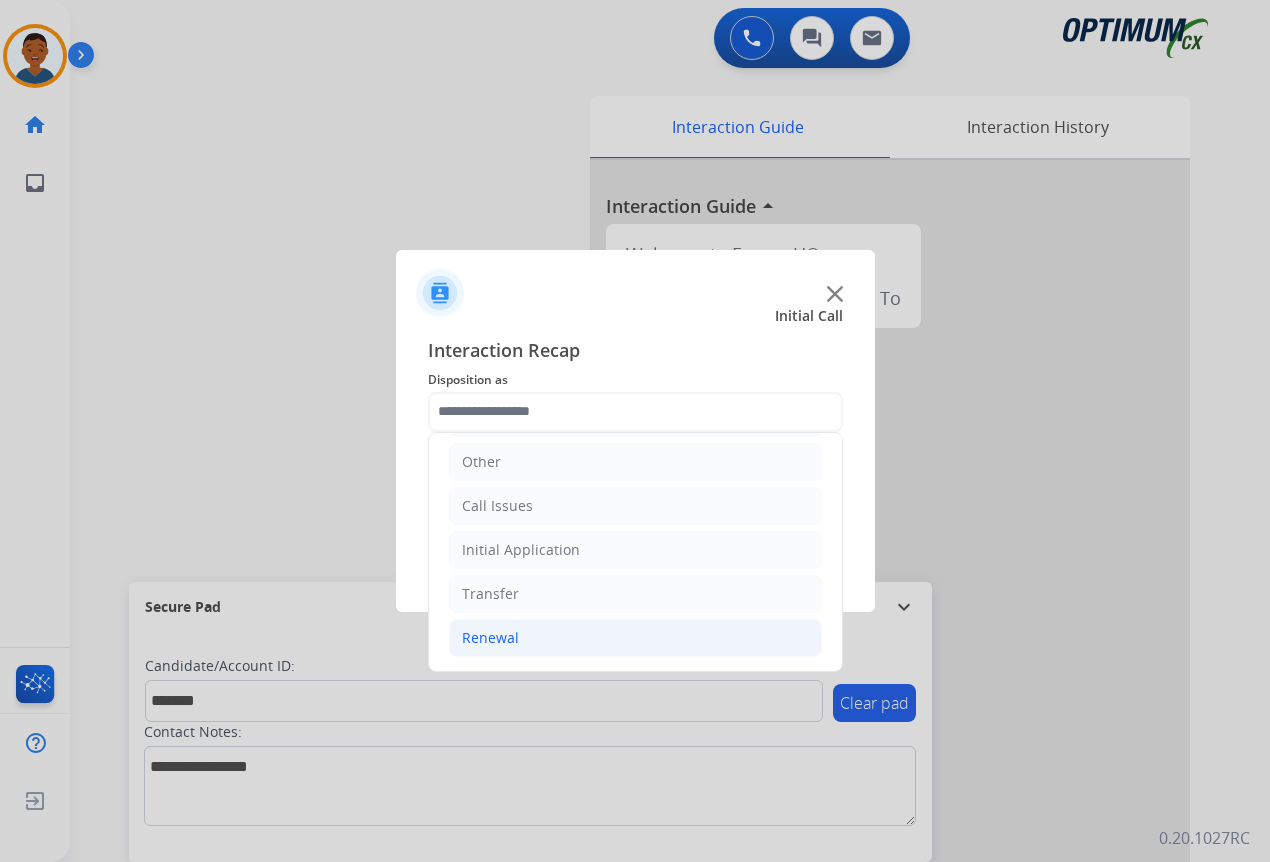 click on "Renewal" 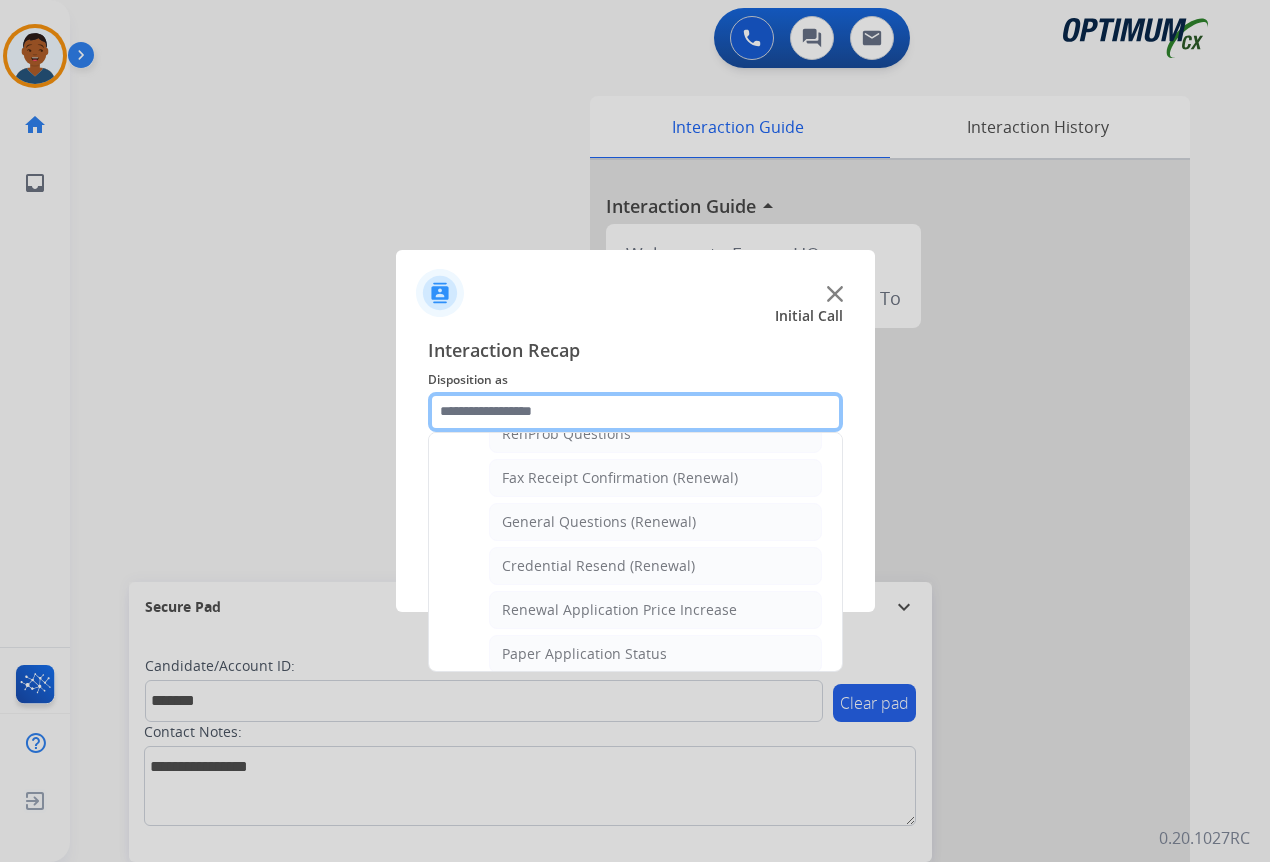 scroll, scrollTop: 636, scrollLeft: 0, axis: vertical 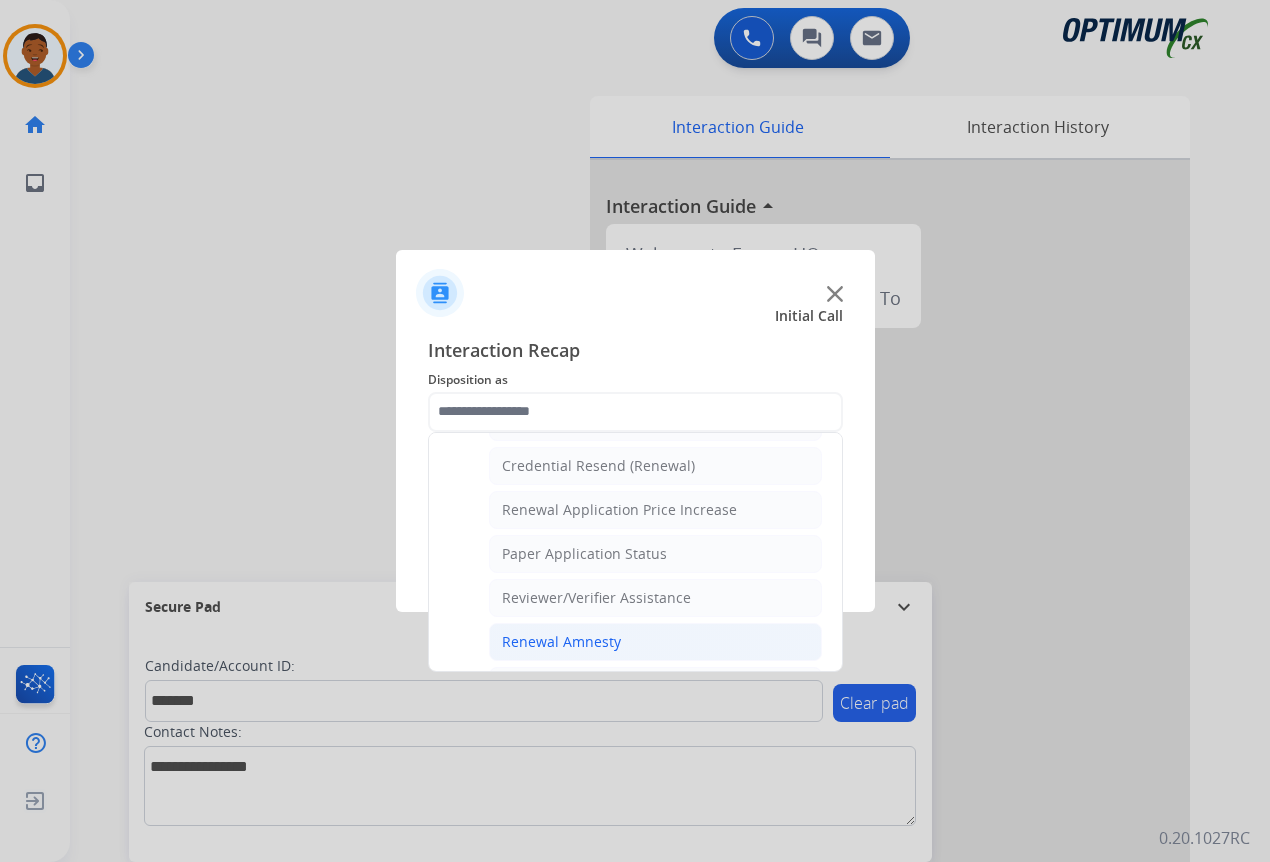 click on "Renewal Amnesty" 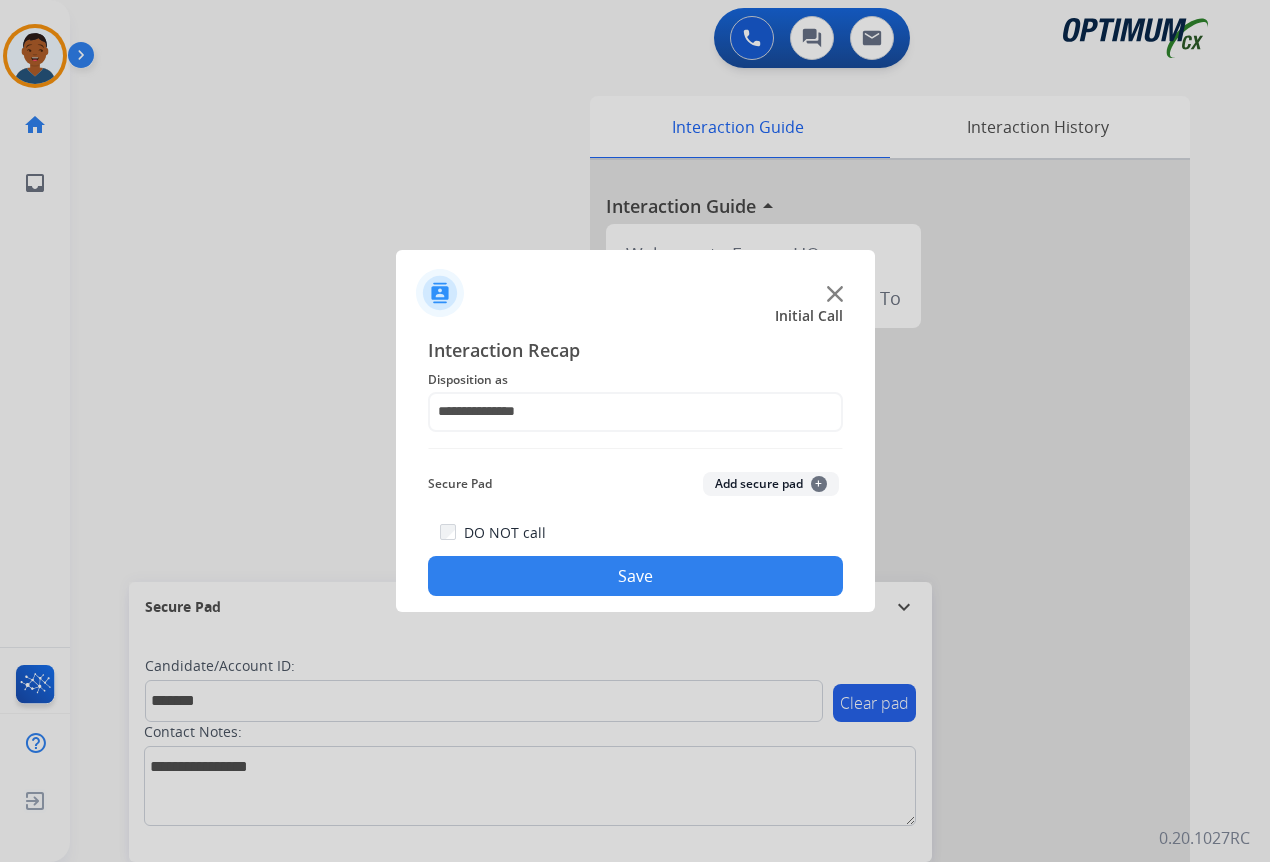 click on "Add secure pad  +" 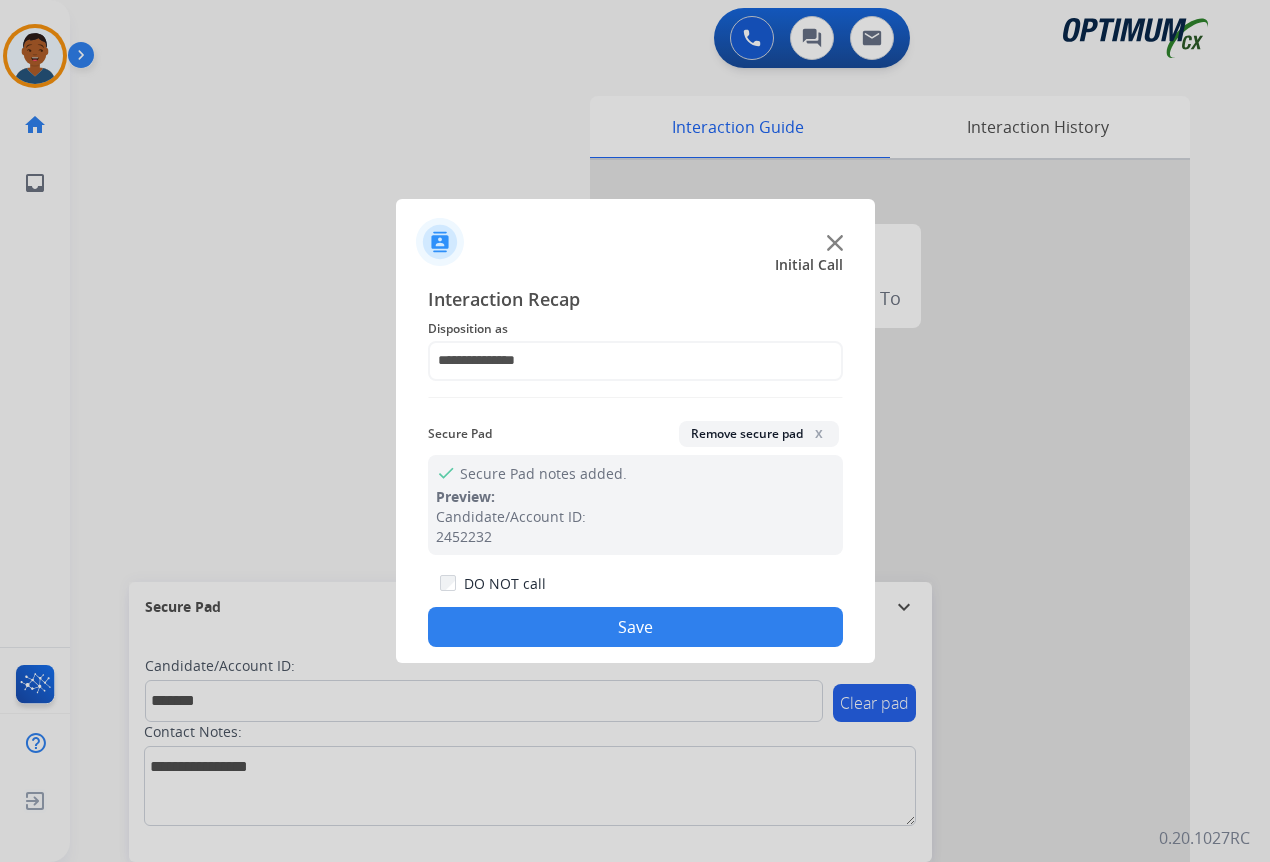 drag, startPoint x: 717, startPoint y: 623, endPoint x: 1125, endPoint y: 632, distance: 408.09924 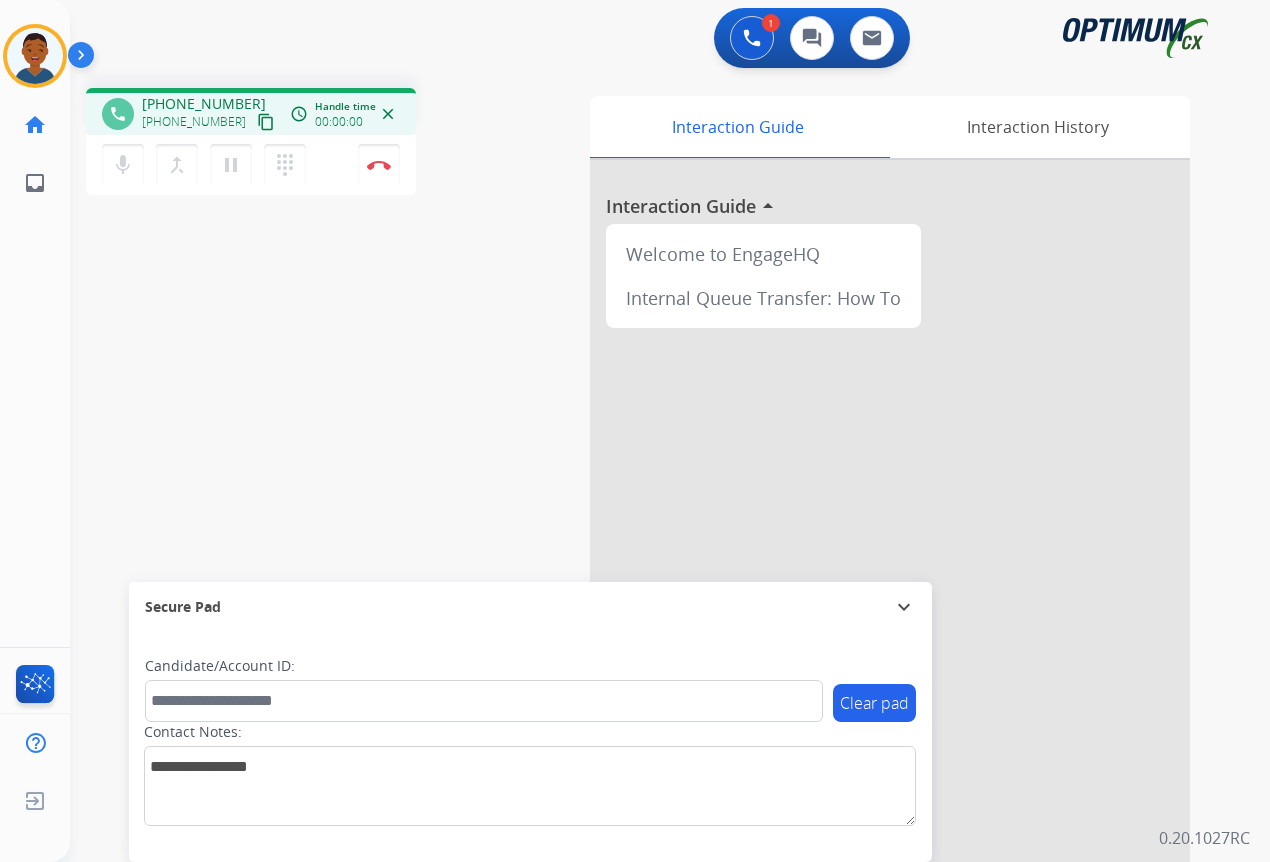 click on "content_copy" at bounding box center (266, 122) 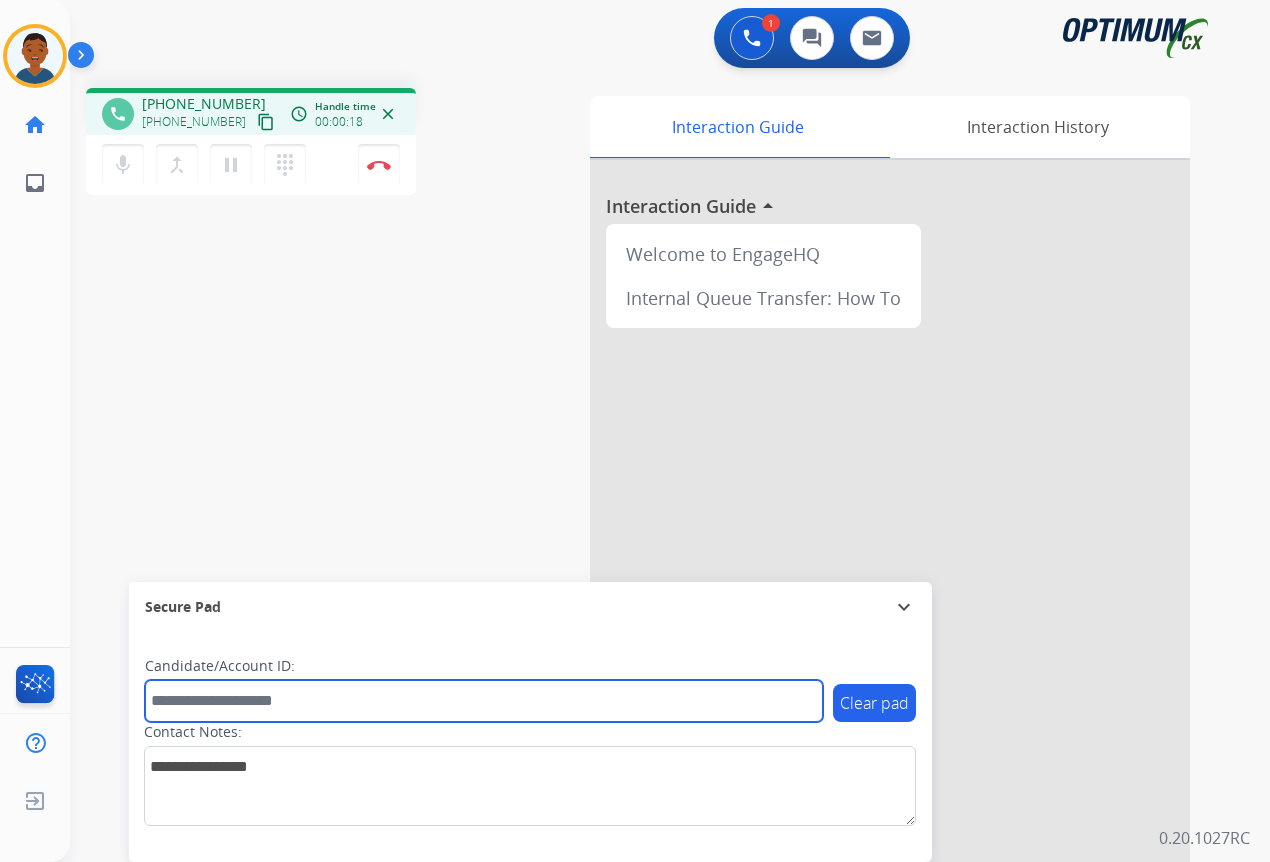 click at bounding box center (484, 701) 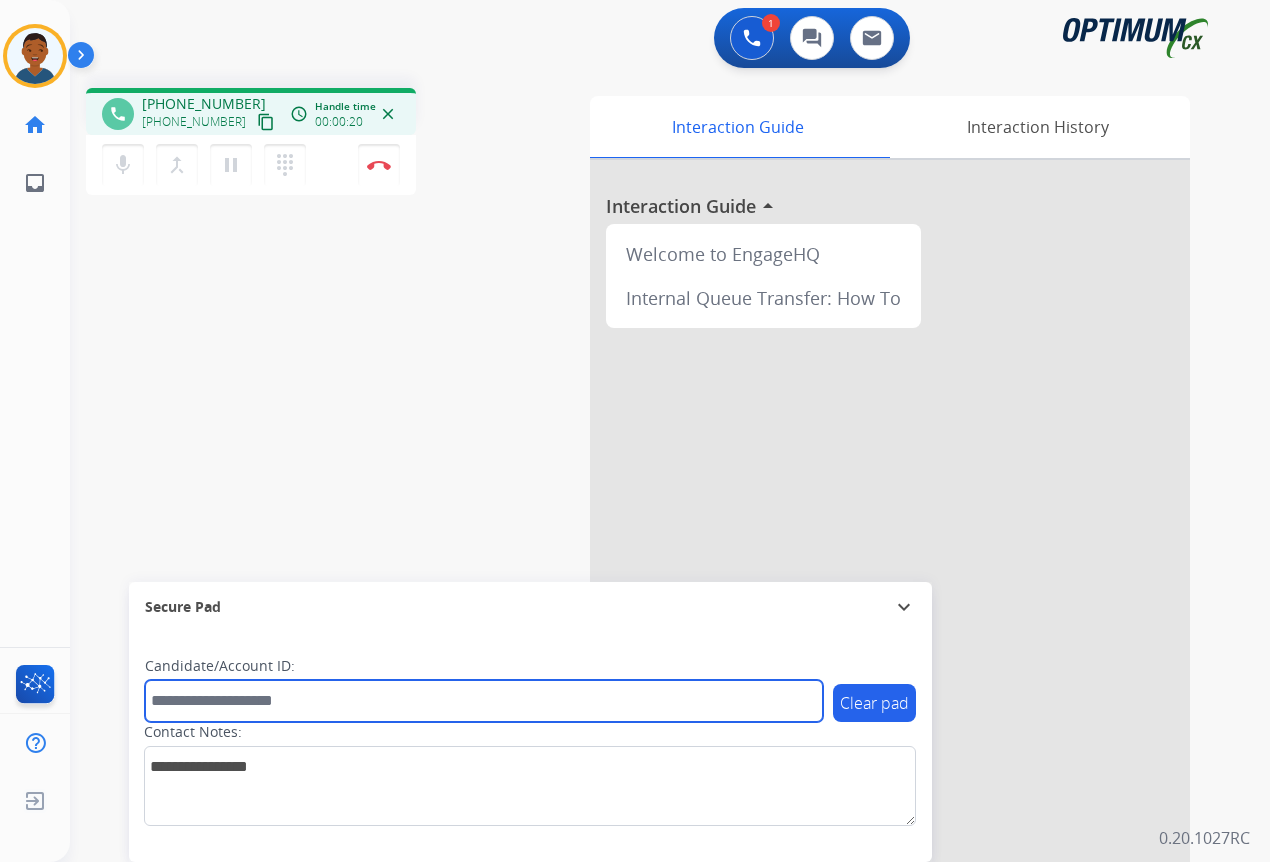 paste on "*******" 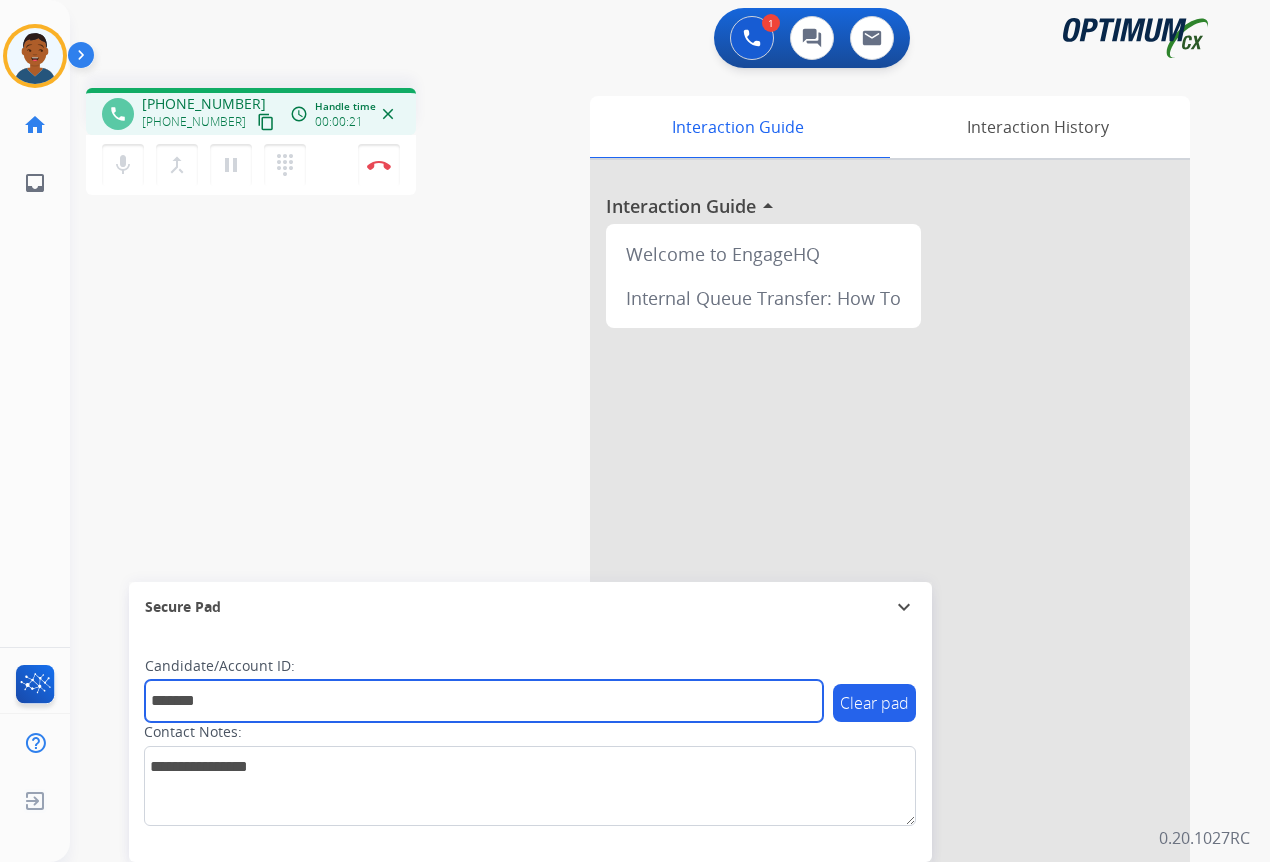 type on "*******" 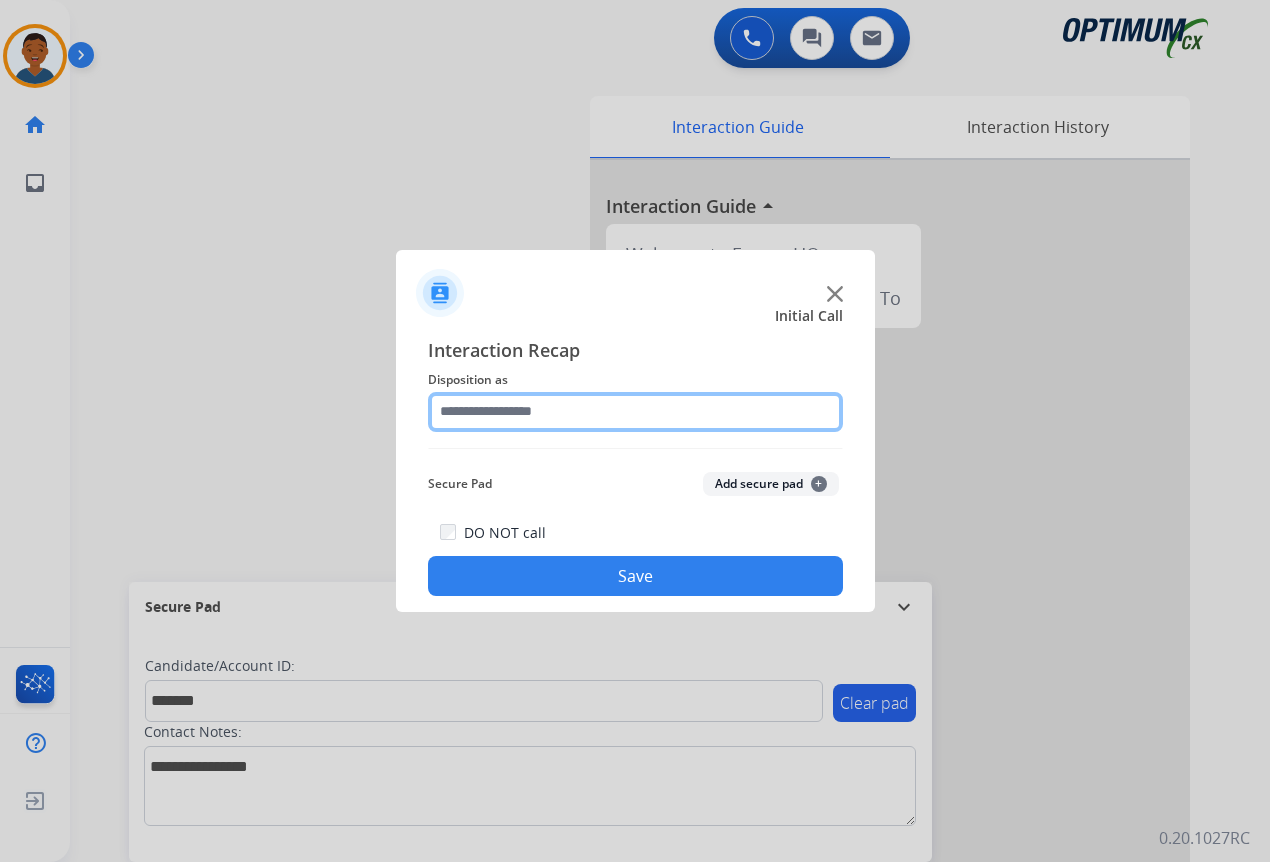 click 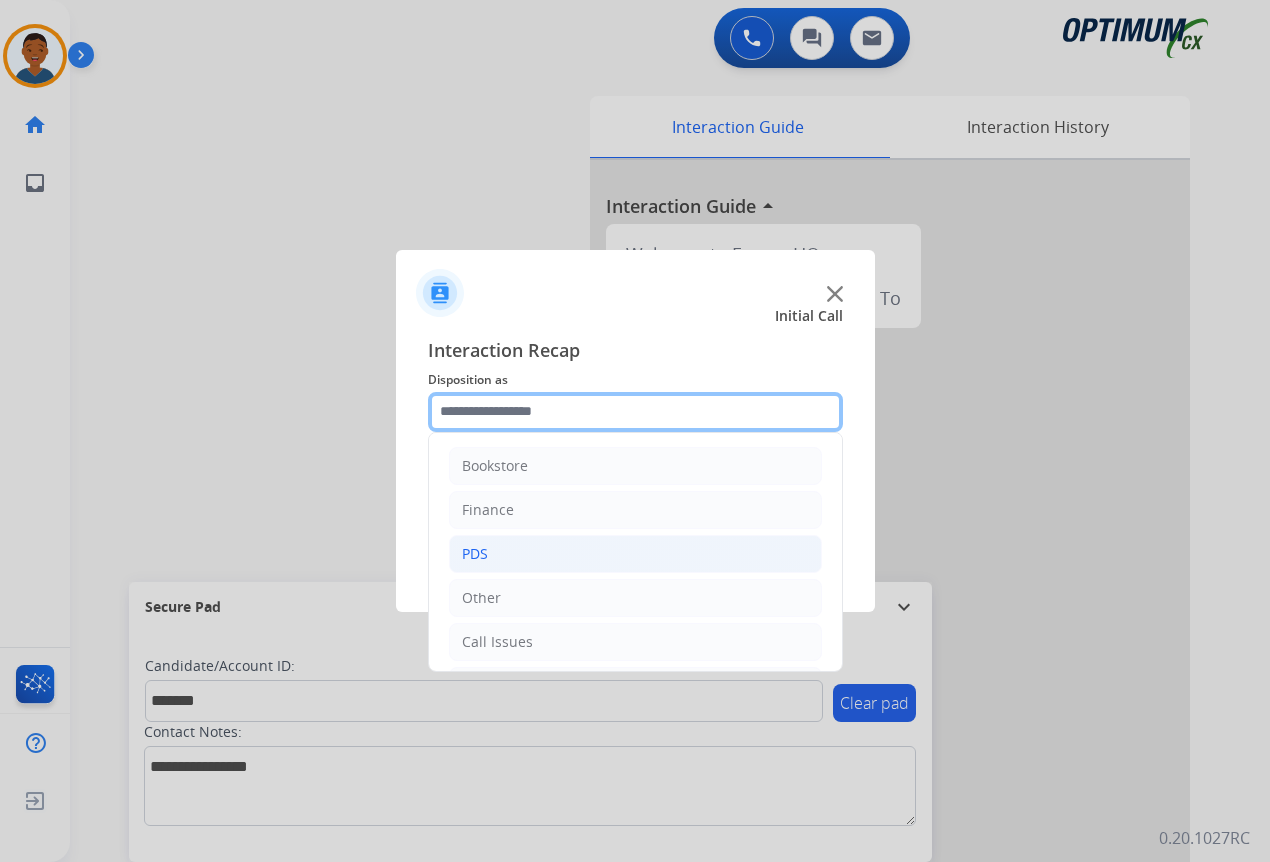 scroll, scrollTop: 136, scrollLeft: 0, axis: vertical 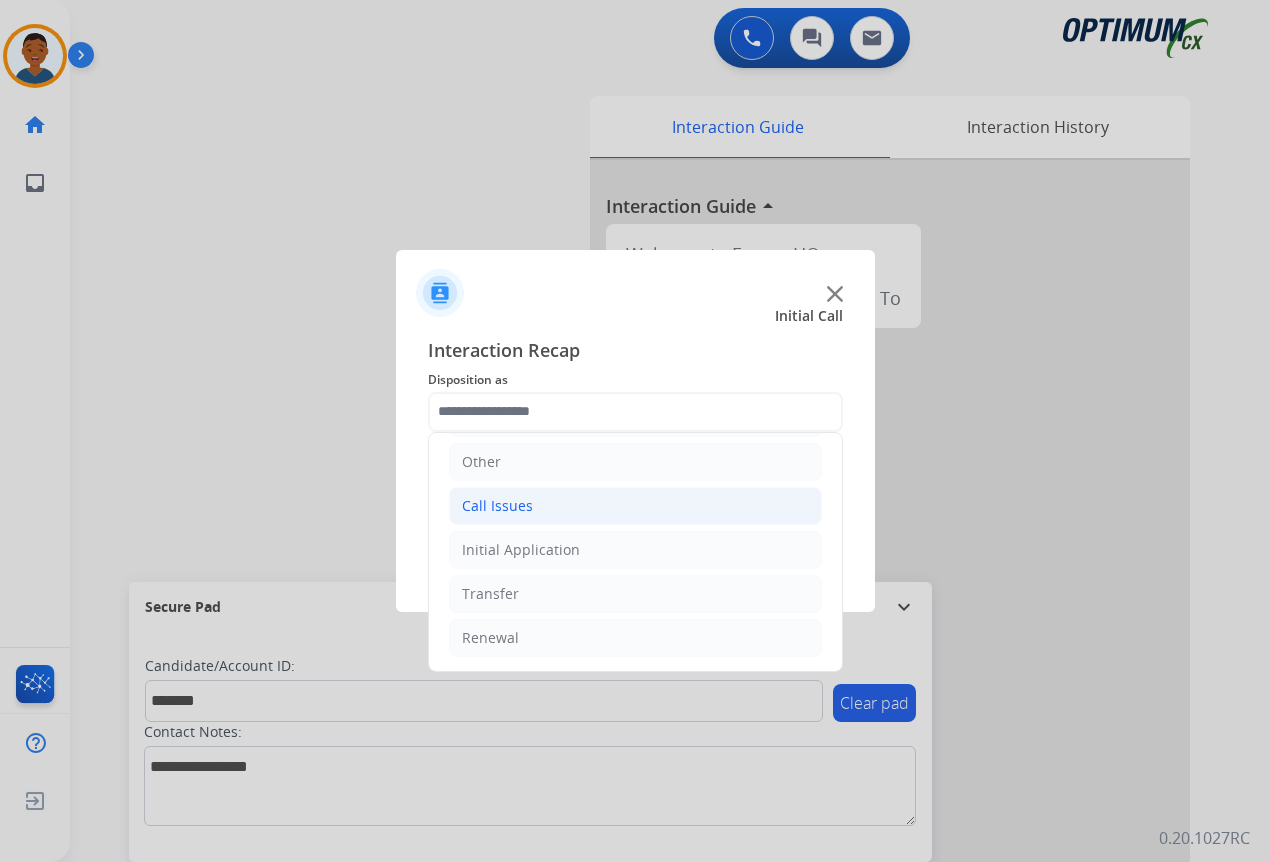 click on "Call Issues" 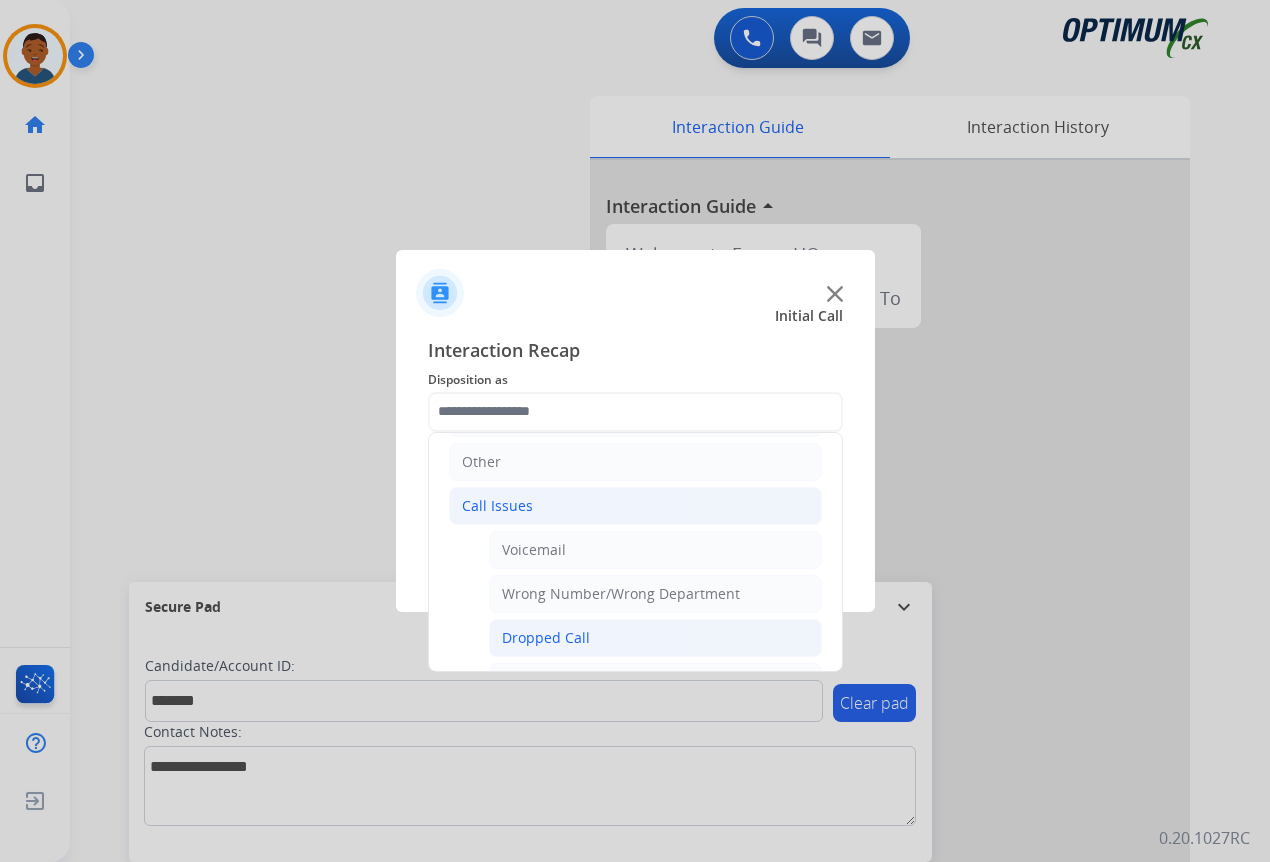 click on "Dropped Call" 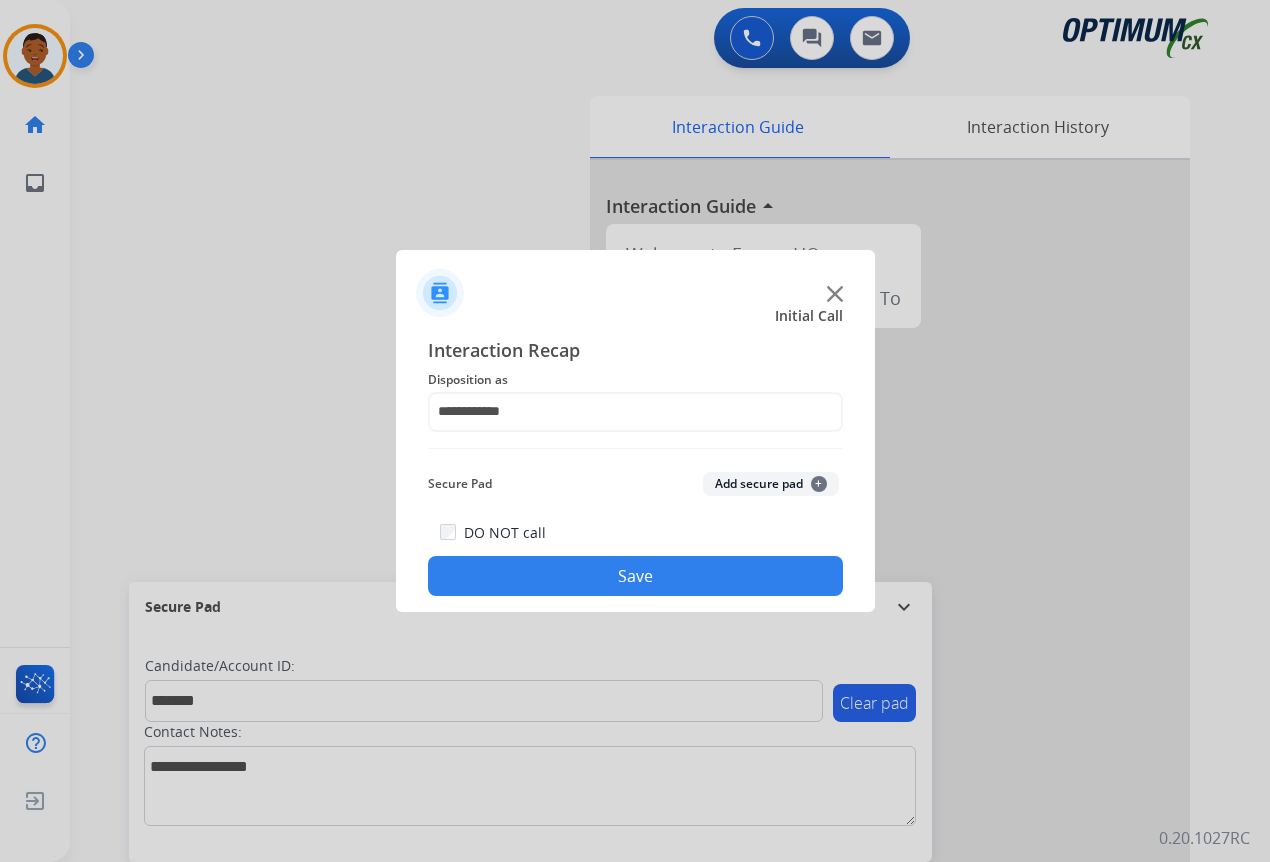 click on "Add secure pad  +" 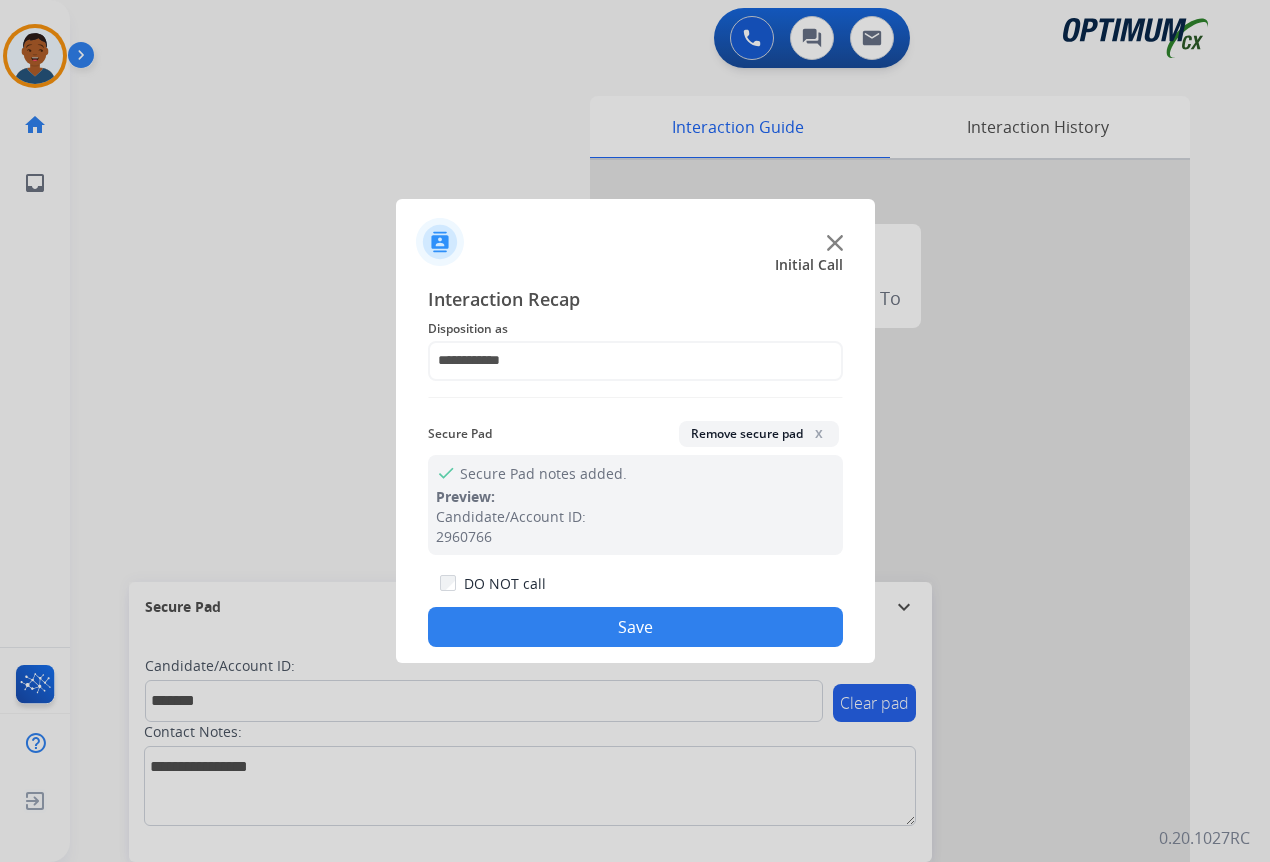 click on "Save" 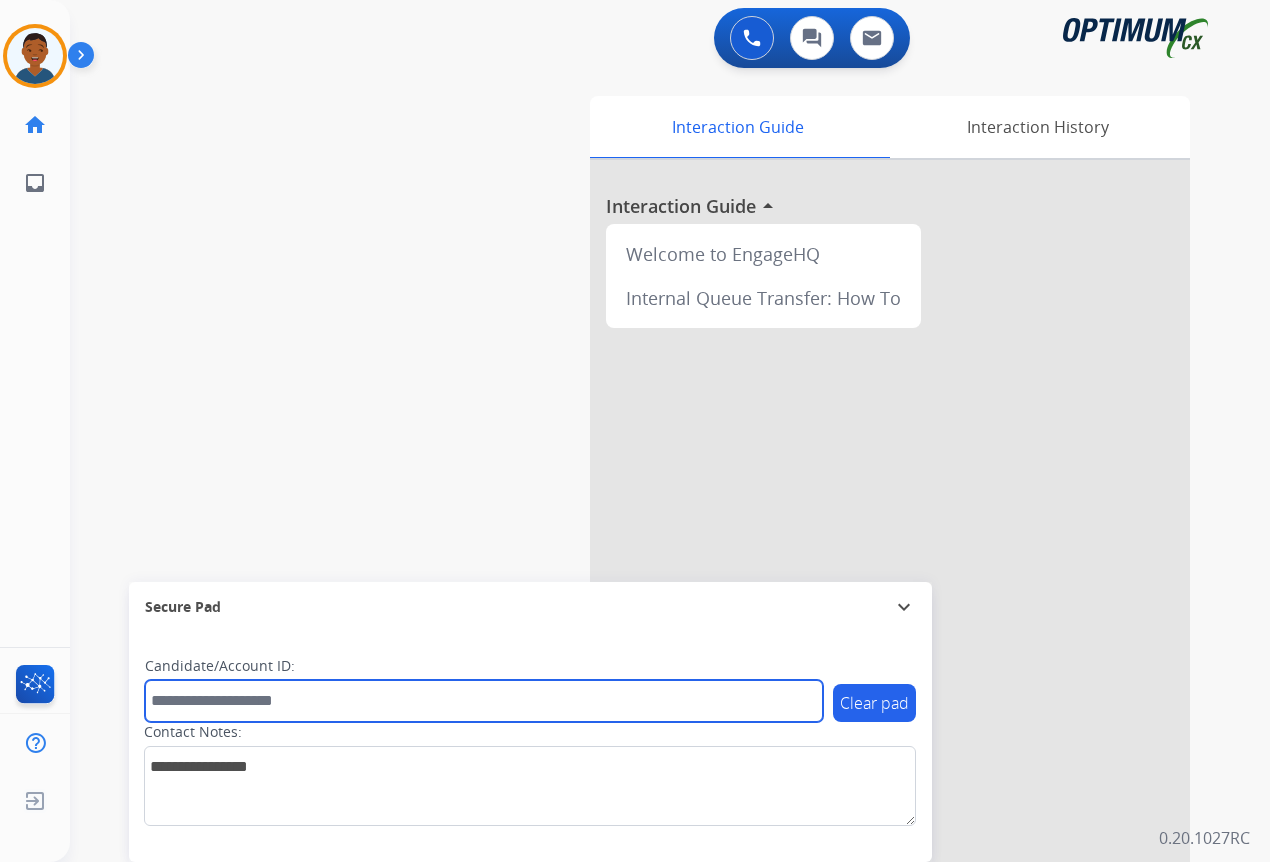 click at bounding box center (484, 701) 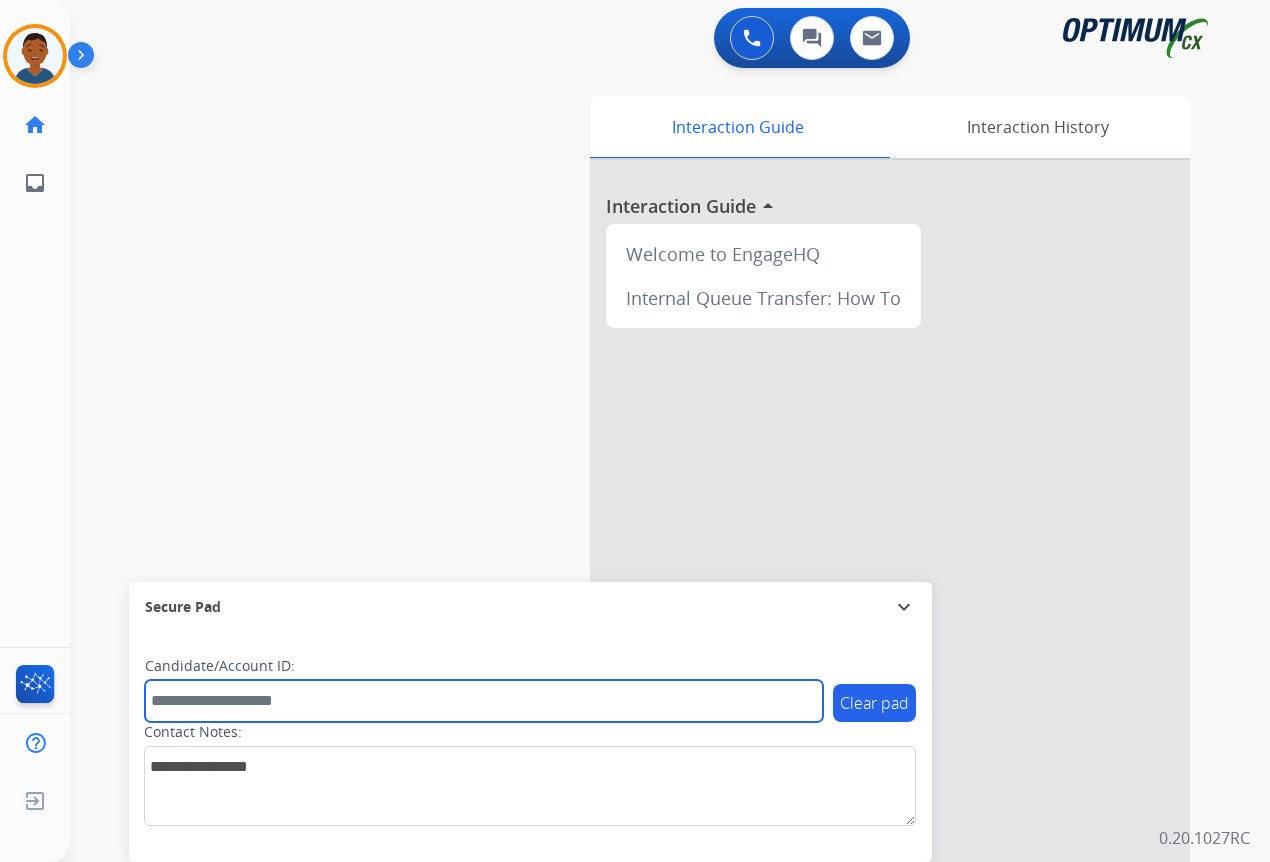 paste on "*******" 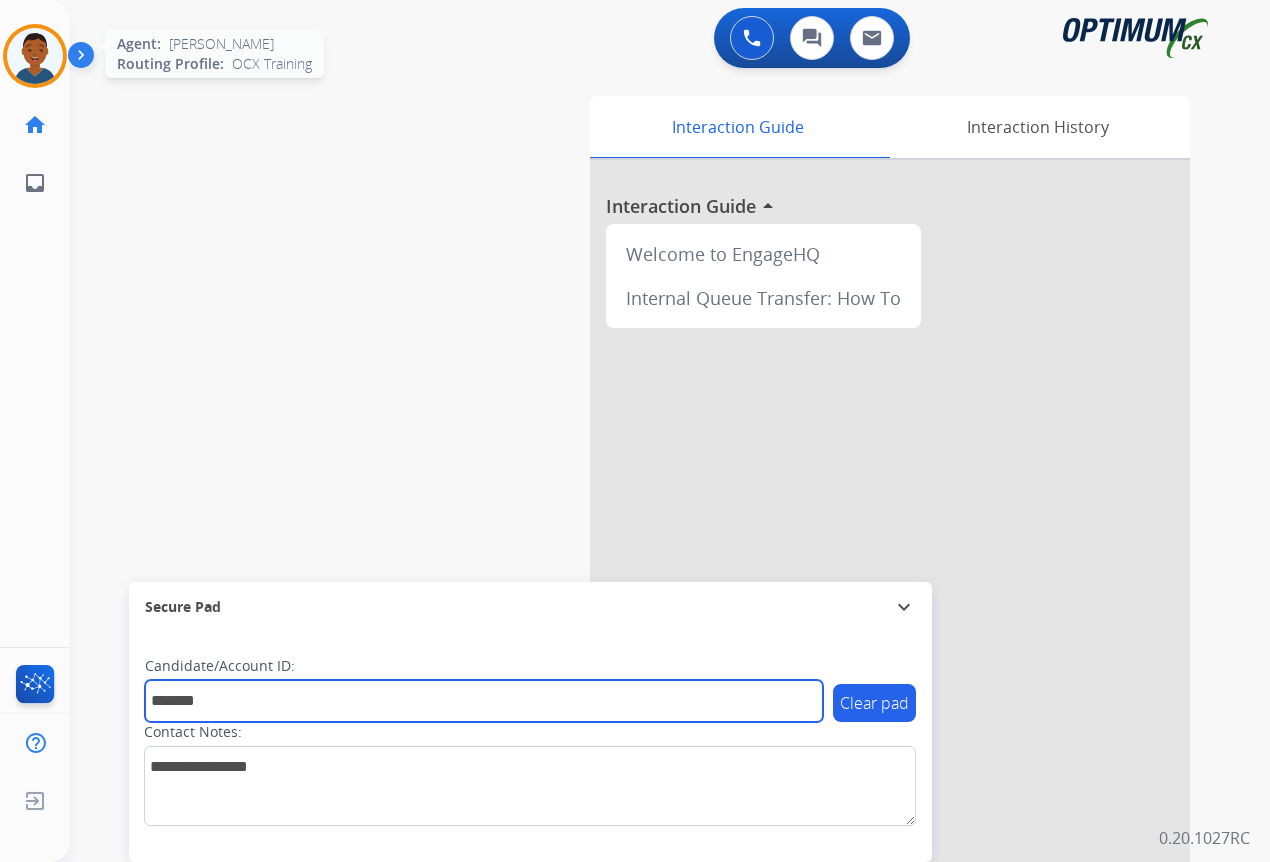 type on "*******" 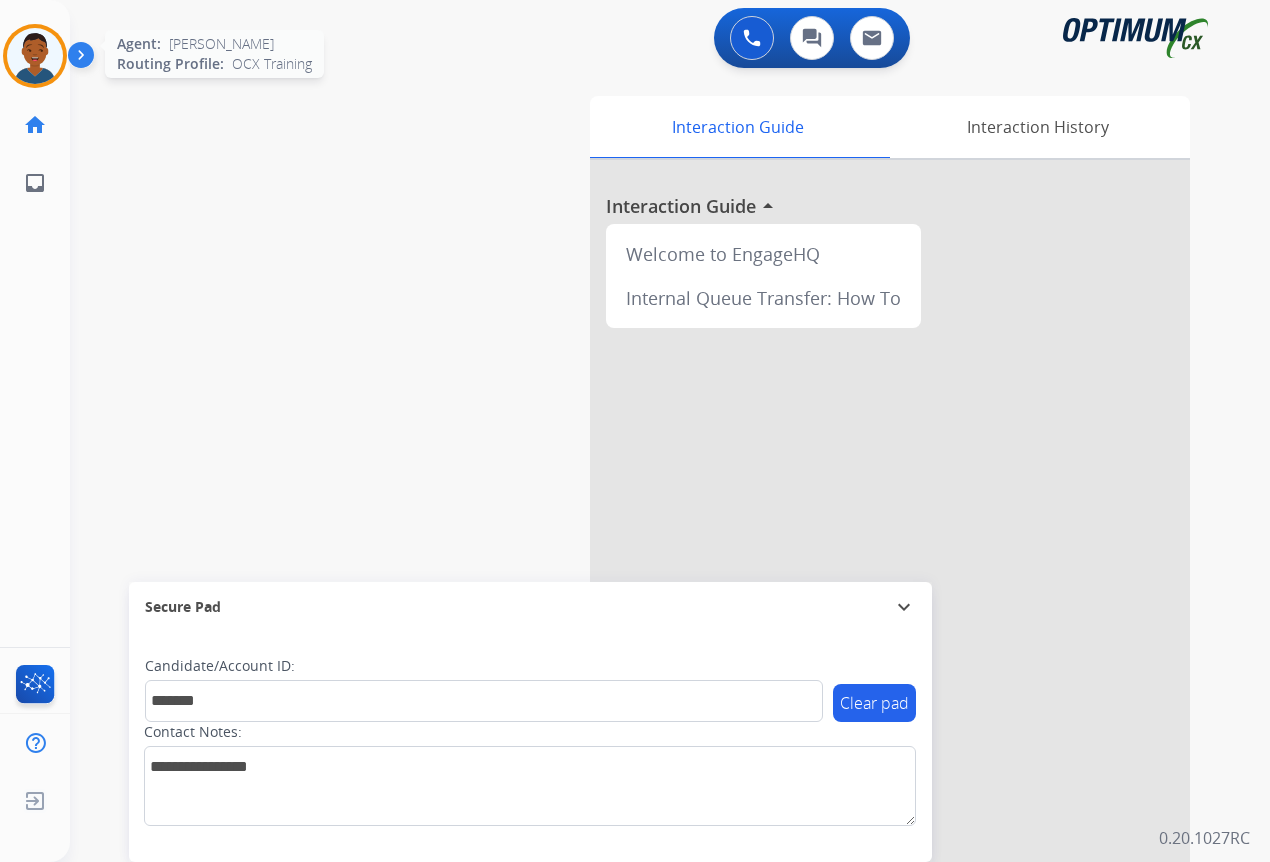 click at bounding box center [35, 56] 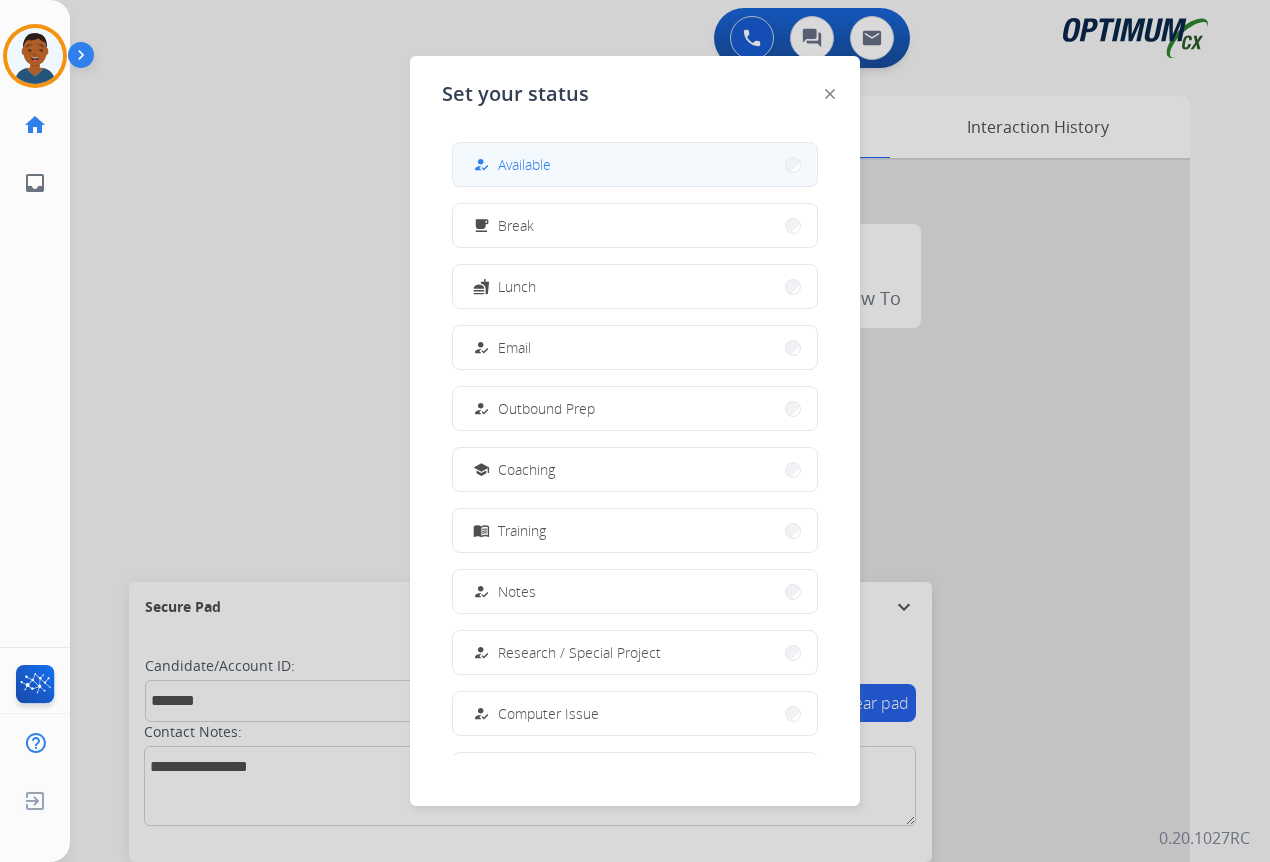click on "how_to_reg Available" at bounding box center (635, 164) 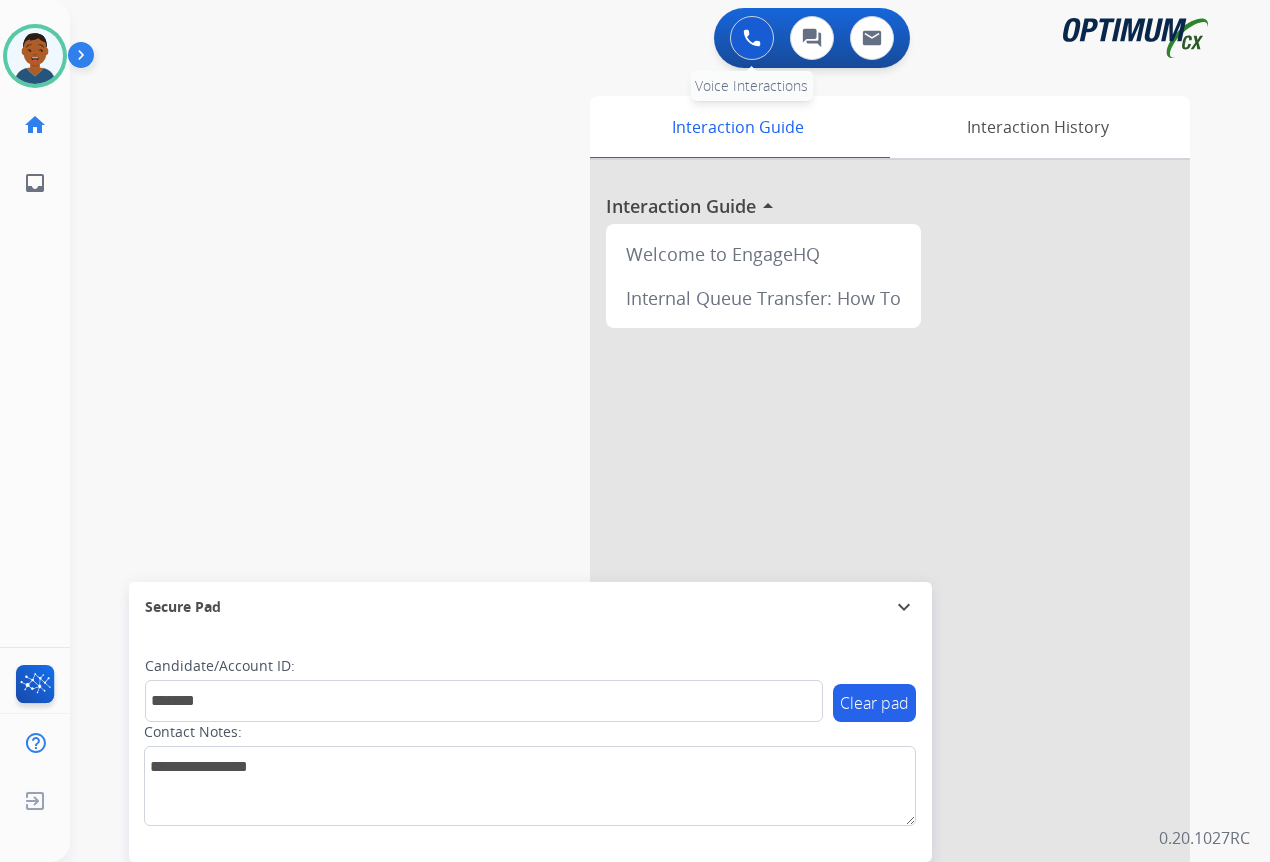 click at bounding box center [752, 38] 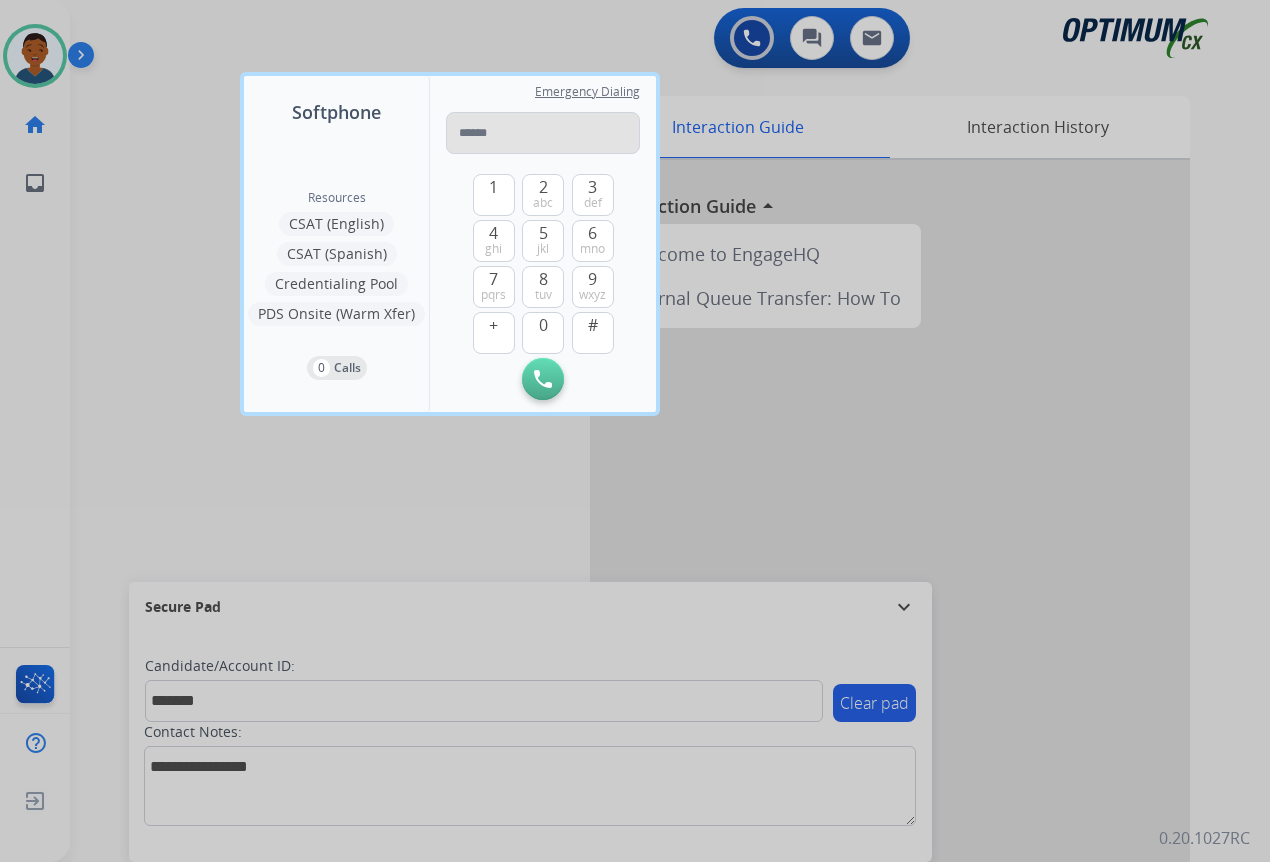 click at bounding box center [543, 133] 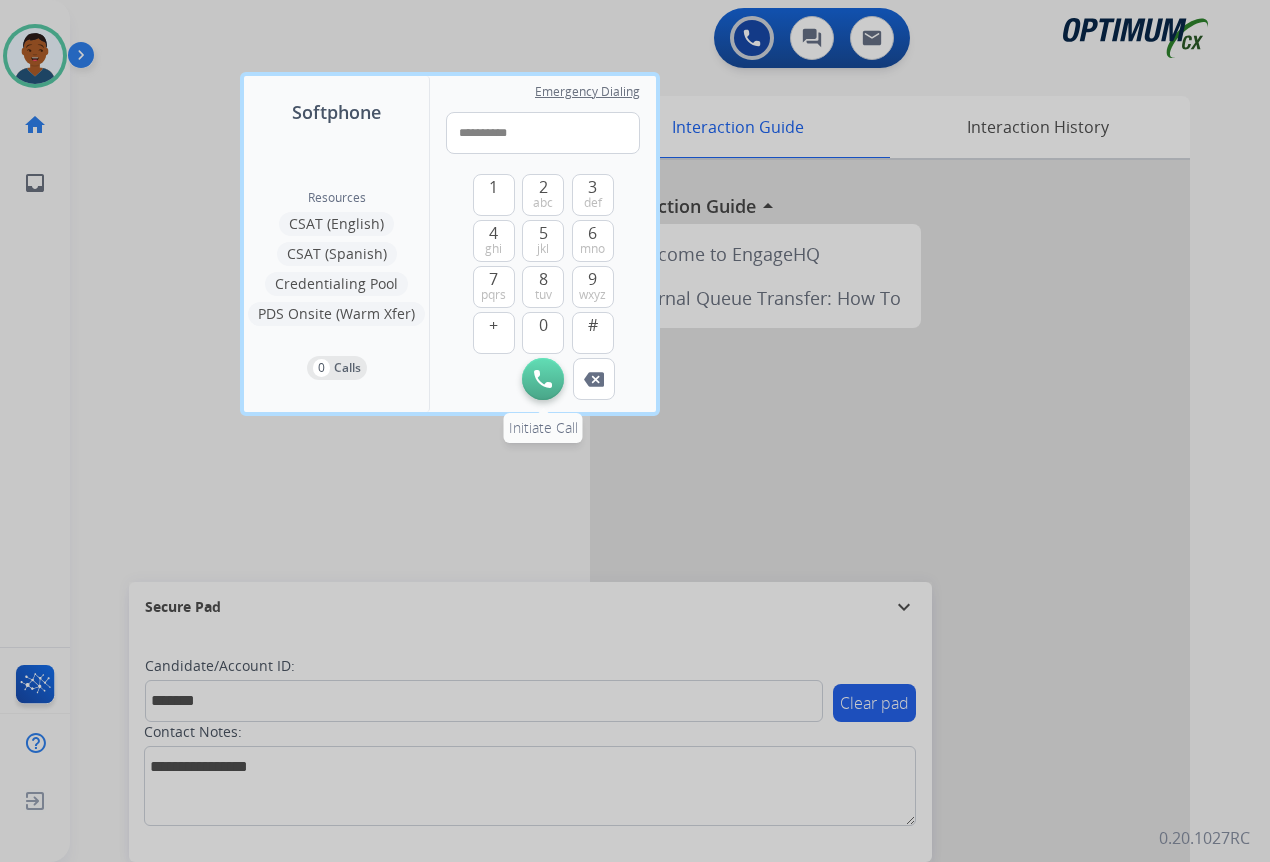 type on "**********" 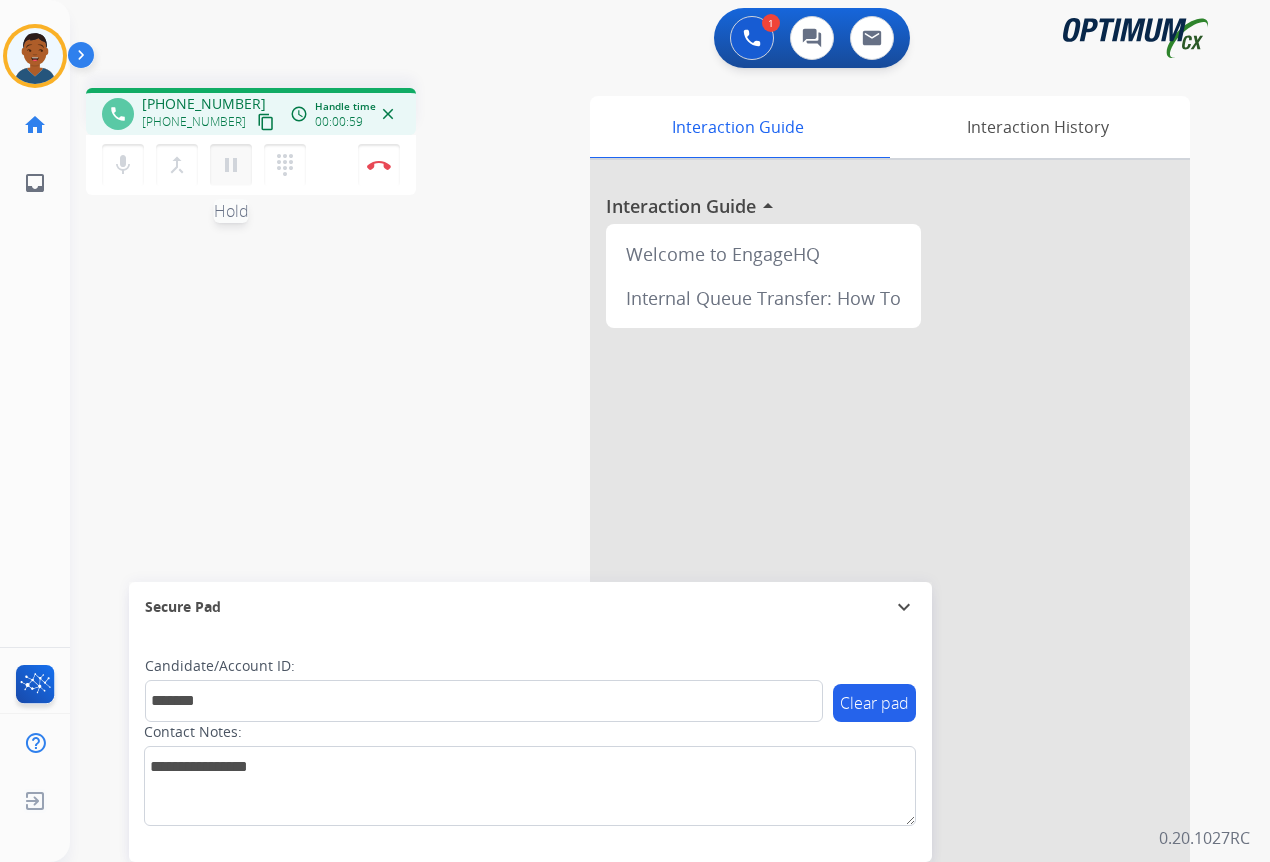 click on "pause" at bounding box center [231, 165] 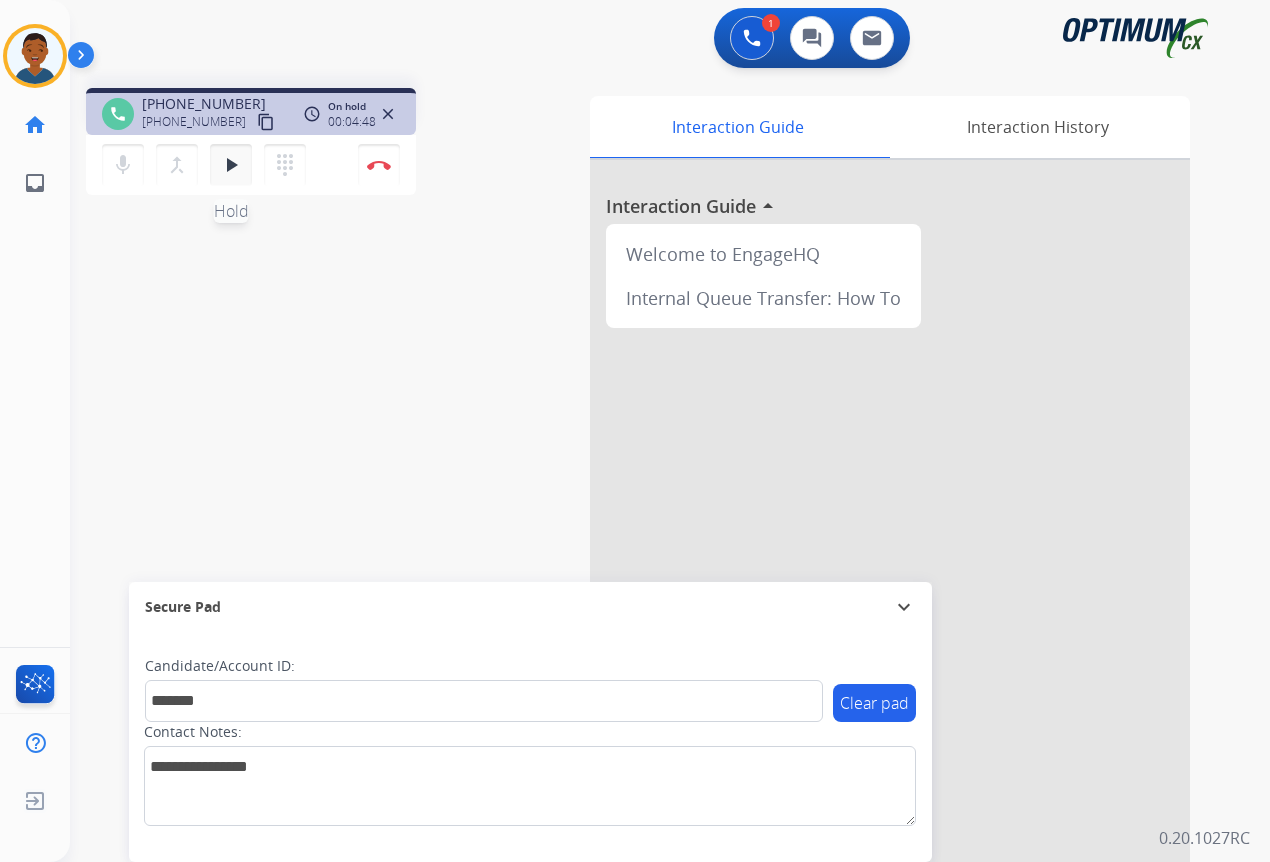 click on "play_arrow" at bounding box center [231, 165] 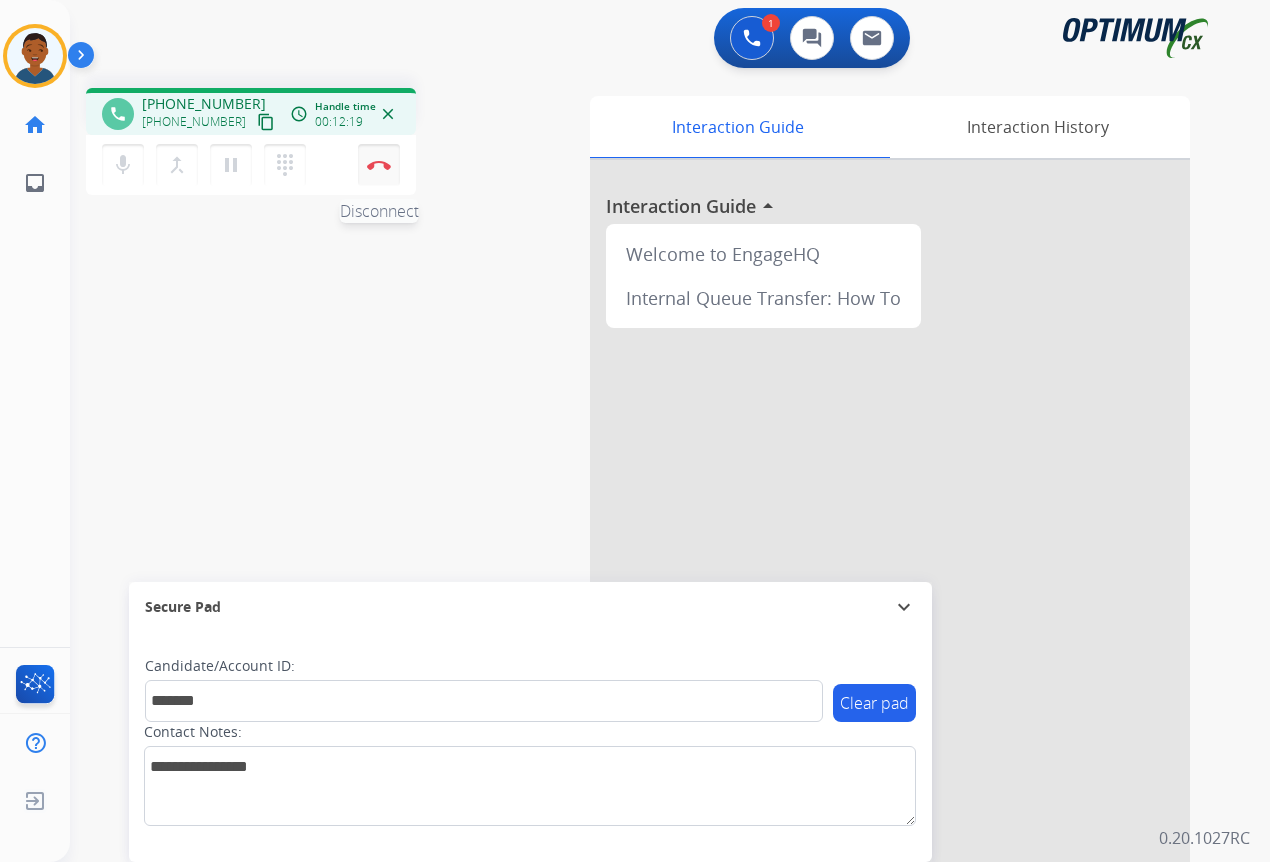 click on "Disconnect" at bounding box center [379, 165] 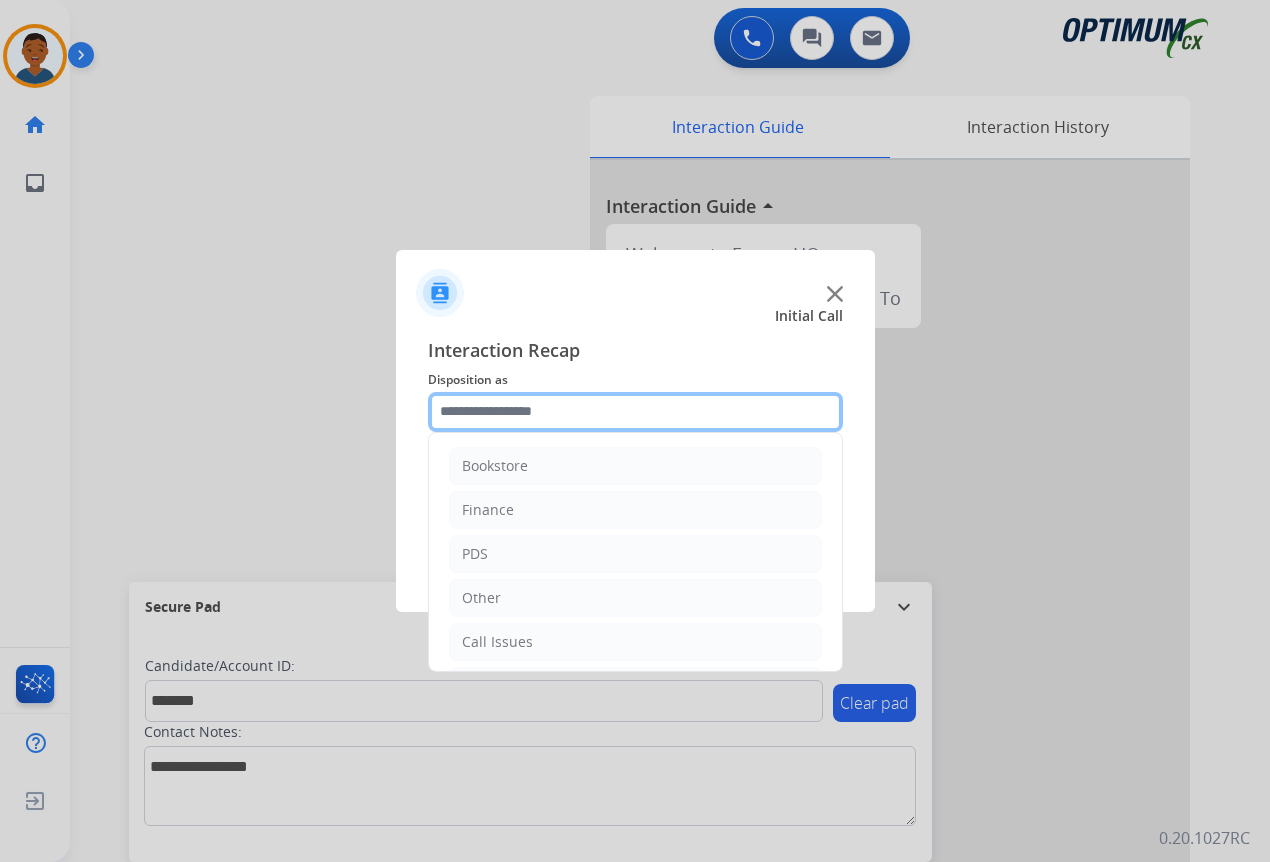 click 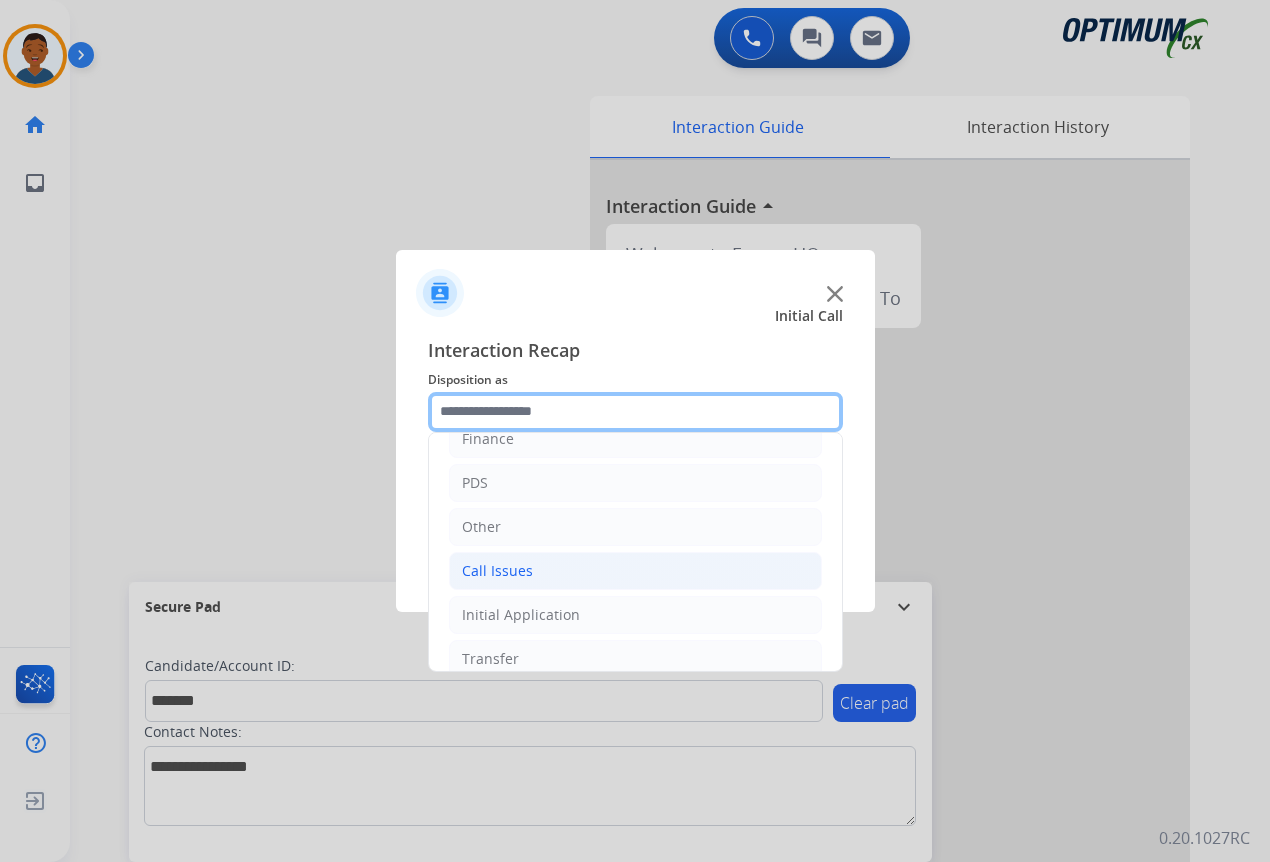 scroll, scrollTop: 36, scrollLeft: 0, axis: vertical 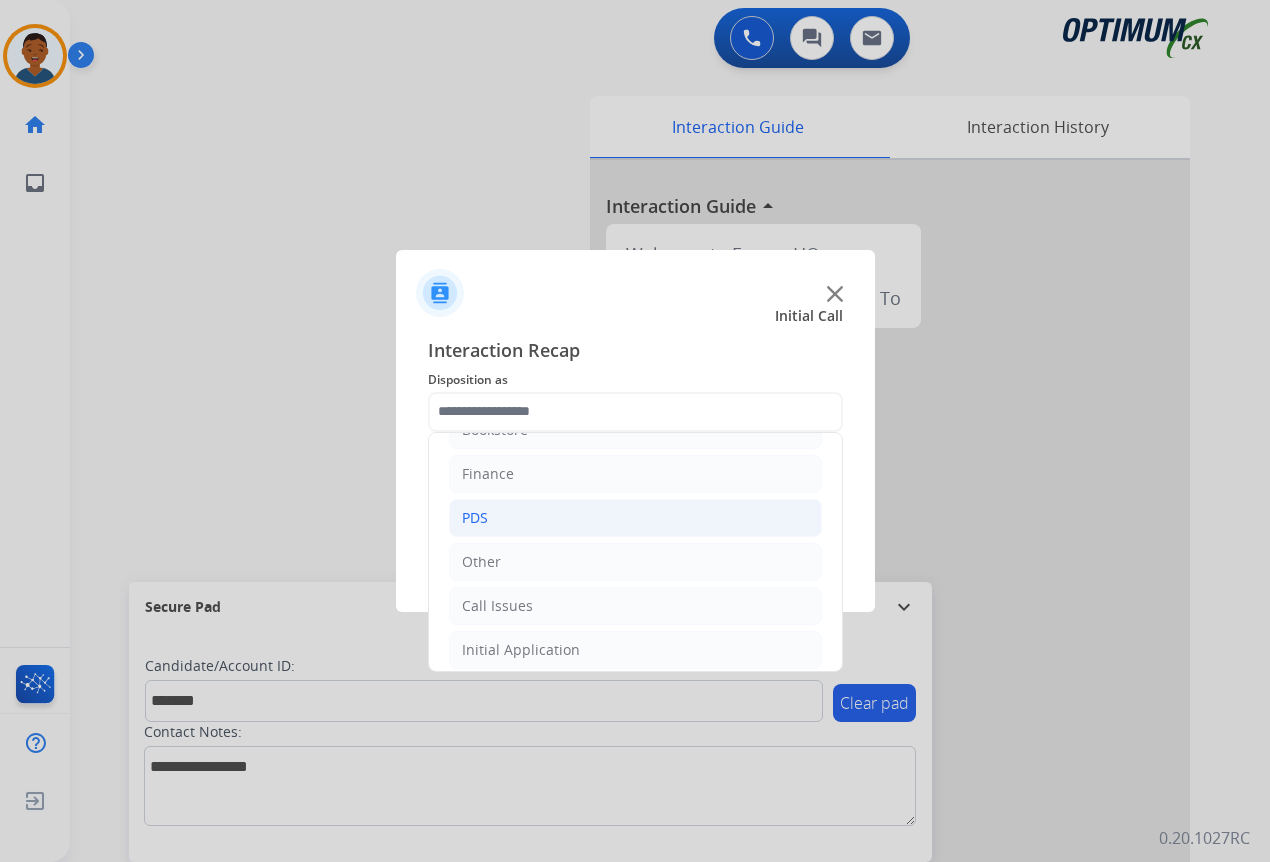 click on "PDS" 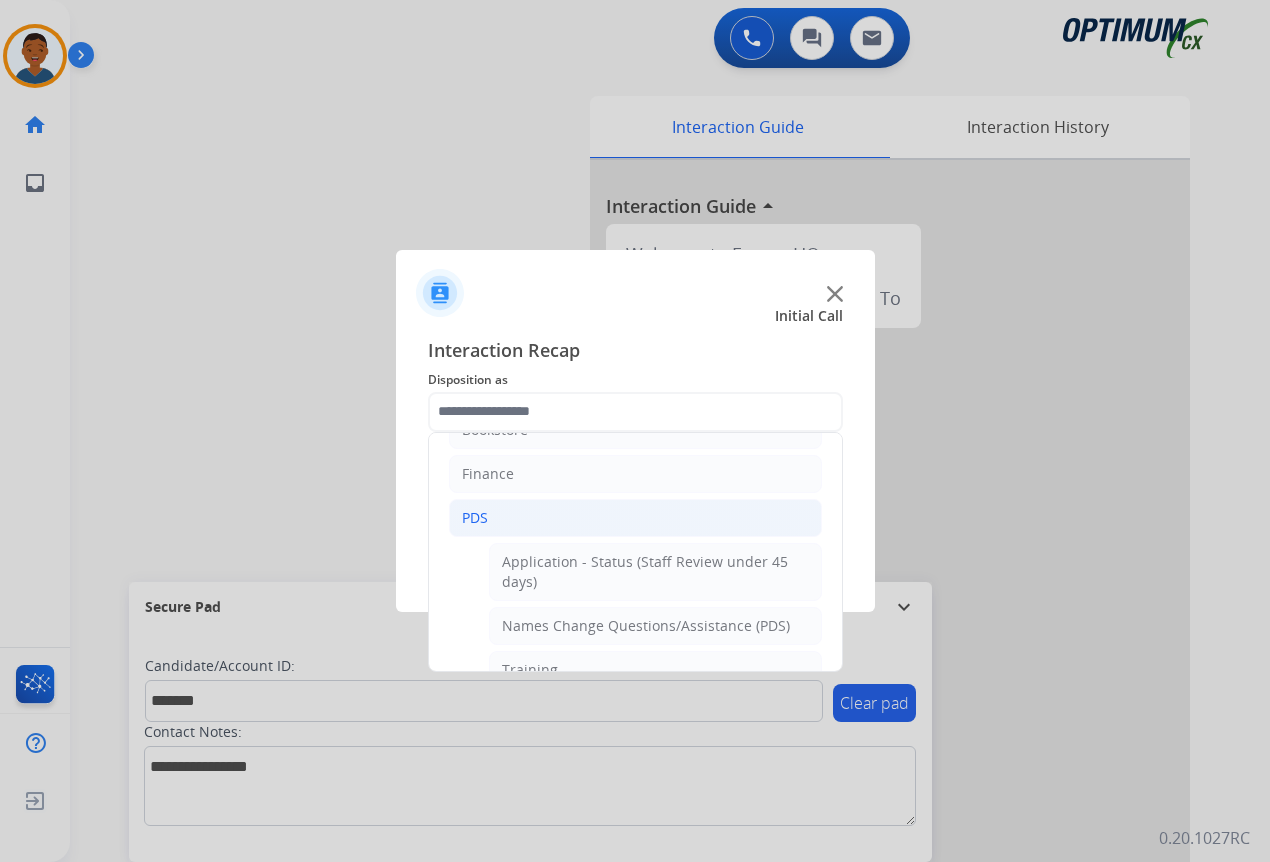 click on "PDS" 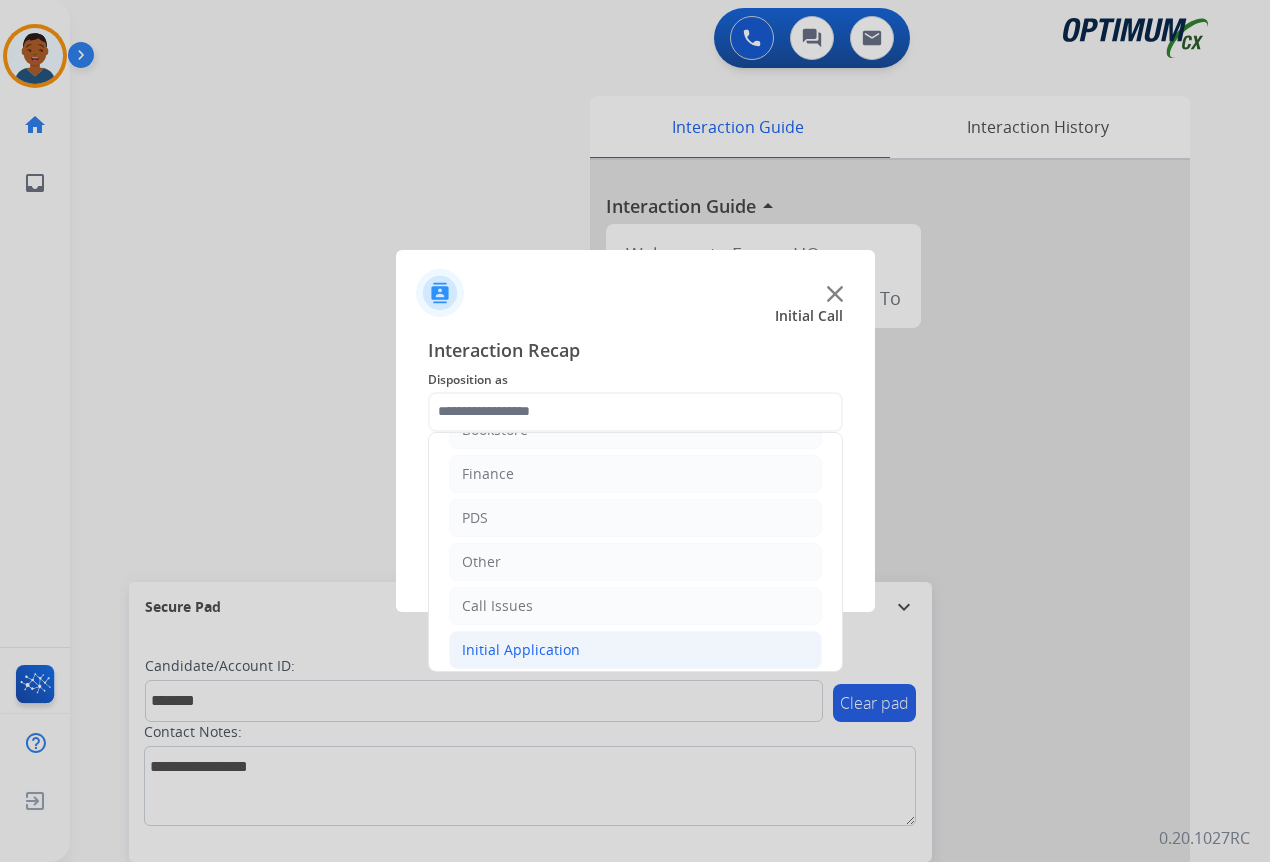 click on "Initial Application" 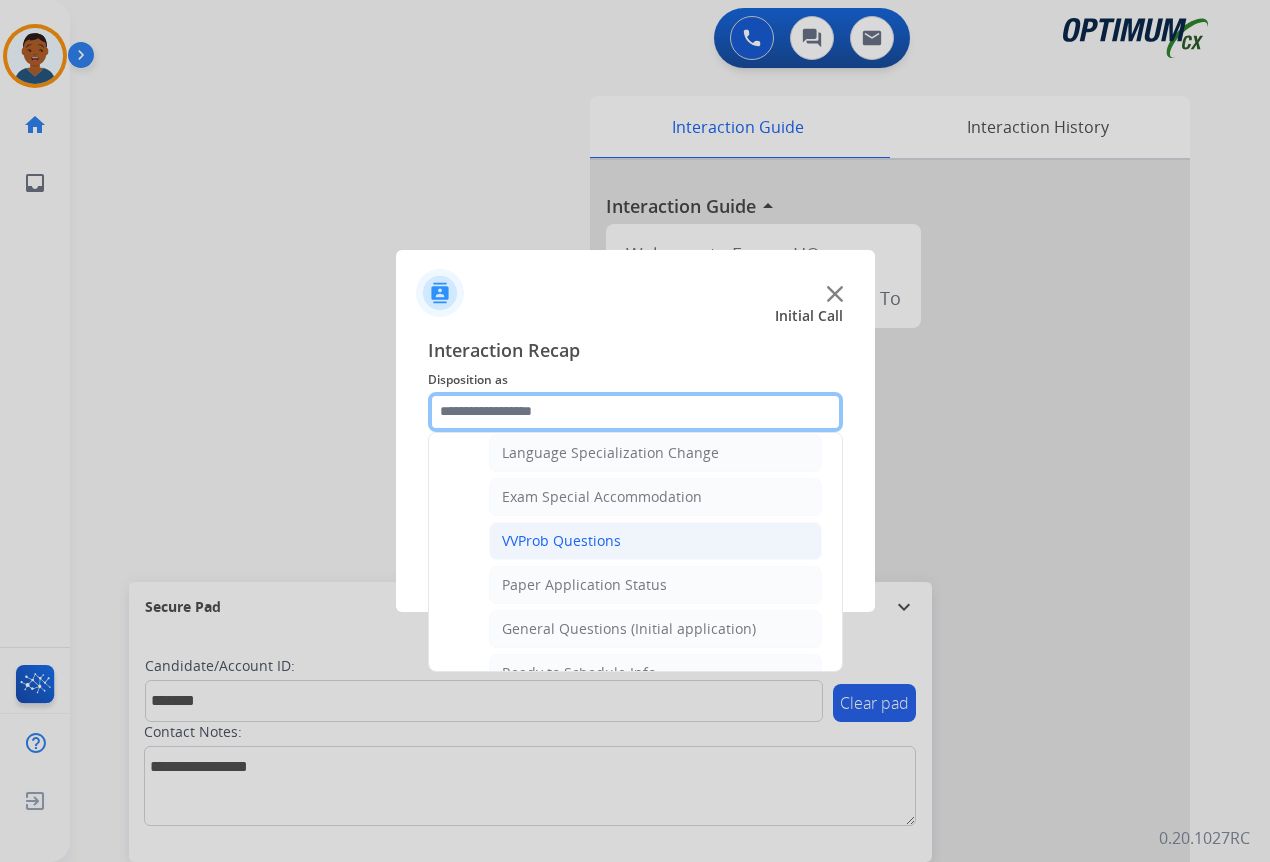 scroll, scrollTop: 1036, scrollLeft: 0, axis: vertical 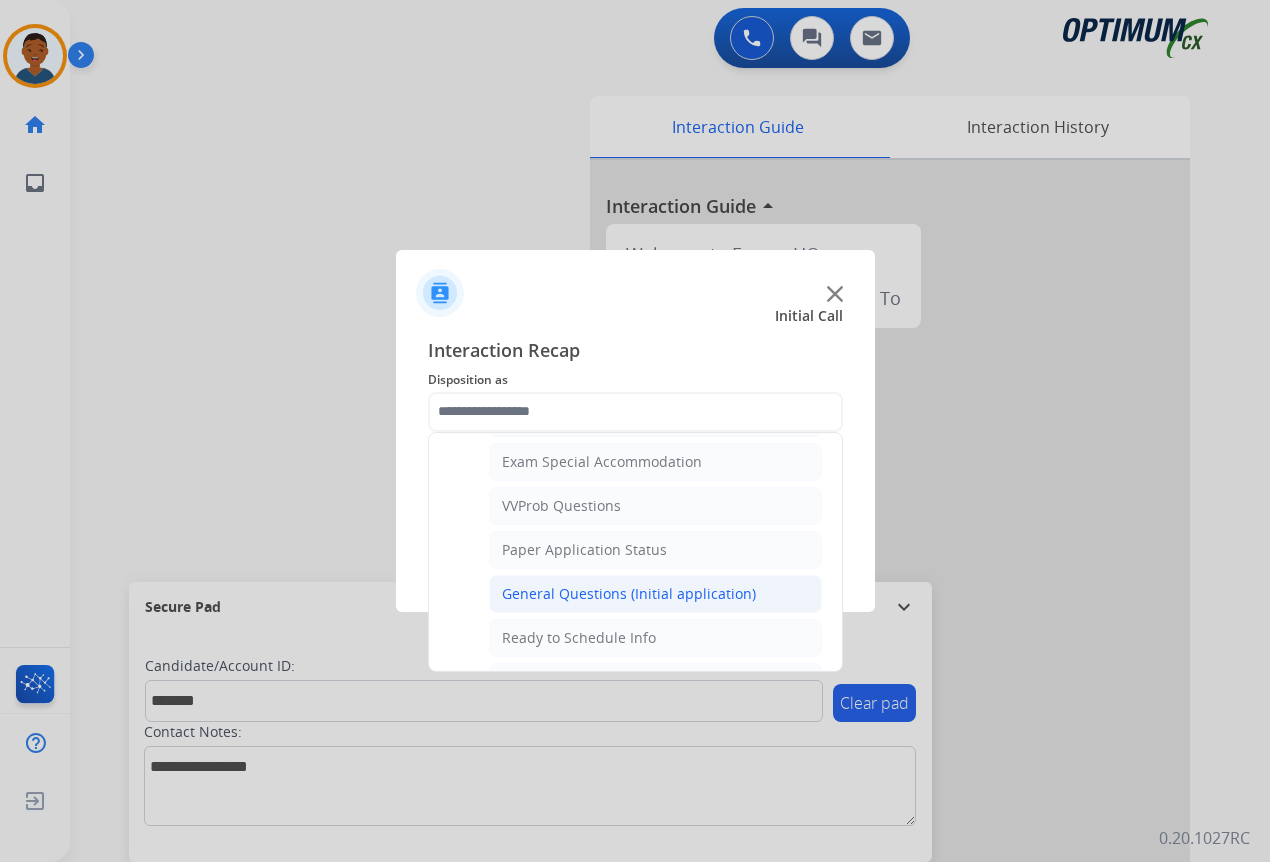 click on "General Questions (Initial application)" 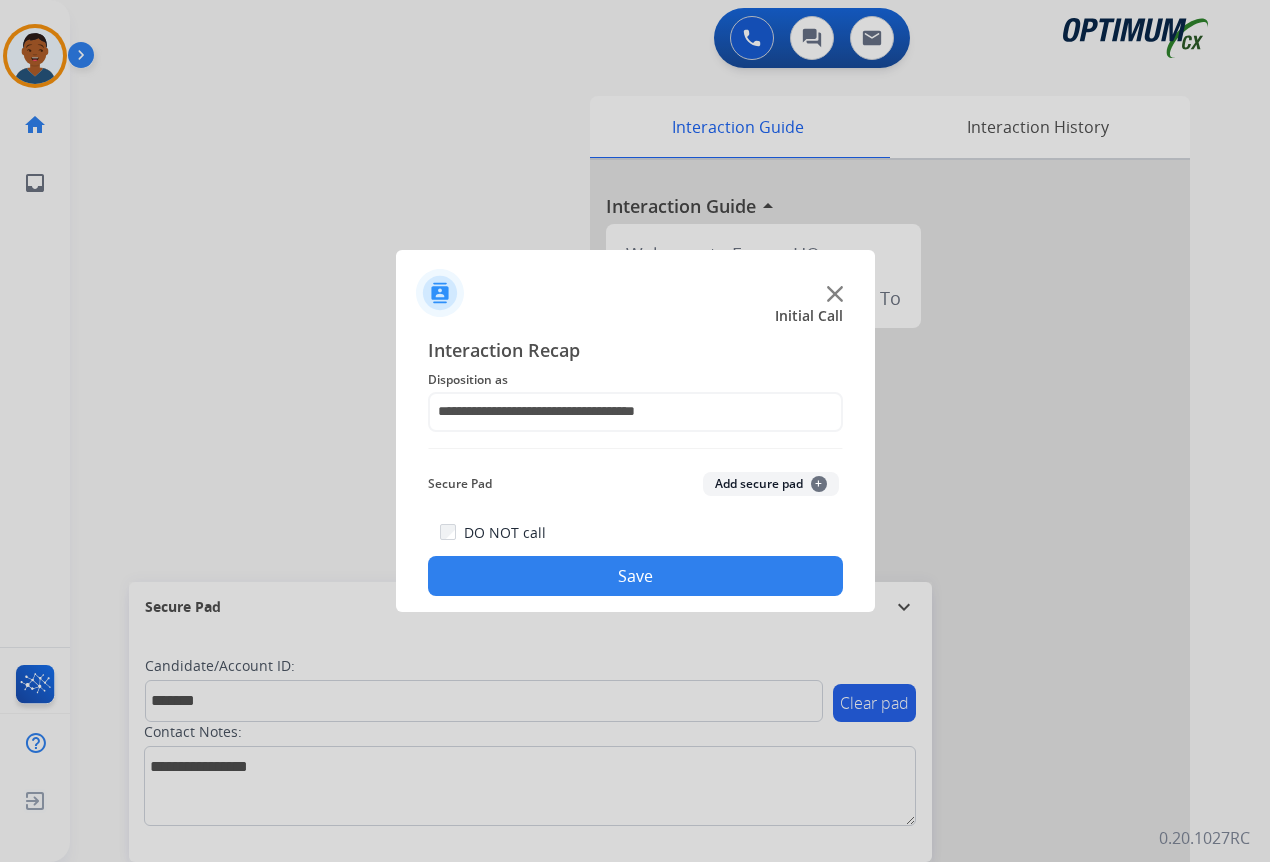 click on "Add secure pad  +" 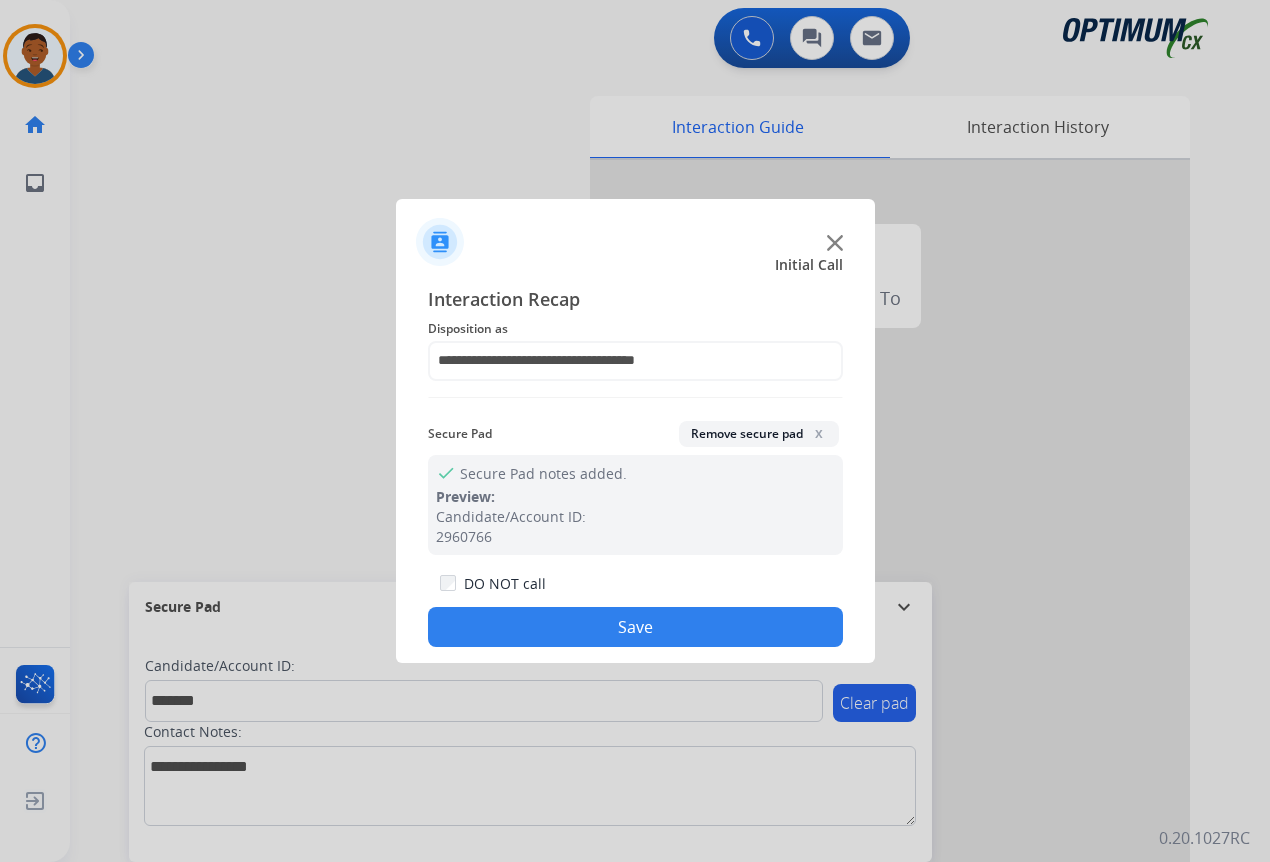 click on "Save" 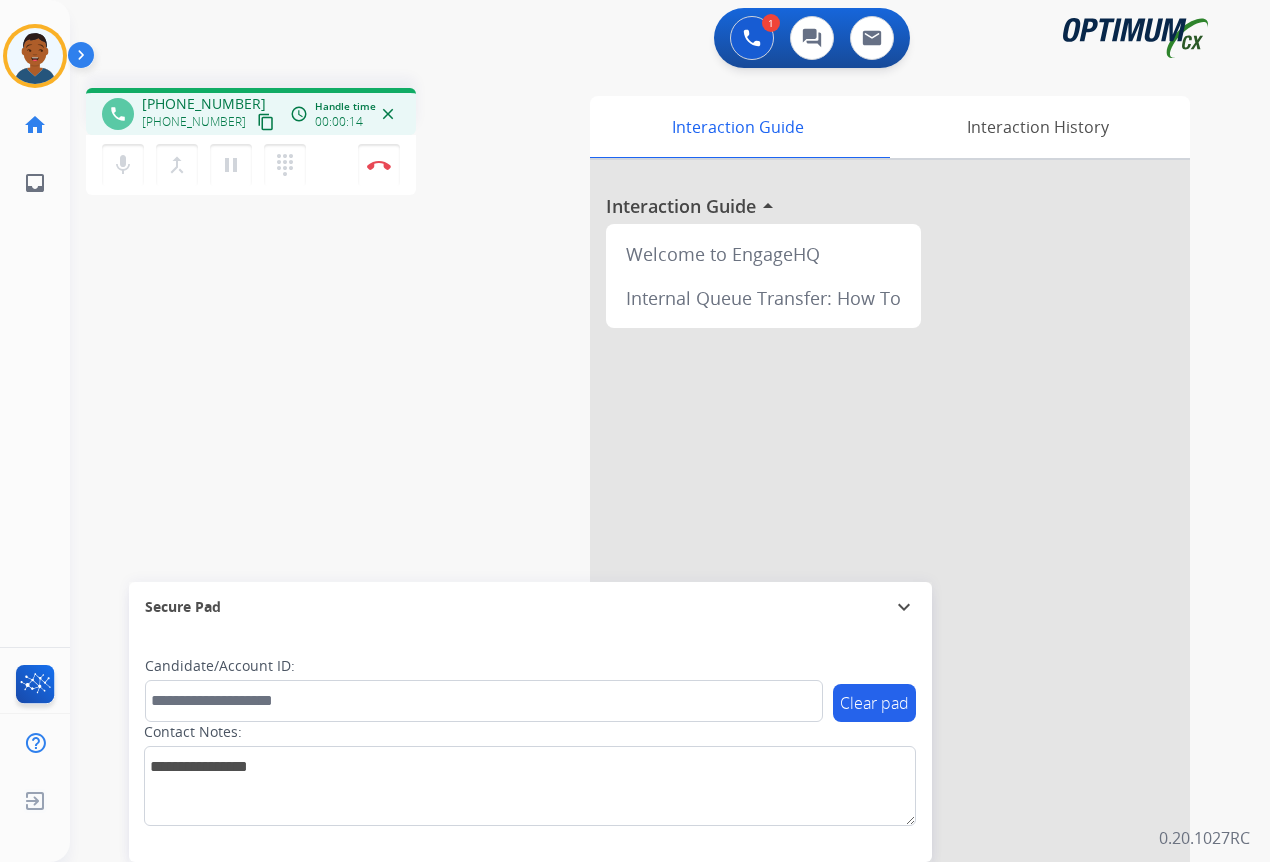 click on "content_copy" at bounding box center [266, 122] 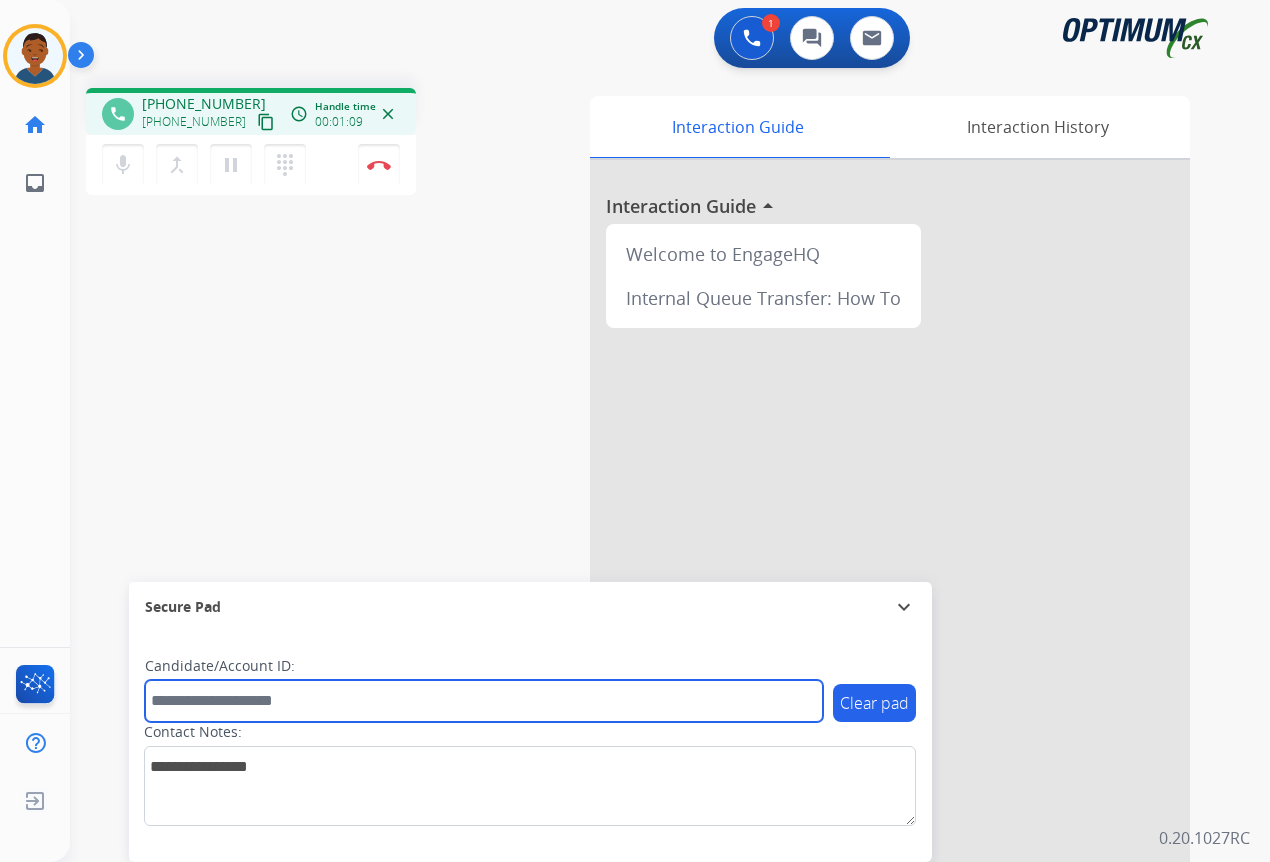 click at bounding box center [484, 701] 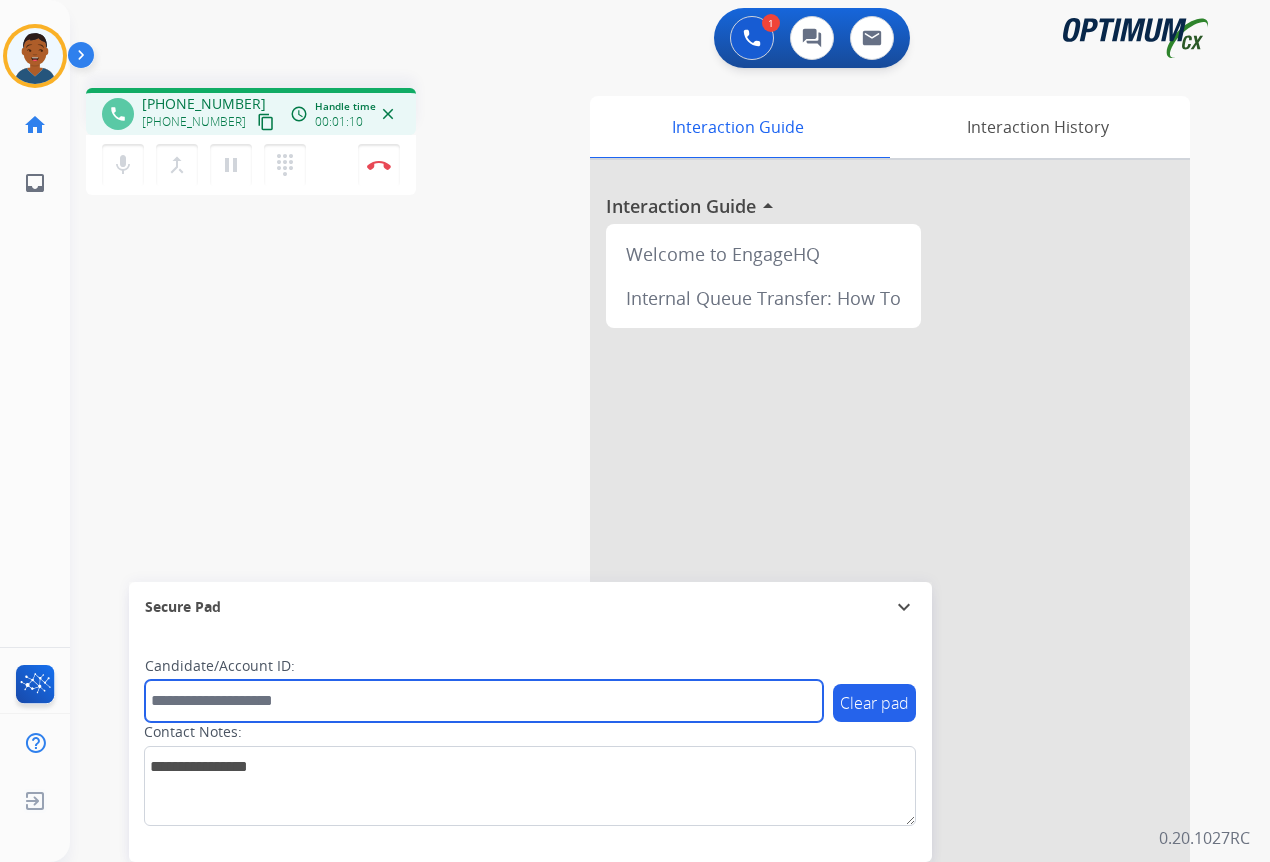 paste on "*******" 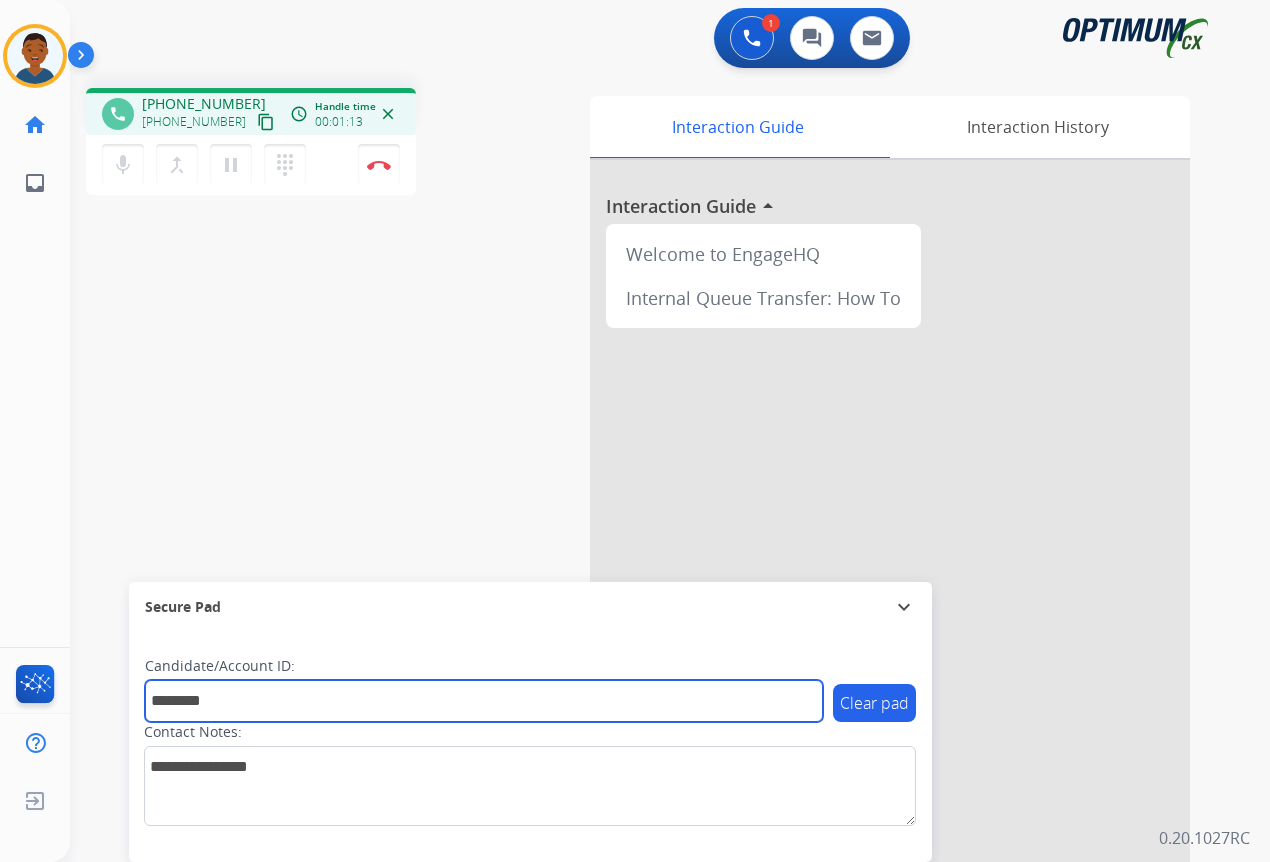 type on "*******" 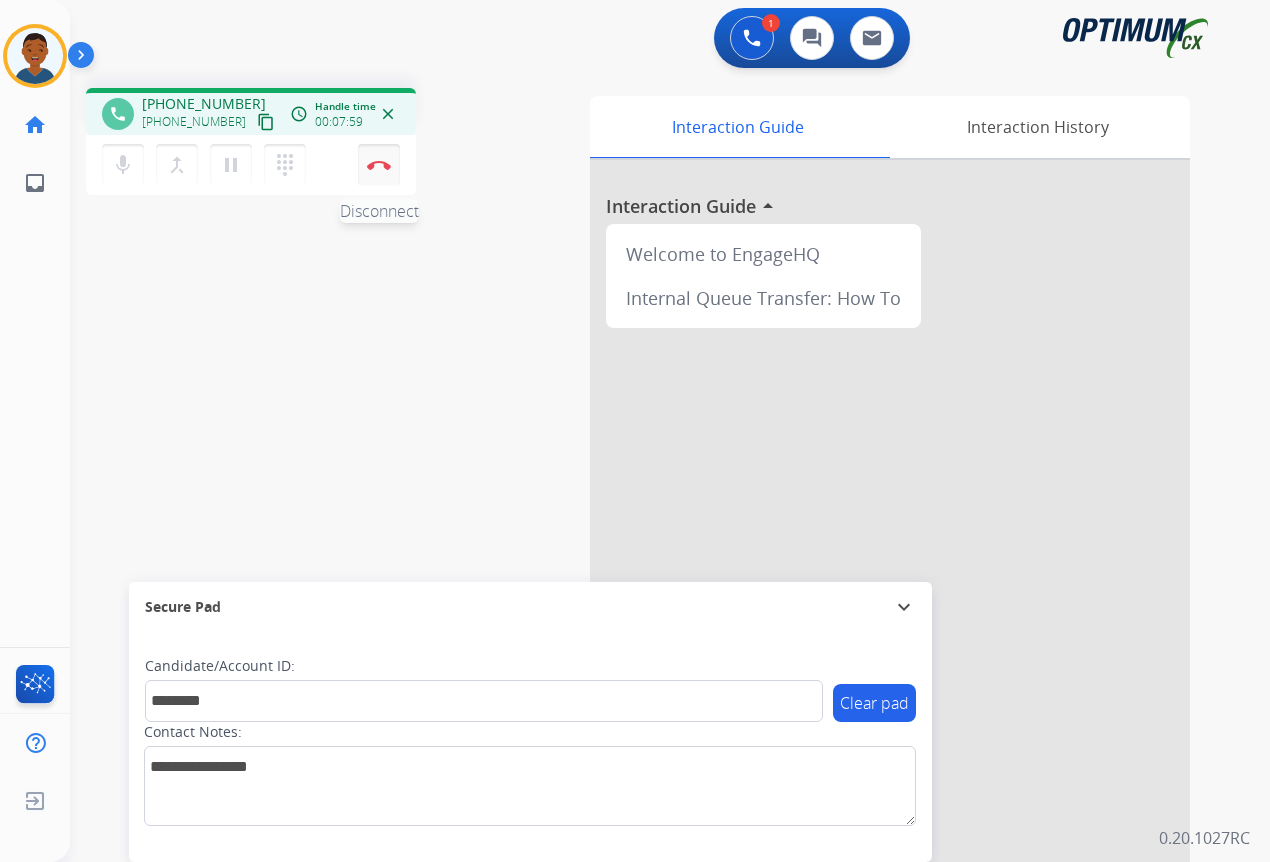 click at bounding box center (379, 165) 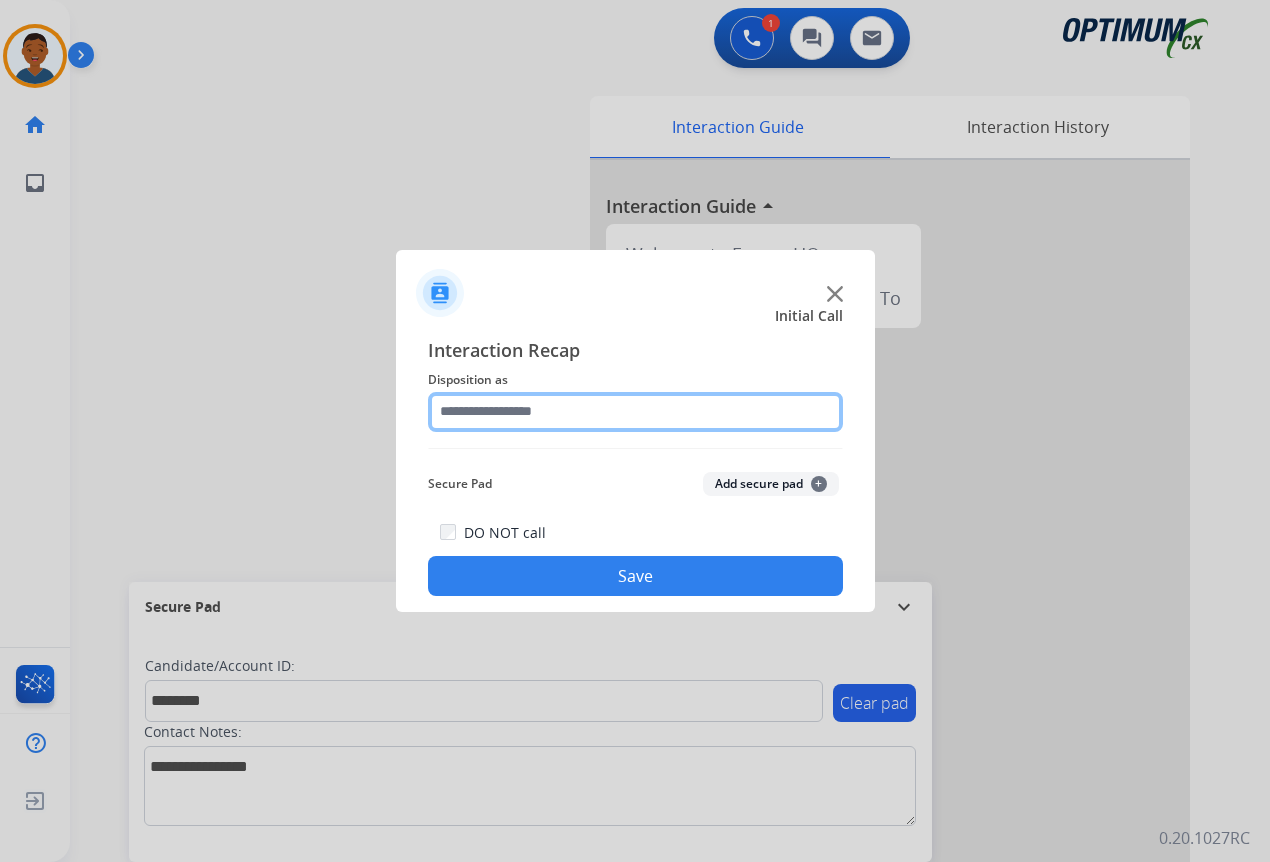 click 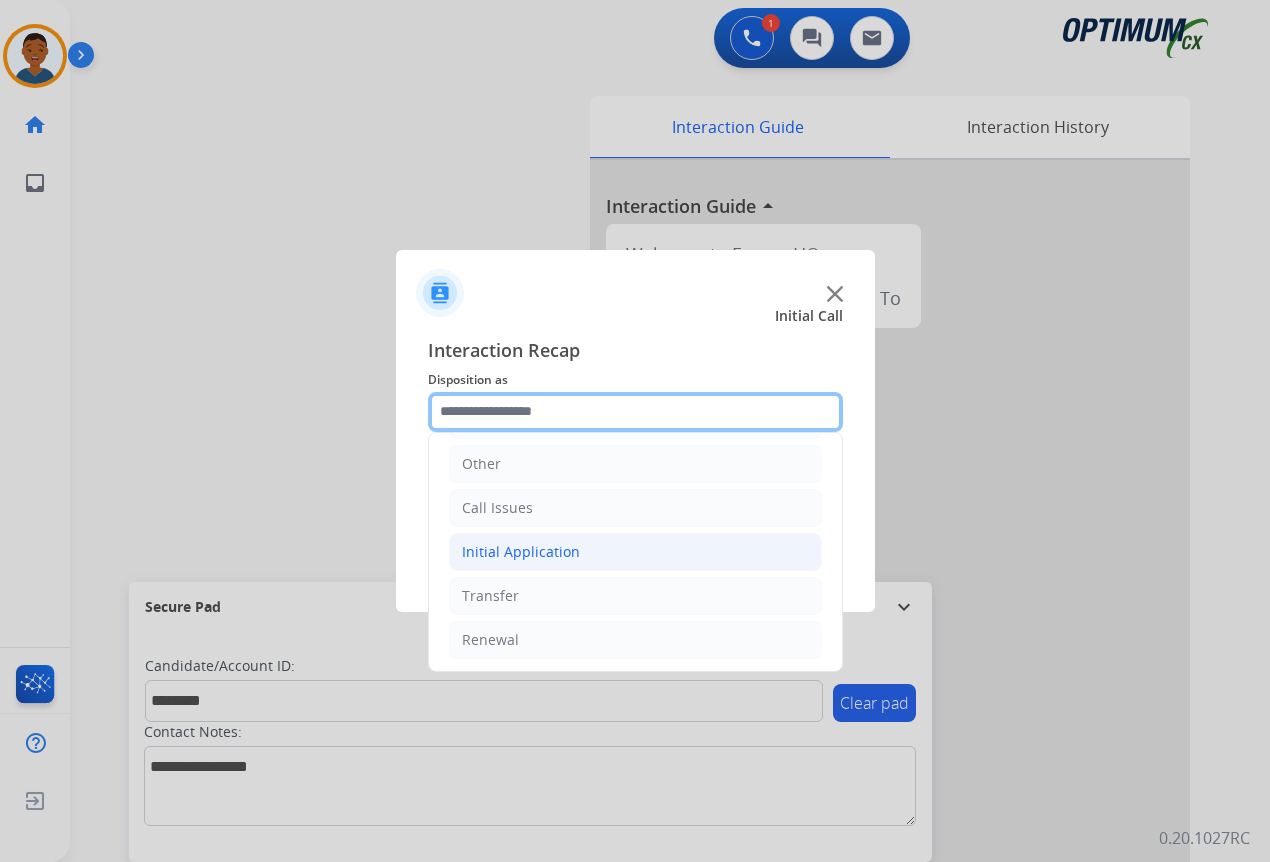 scroll, scrollTop: 136, scrollLeft: 0, axis: vertical 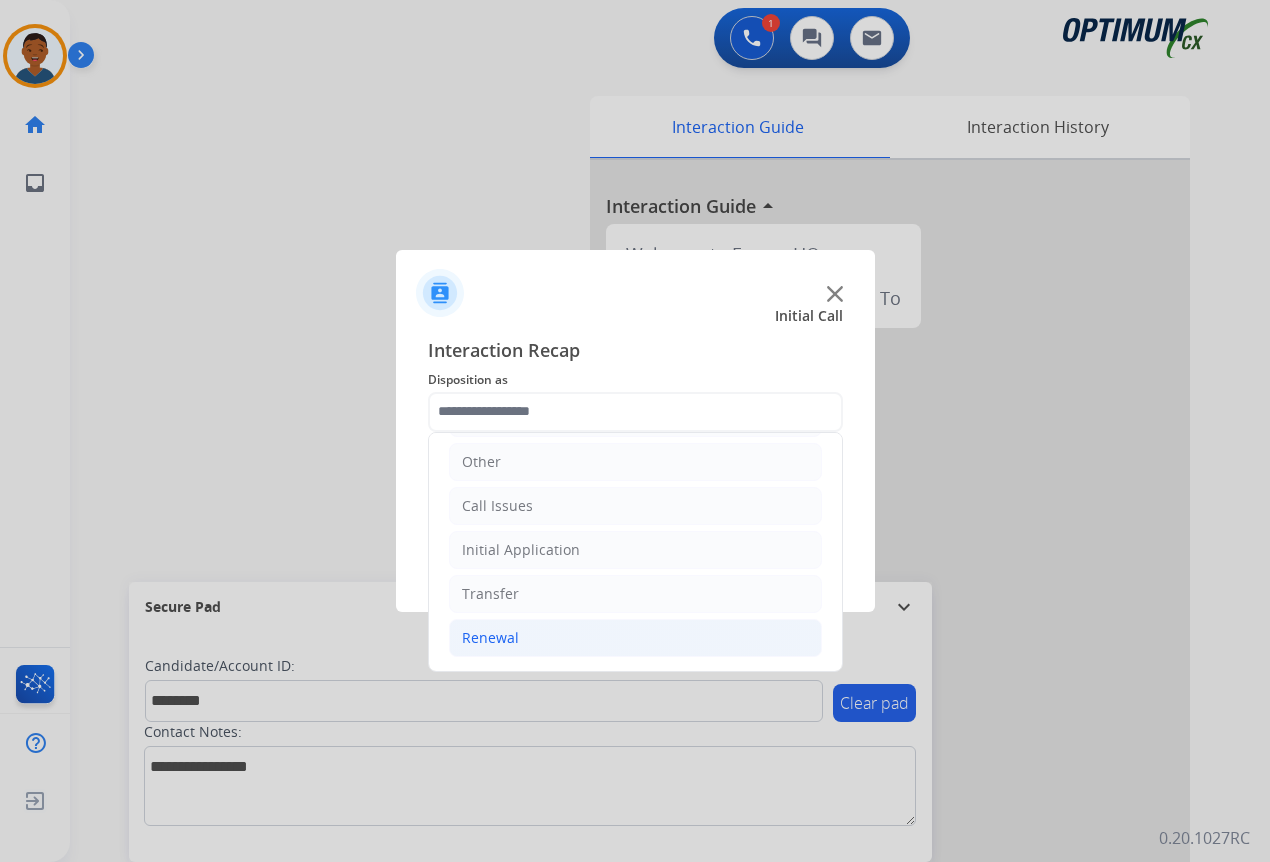 click on "Renewal" 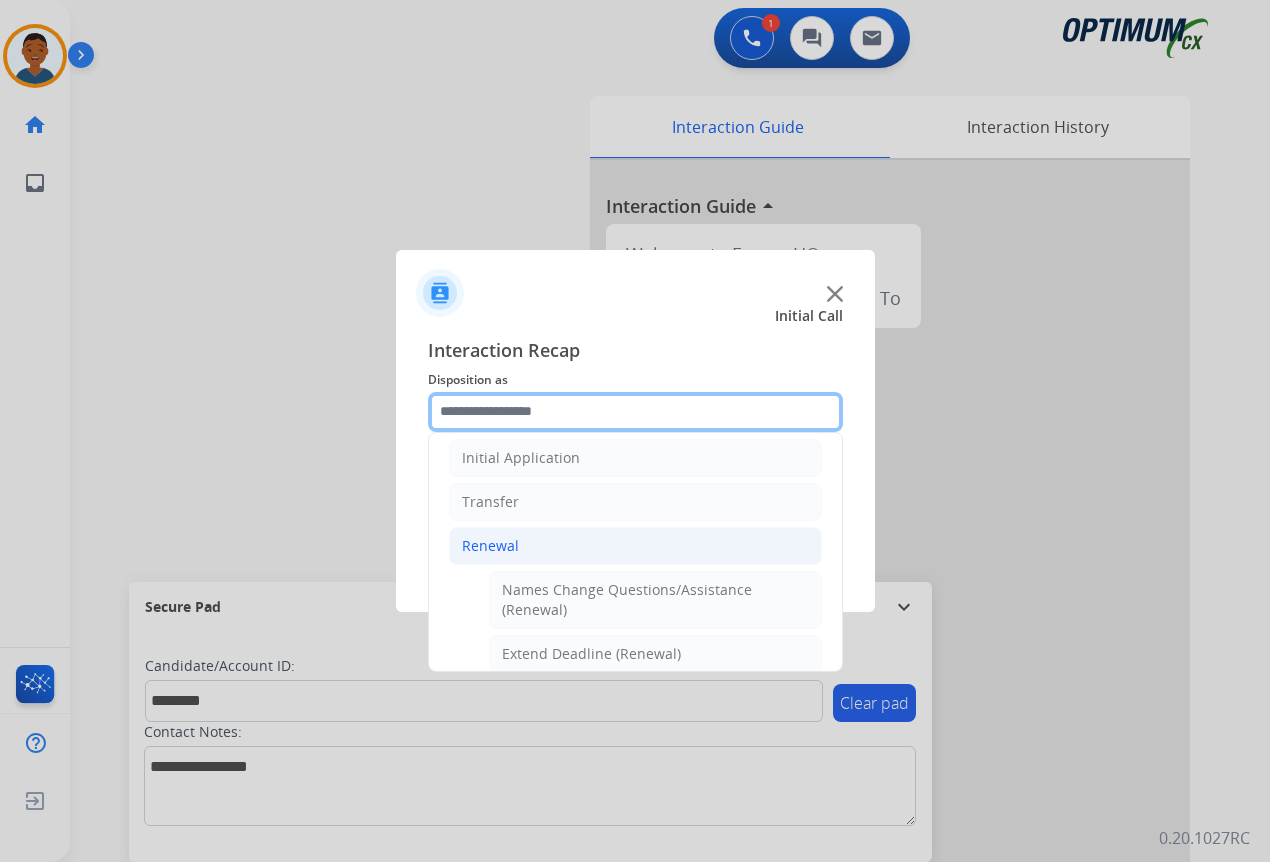 scroll, scrollTop: 336, scrollLeft: 0, axis: vertical 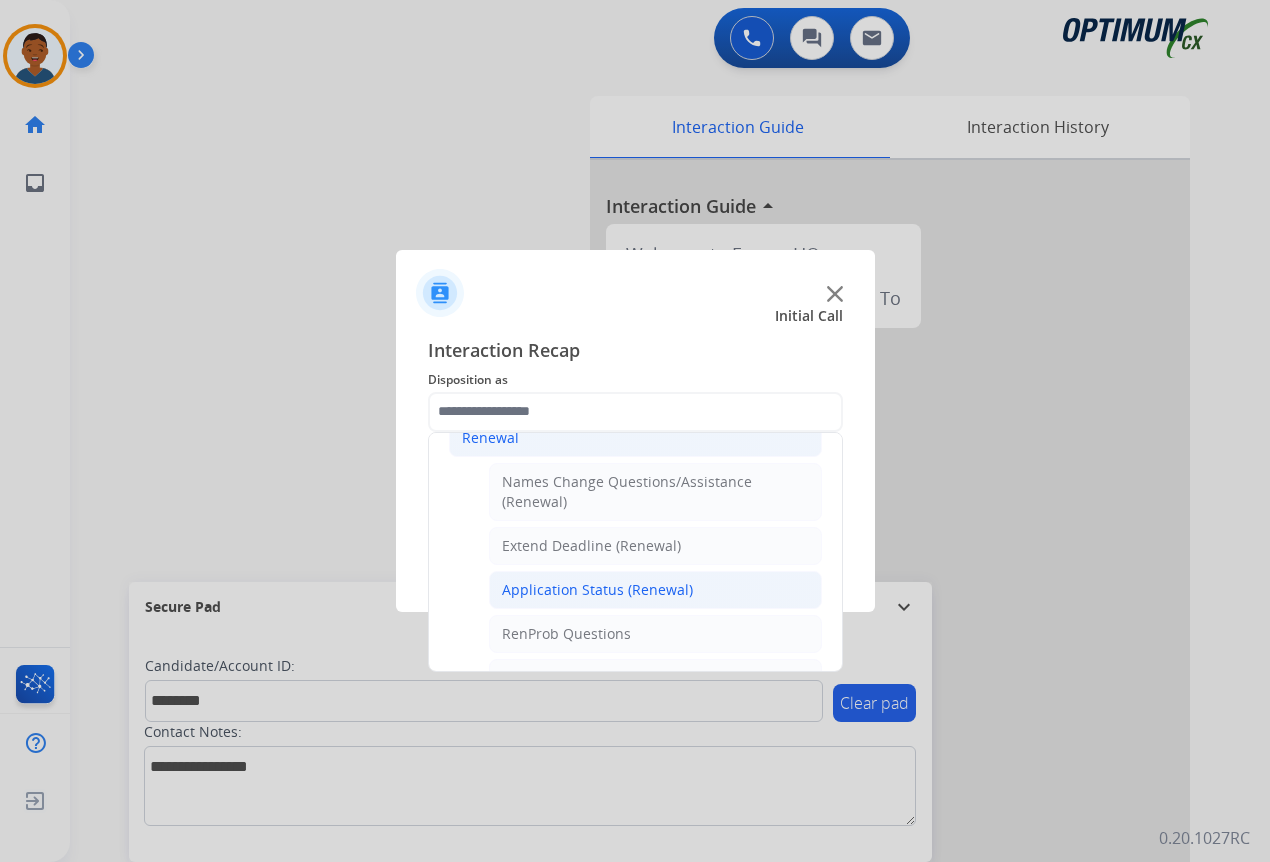 click on "Application Status (Renewal)" 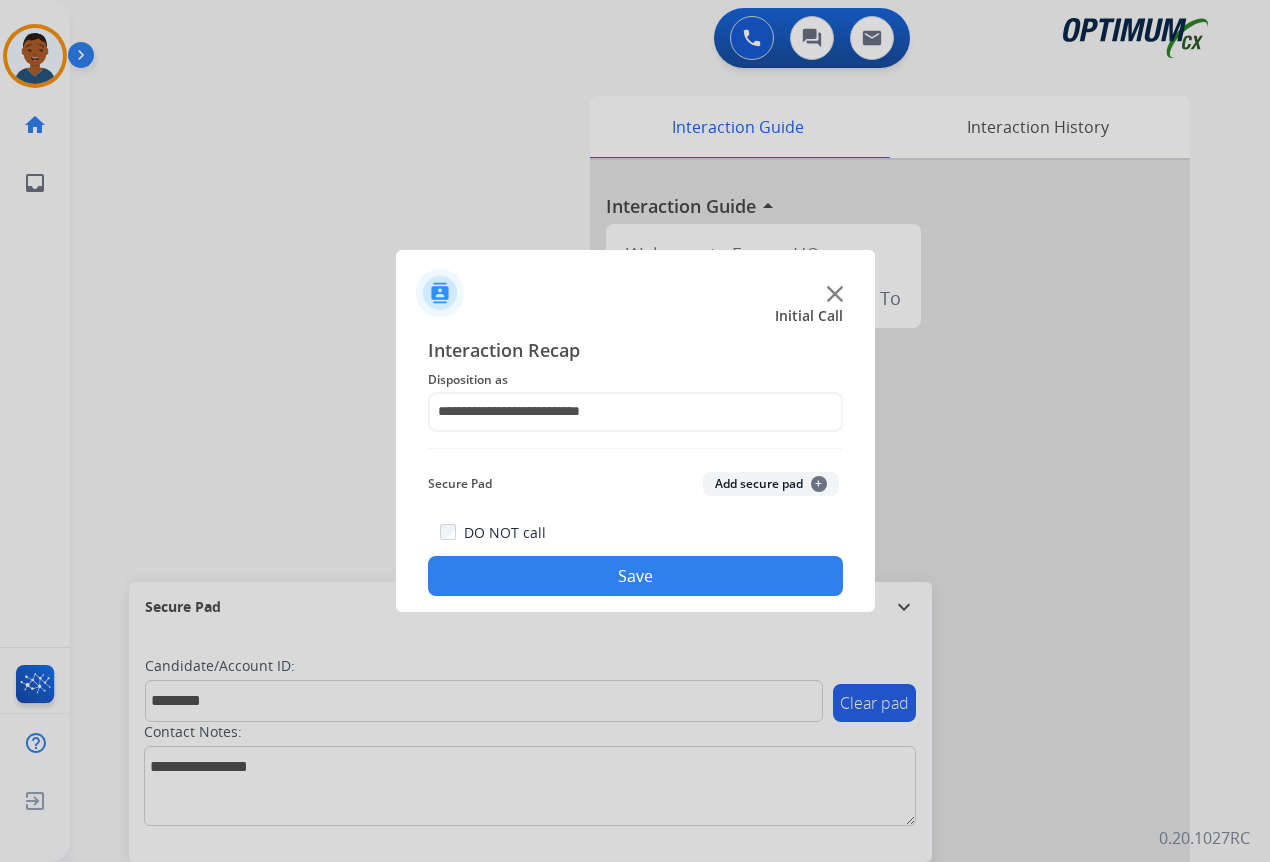 click on "Add secure pad  +" 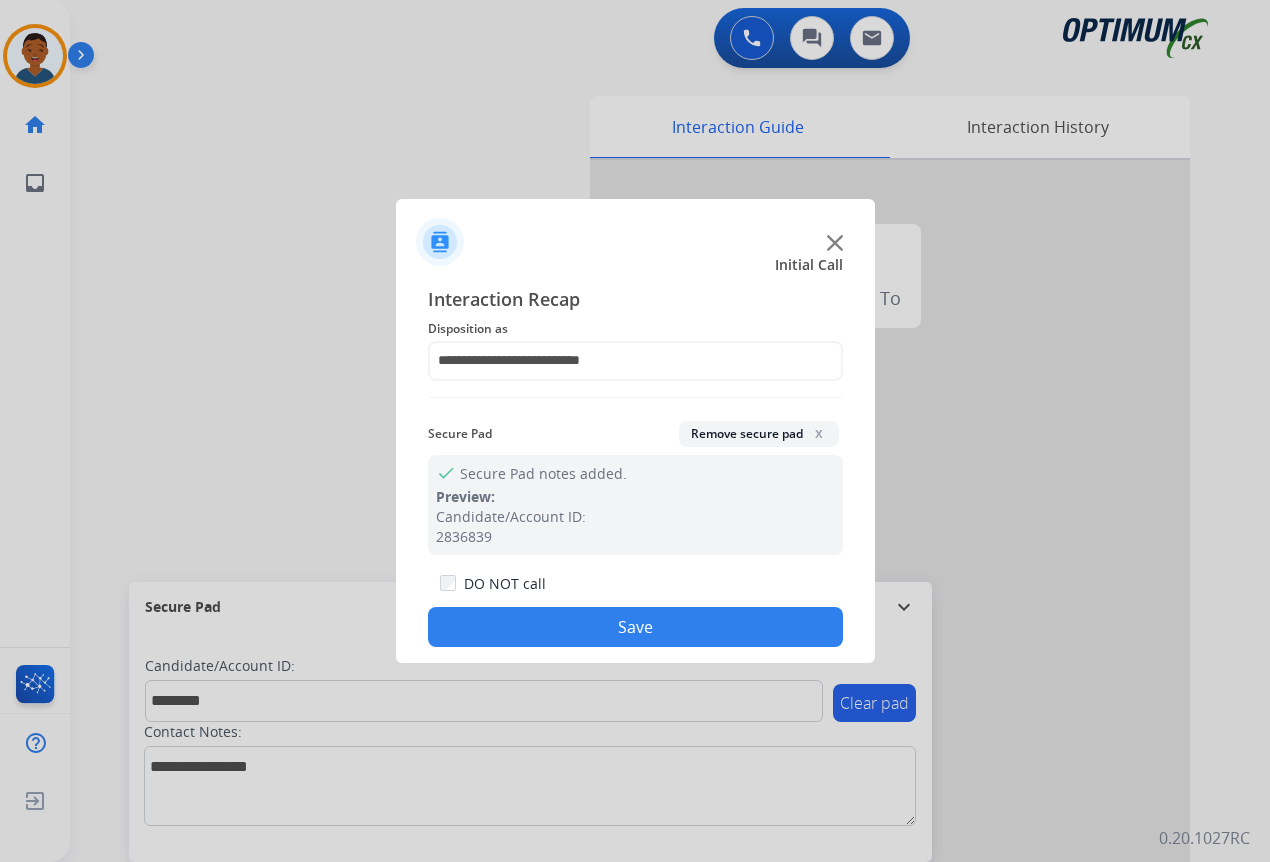 click on "Save" 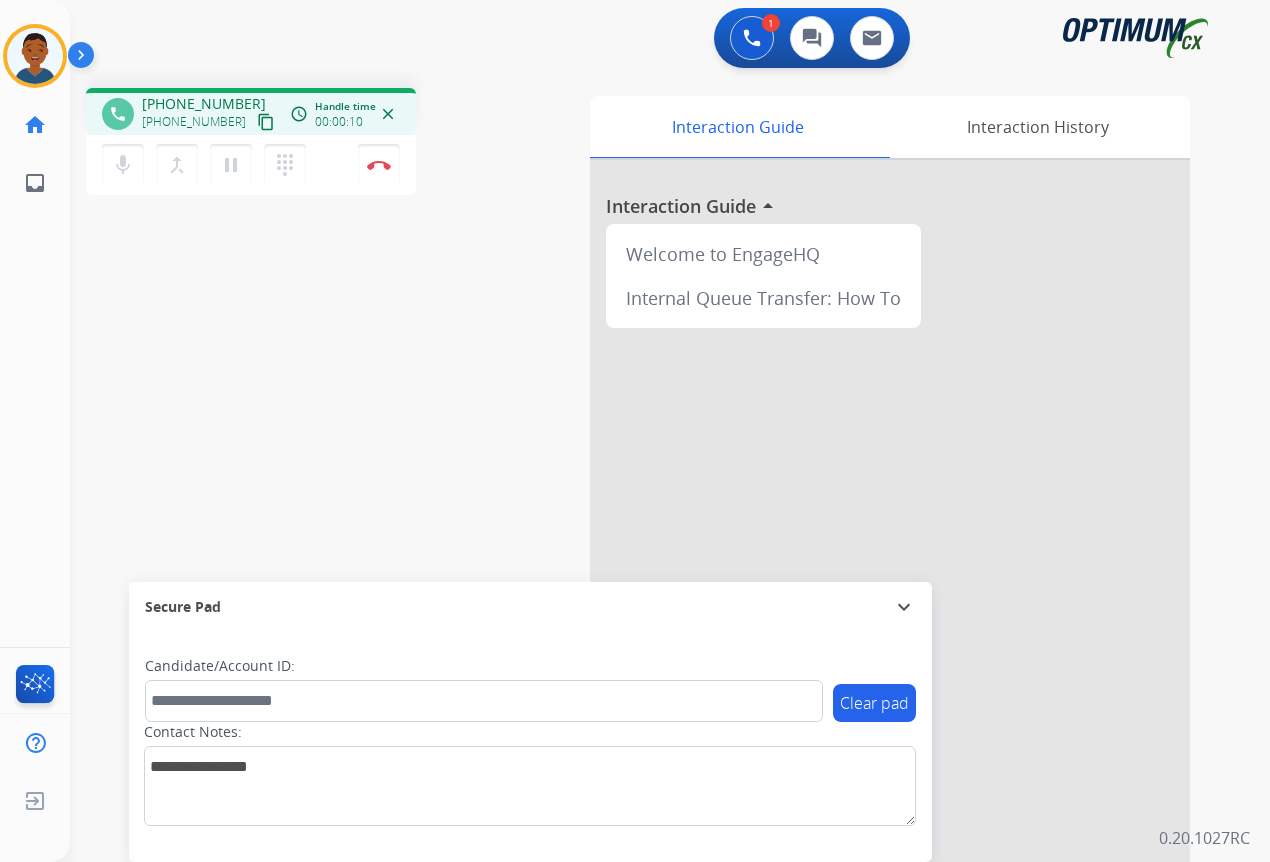 click on "content_copy" at bounding box center (266, 122) 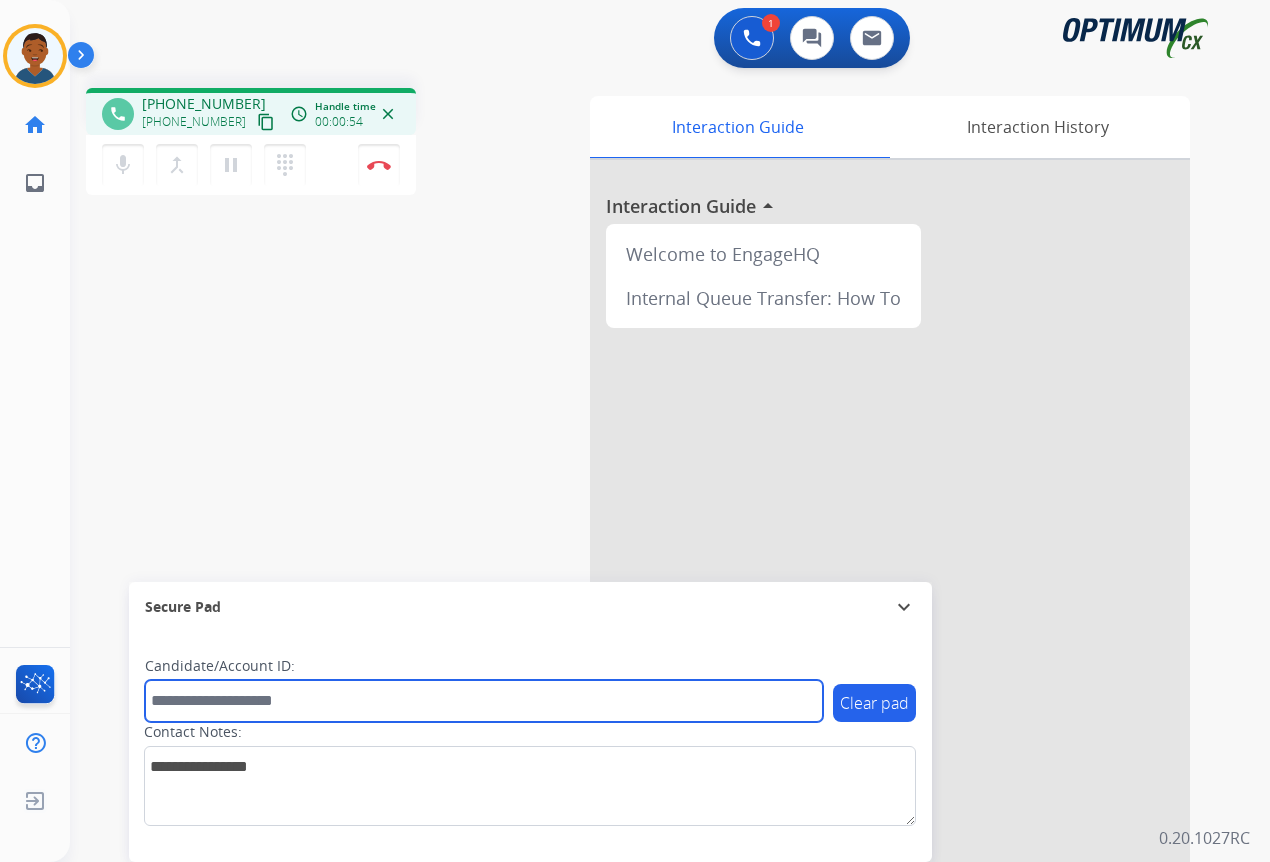 click at bounding box center [484, 701] 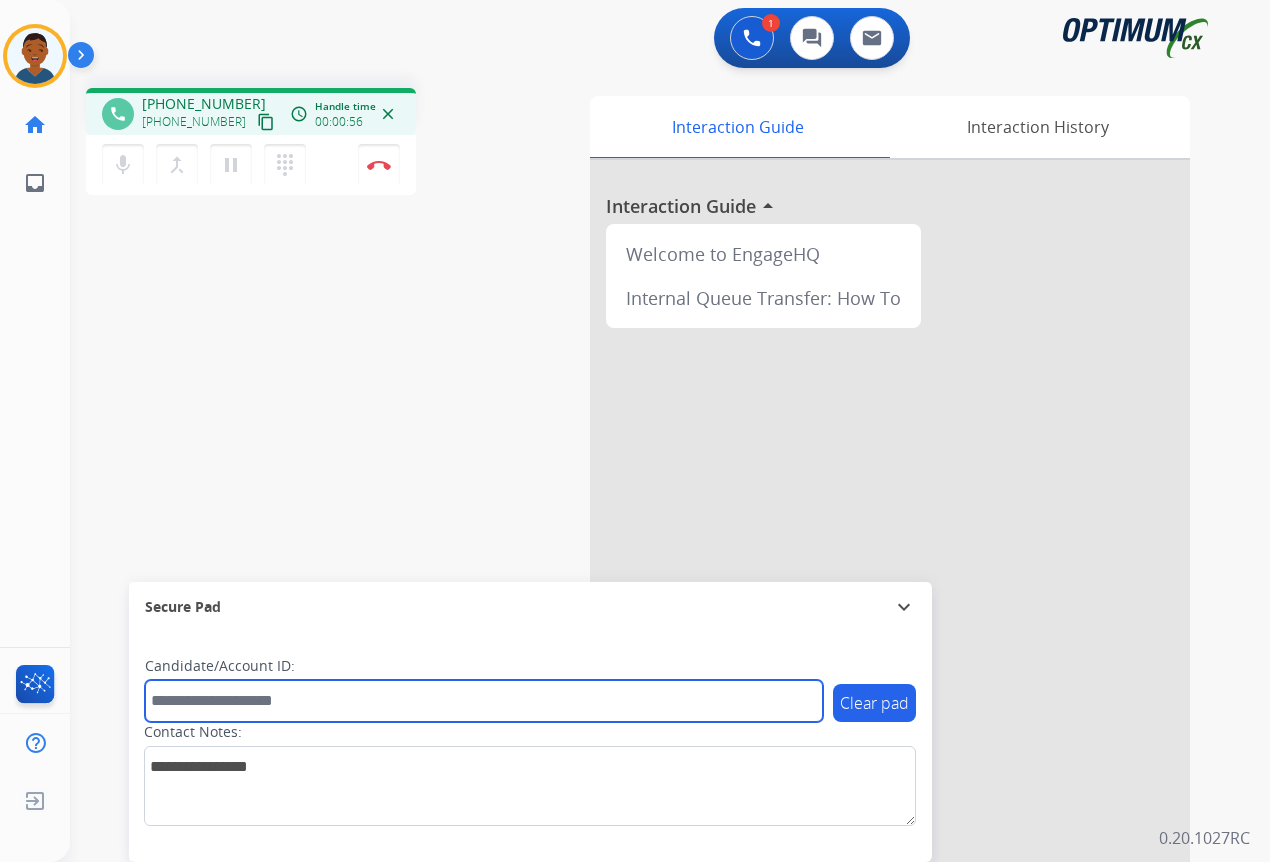 paste on "*******" 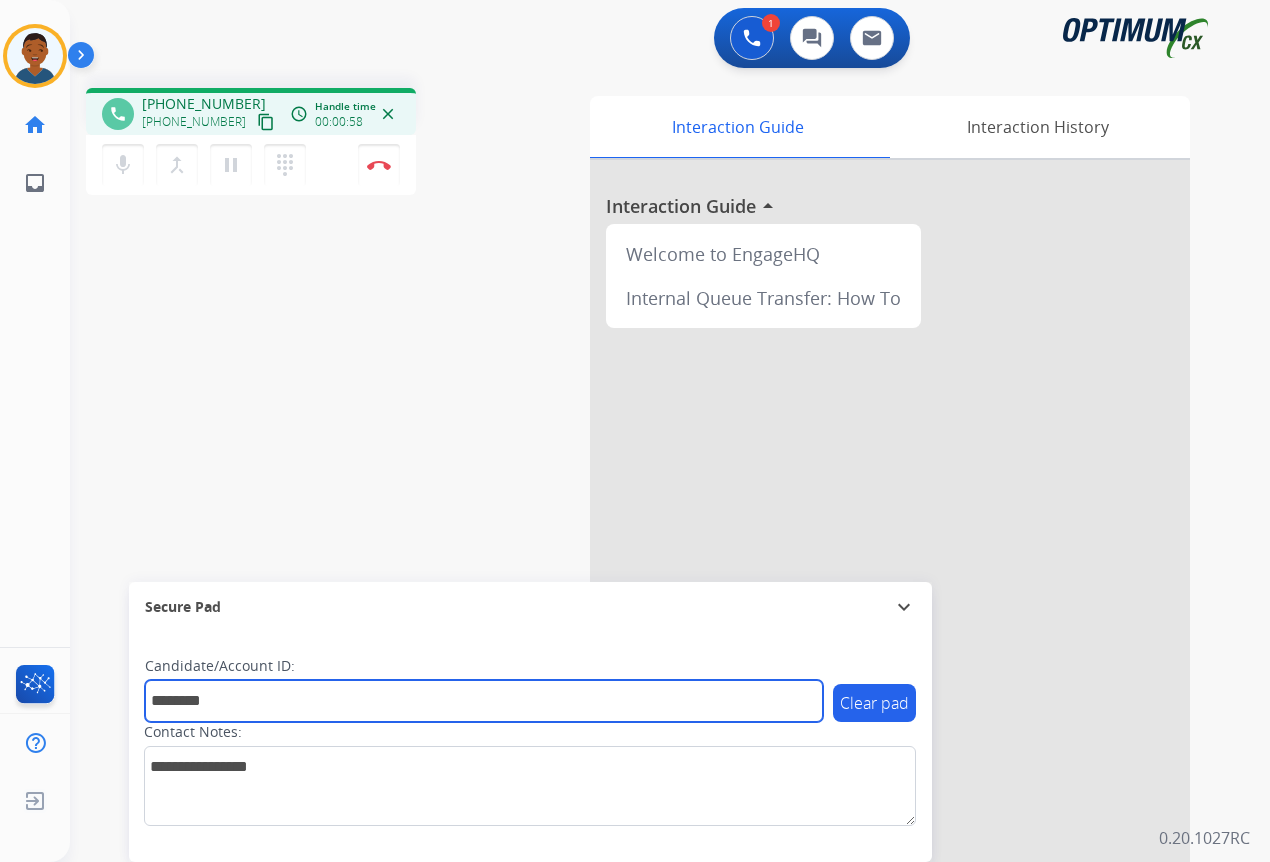 type on "*******" 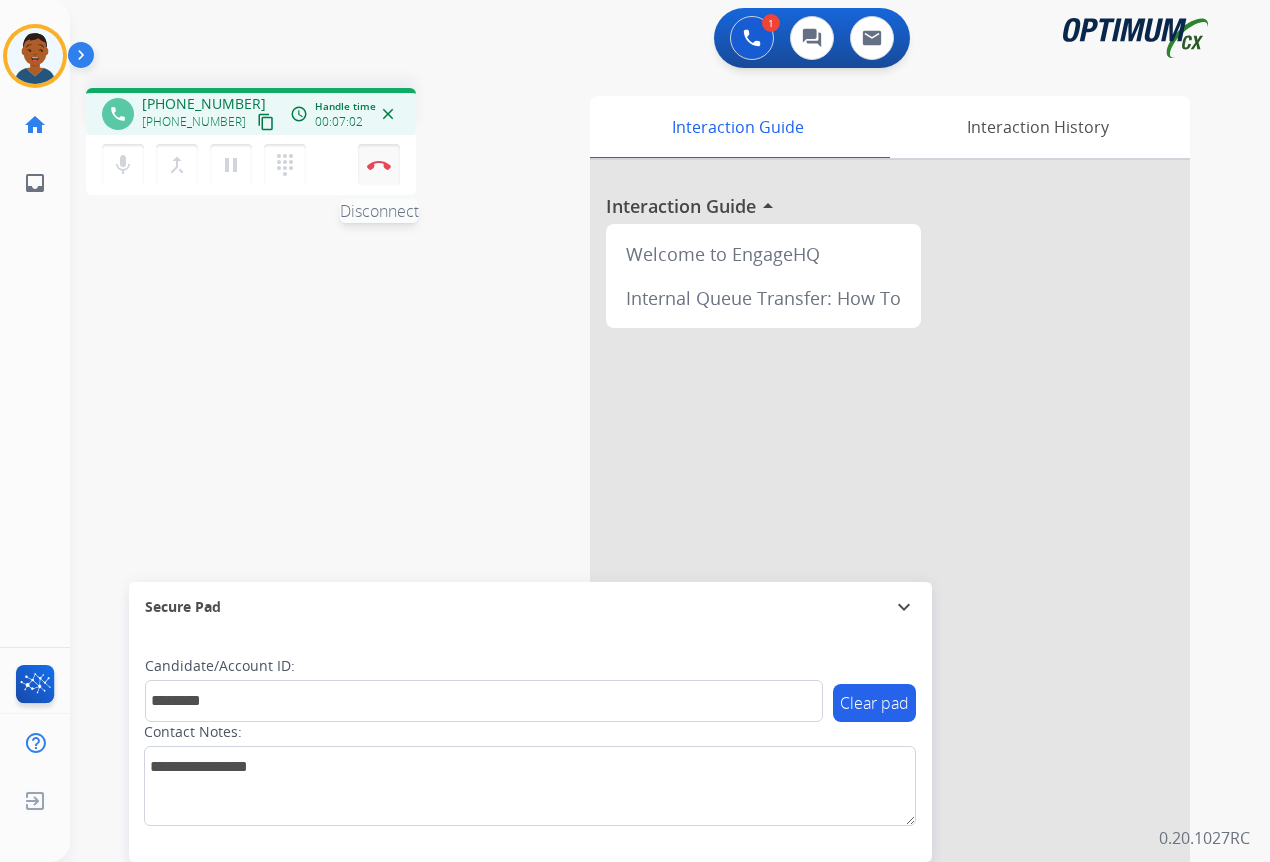 click at bounding box center (379, 165) 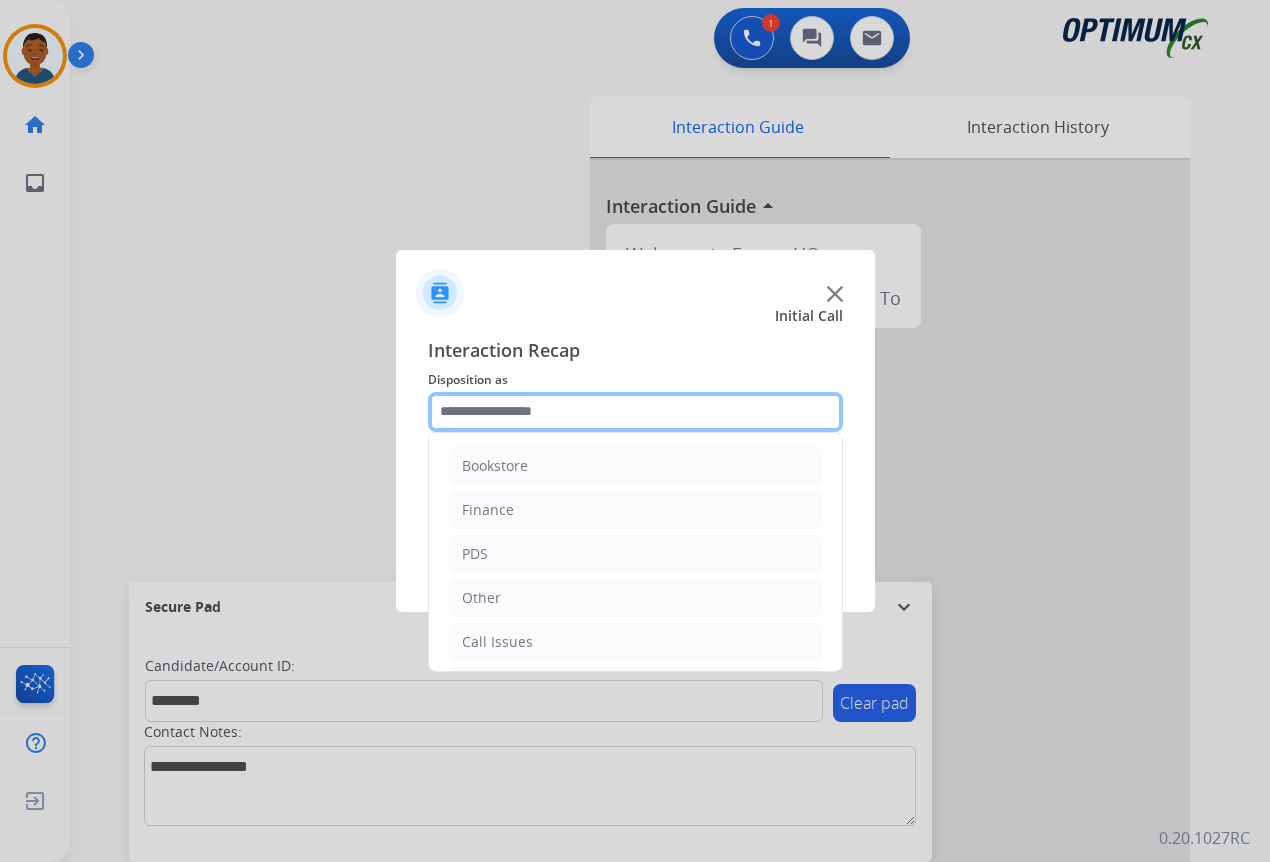 click 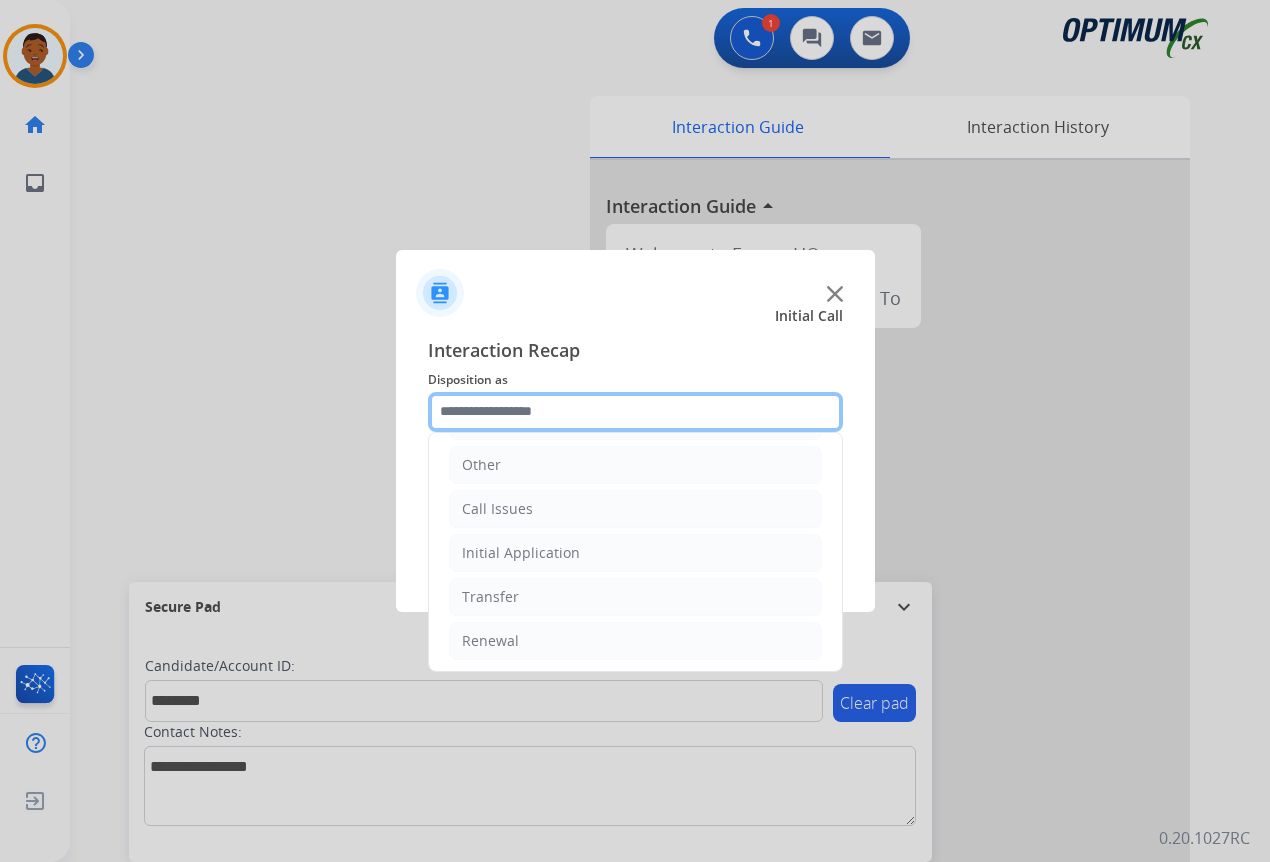 scroll, scrollTop: 136, scrollLeft: 0, axis: vertical 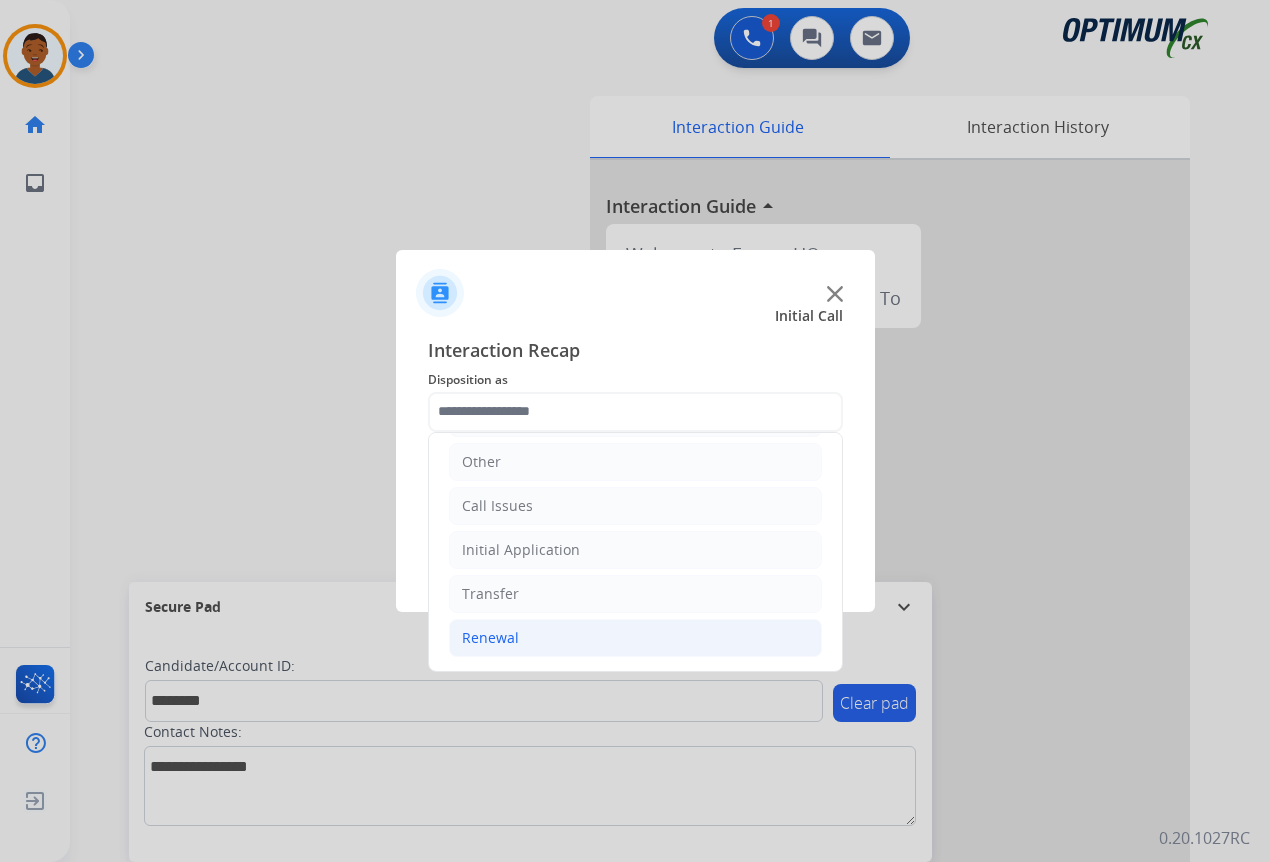 click on "Renewal" 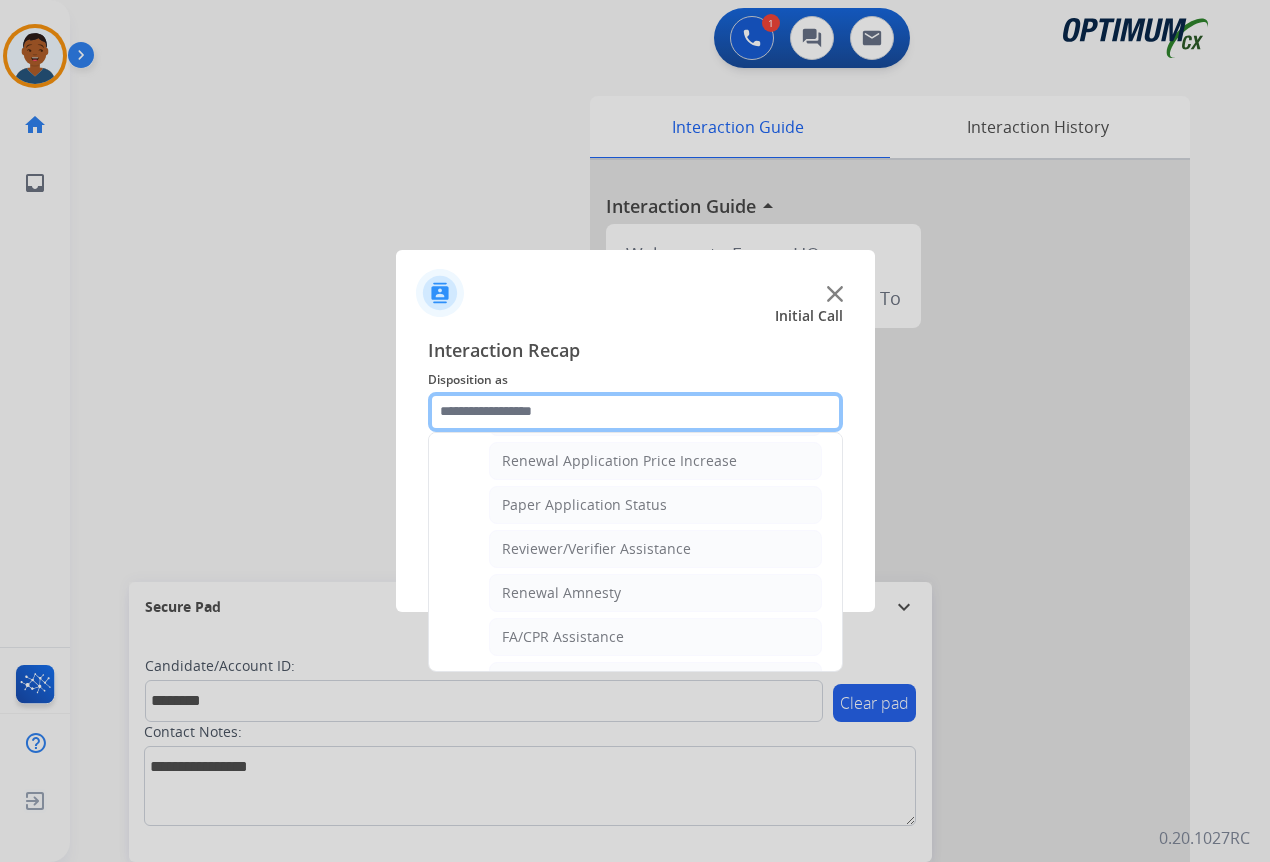 scroll, scrollTop: 736, scrollLeft: 0, axis: vertical 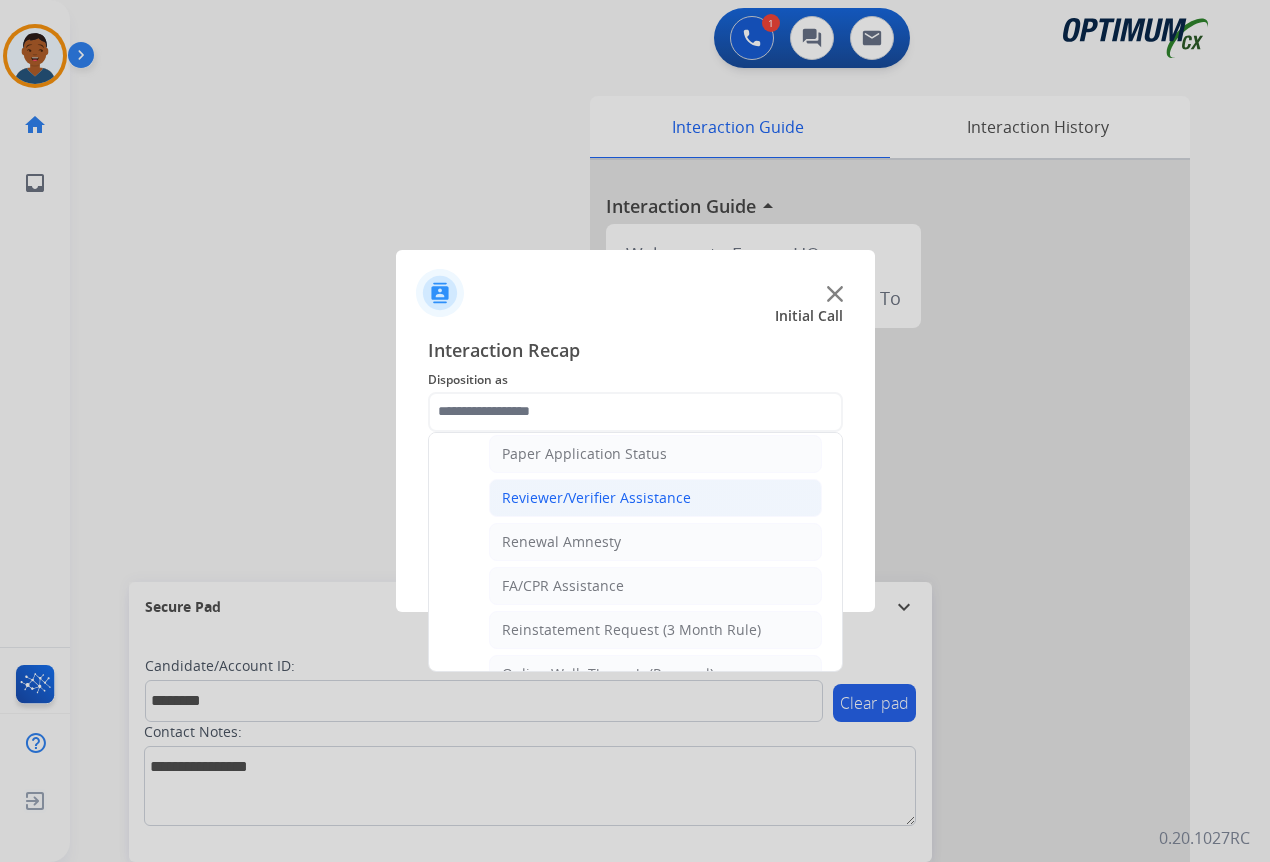 click on "Reviewer/Verifier Assistance" 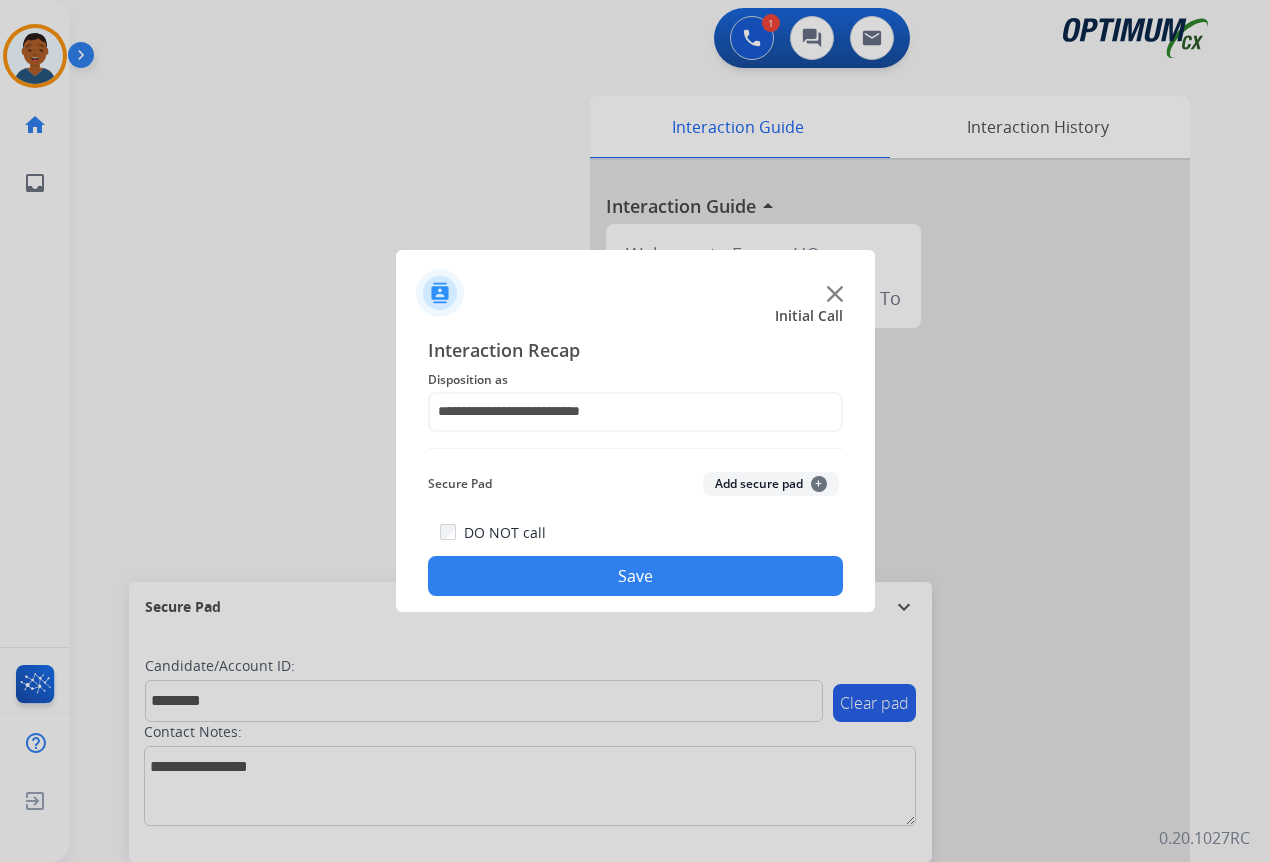 click on "Add secure pad  +" 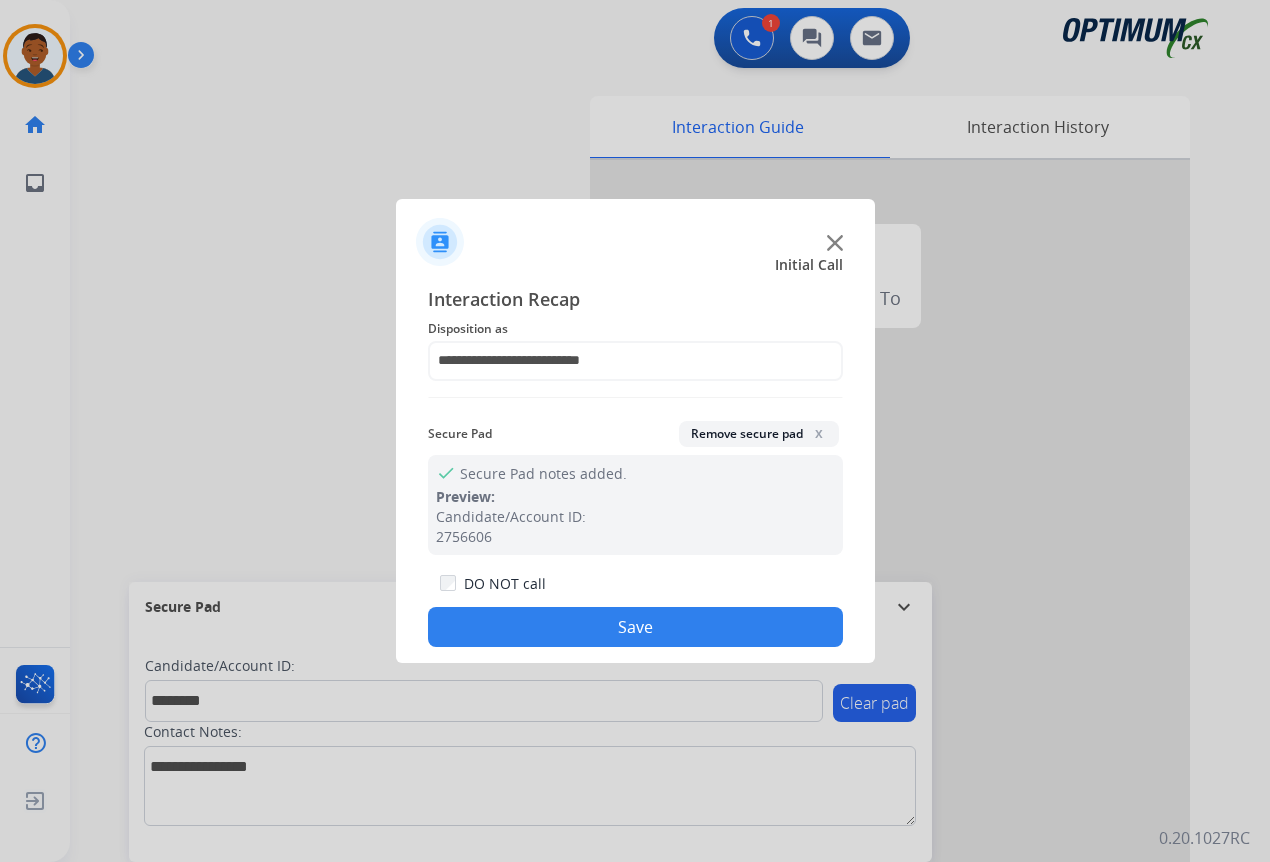click on "Save" 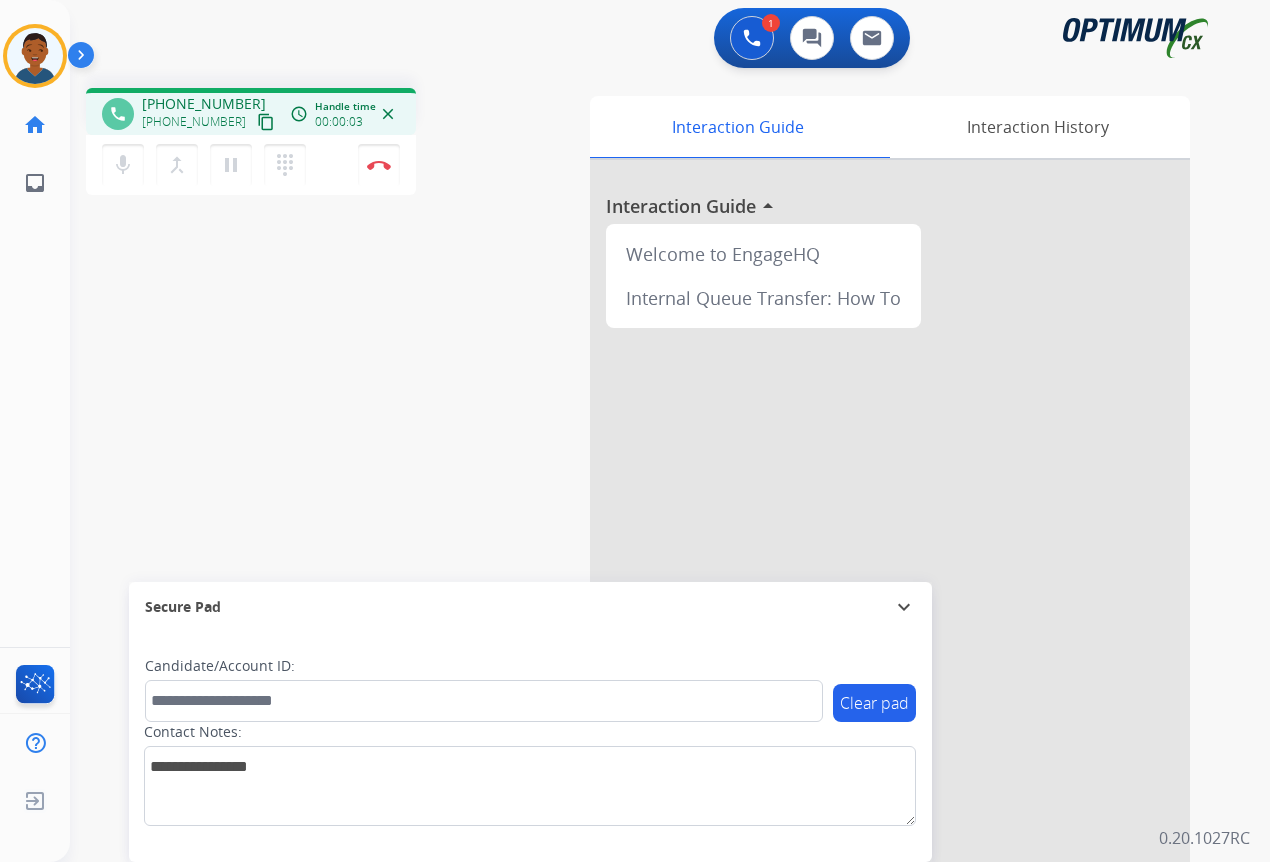 click on "content_copy" at bounding box center [266, 122] 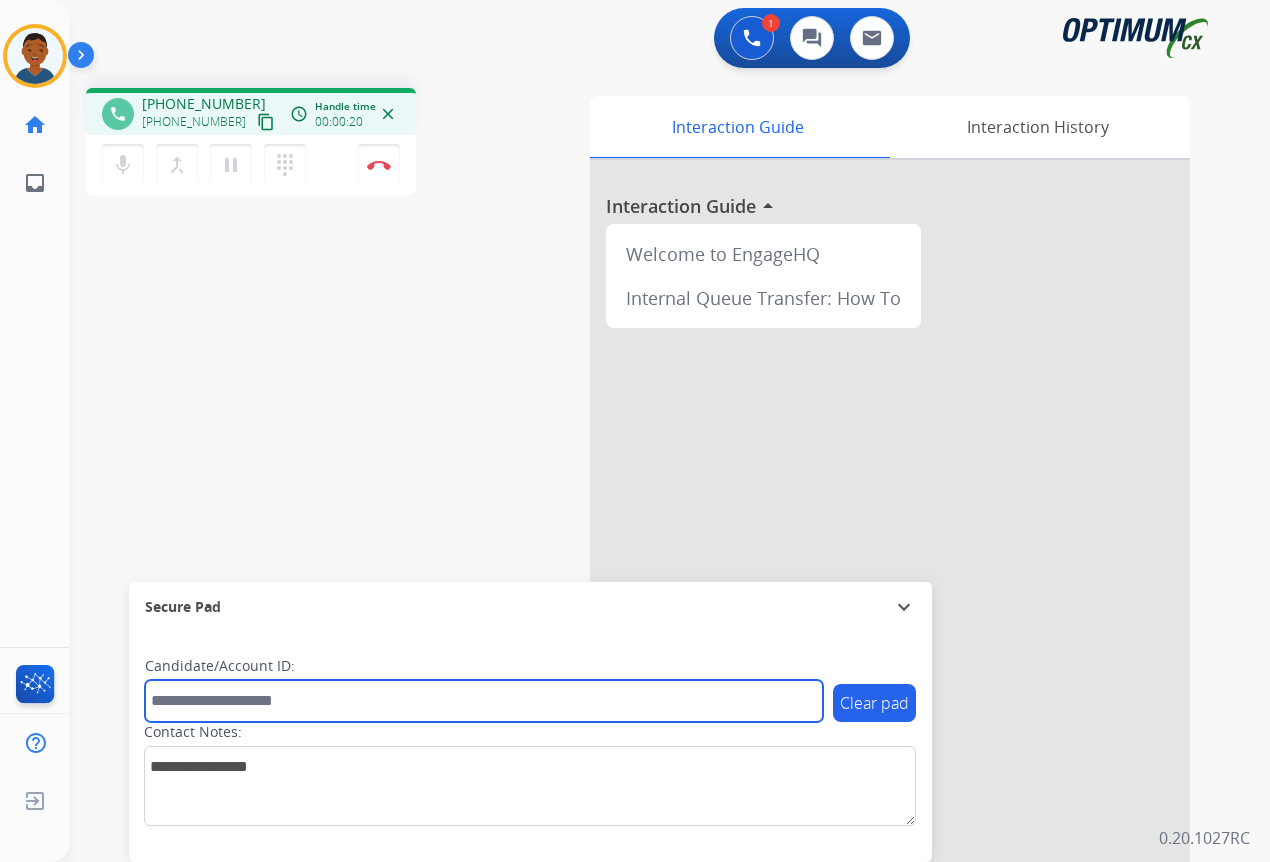 click at bounding box center [484, 701] 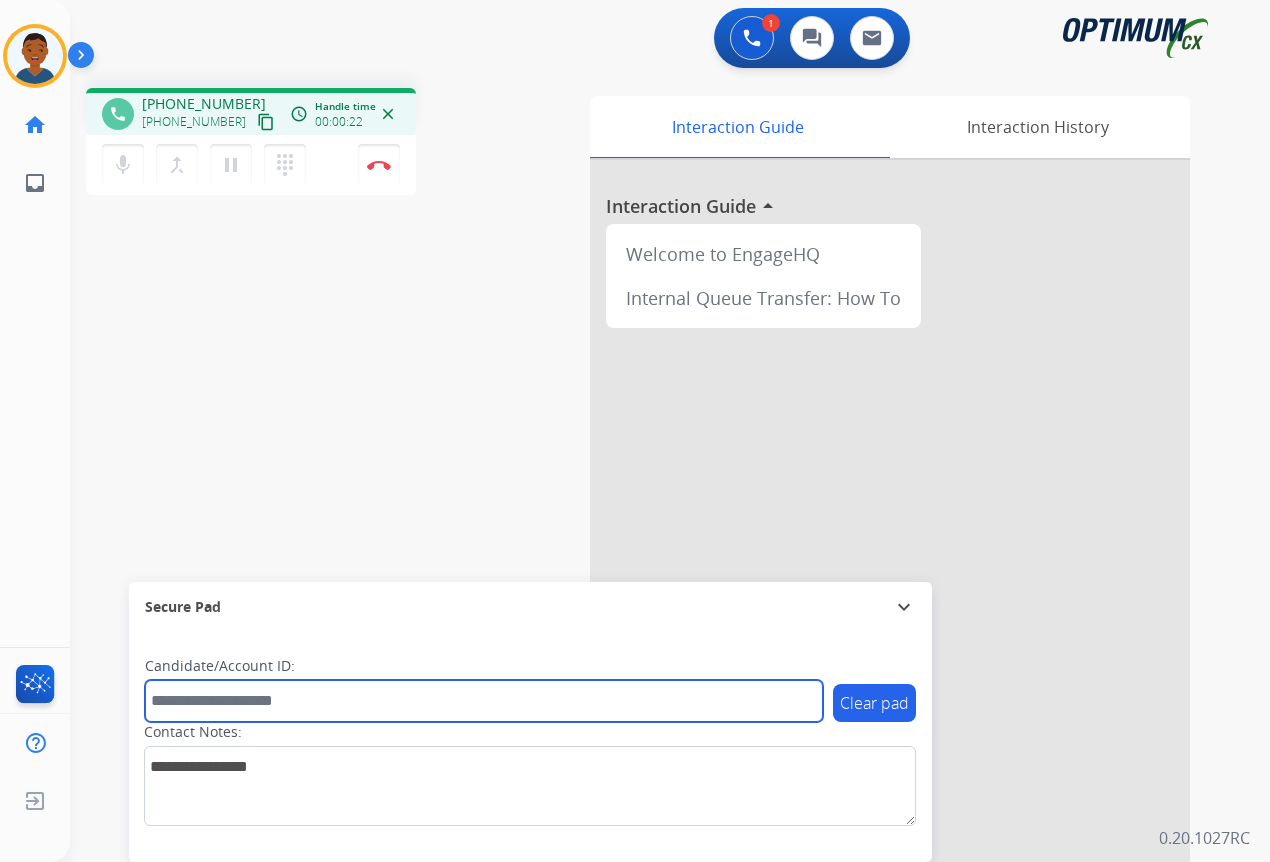 paste on "*******" 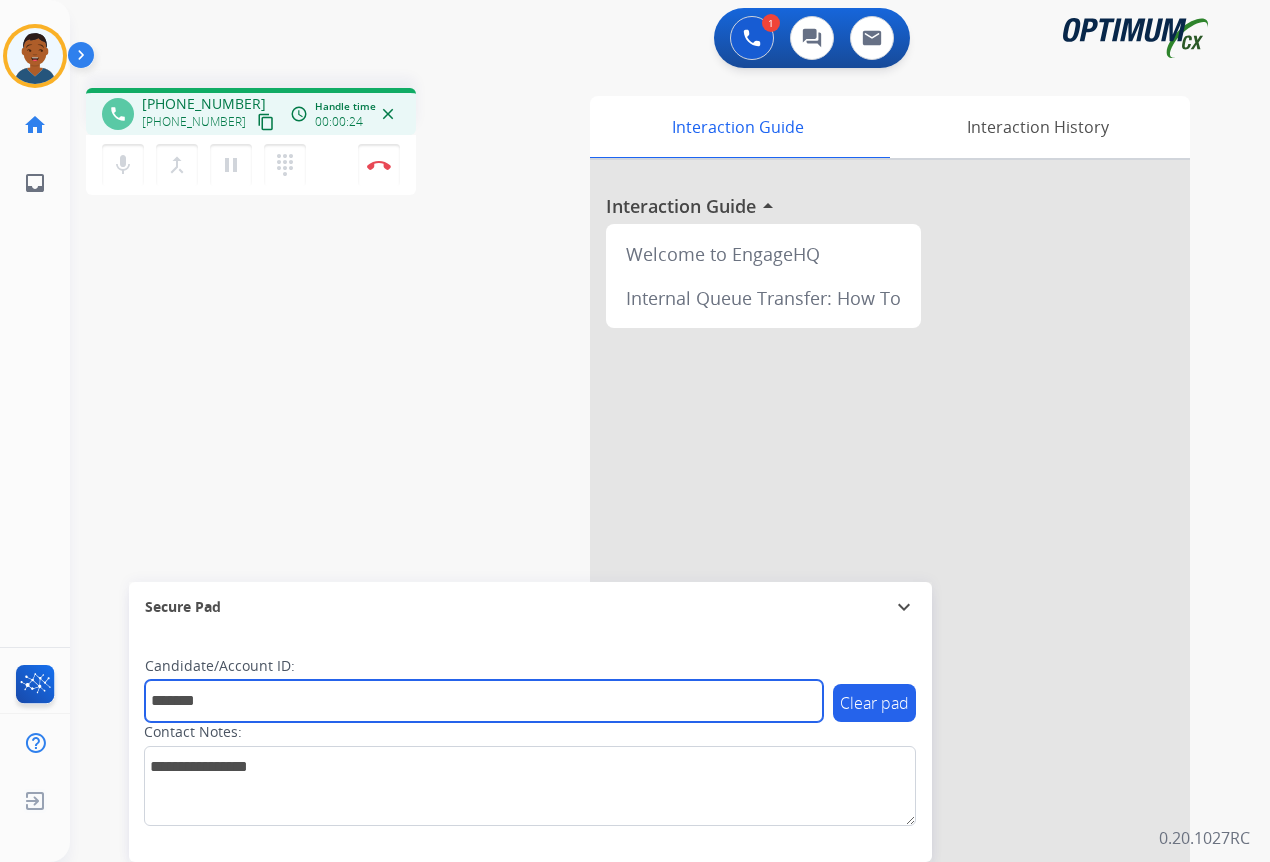 type on "*******" 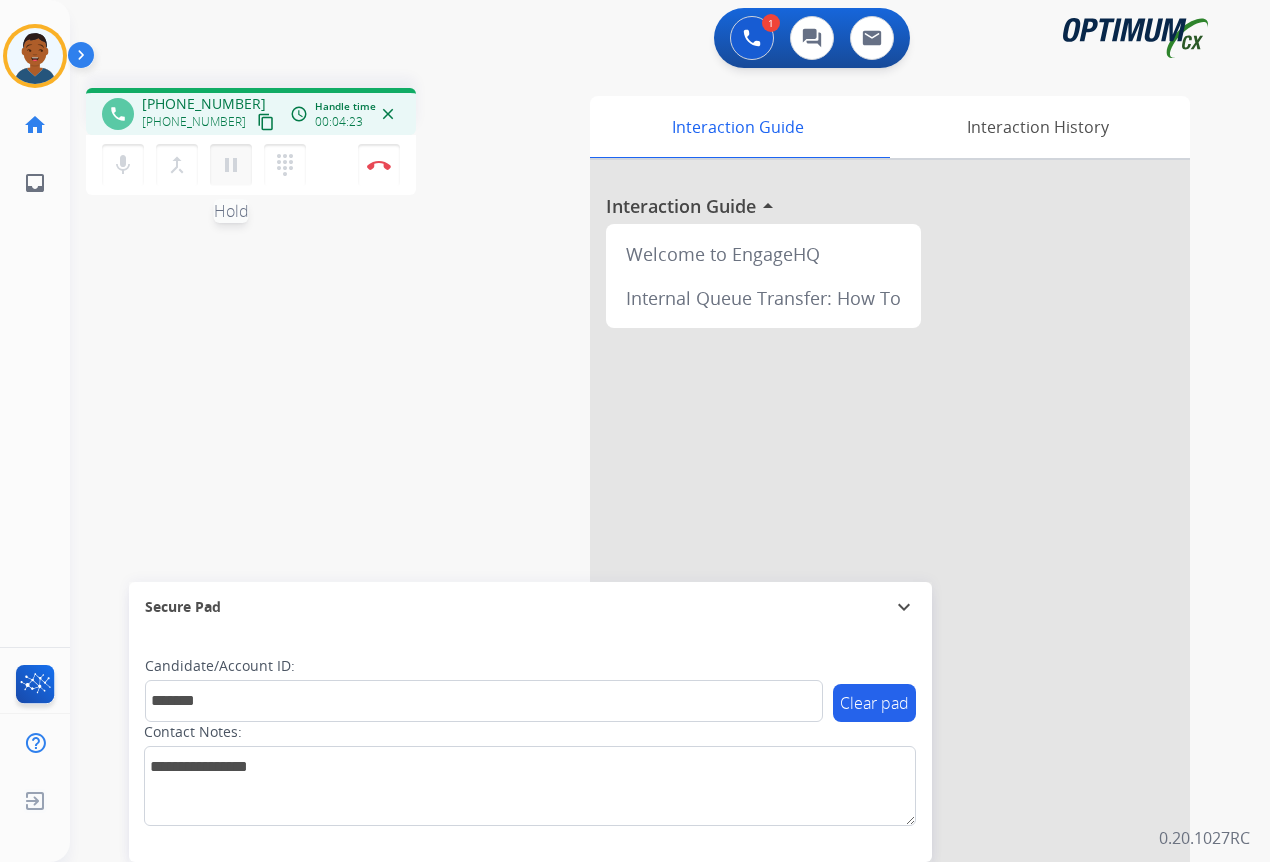 click on "pause" at bounding box center [231, 165] 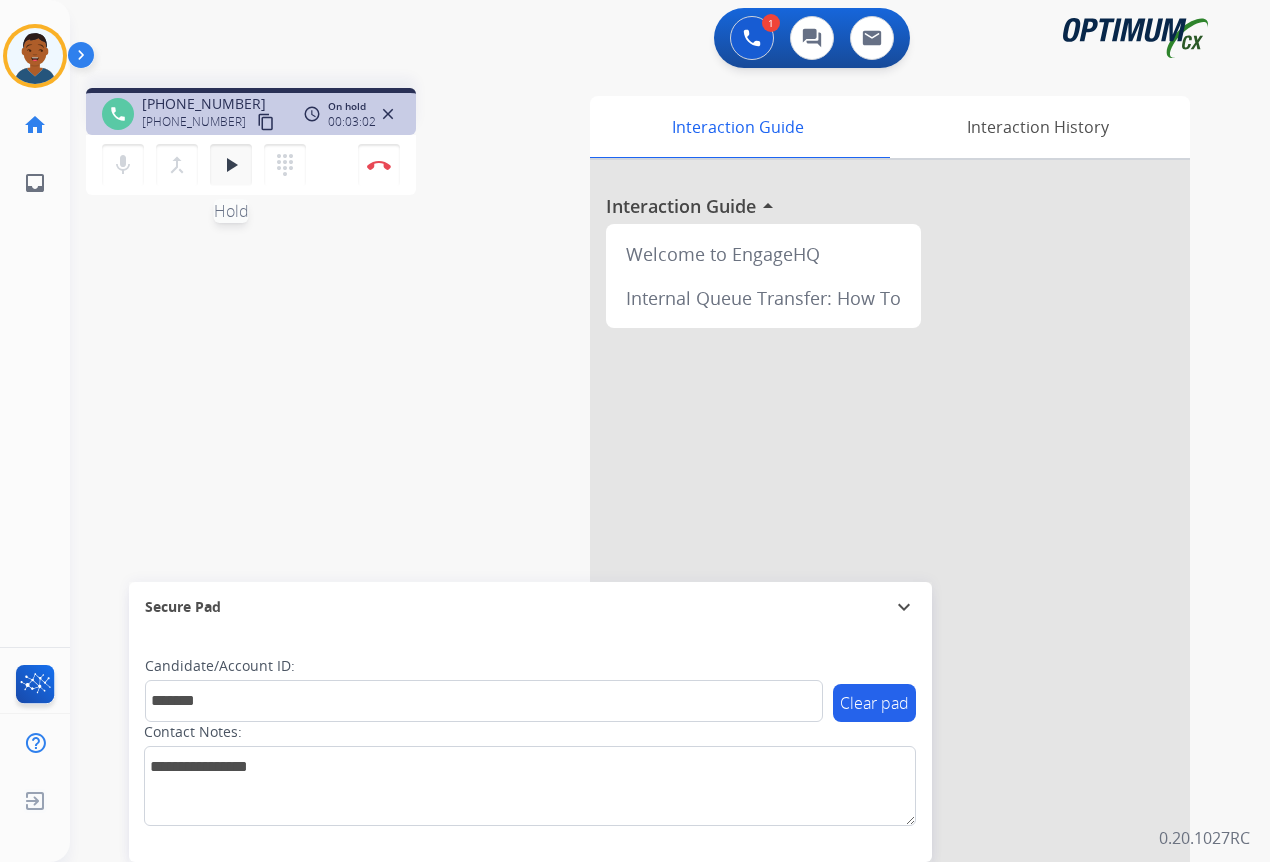 click on "play_arrow" at bounding box center (231, 165) 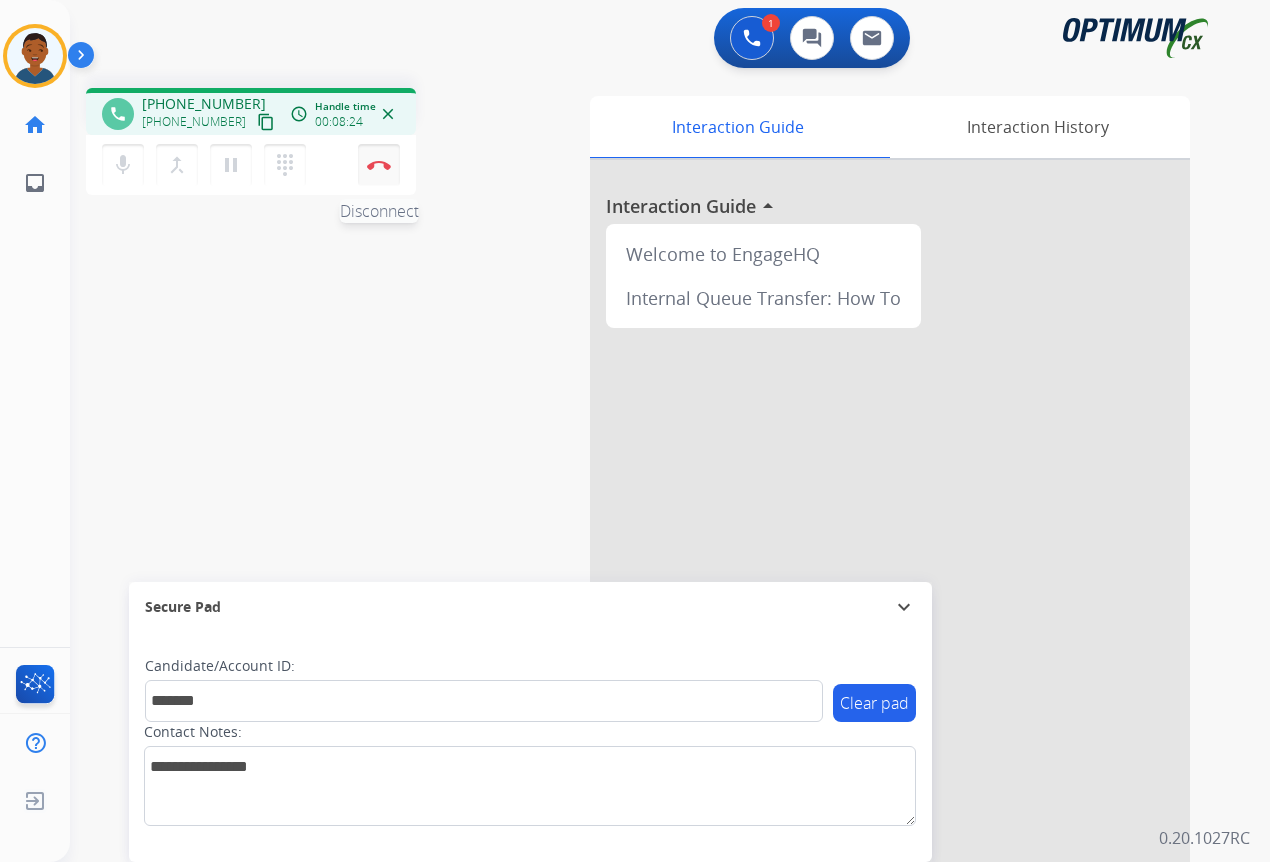 click on "Disconnect" at bounding box center (379, 165) 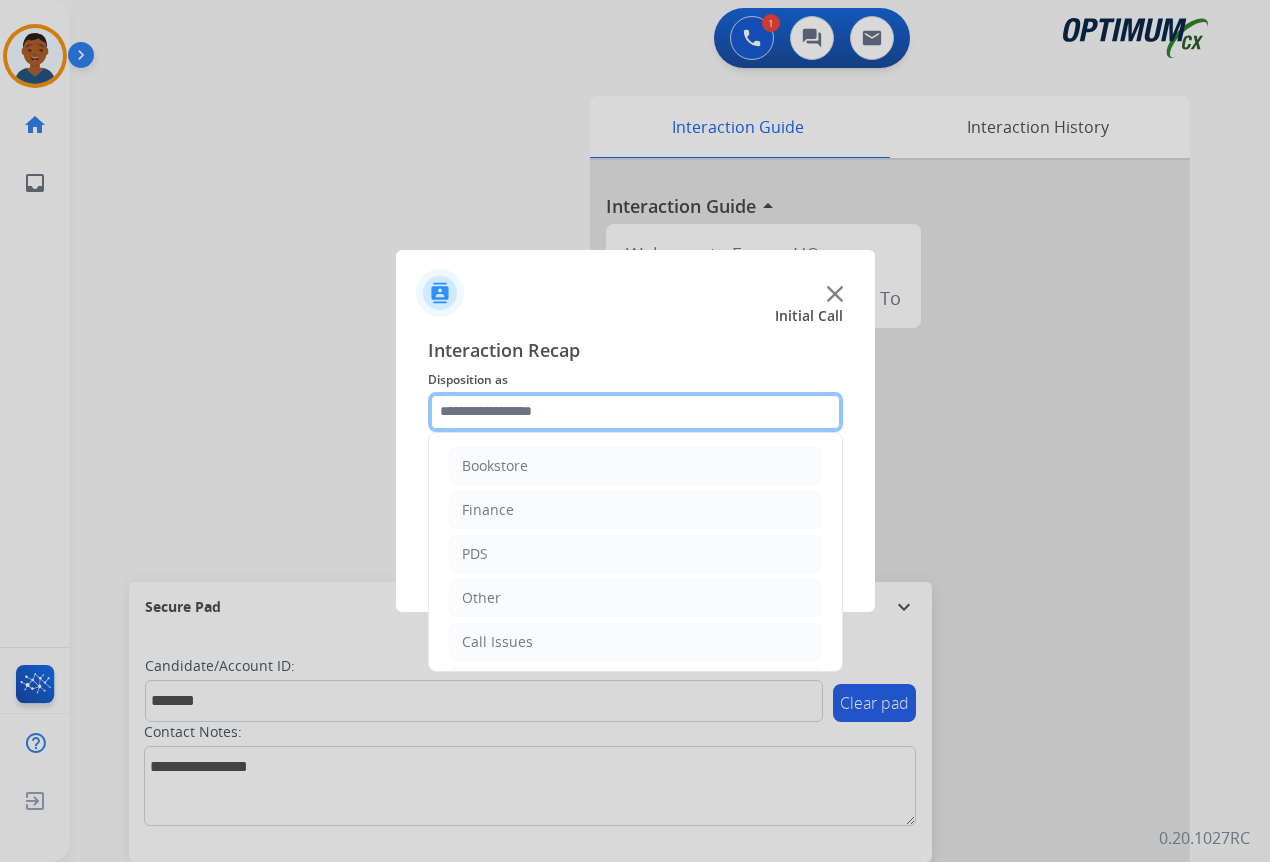click 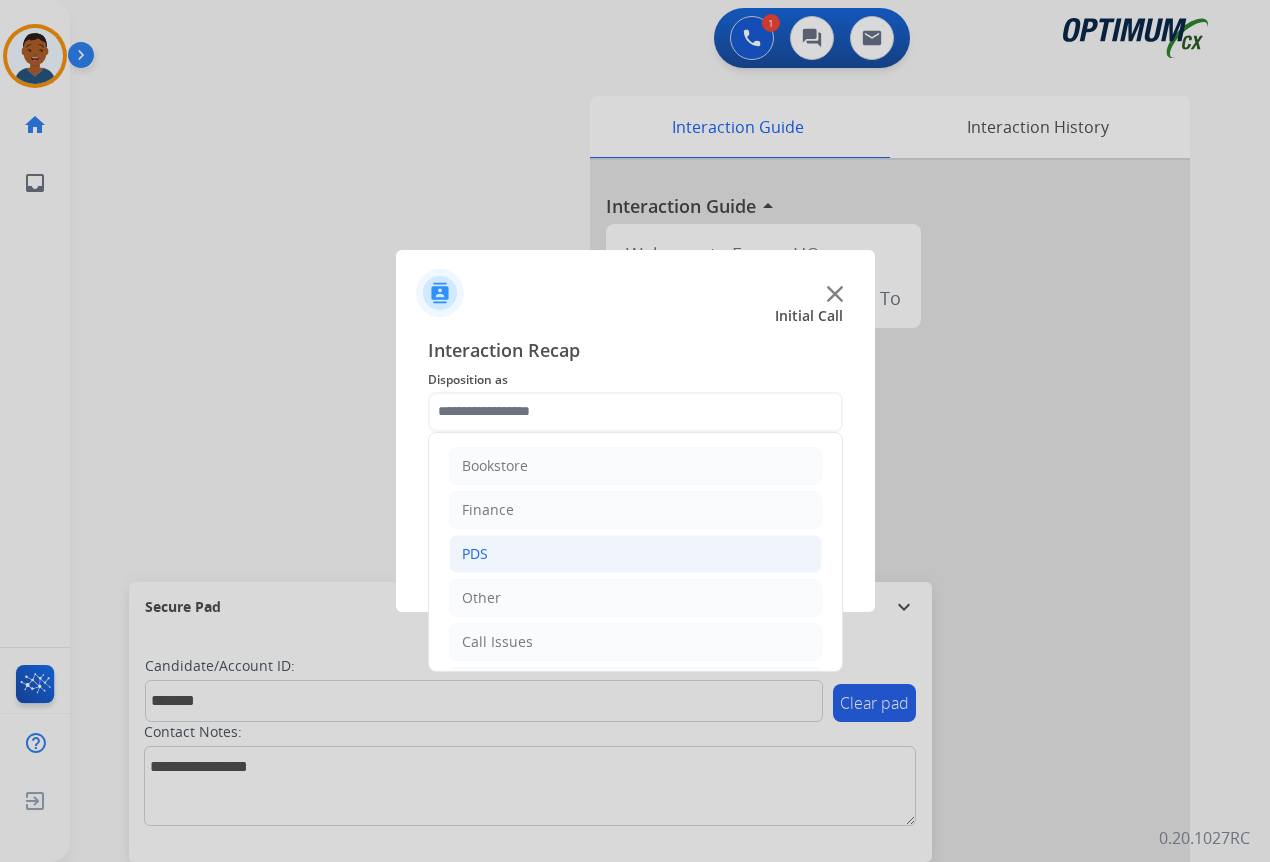 click on "PDS" 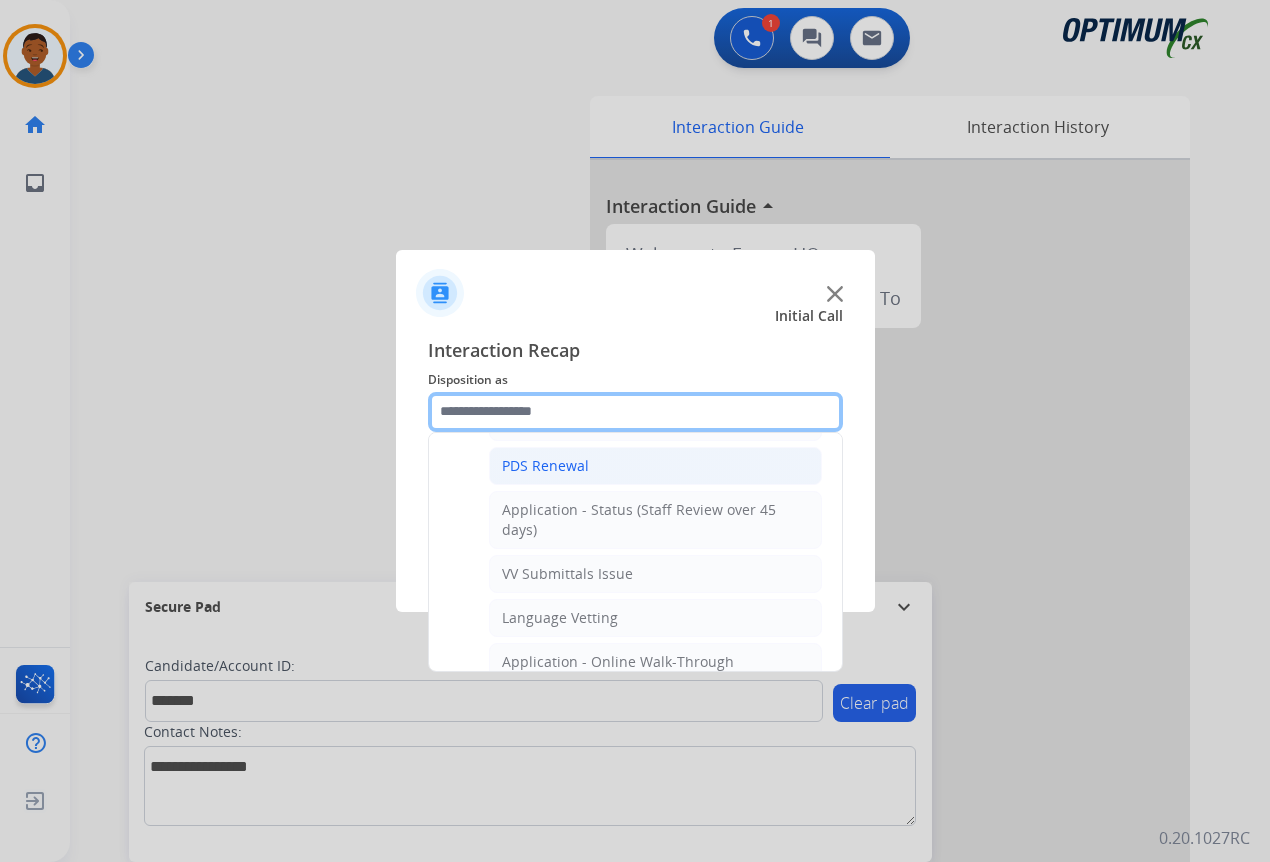 scroll, scrollTop: 400, scrollLeft: 0, axis: vertical 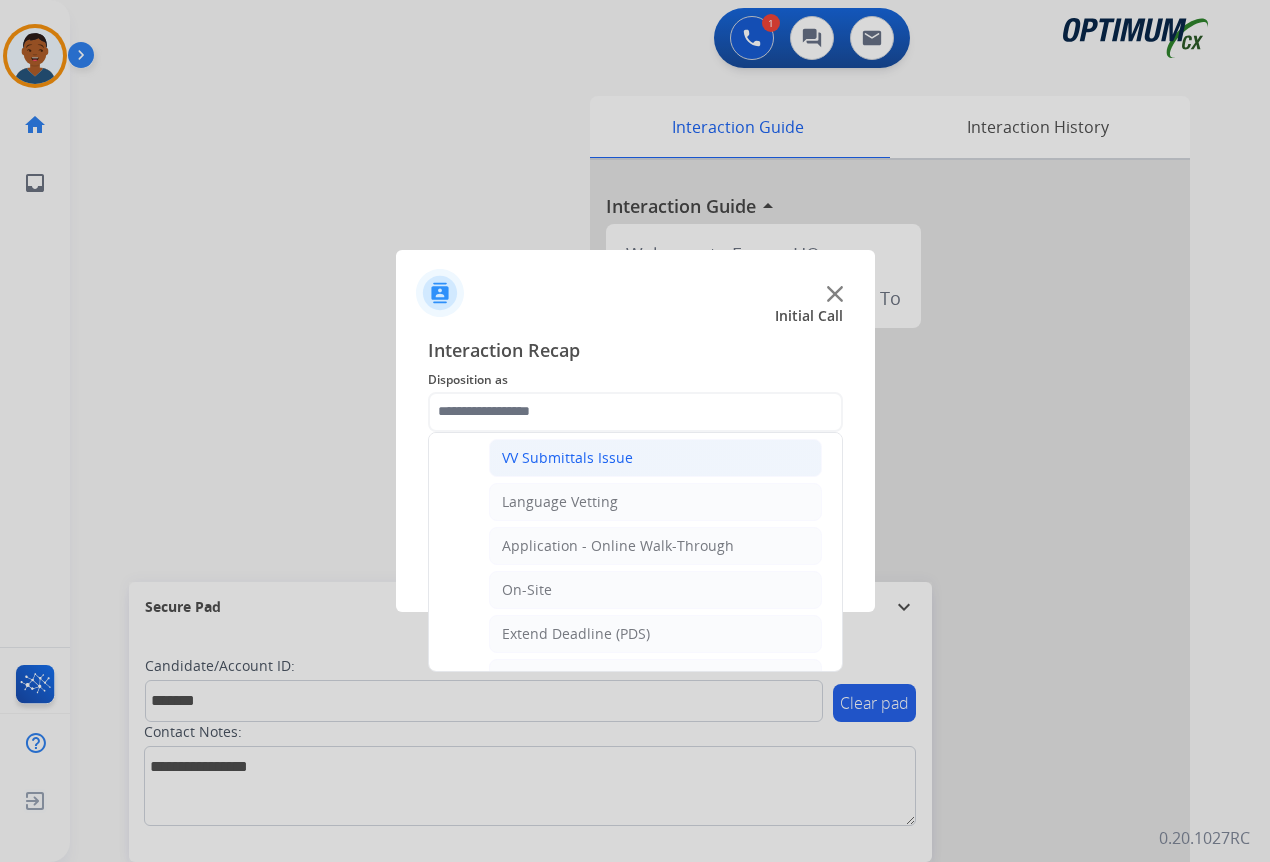 click on "VV Submittals Issue" 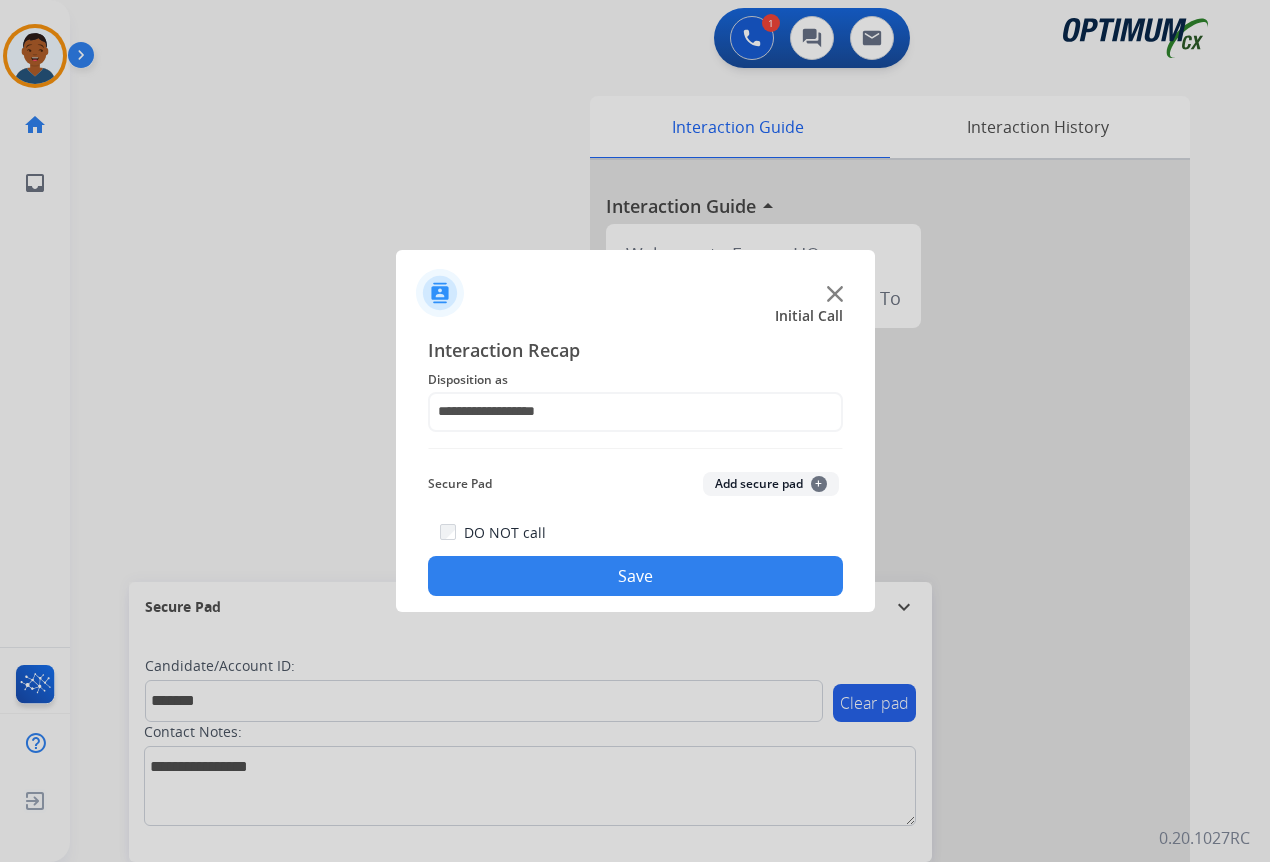 click on "Add secure pad  +" 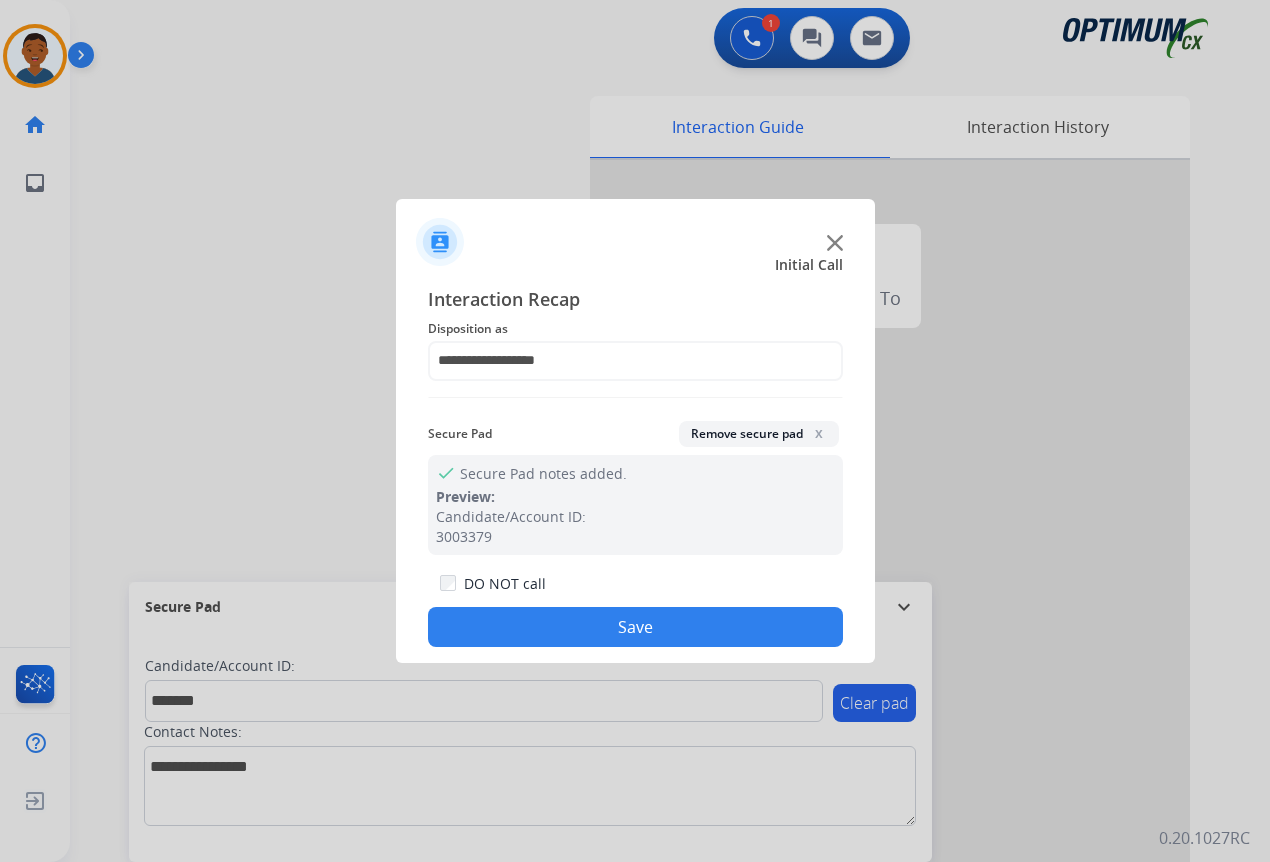 click on "Save" 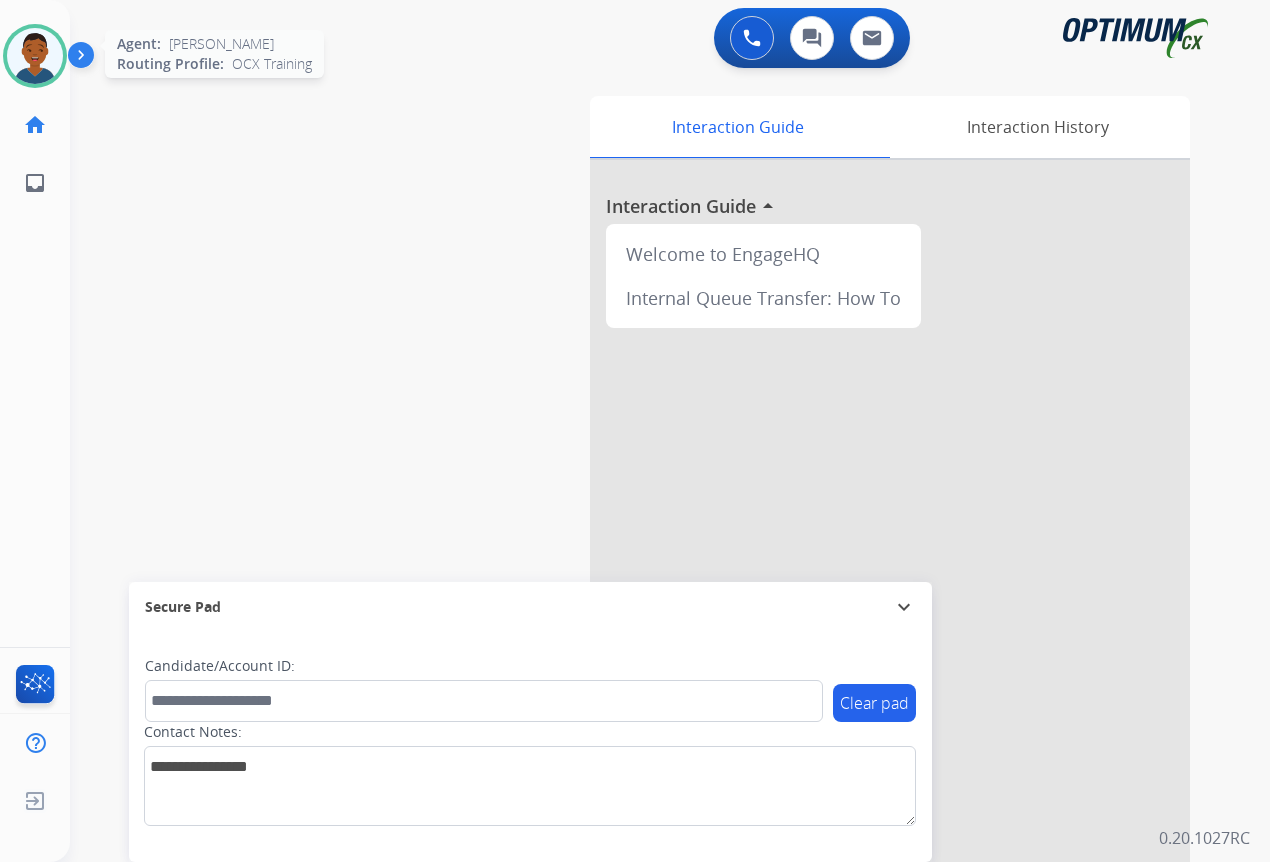 click at bounding box center [35, 56] 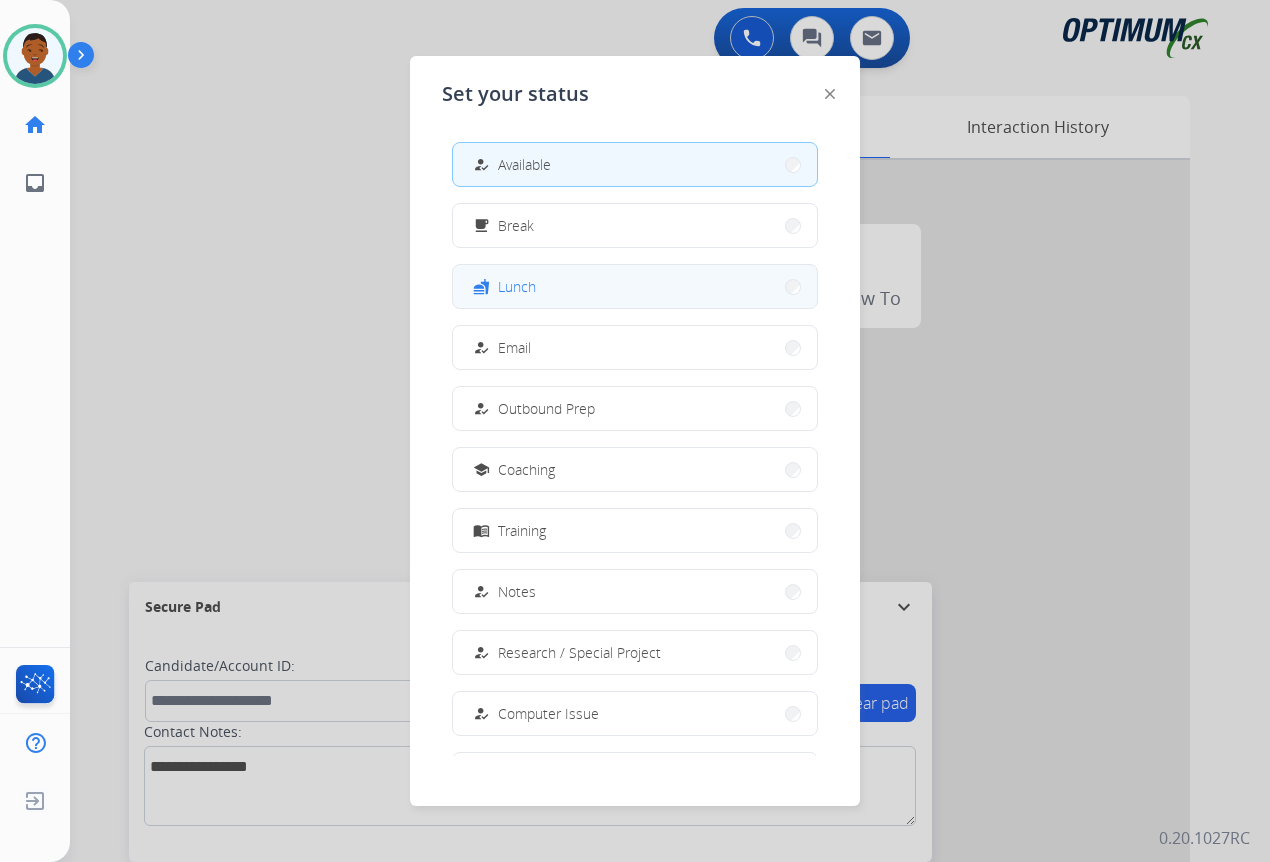 click on "fastfood Lunch" at bounding box center (635, 286) 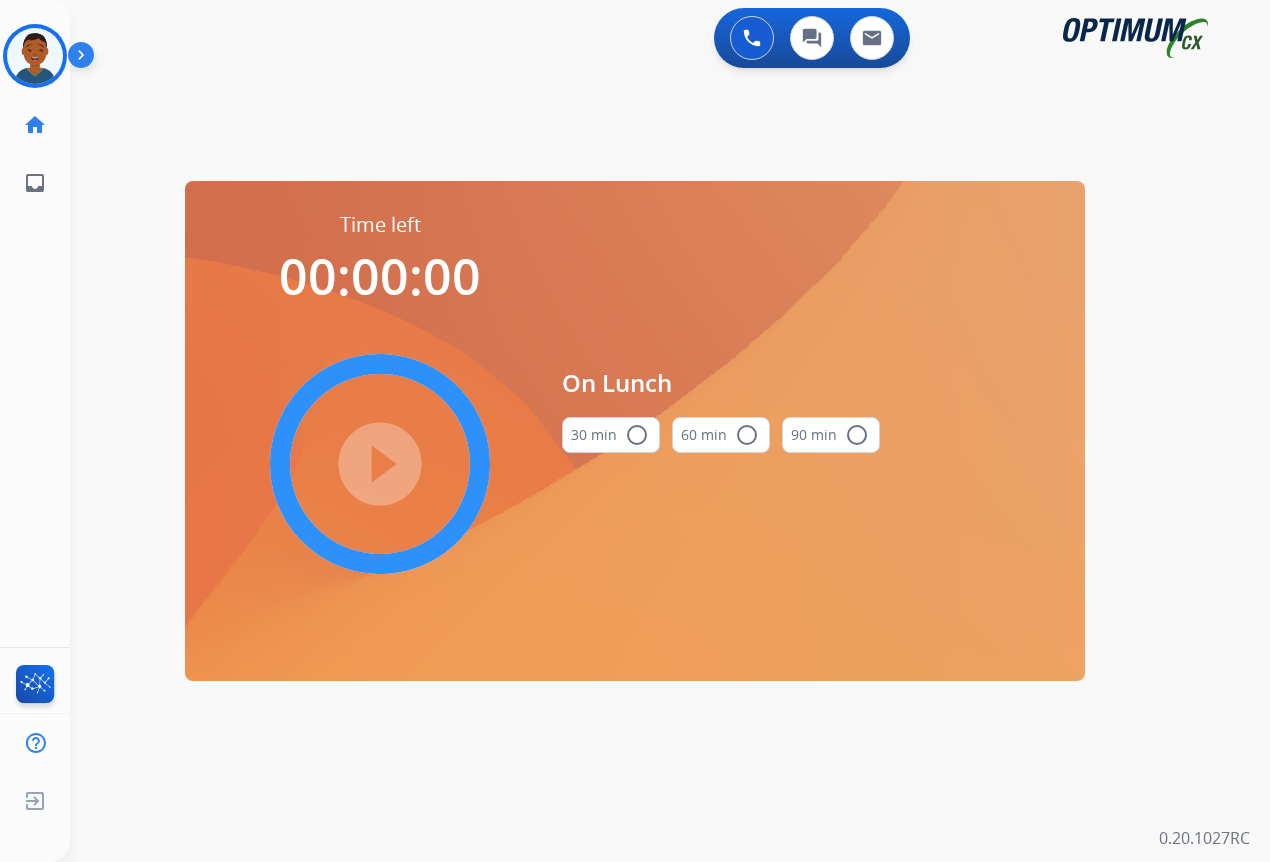 click on "radio_button_unchecked" at bounding box center (637, 435) 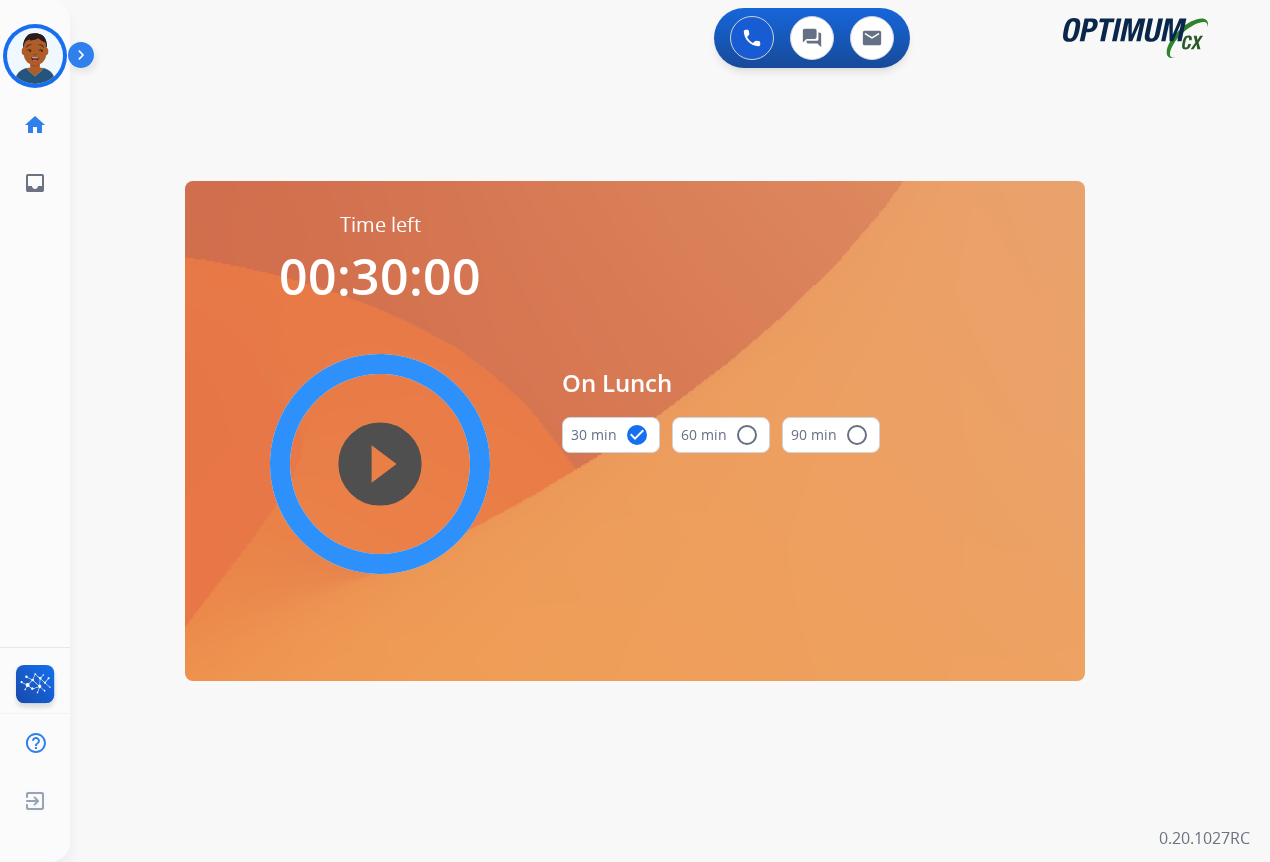 click on "play_circle_filled" at bounding box center (380, 464) 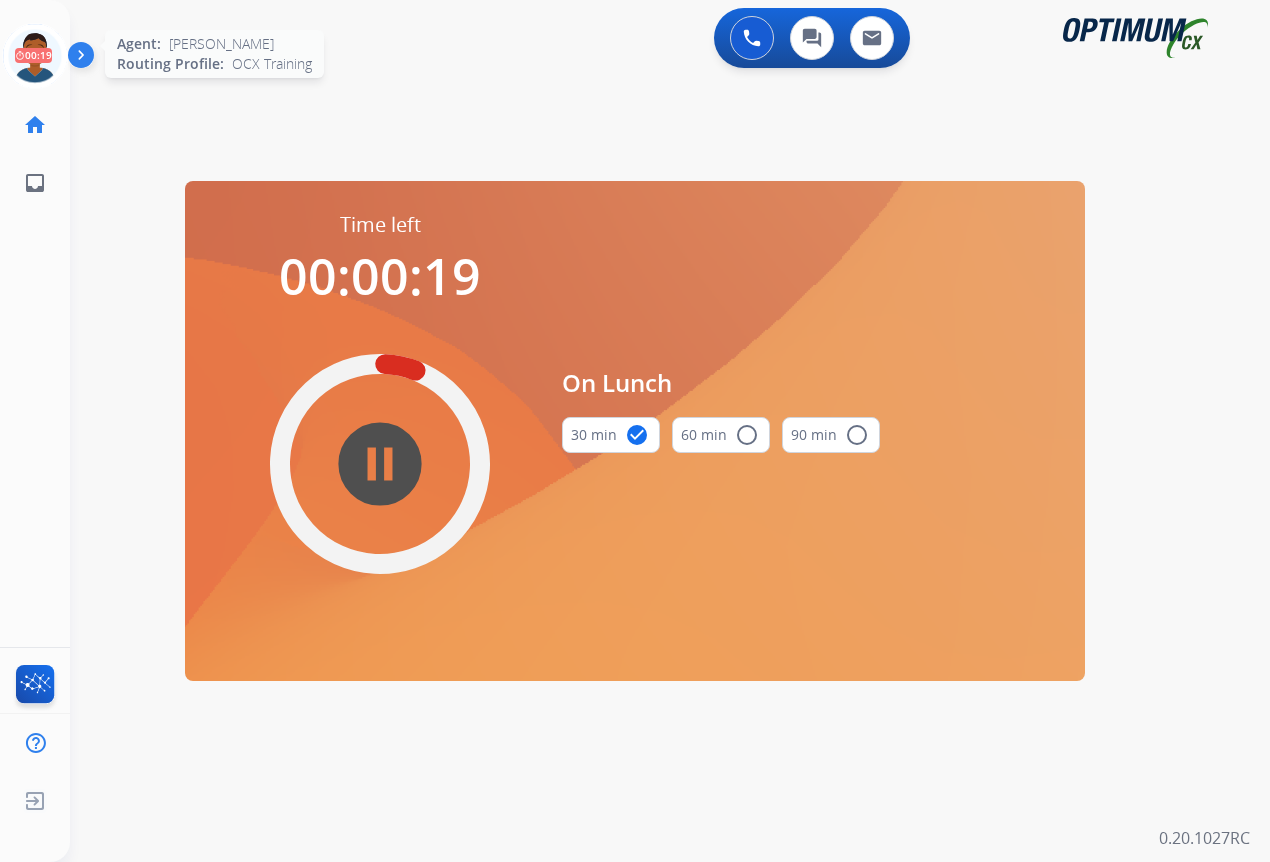 click 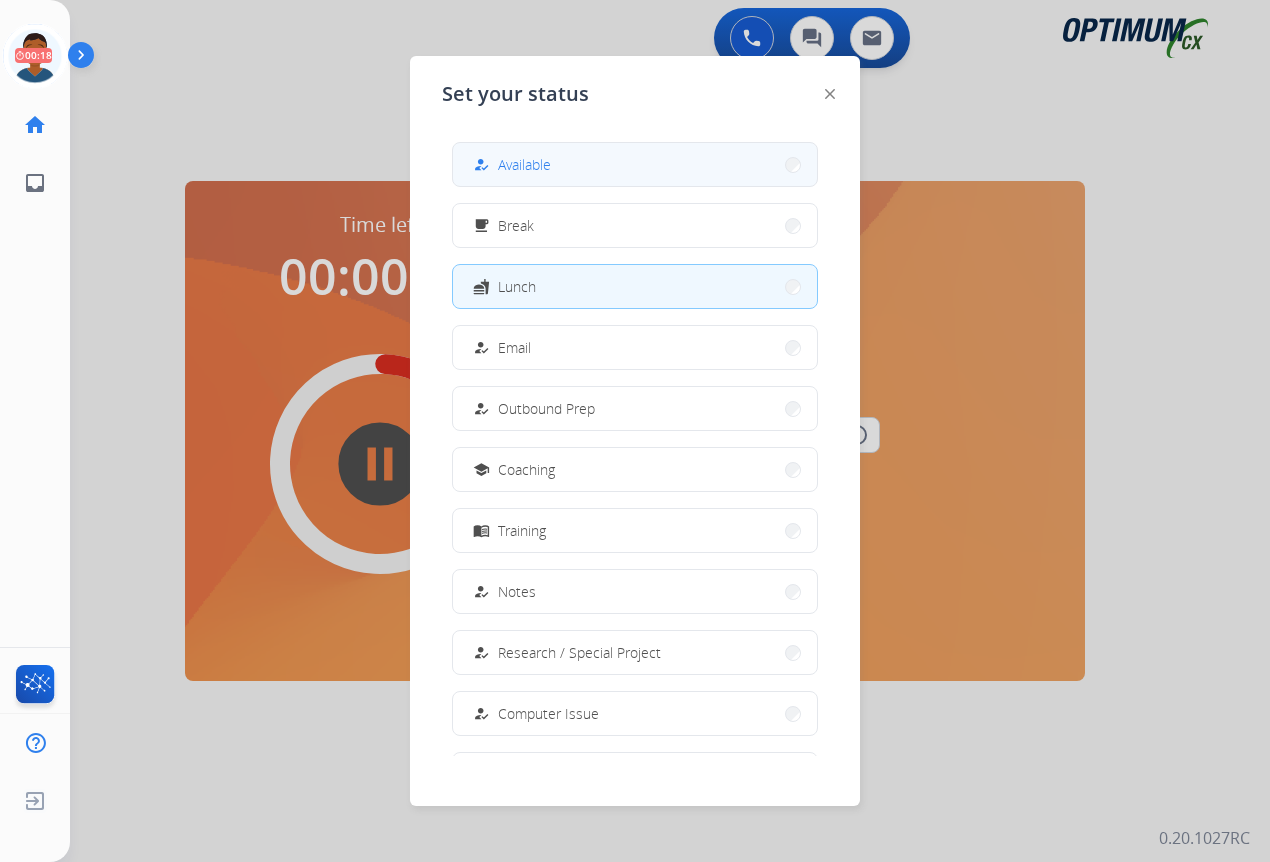 click on "Available" at bounding box center (524, 164) 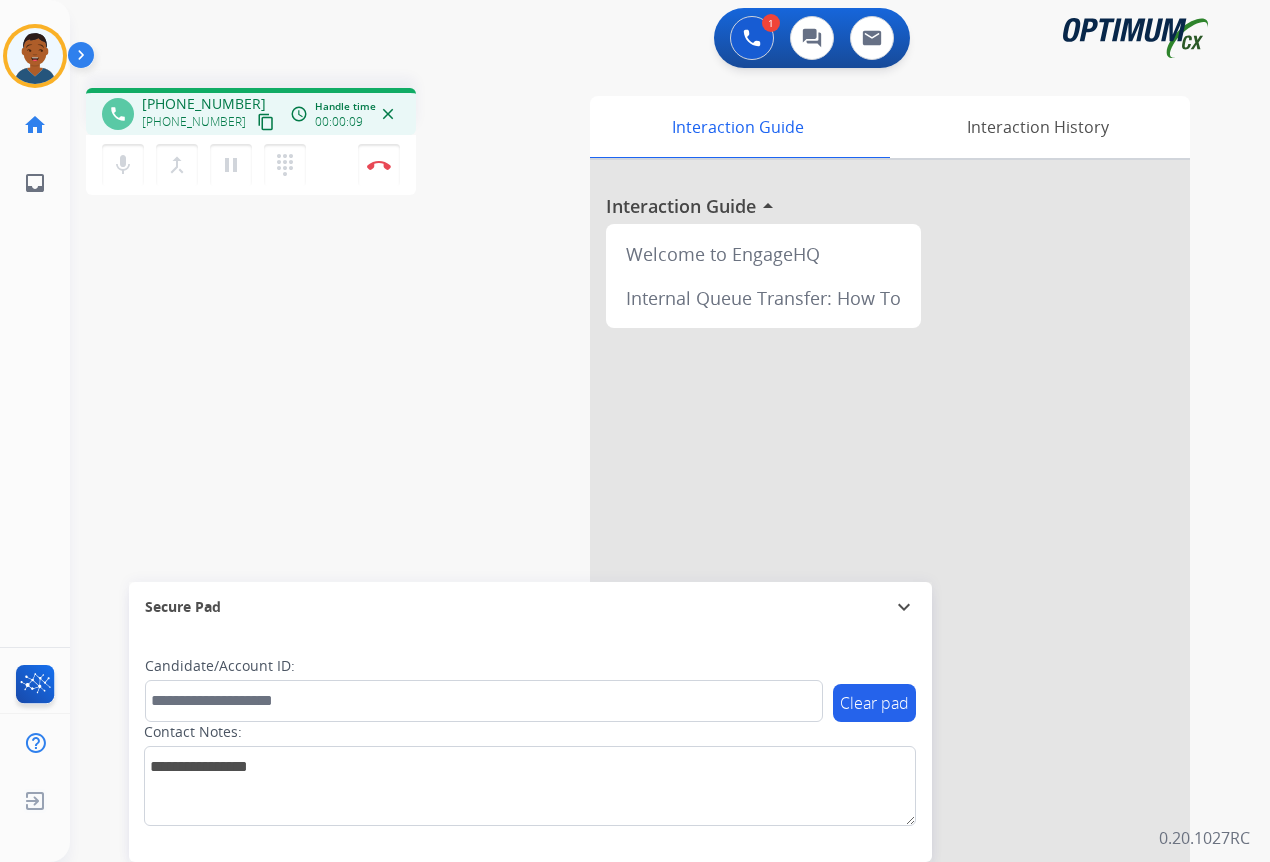 click on "content_copy" at bounding box center [266, 122] 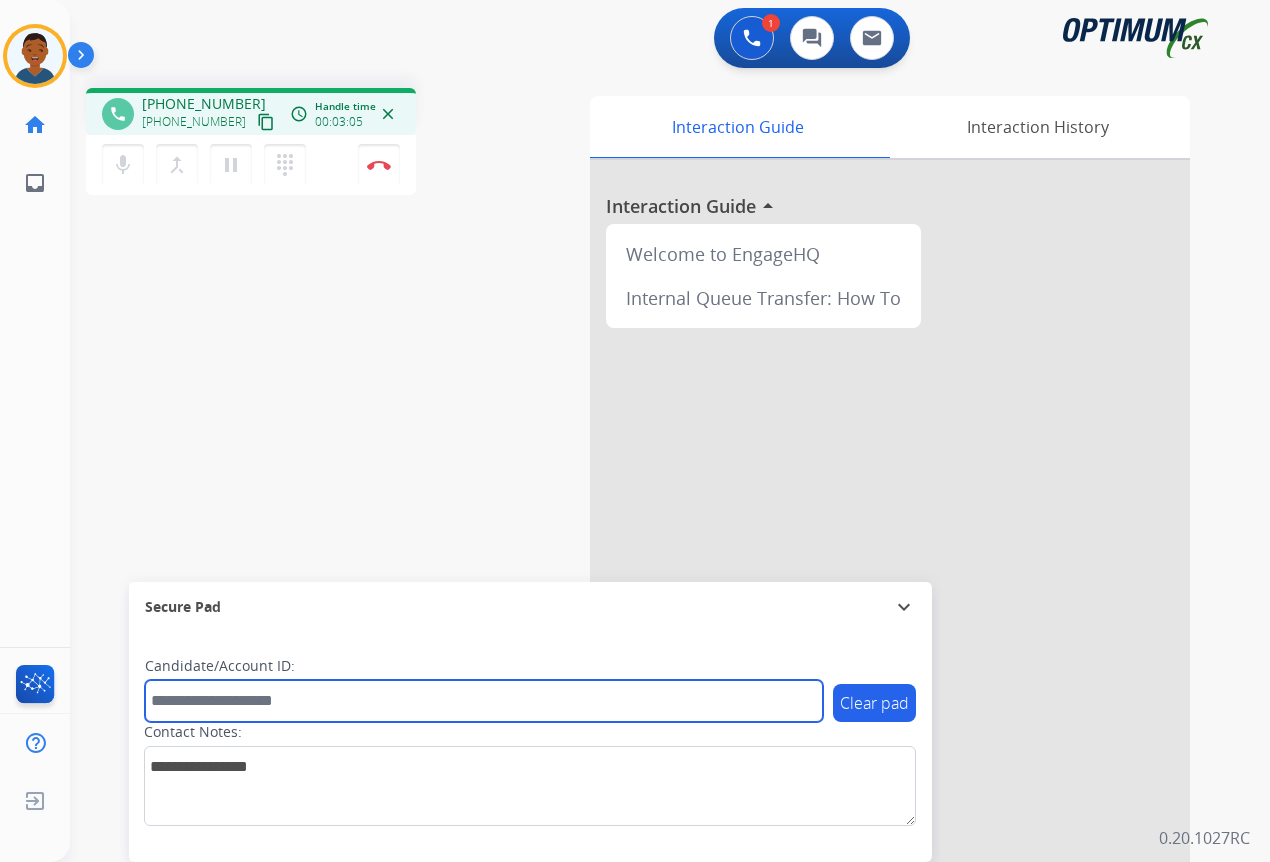 click at bounding box center (484, 701) 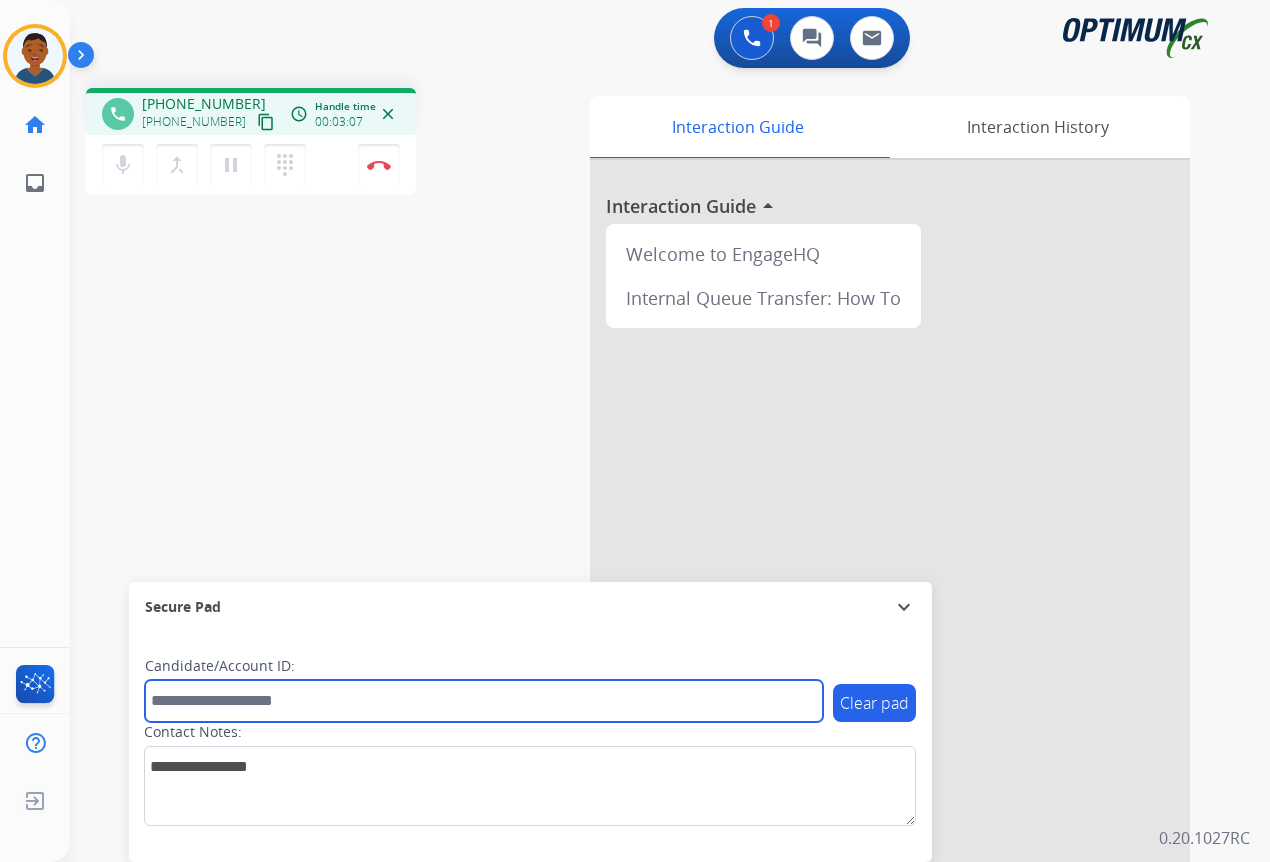 paste on "*********" 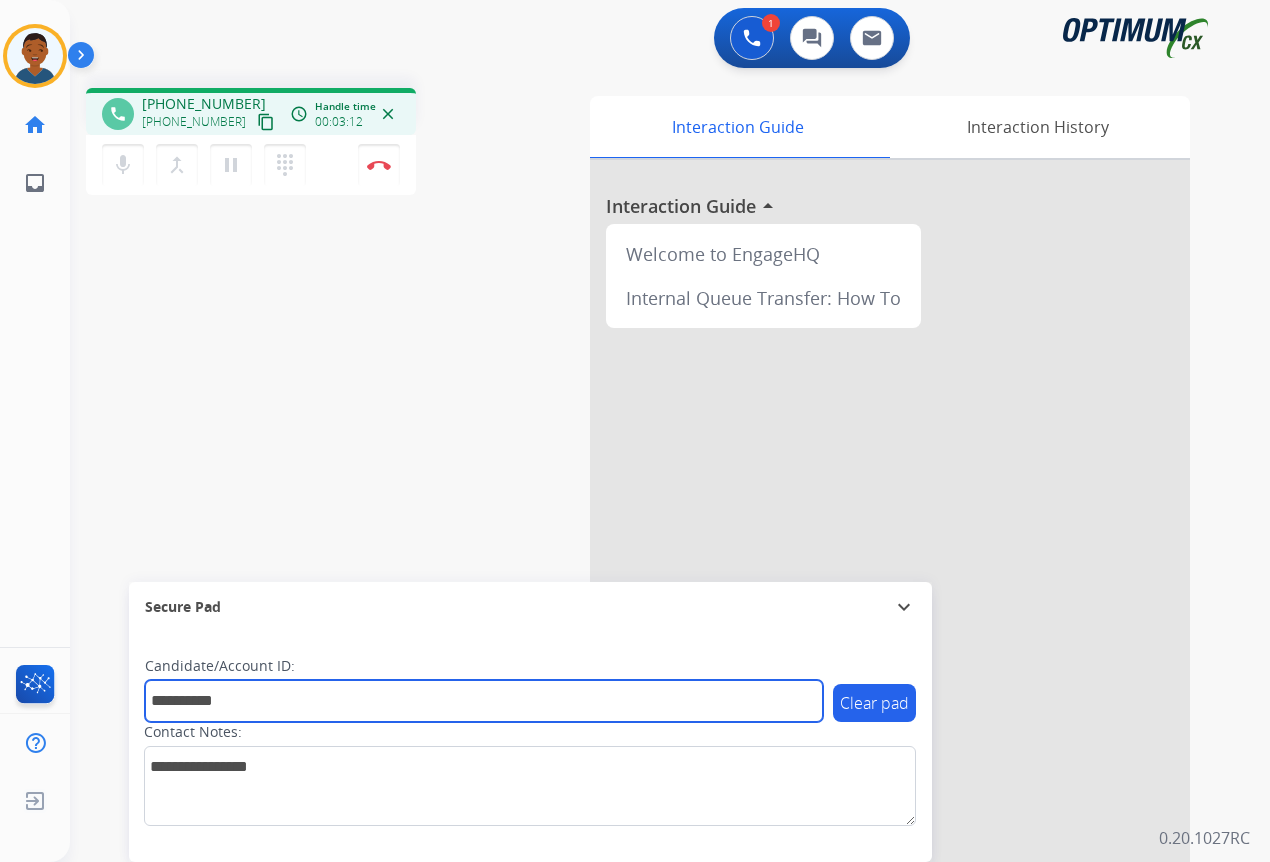 type on "*********" 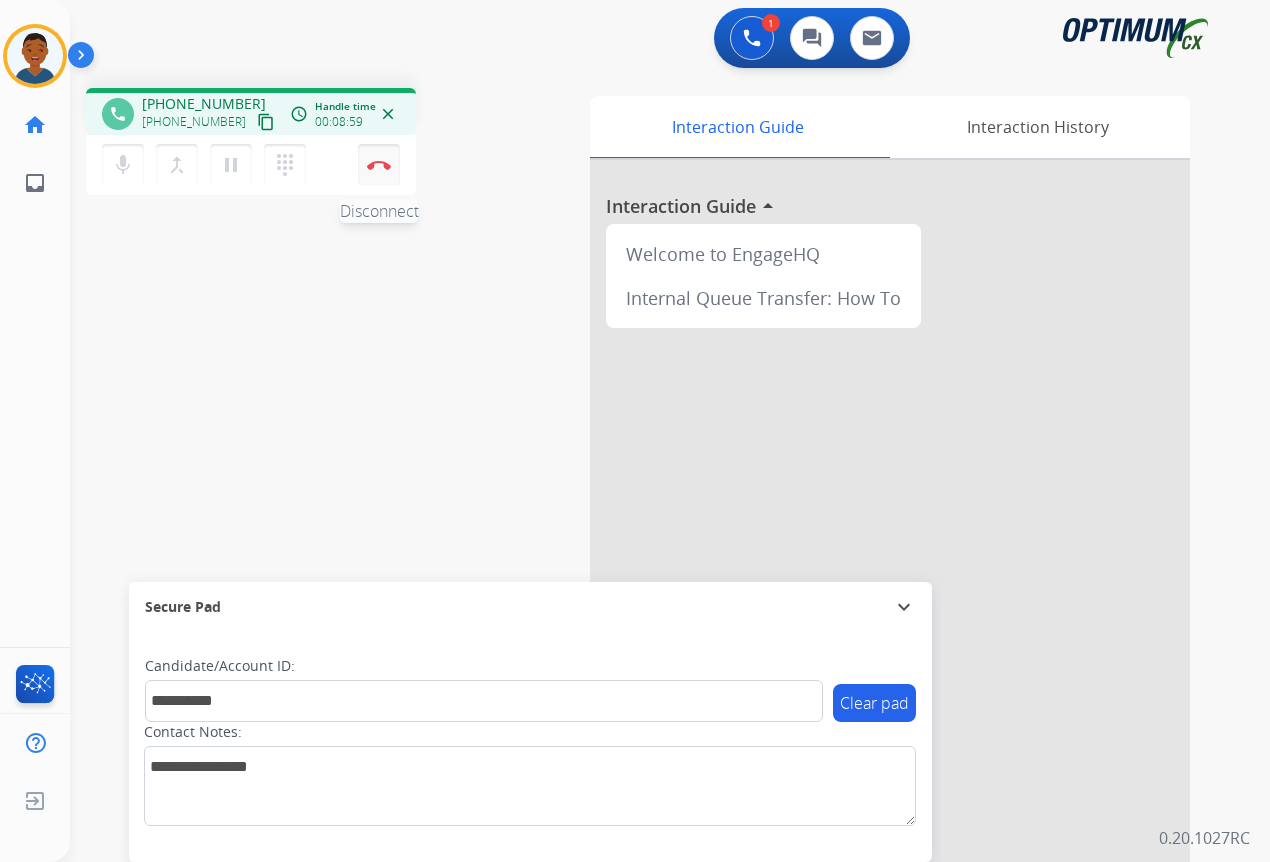 click on "Disconnect" at bounding box center (379, 165) 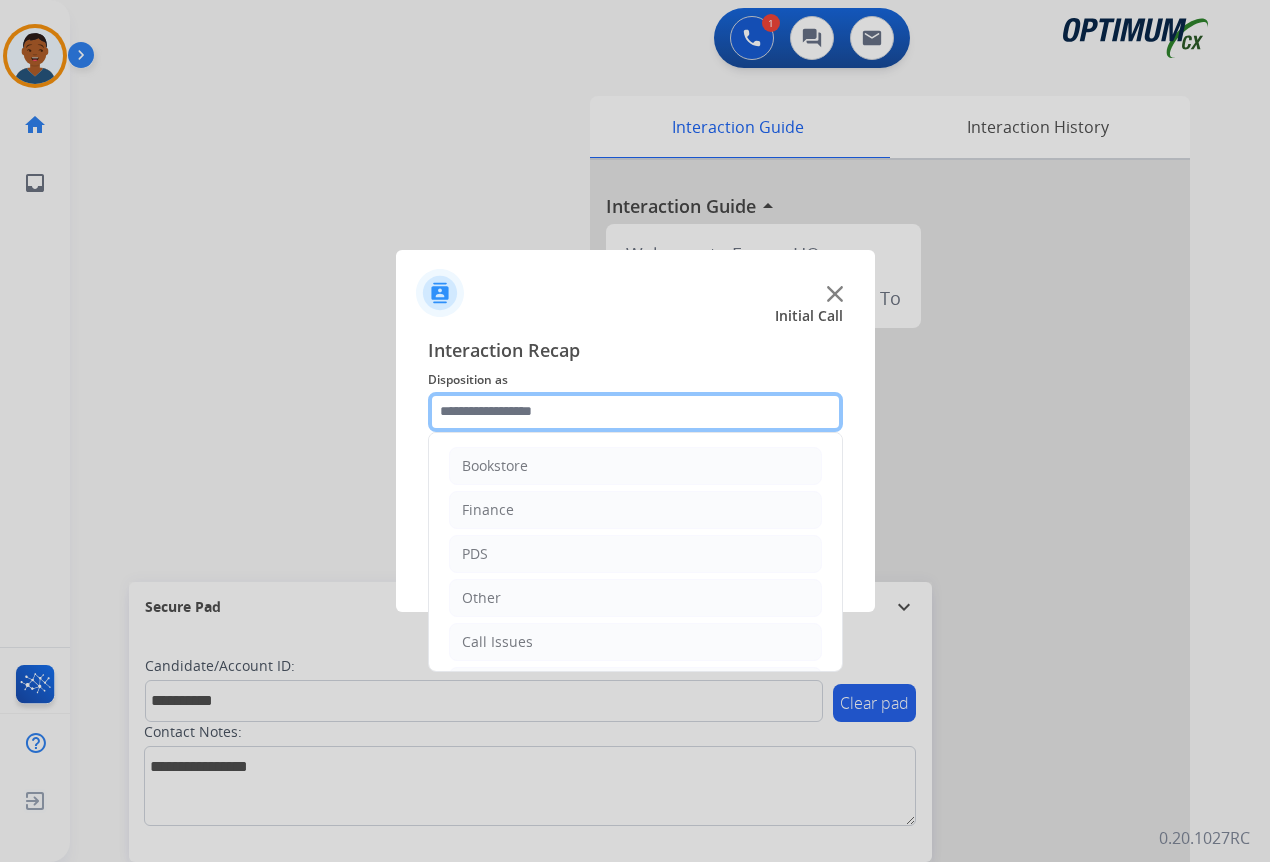 click 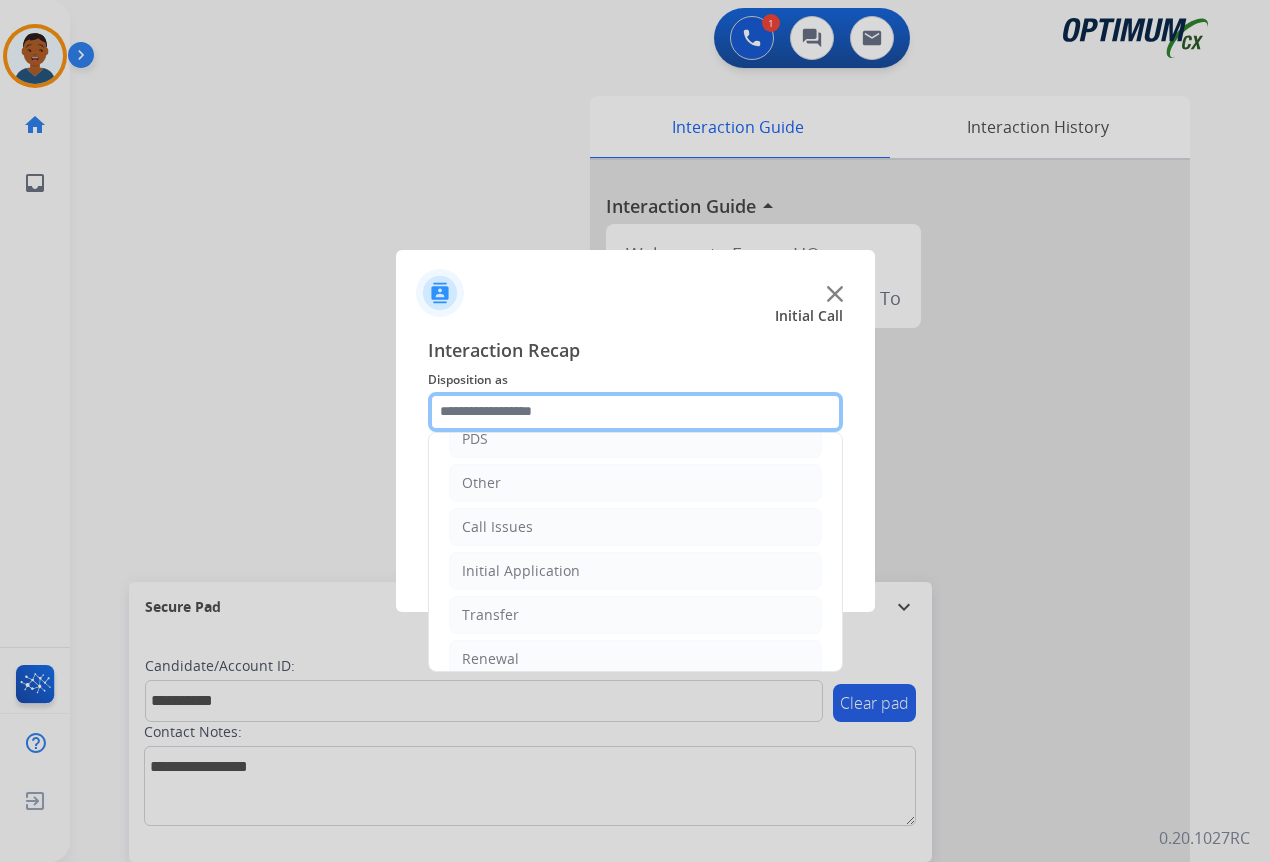 scroll, scrollTop: 136, scrollLeft: 0, axis: vertical 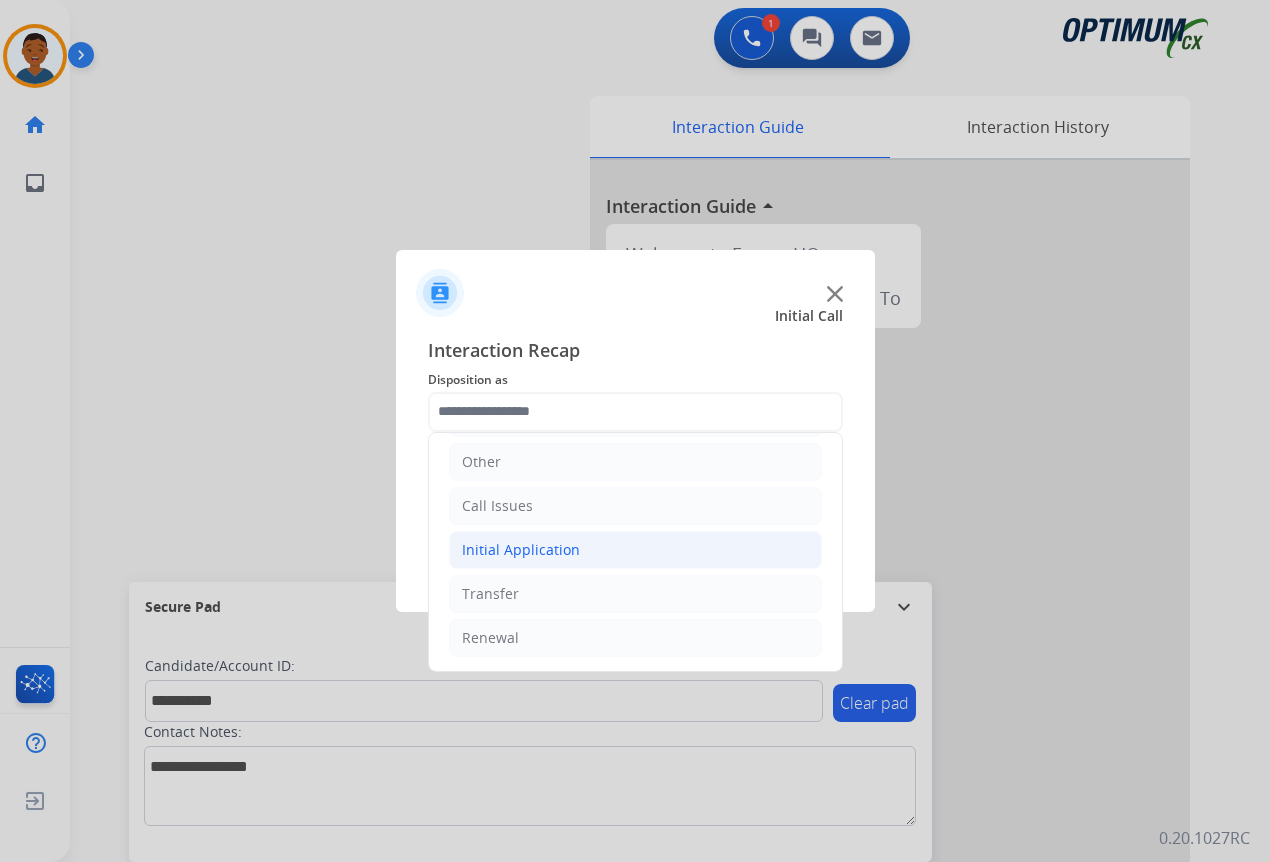 click on "Initial Application" 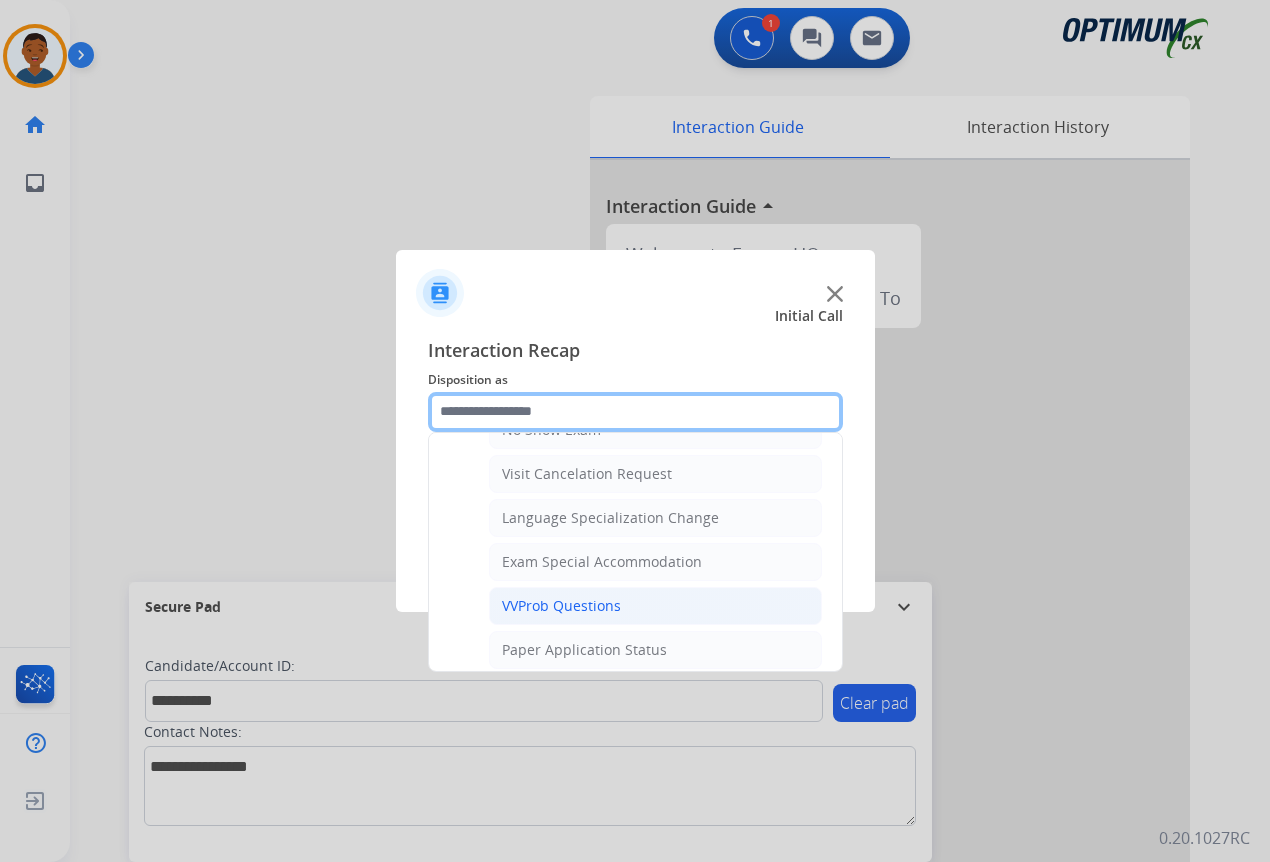 scroll, scrollTop: 1036, scrollLeft: 0, axis: vertical 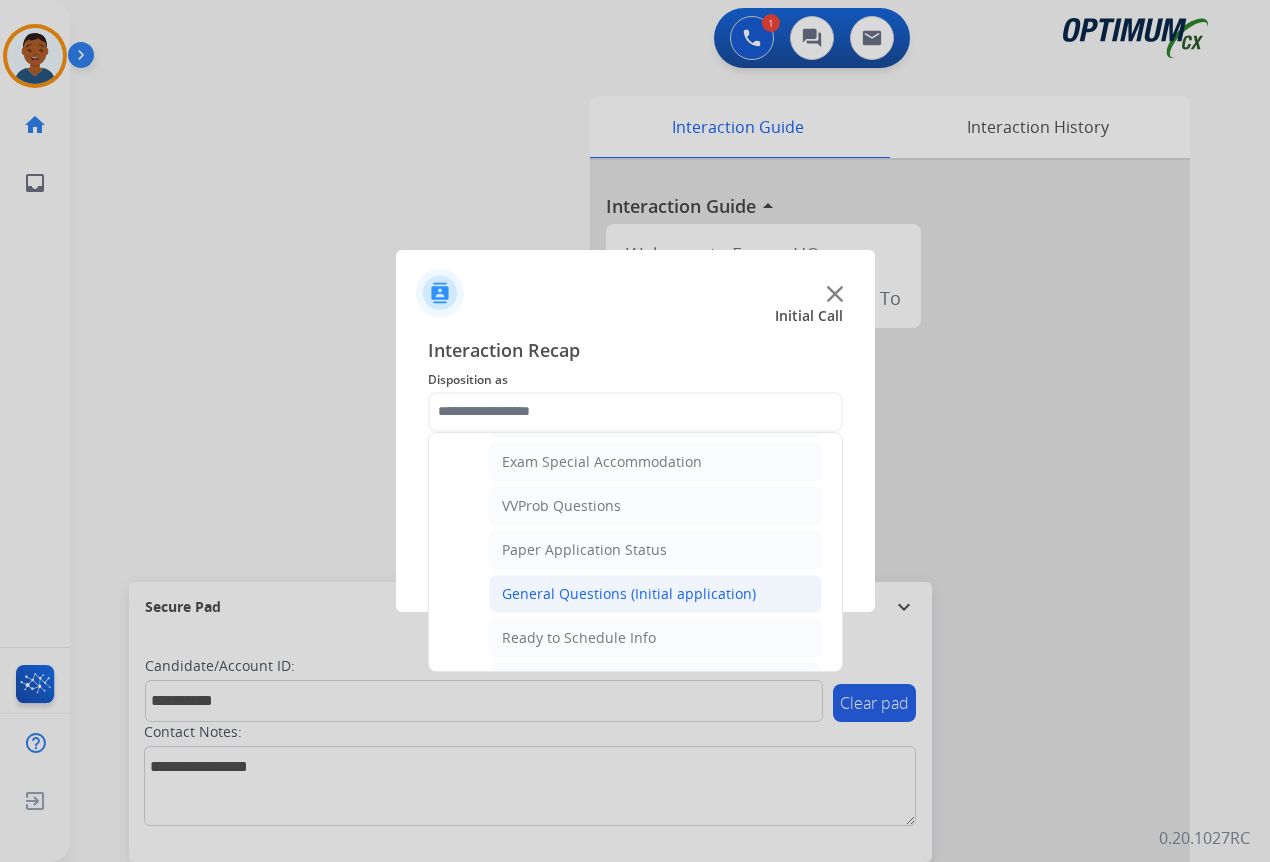 click on "General Questions (Initial application)" 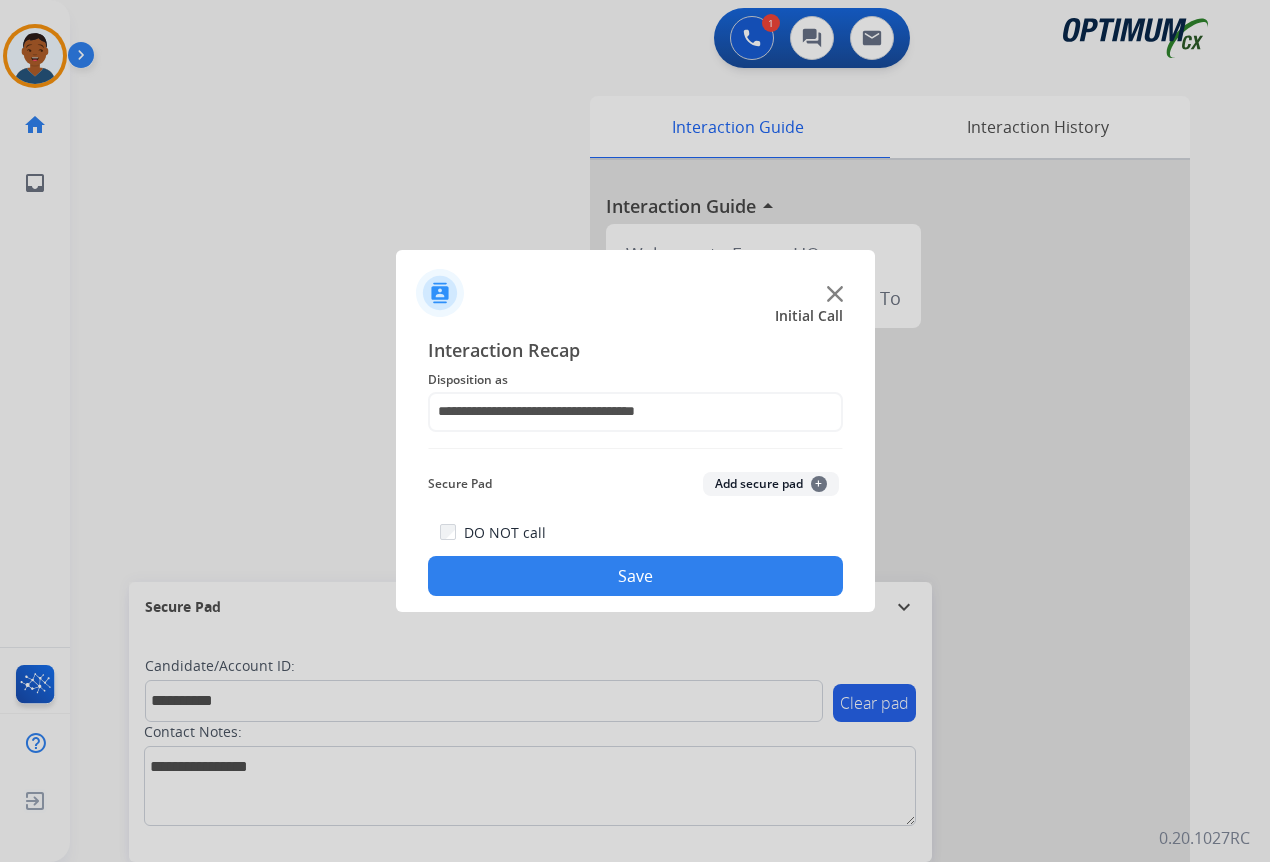 drag, startPoint x: 756, startPoint y: 471, endPoint x: 756, endPoint y: 483, distance: 12 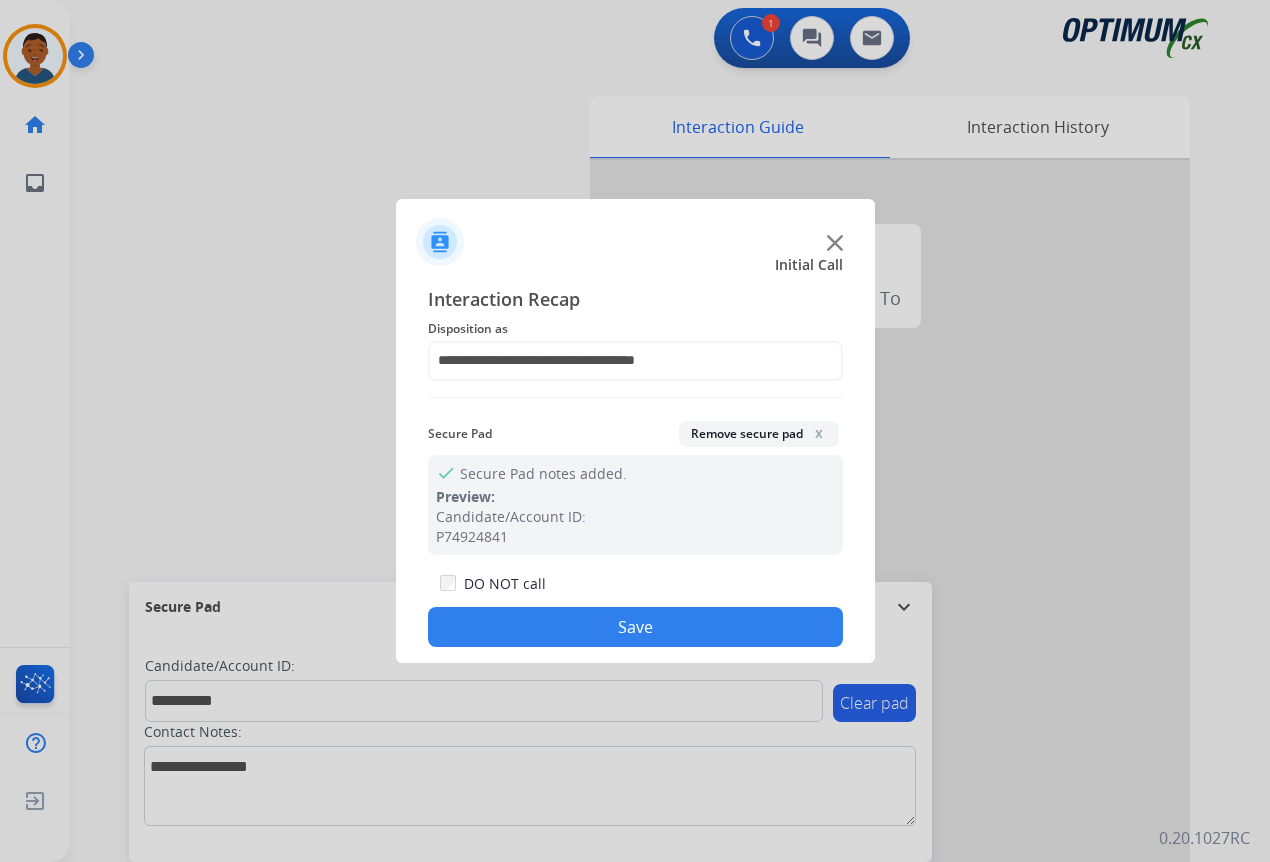 click on "Save" 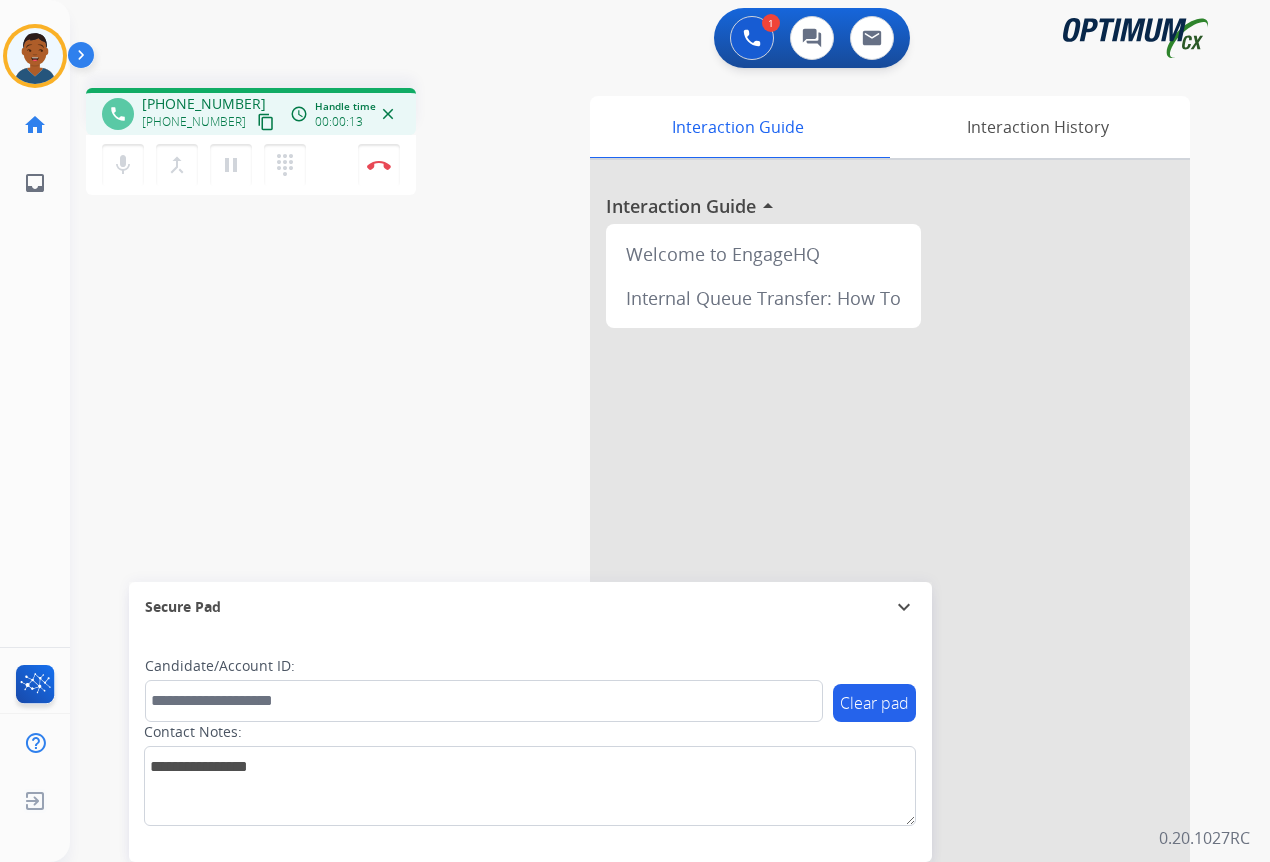 click on "content_copy" at bounding box center (266, 122) 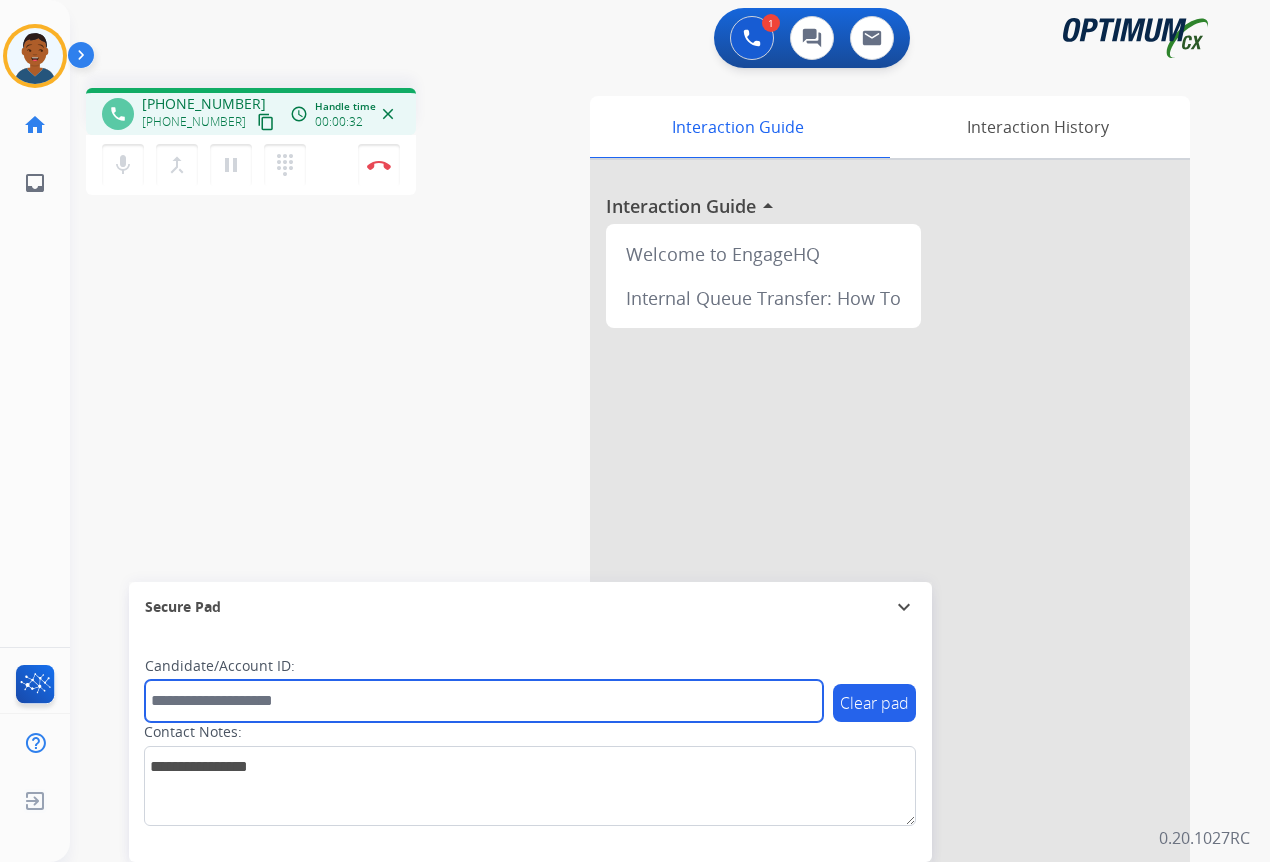 click at bounding box center [484, 701] 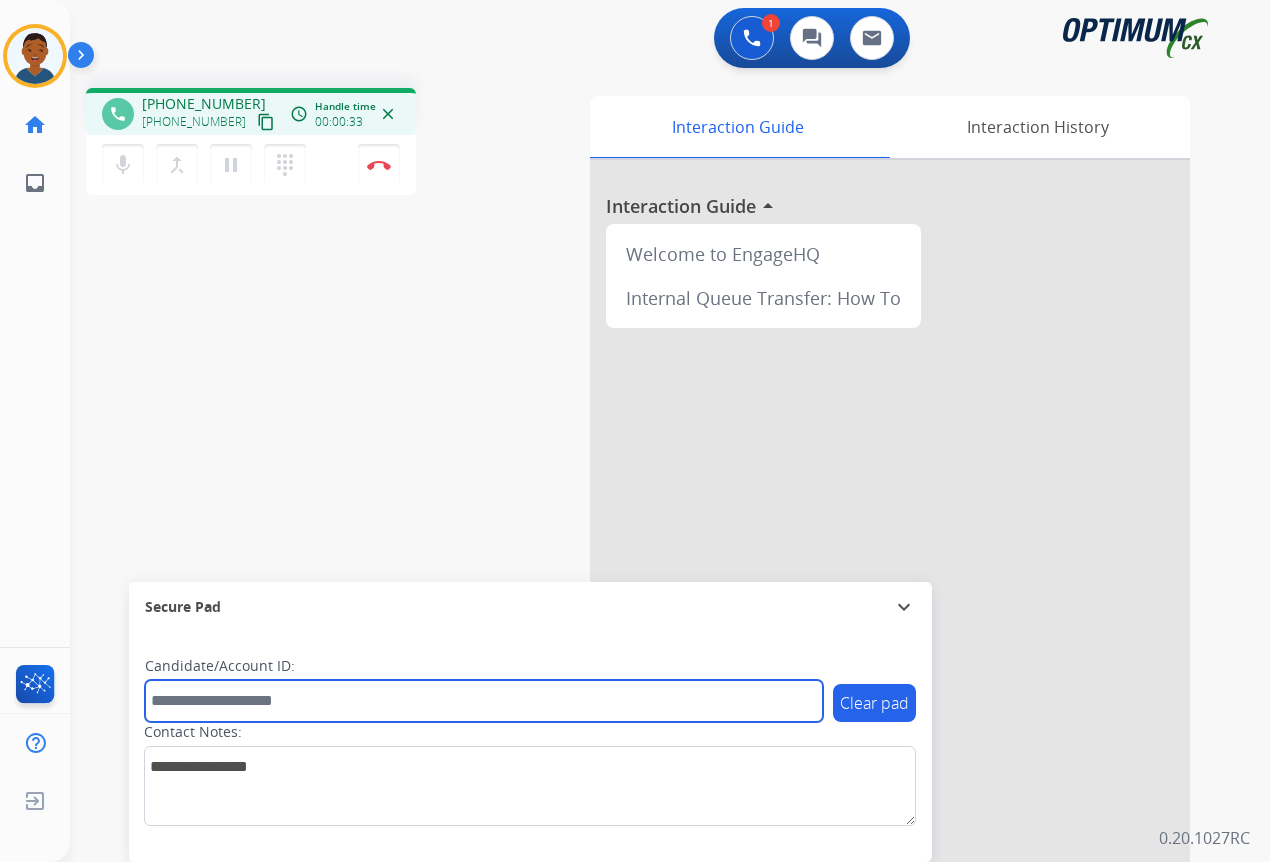 paste on "*******" 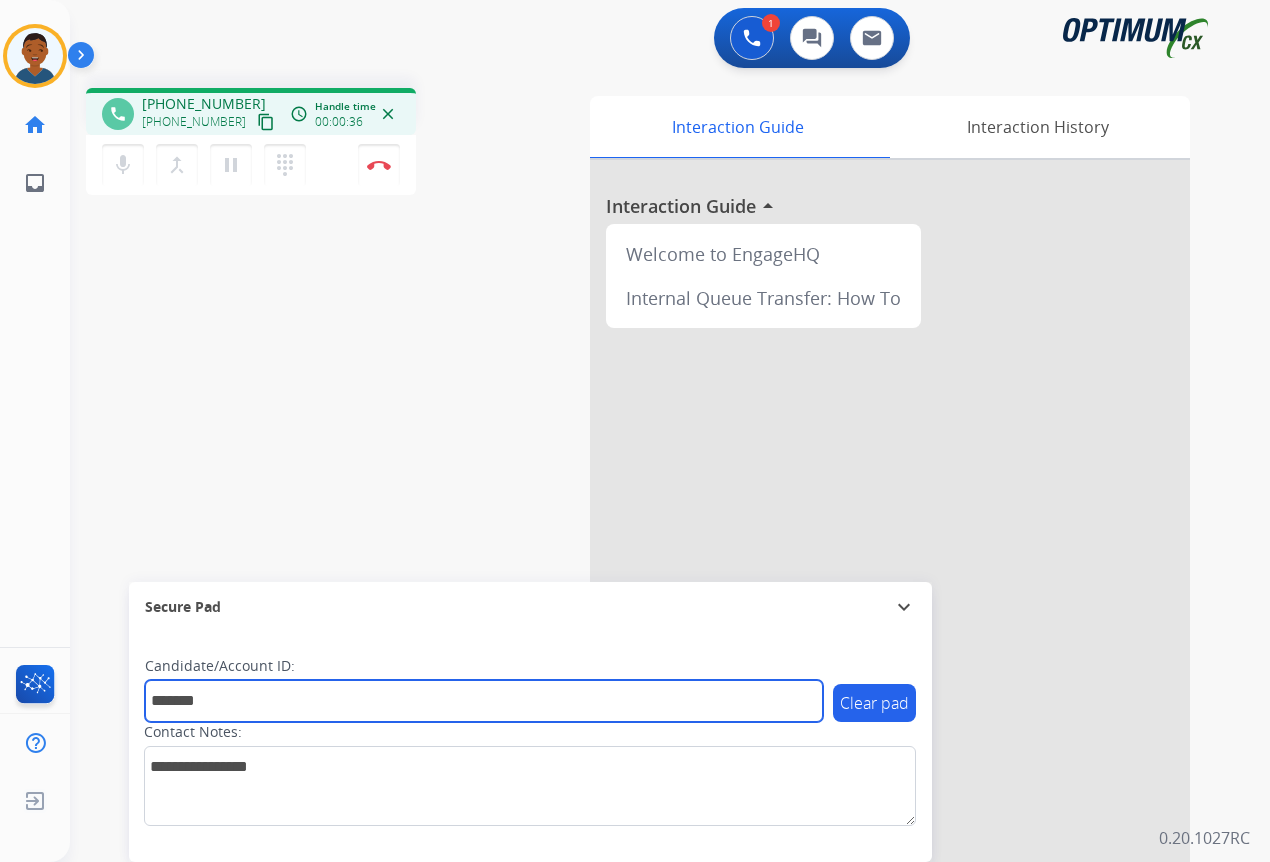 type on "*******" 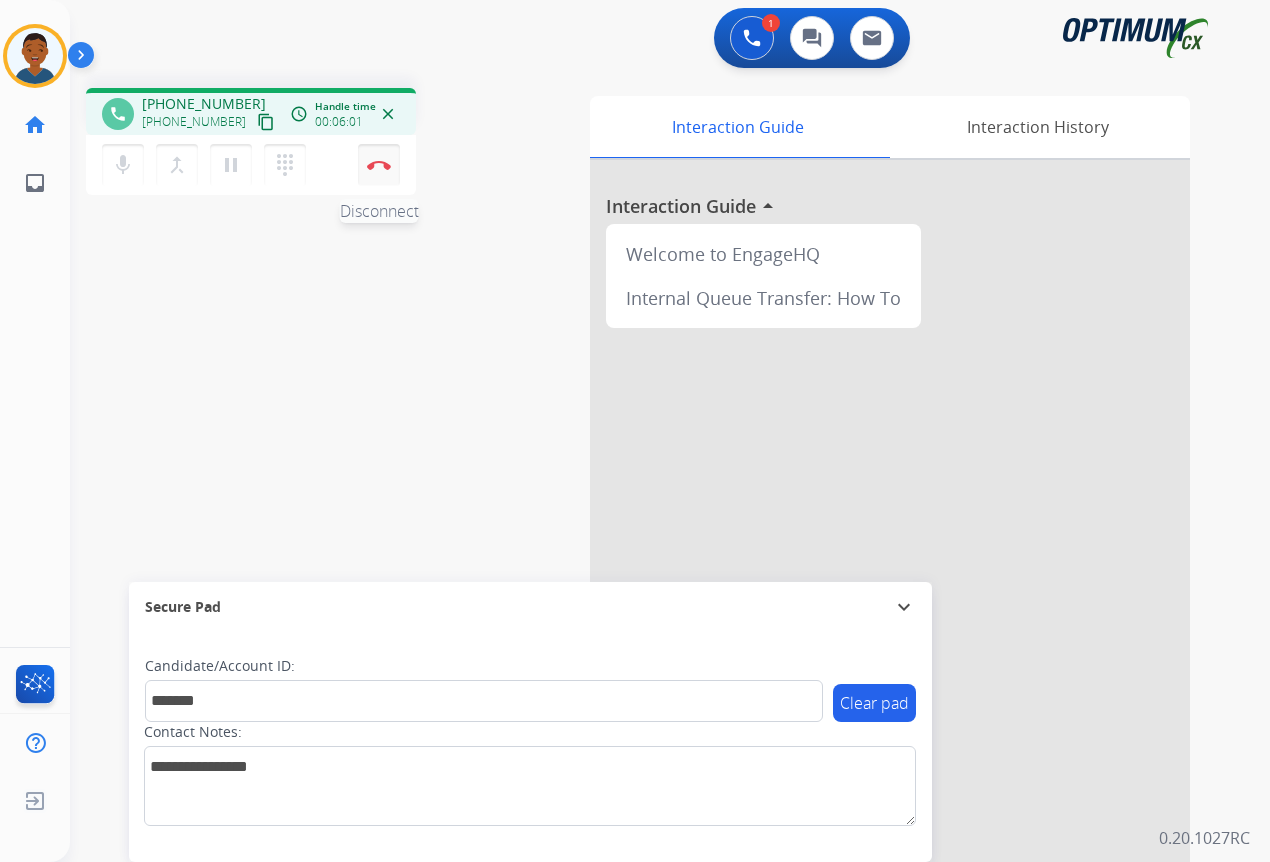 click on "Disconnect" at bounding box center [379, 165] 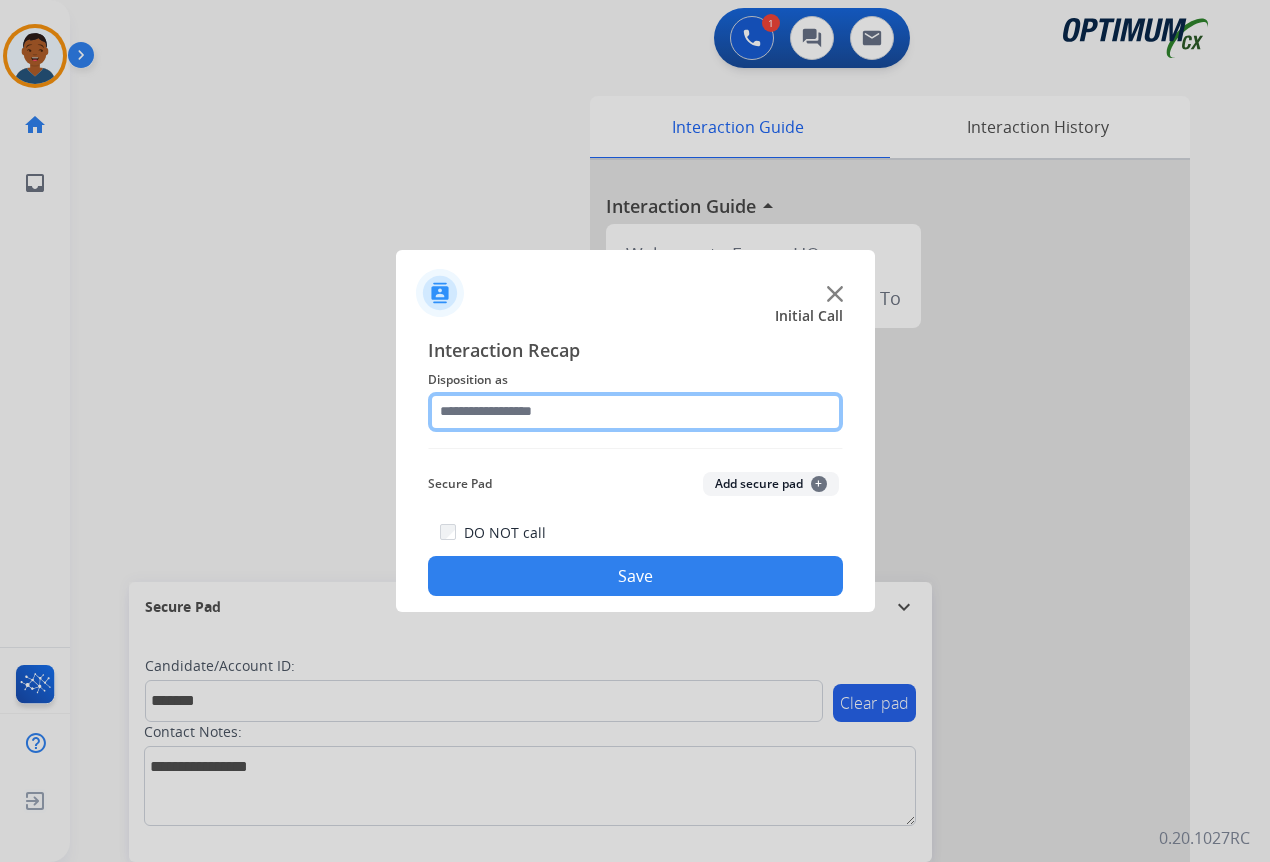 drag, startPoint x: 466, startPoint y: 390, endPoint x: 479, endPoint y: 417, distance: 29.966648 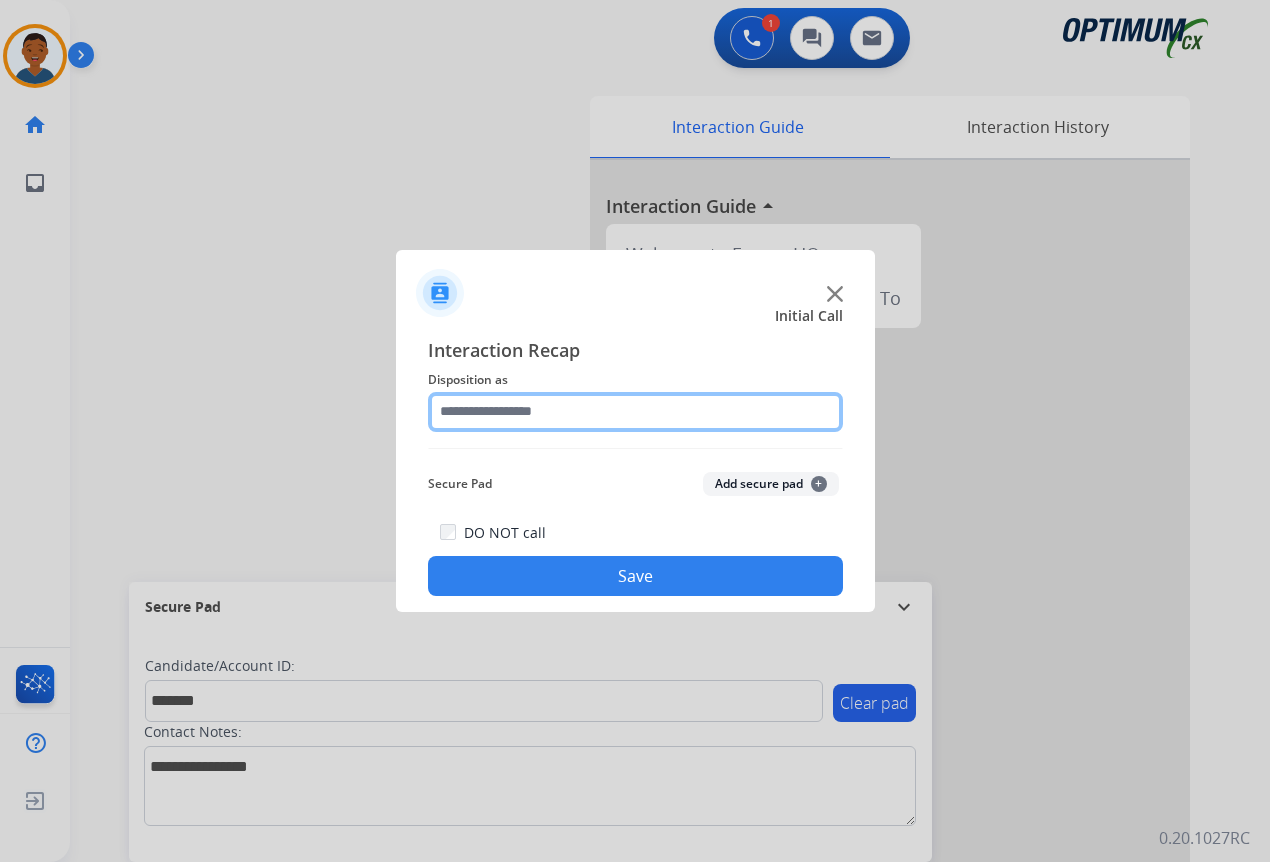 click 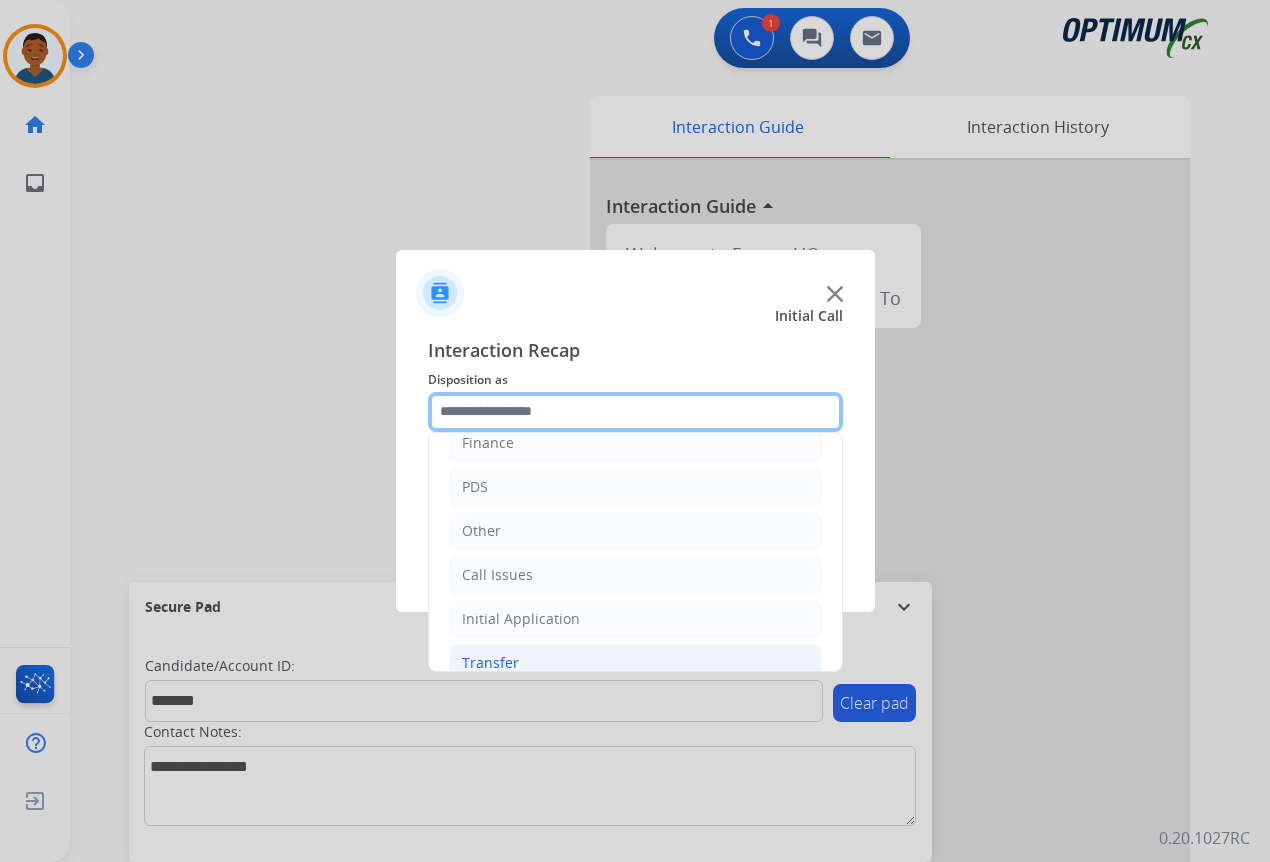 scroll, scrollTop: 136, scrollLeft: 0, axis: vertical 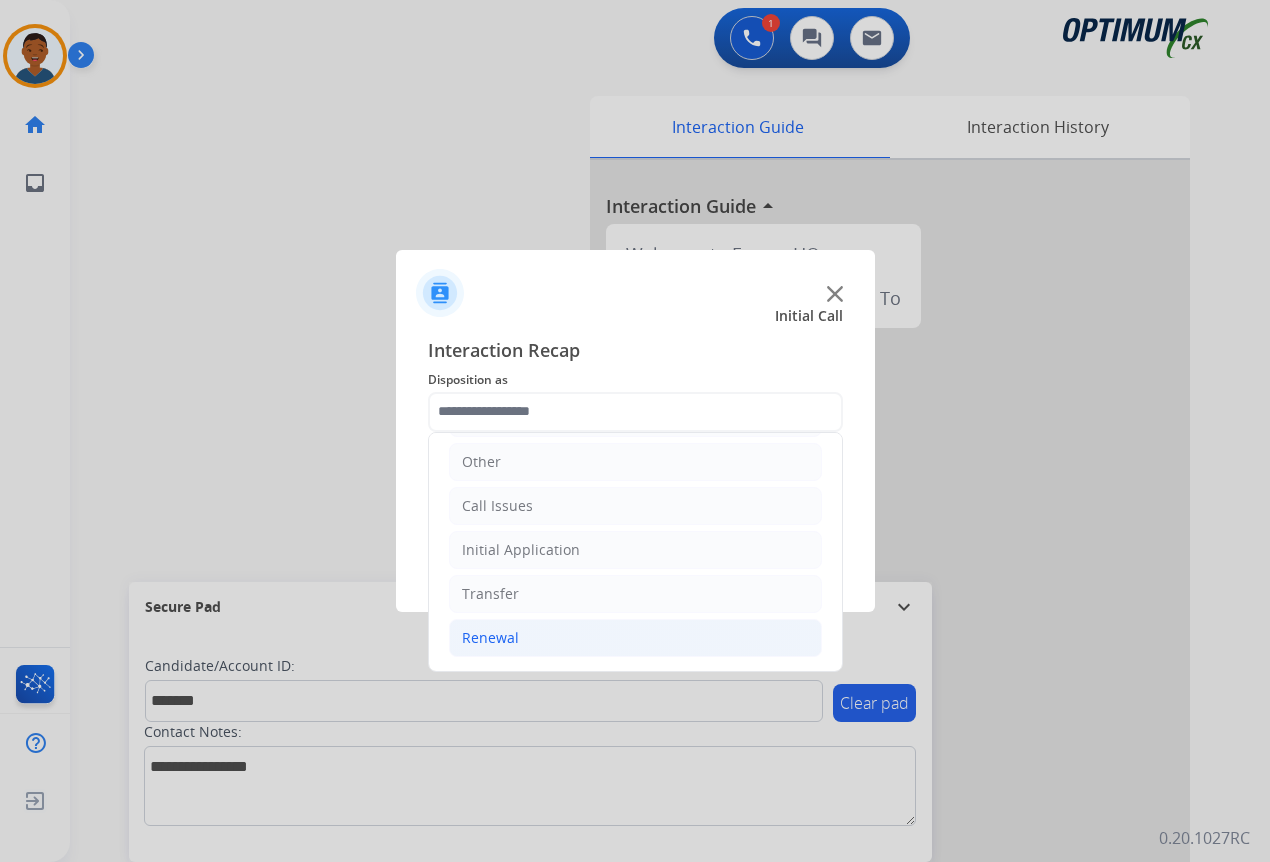 click on "Renewal" 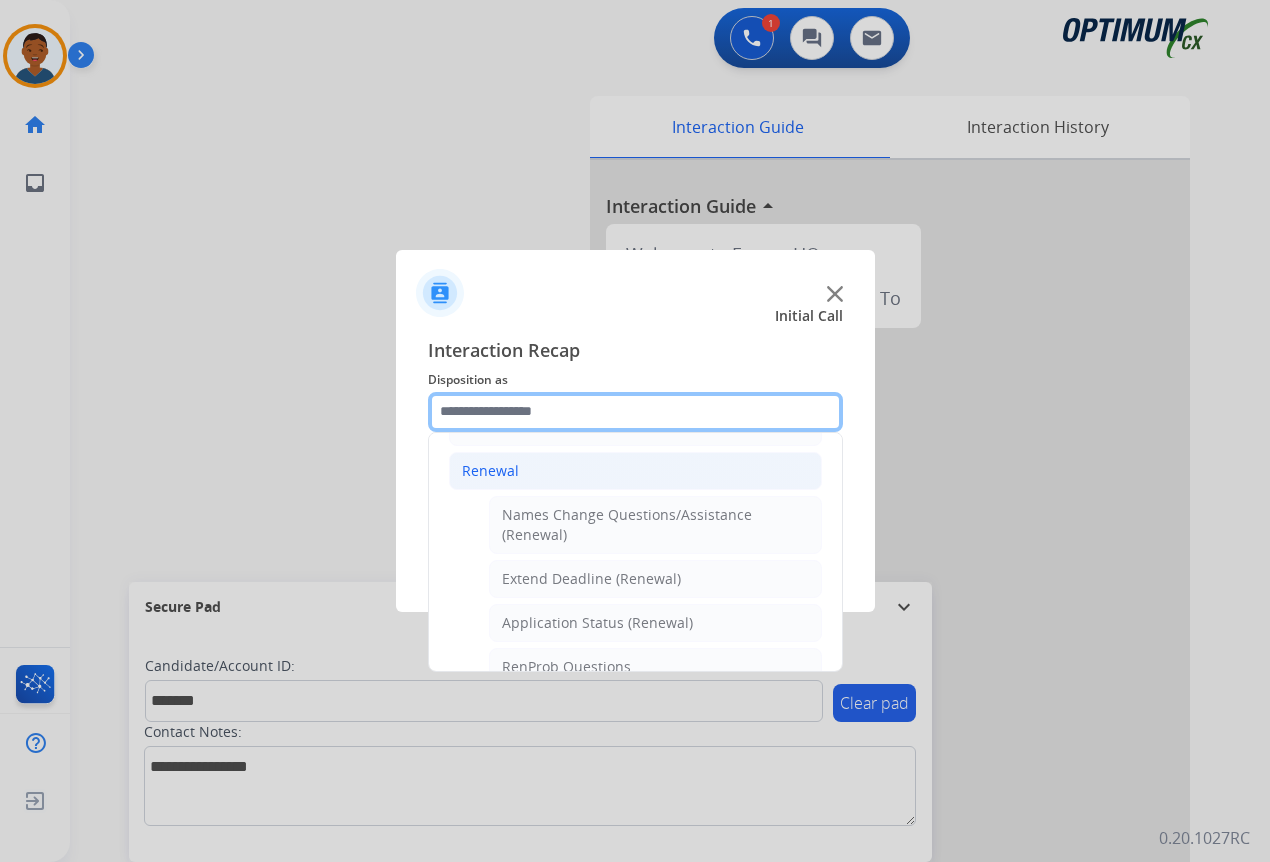 scroll, scrollTop: 336, scrollLeft: 0, axis: vertical 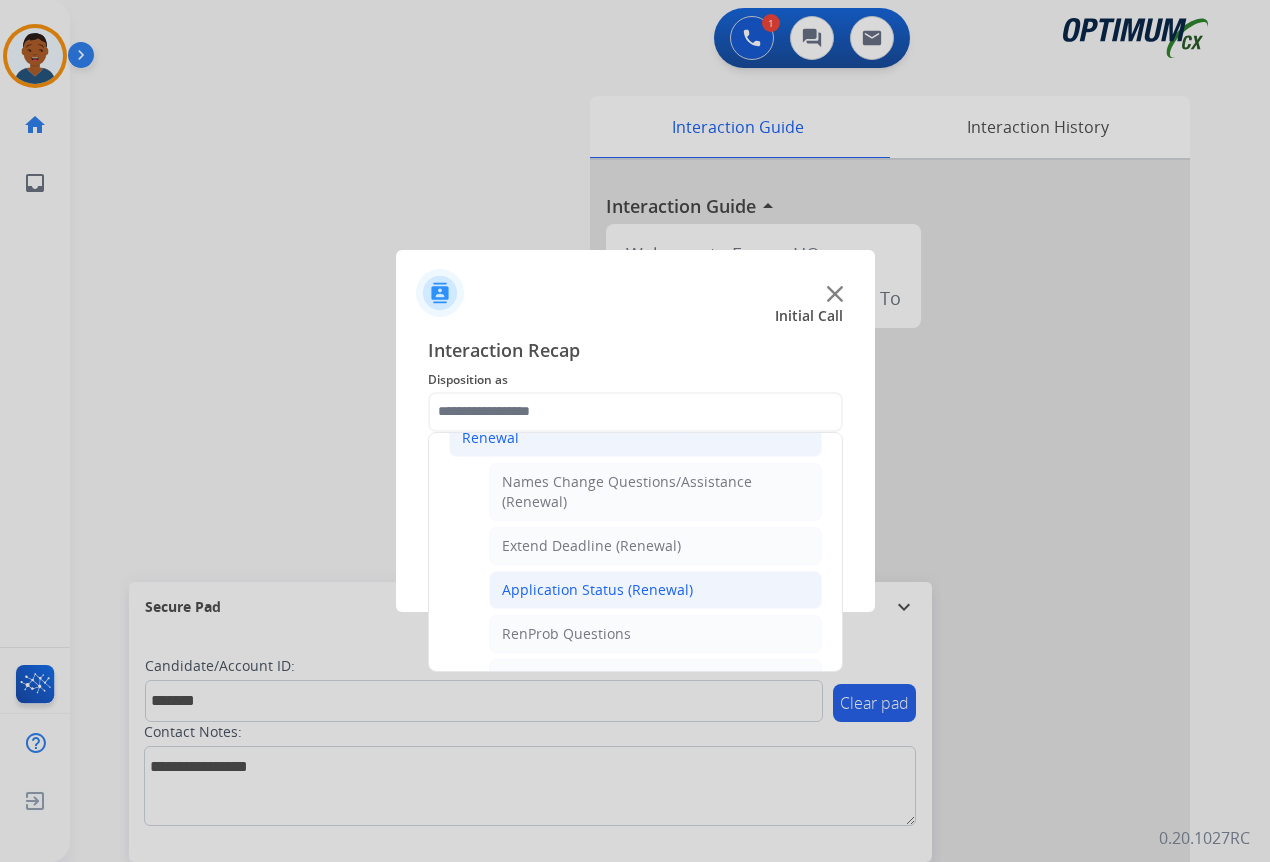 click on "Application Status (Renewal)" 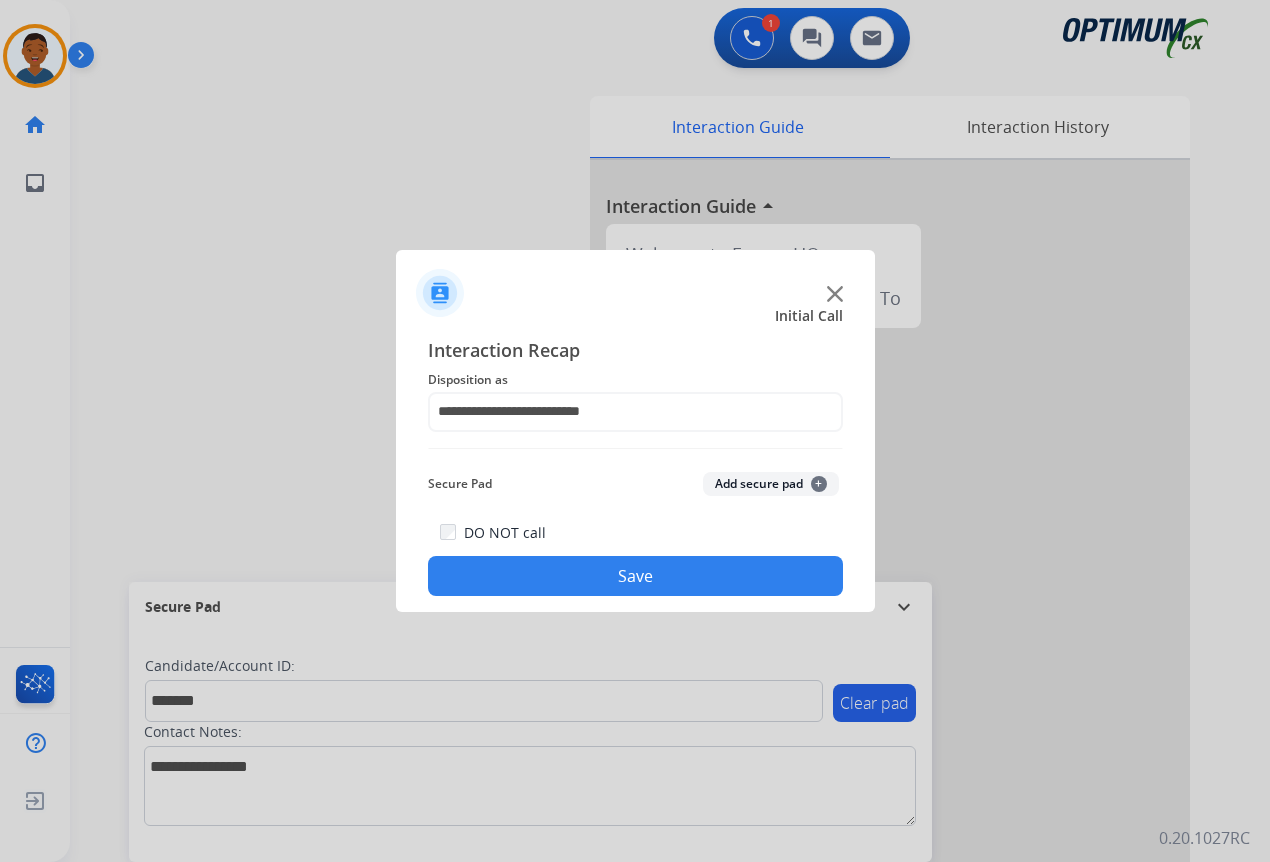 click on "Add secure pad  +" 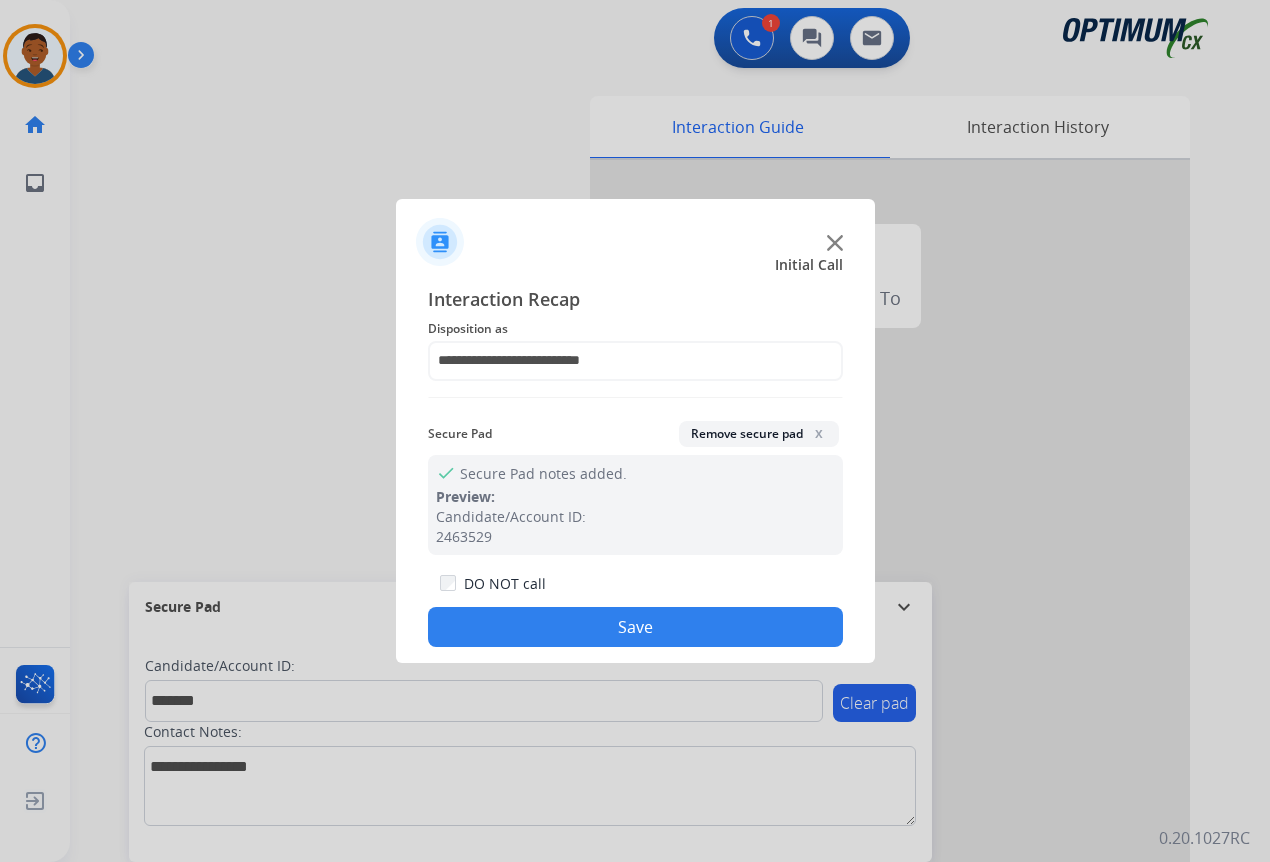 click on "Save" 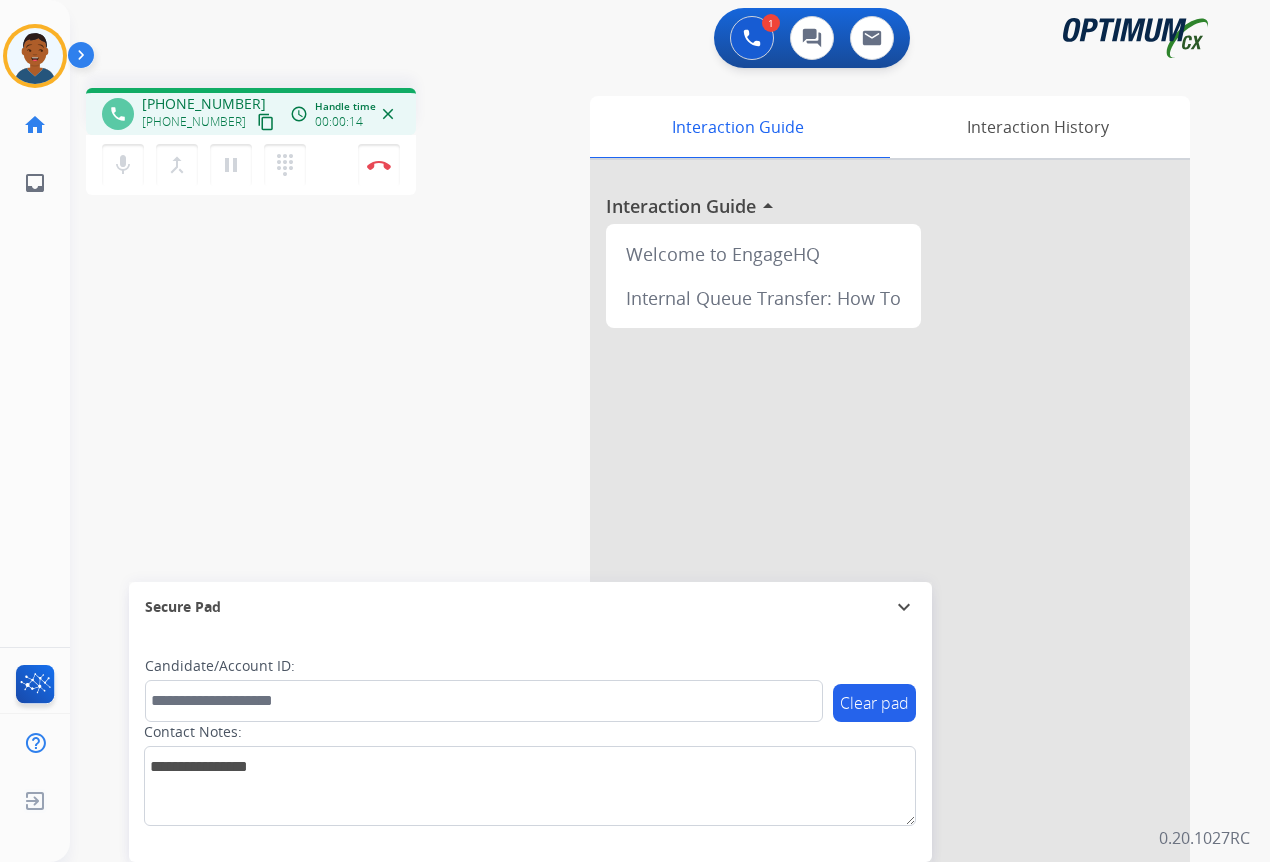 click on "content_copy" at bounding box center (266, 122) 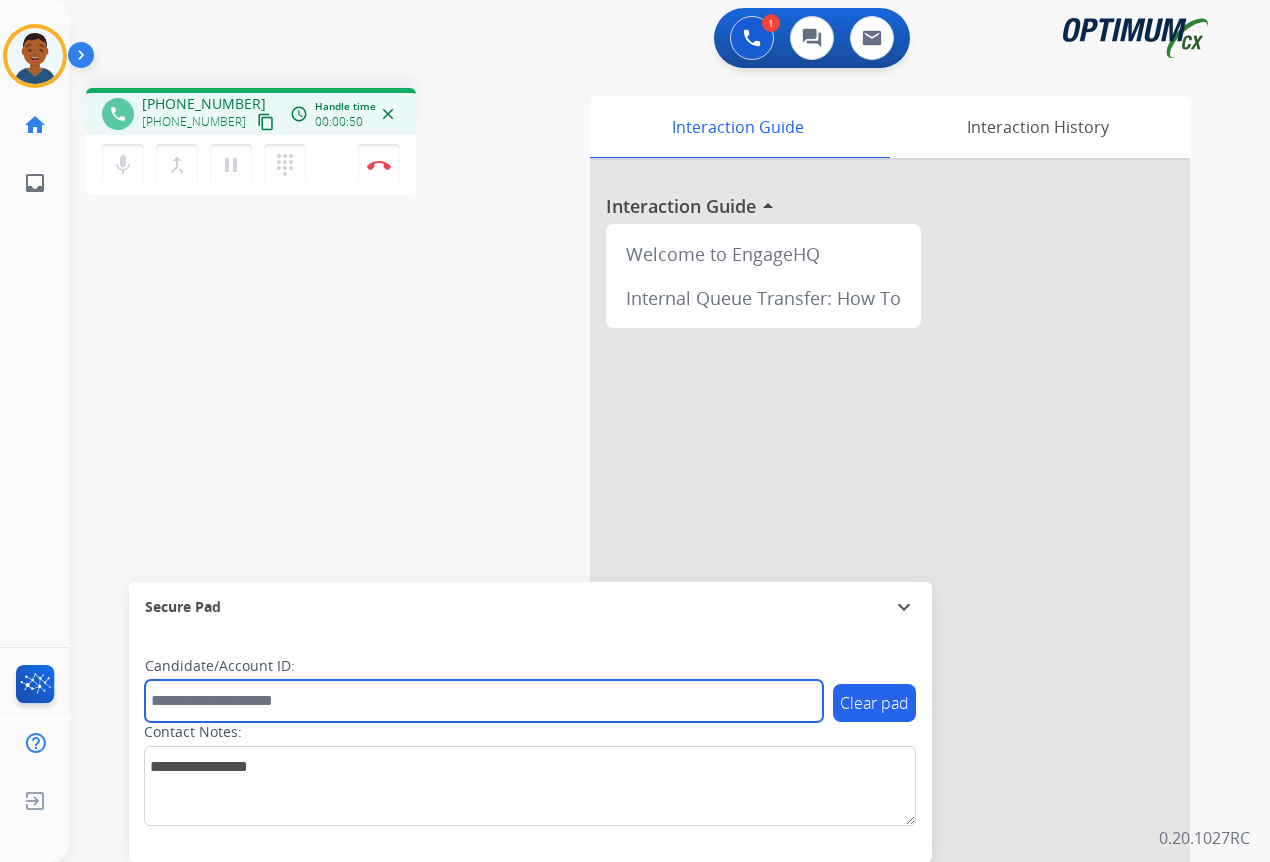 click at bounding box center (484, 701) 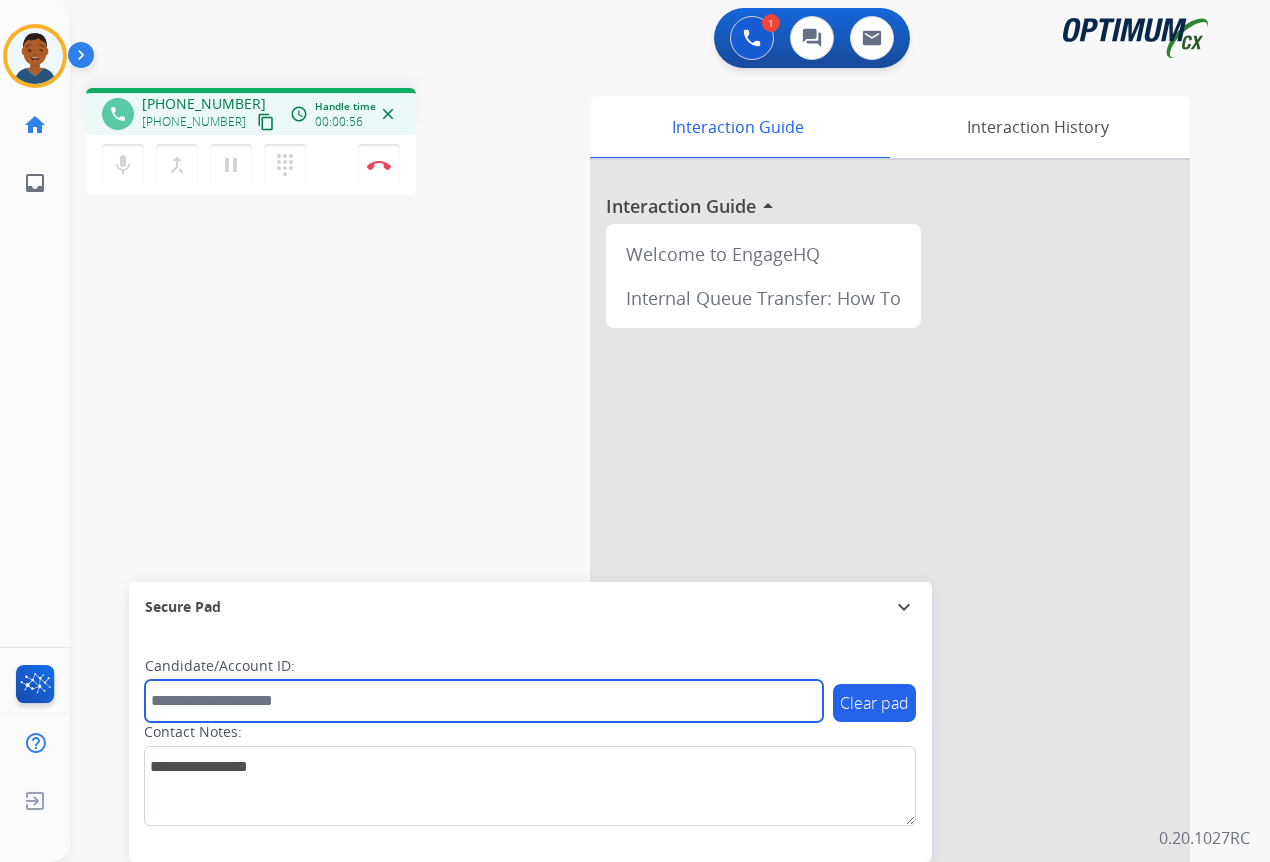 paste on "*******" 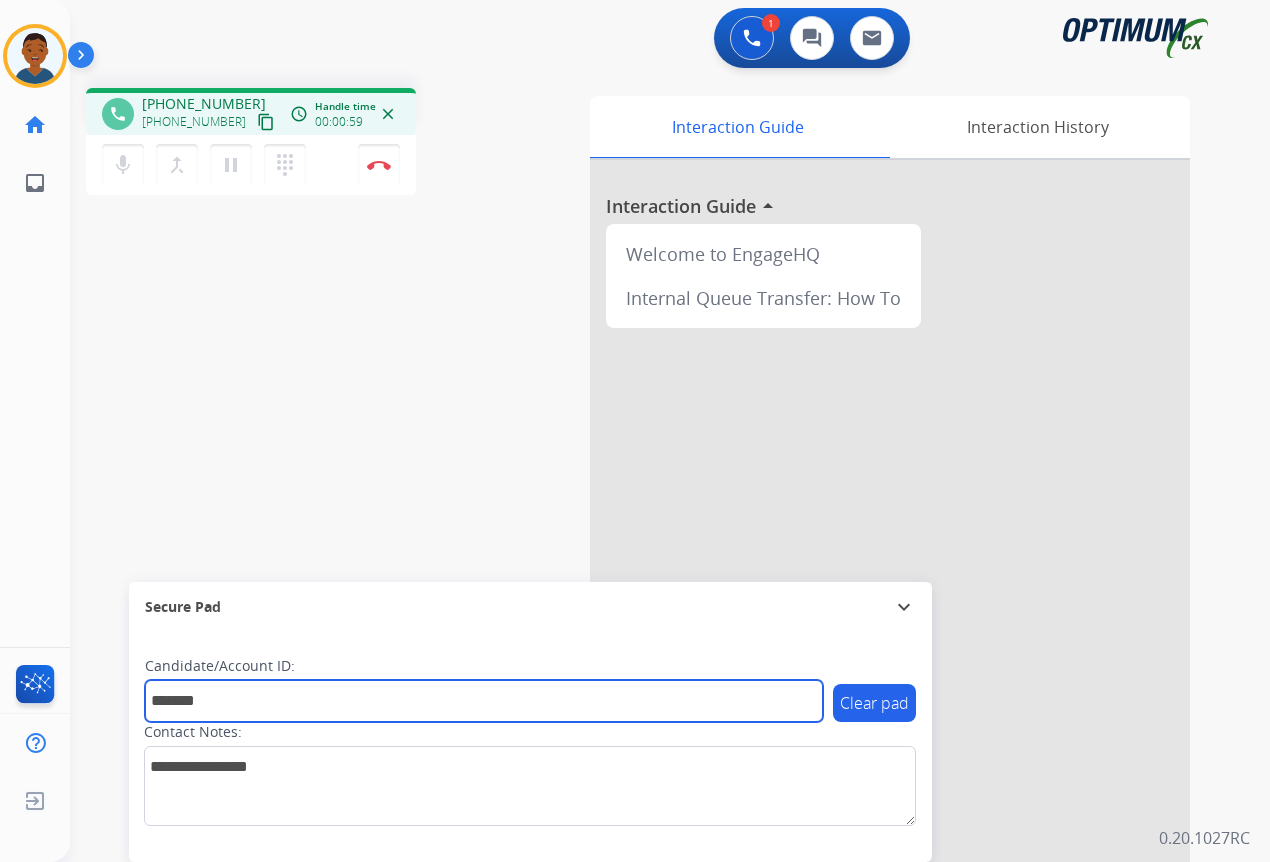 type on "*******" 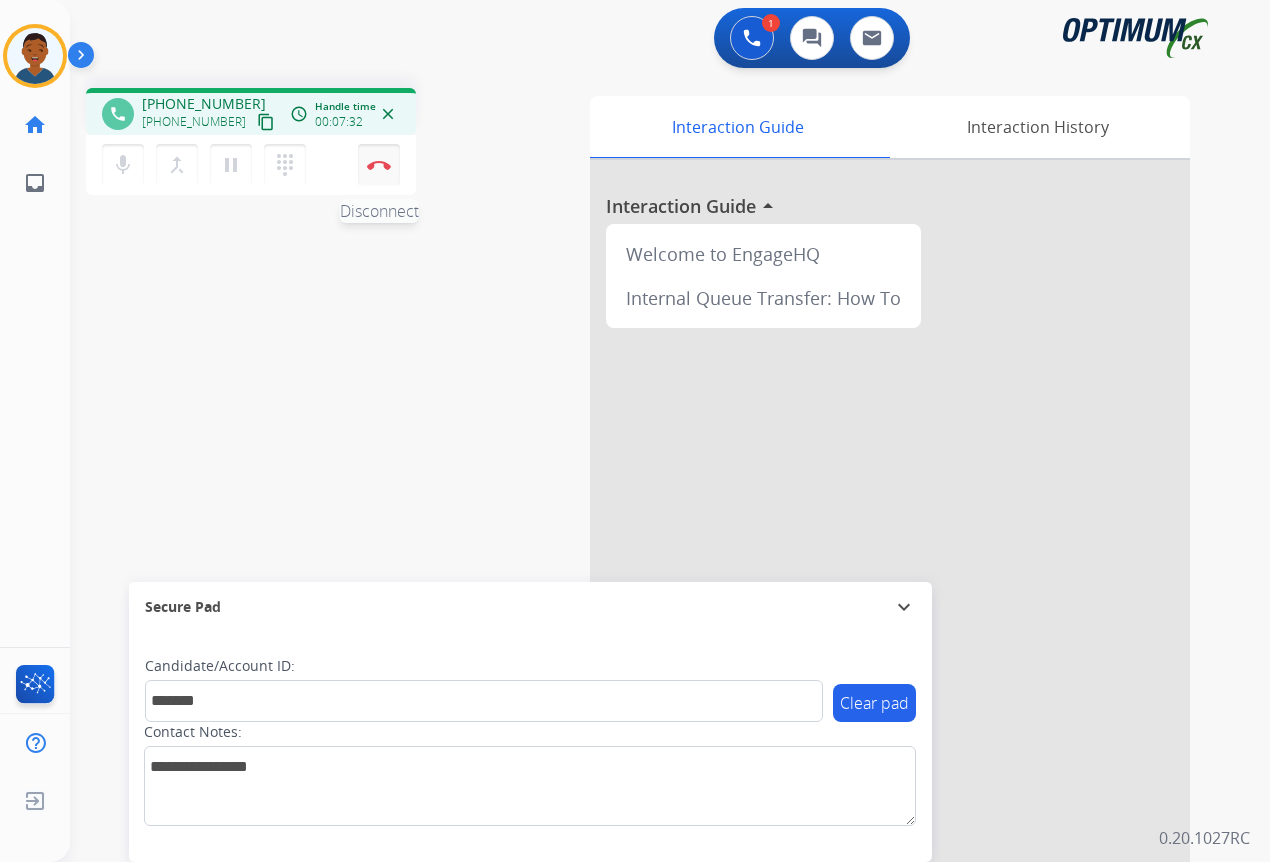 click at bounding box center (379, 165) 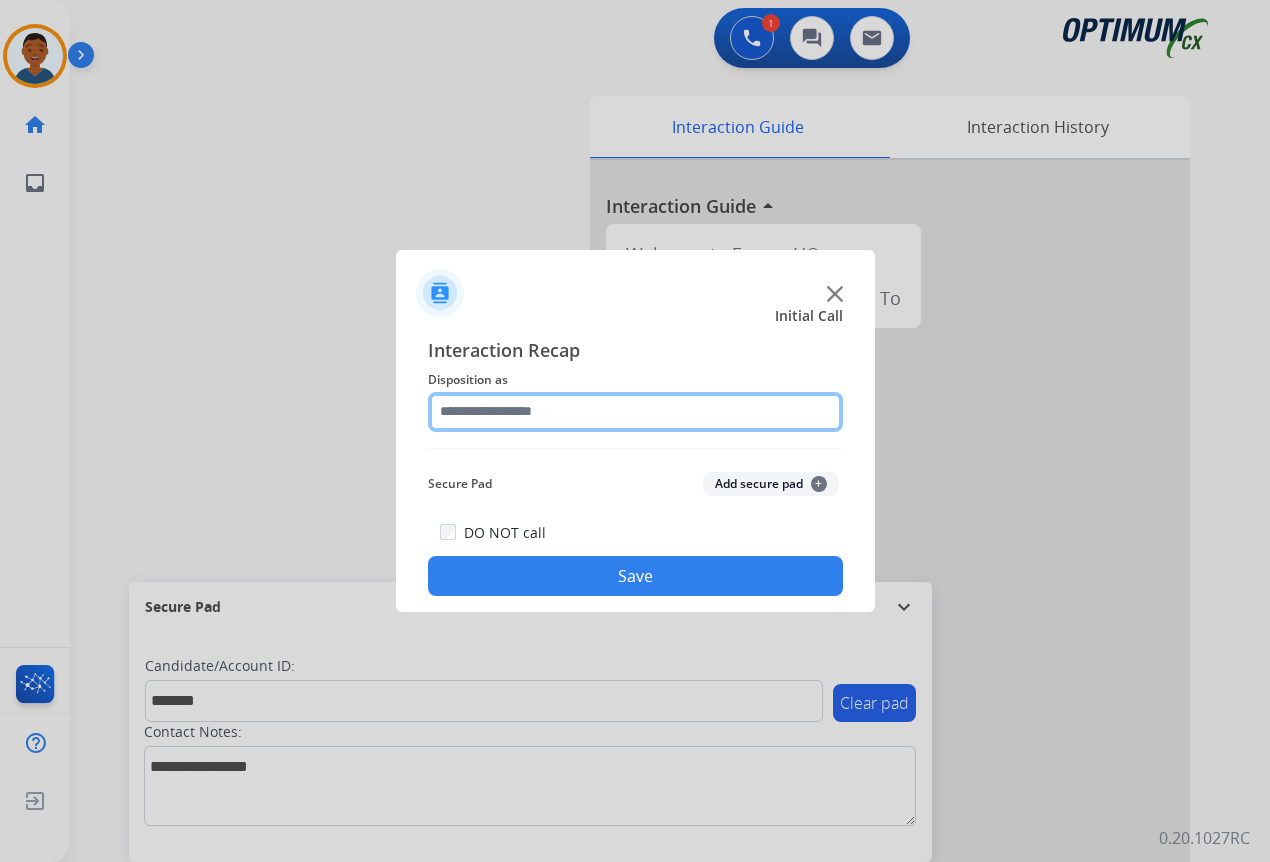 click 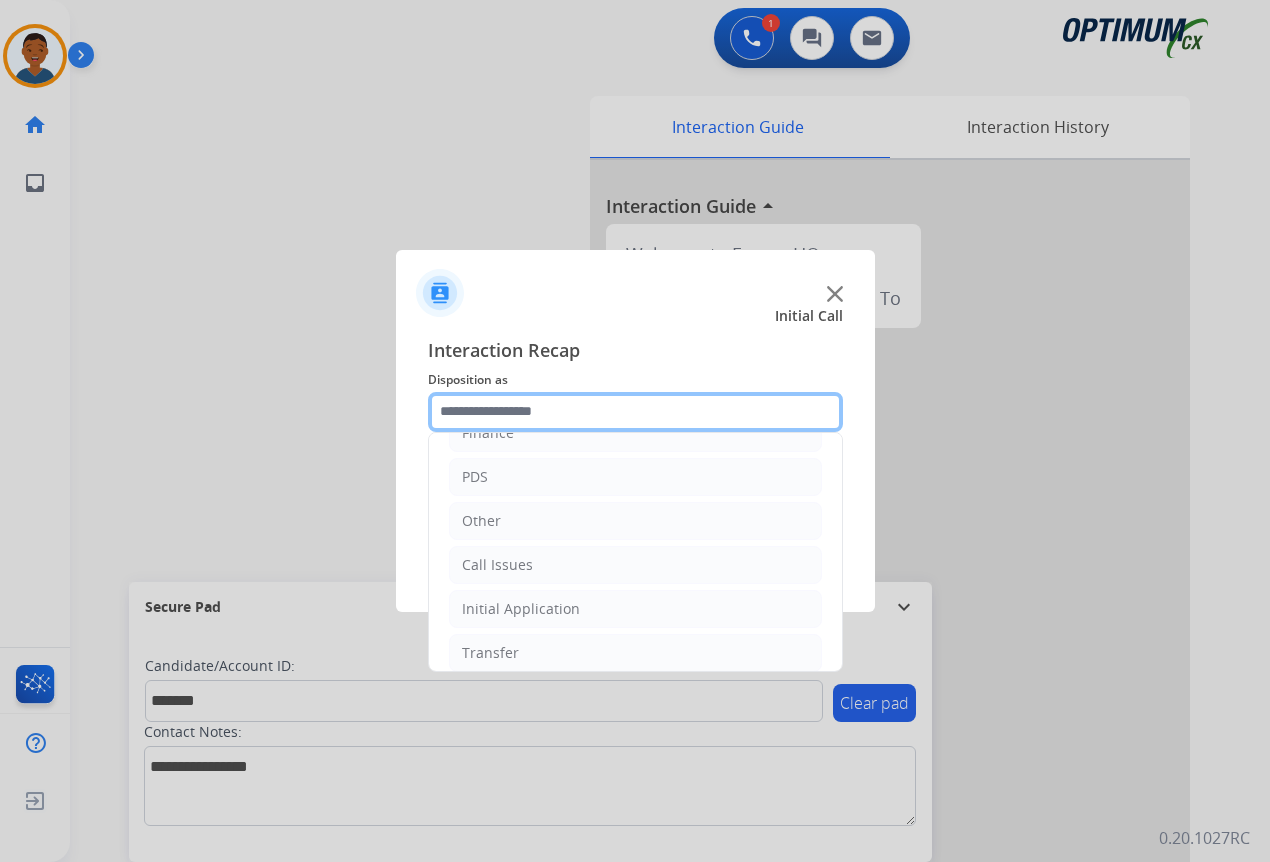 scroll, scrollTop: 136, scrollLeft: 0, axis: vertical 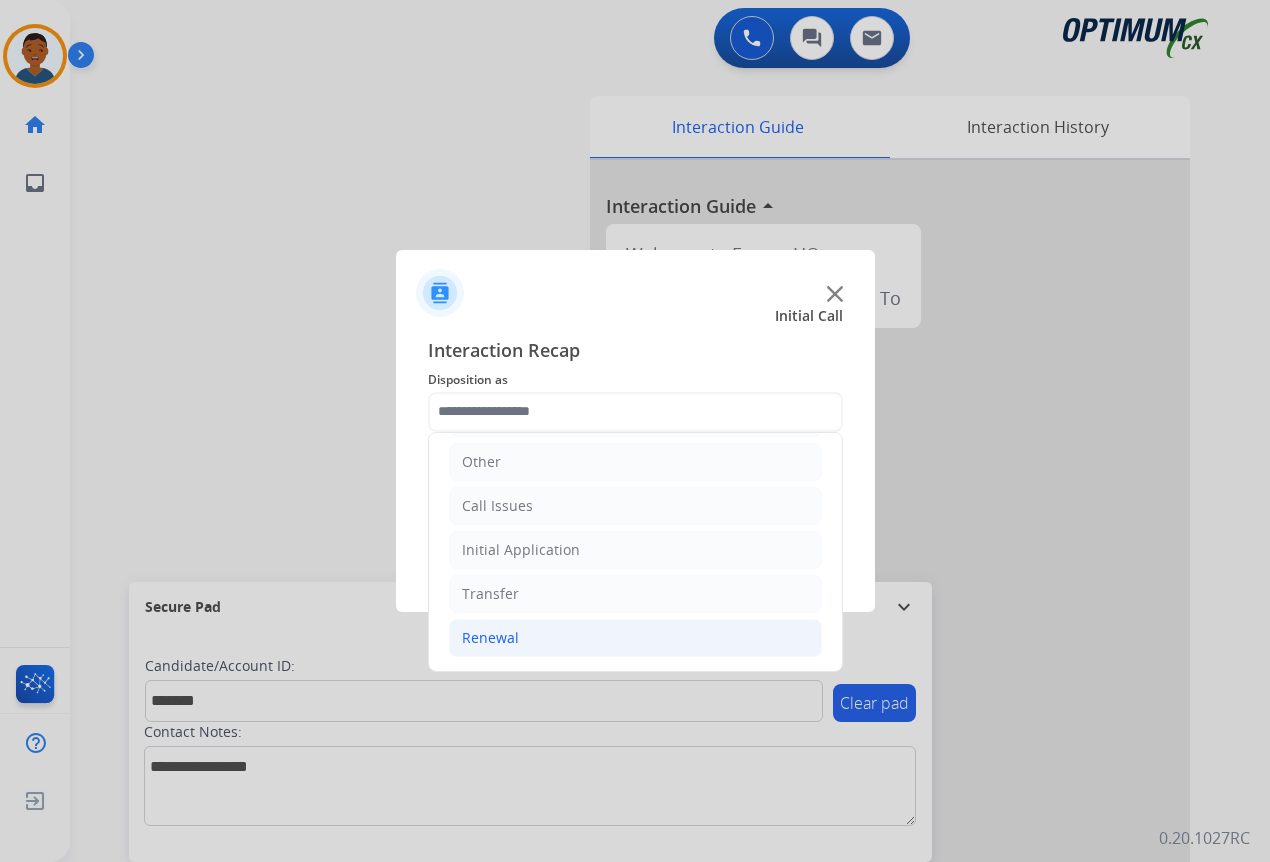 click on "Renewal" 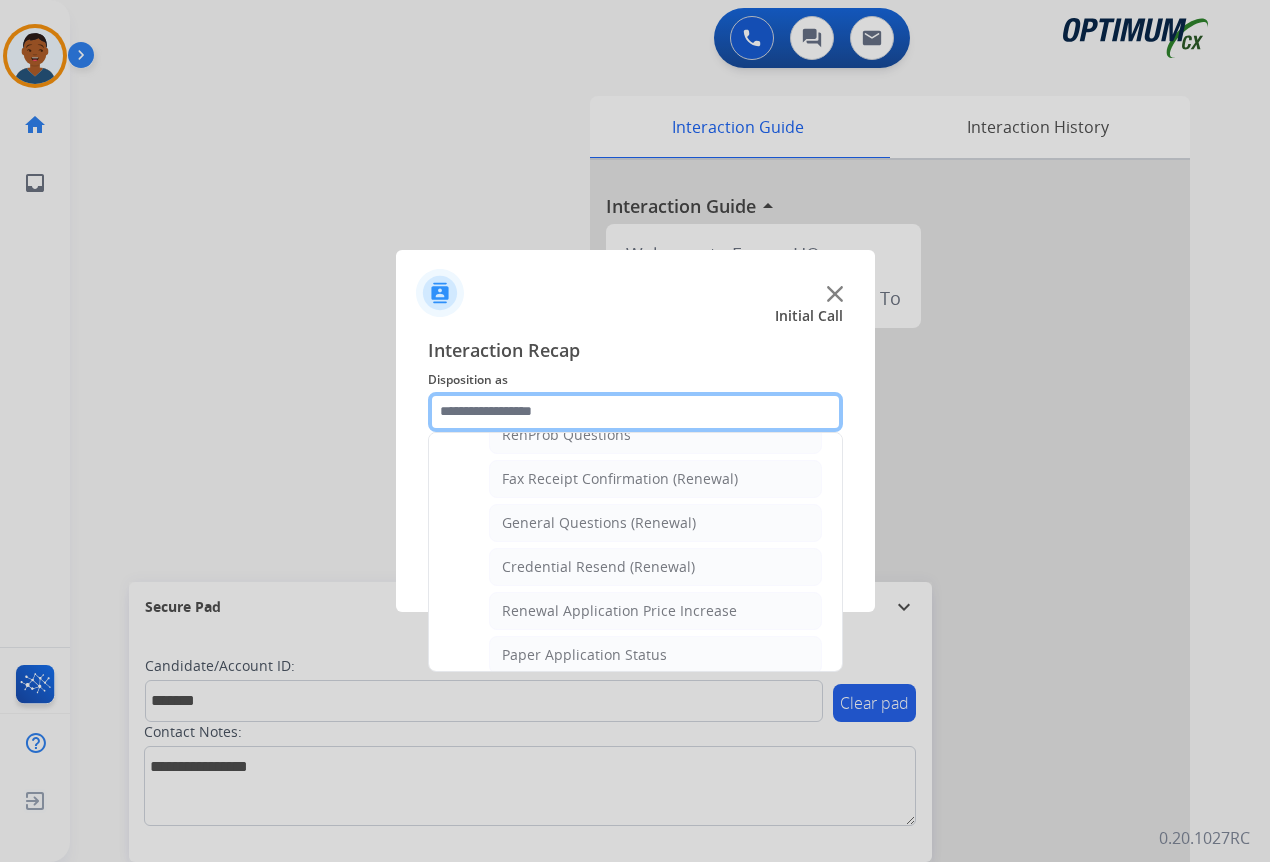 scroll, scrollTop: 536, scrollLeft: 0, axis: vertical 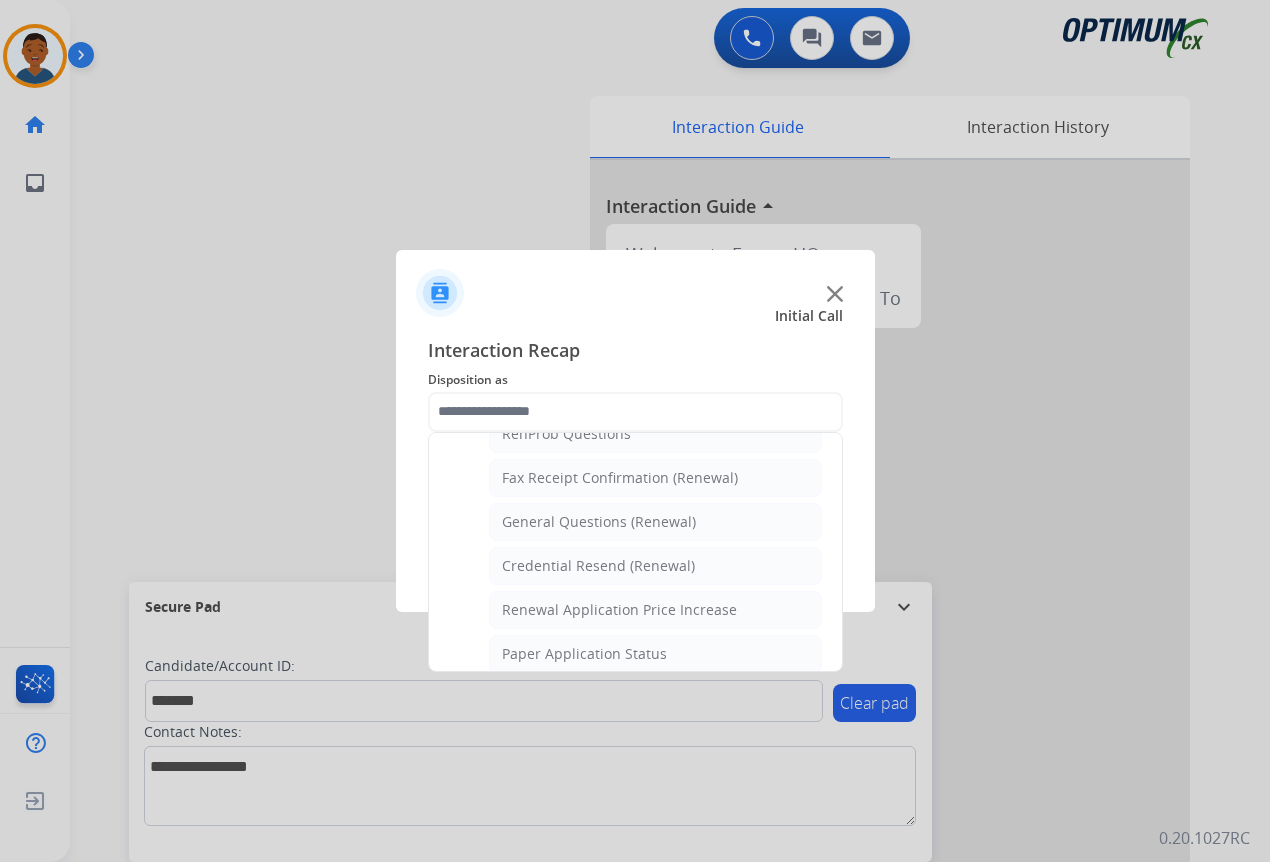 click on "Credential Resend (Renewal)" 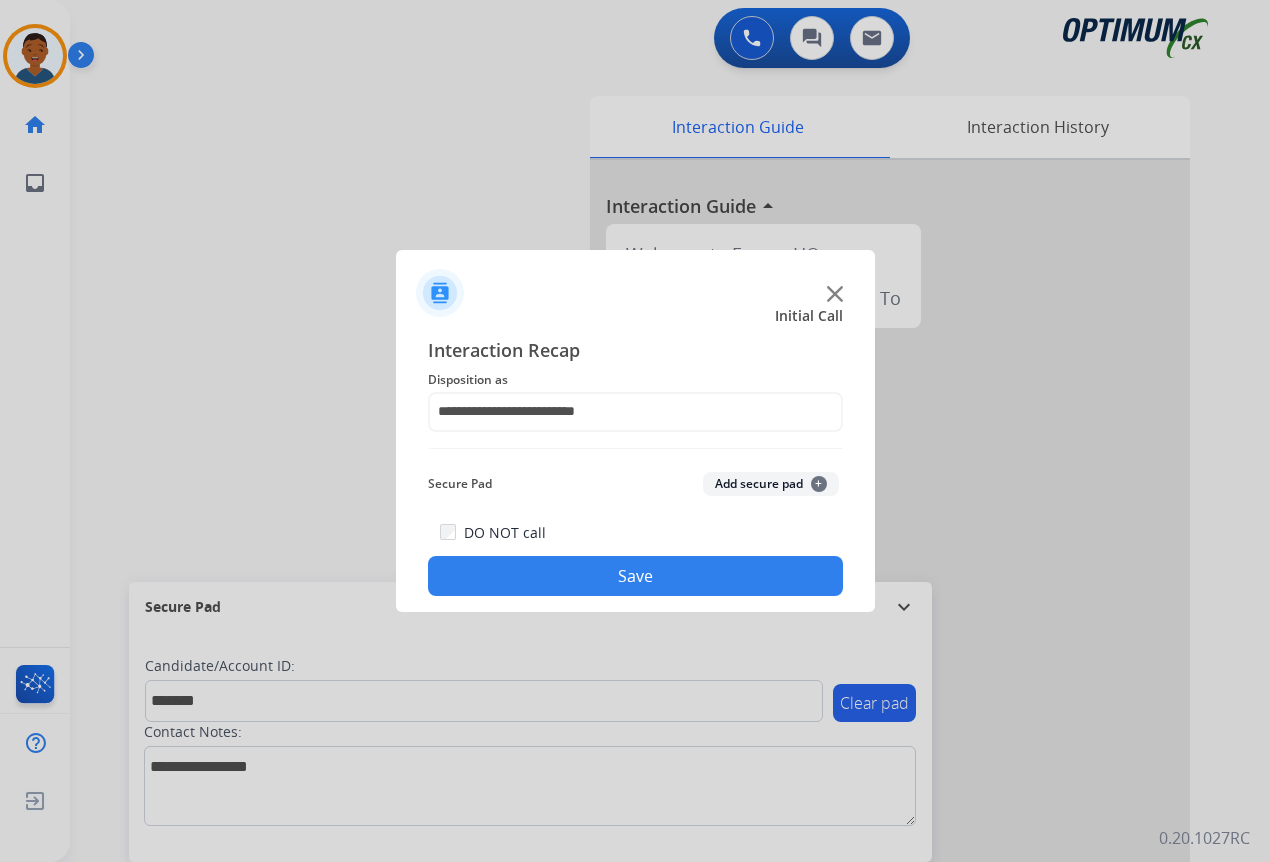 click on "Add secure pad  +" 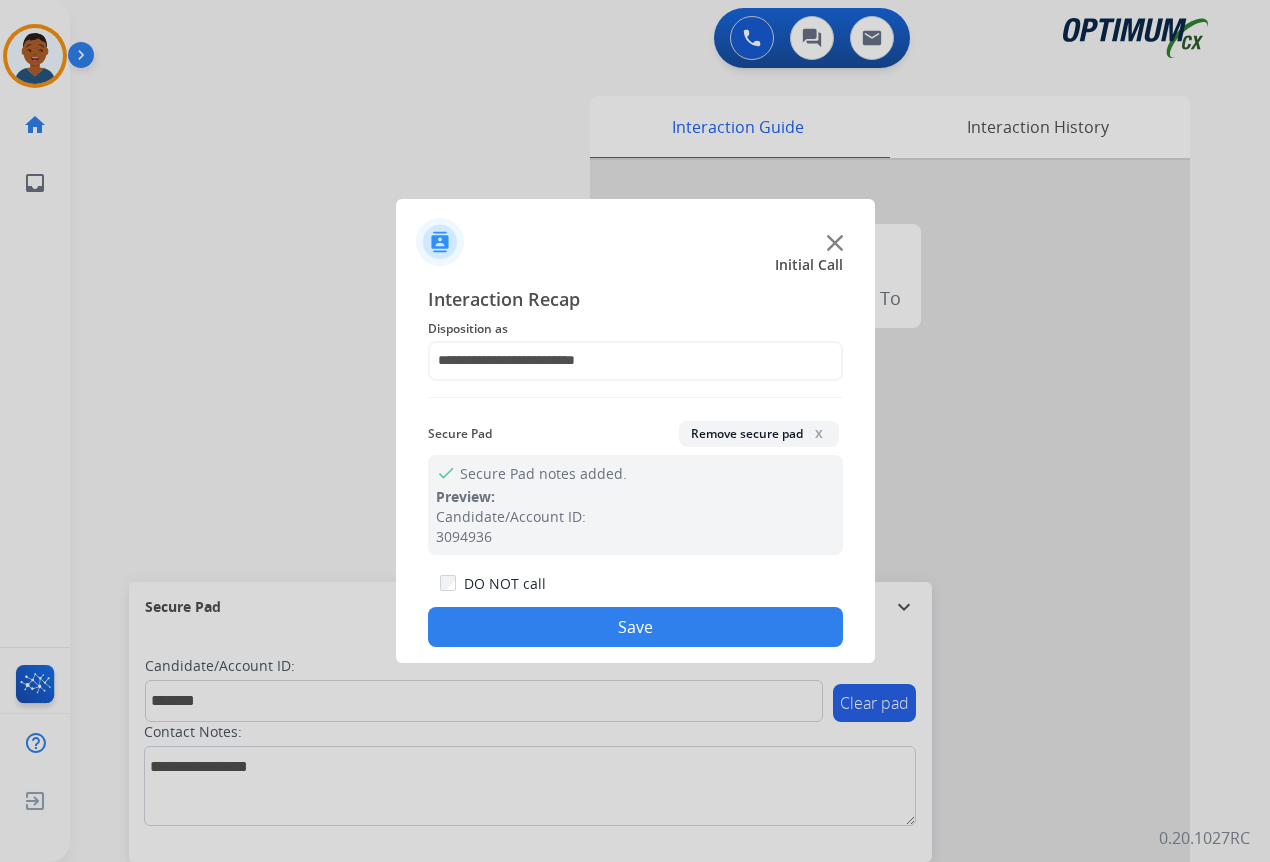 drag, startPoint x: 764, startPoint y: 626, endPoint x: 803, endPoint y: 626, distance: 39 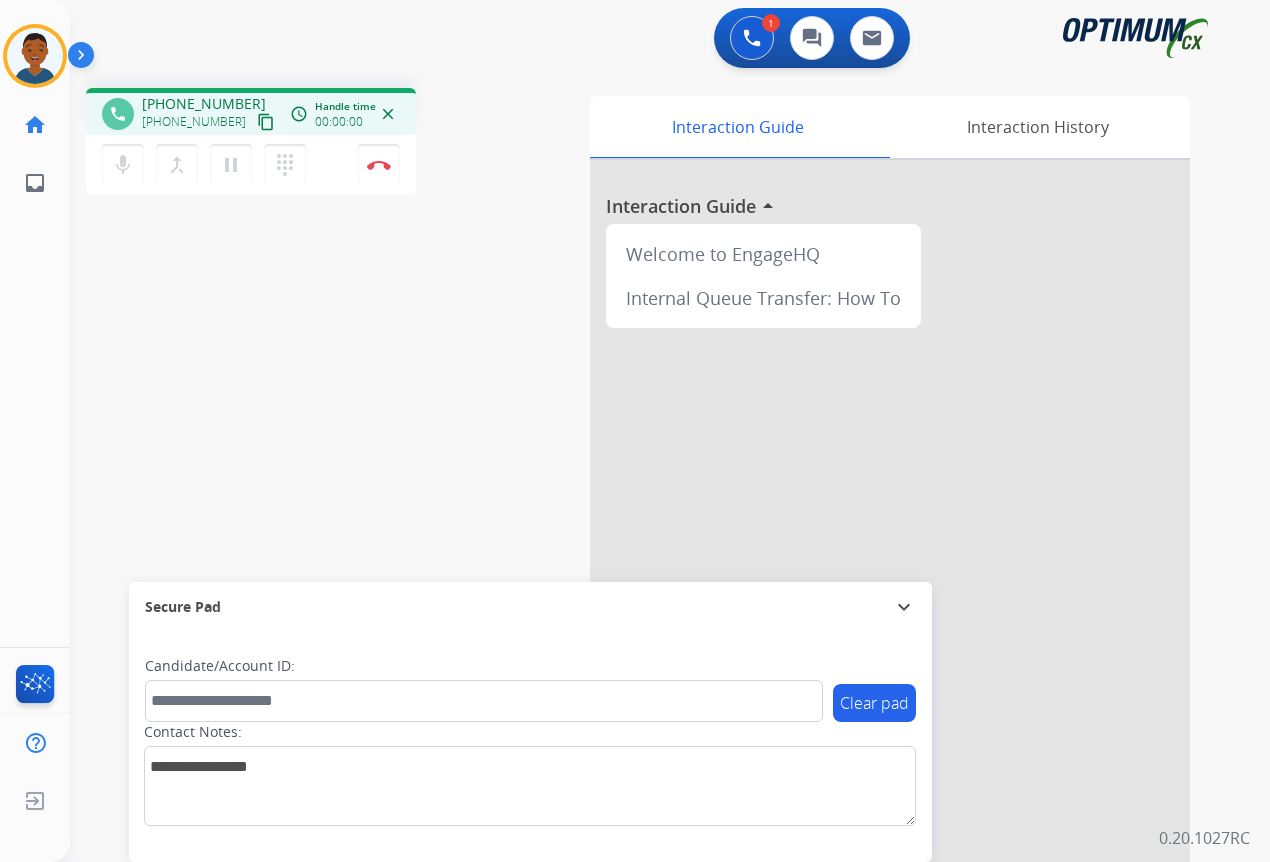 click on "content_copy" at bounding box center [266, 122] 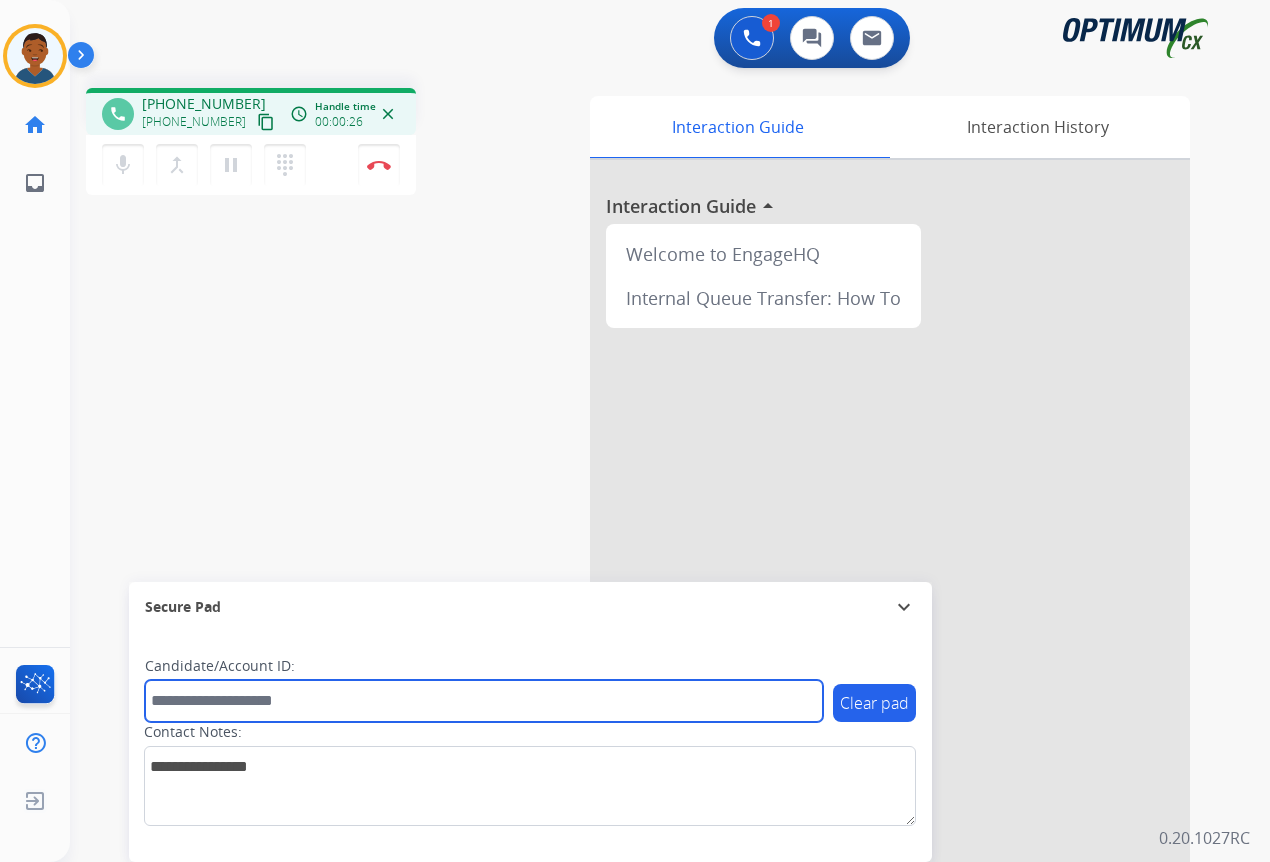 click at bounding box center [484, 701] 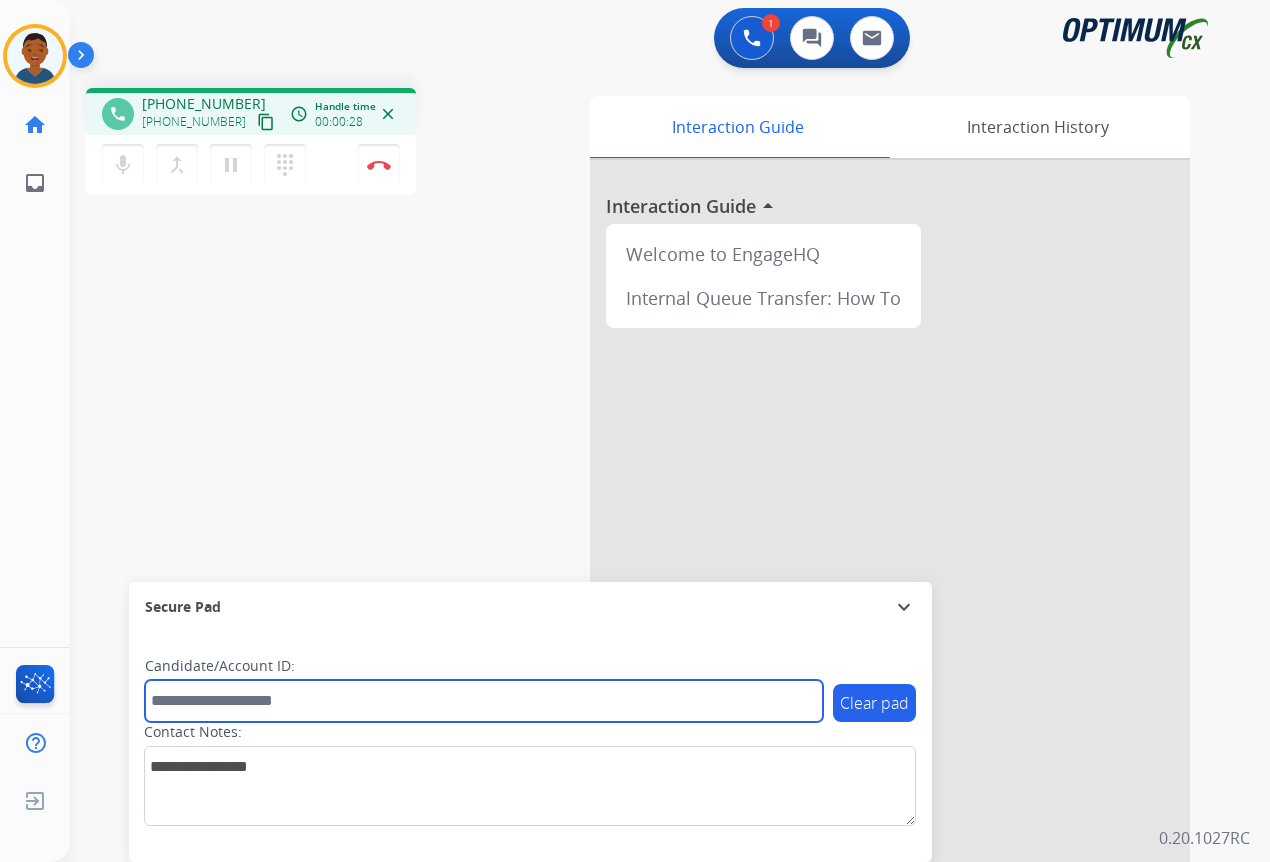 paste on "*******" 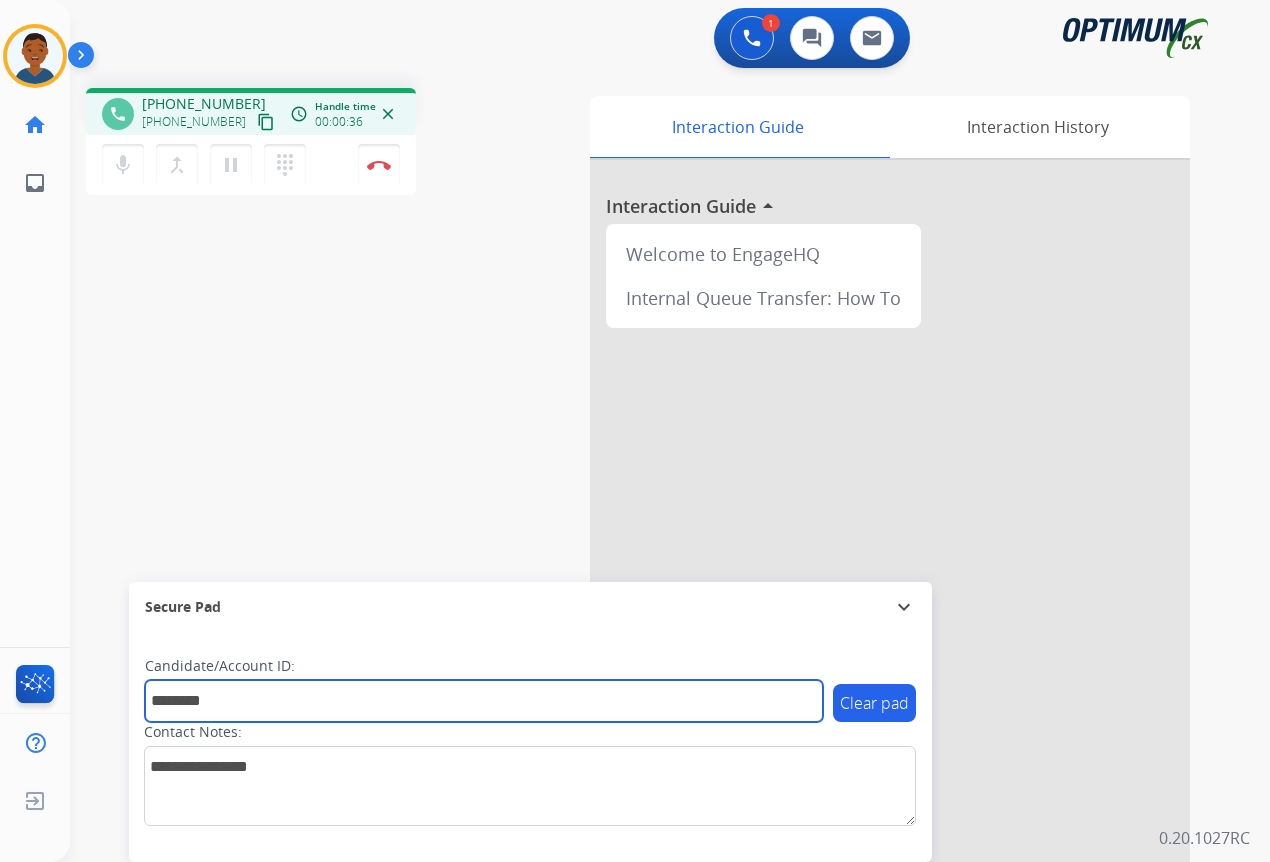 type on "*******" 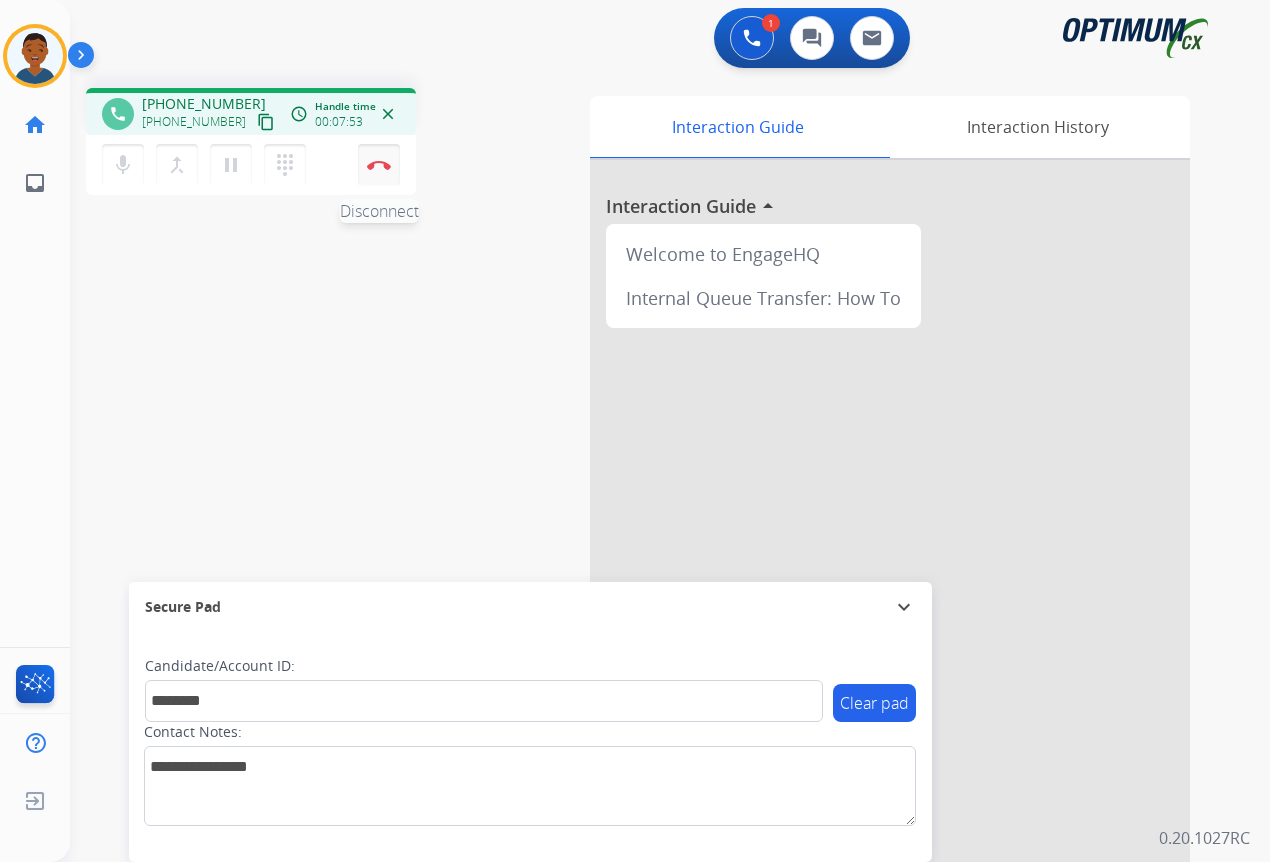 click at bounding box center (379, 165) 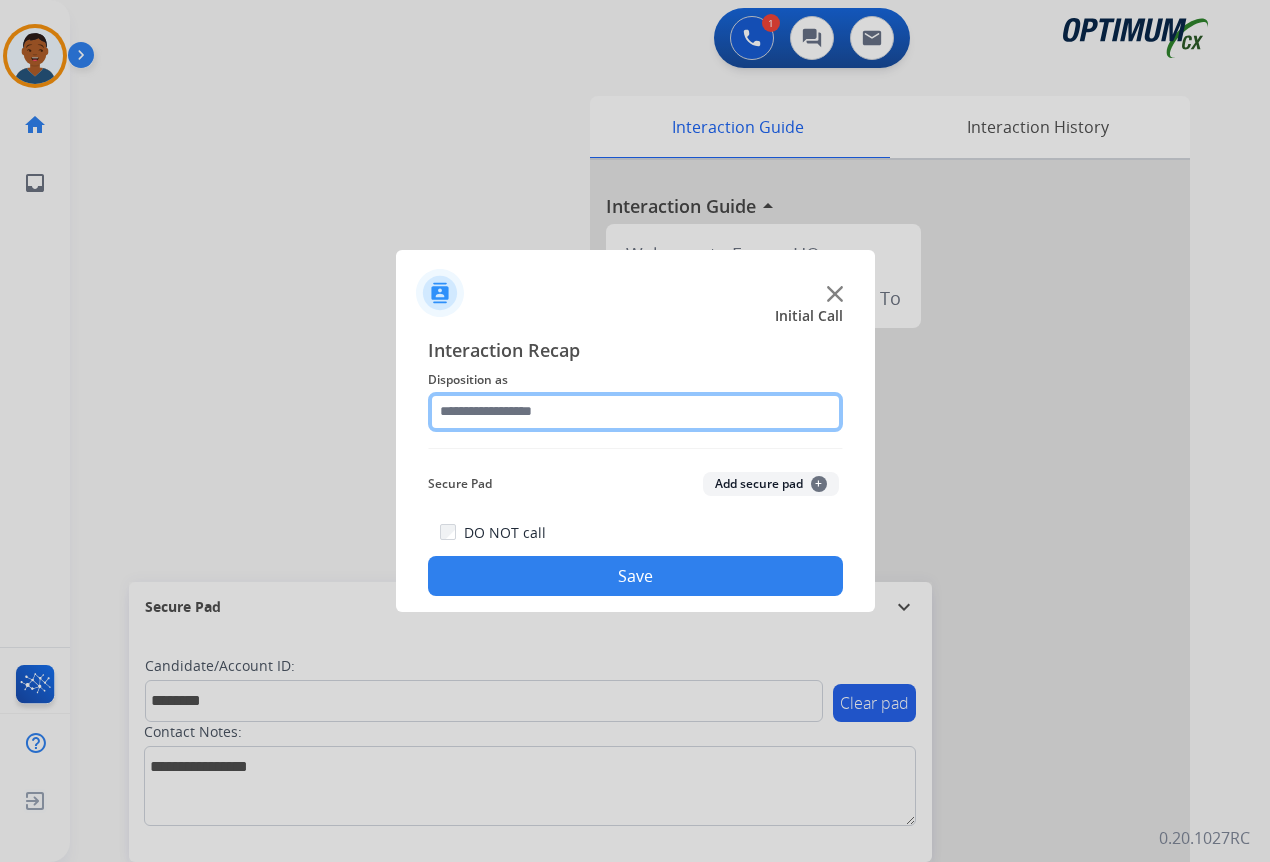 click 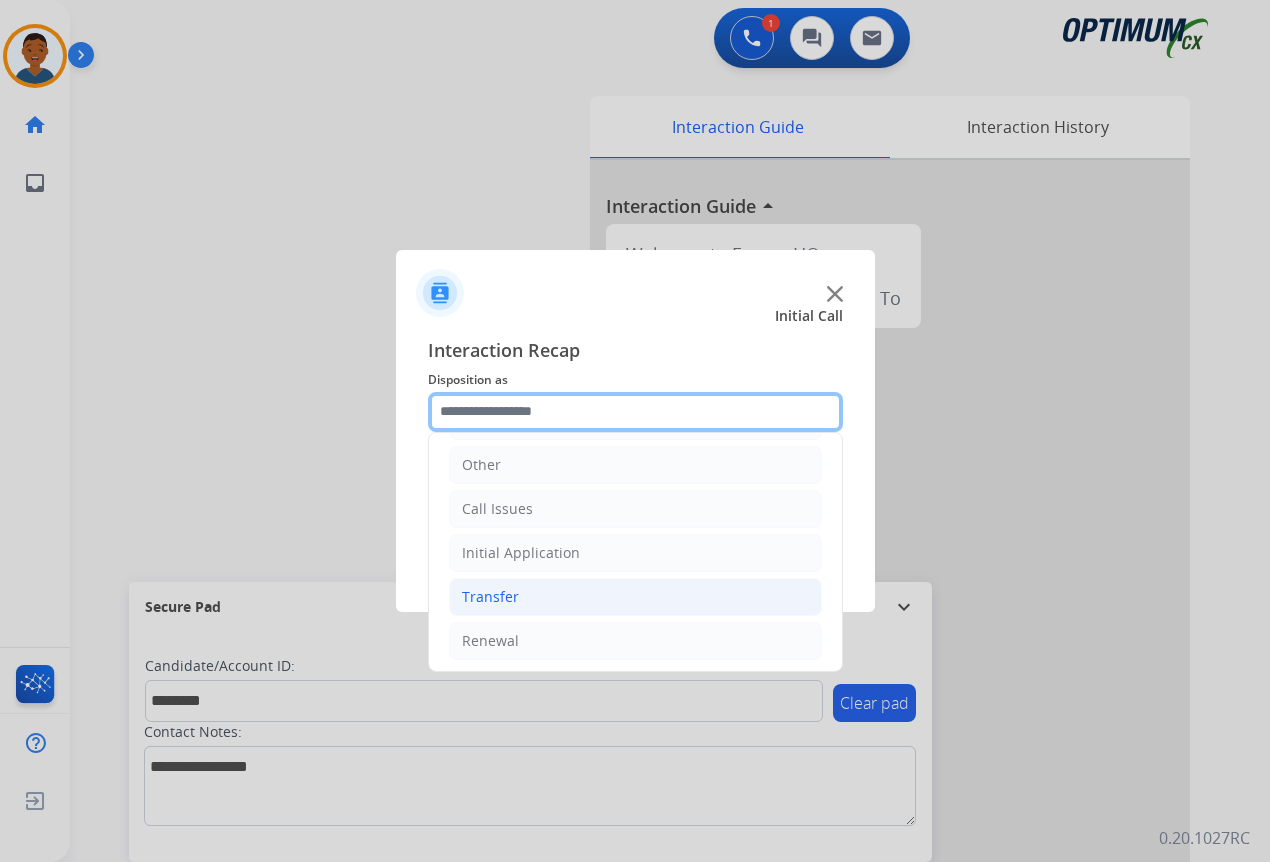 scroll, scrollTop: 136, scrollLeft: 0, axis: vertical 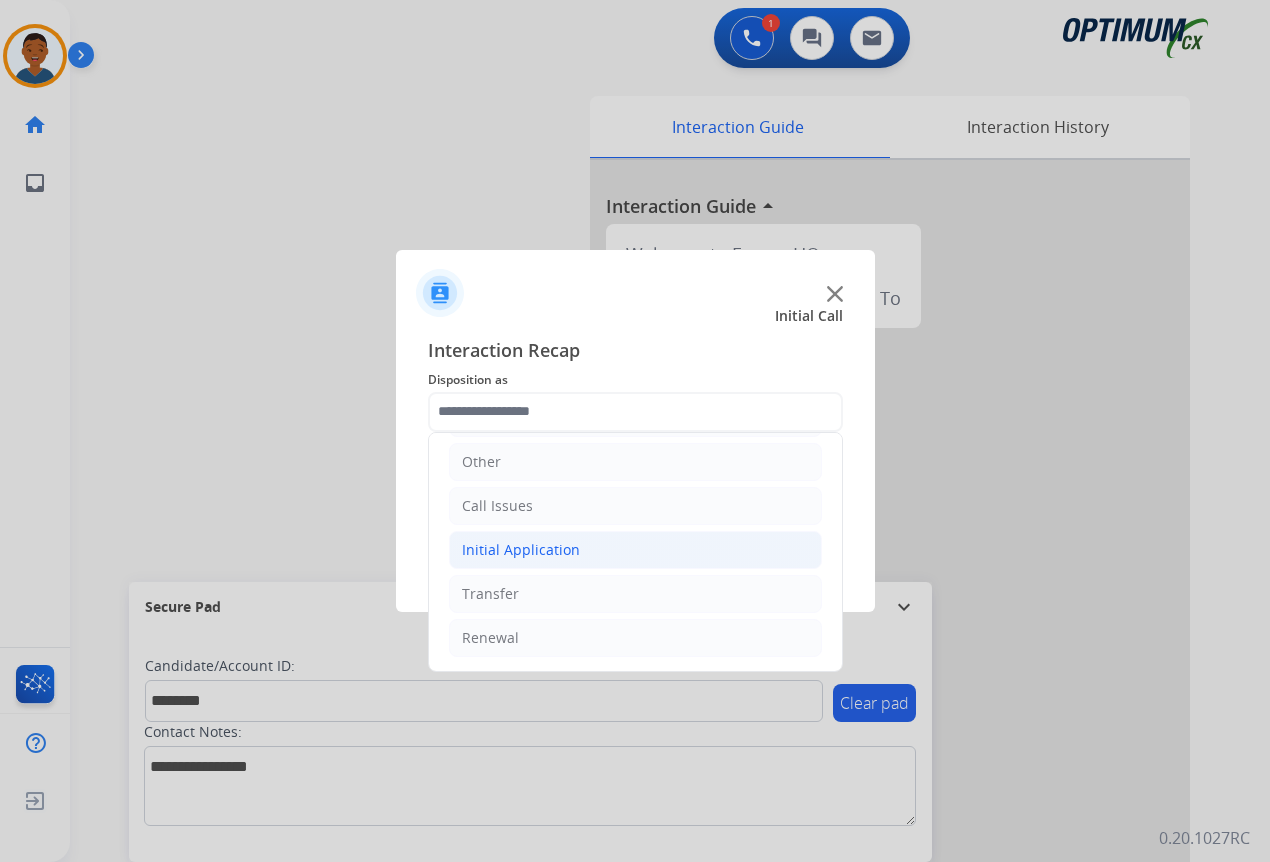 click on "Initial Application" 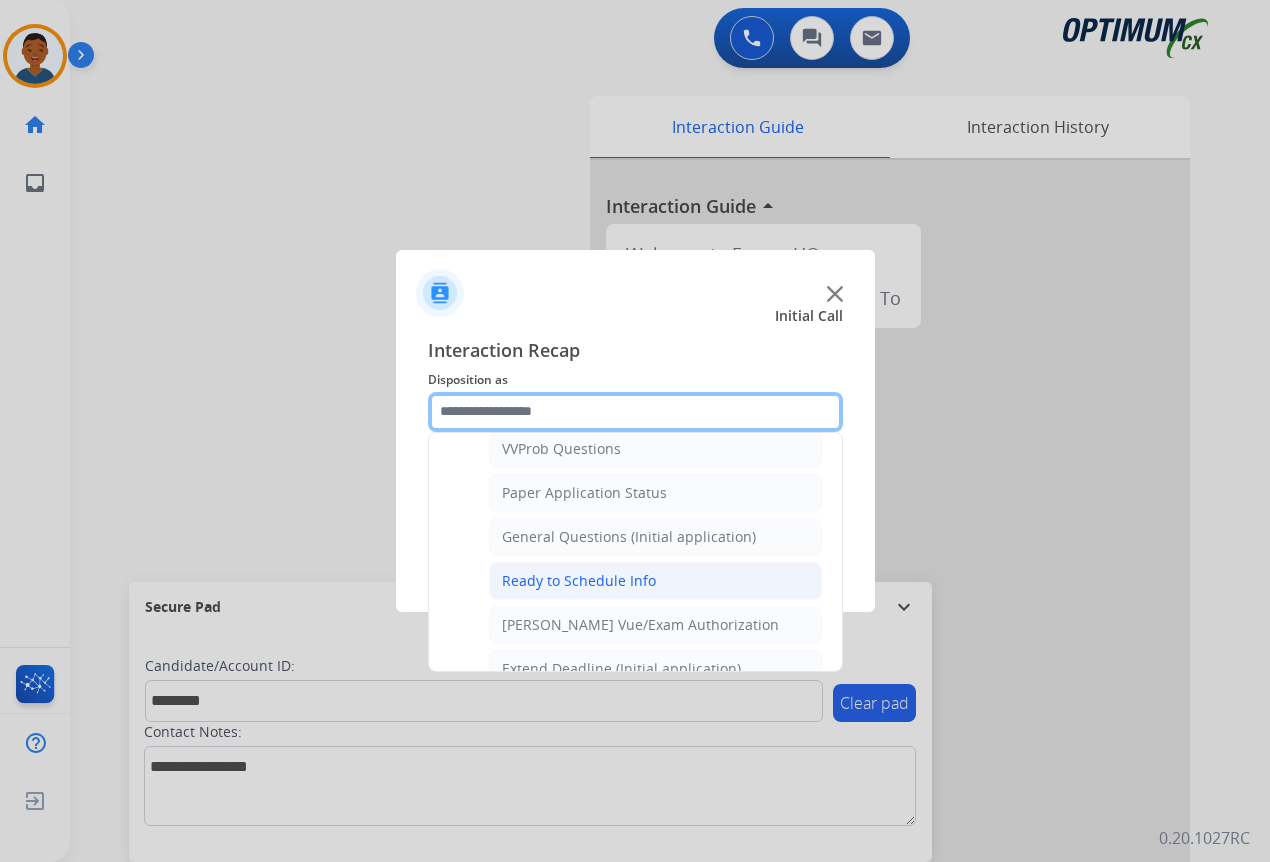 scroll, scrollTop: 1136, scrollLeft: 0, axis: vertical 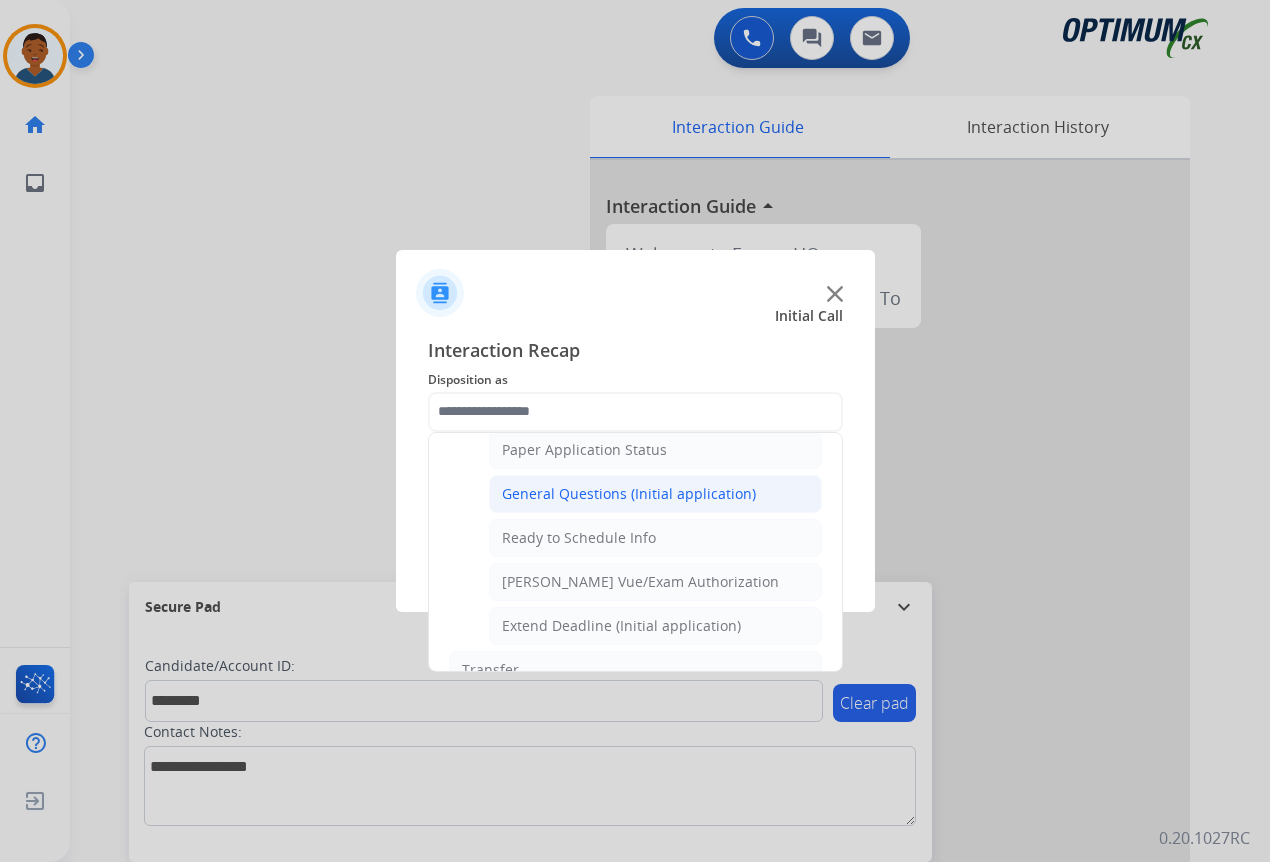 click on "General Questions (Initial application)" 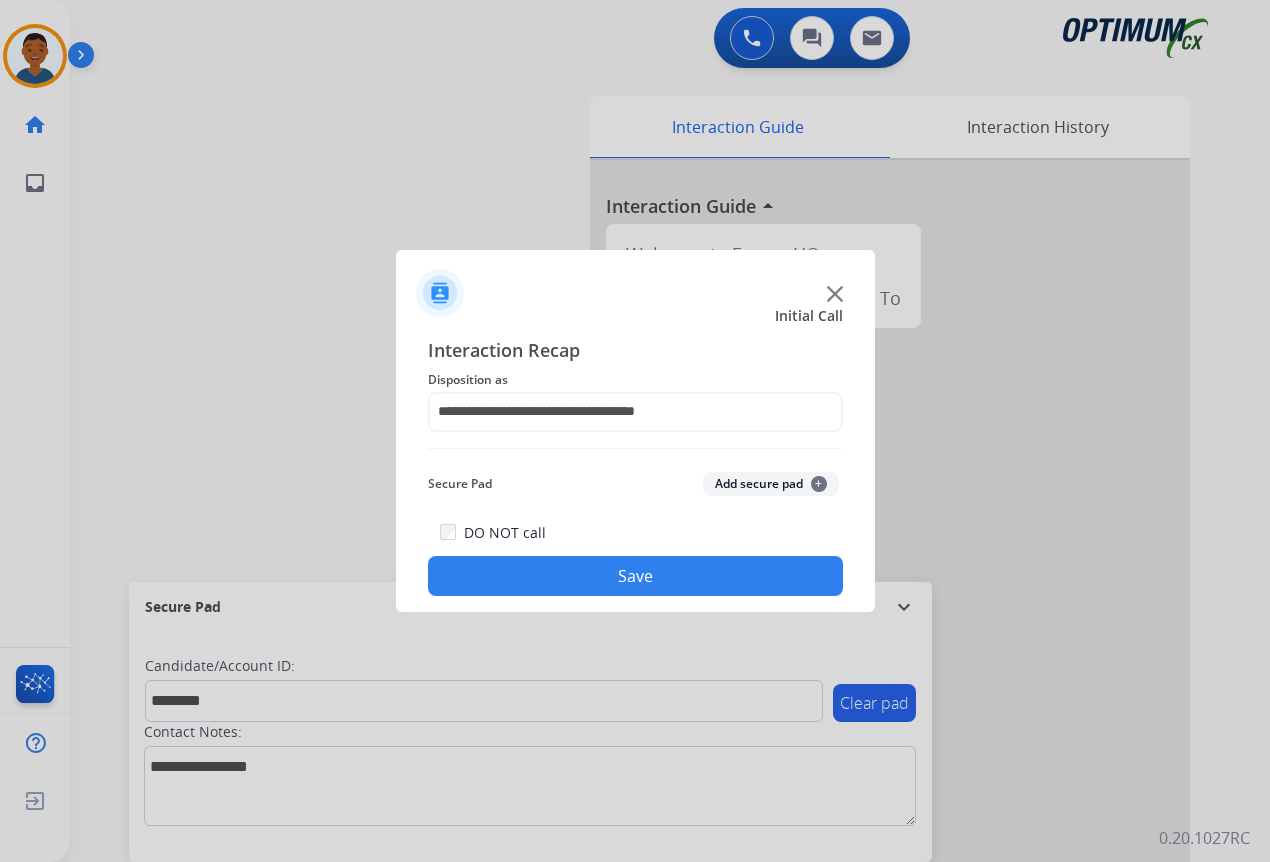 click on "Add secure pad  +" 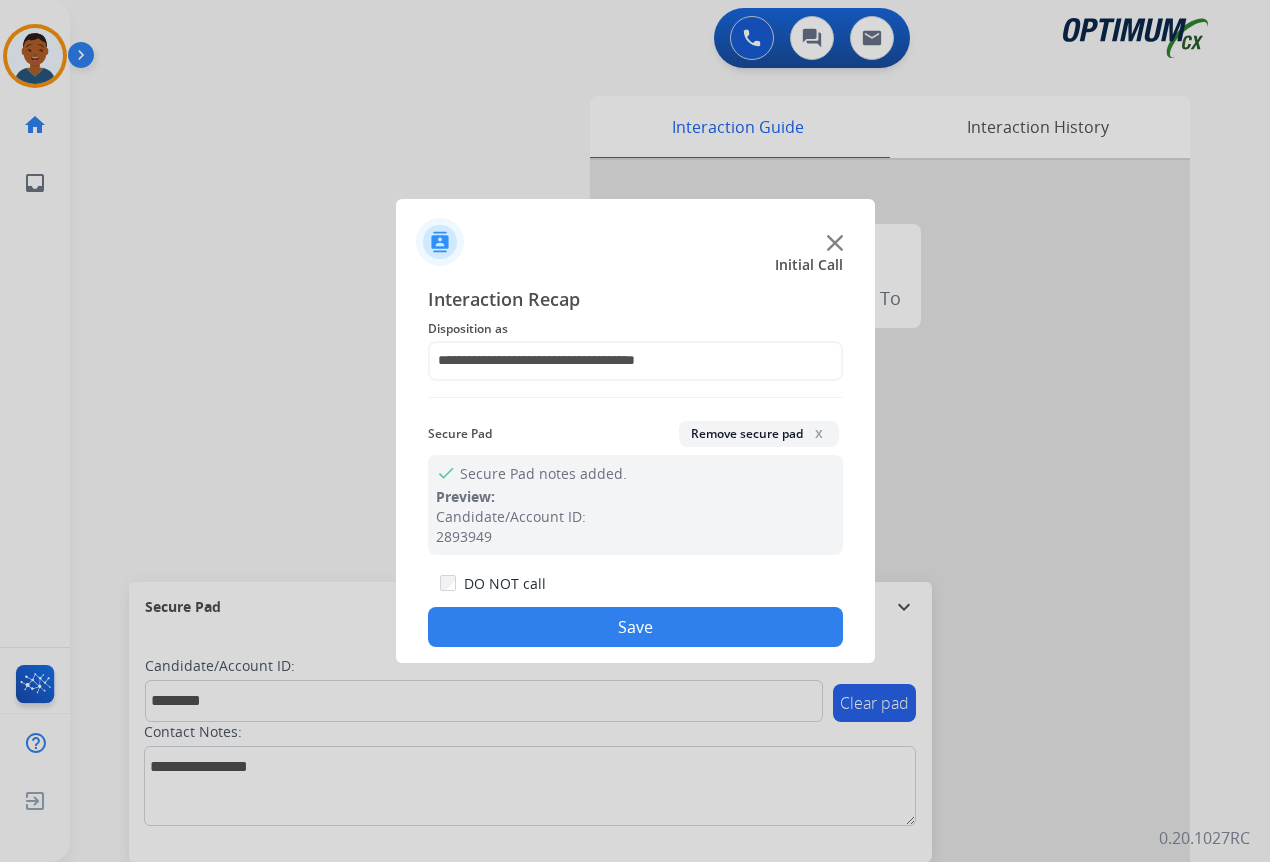 click on "Save" 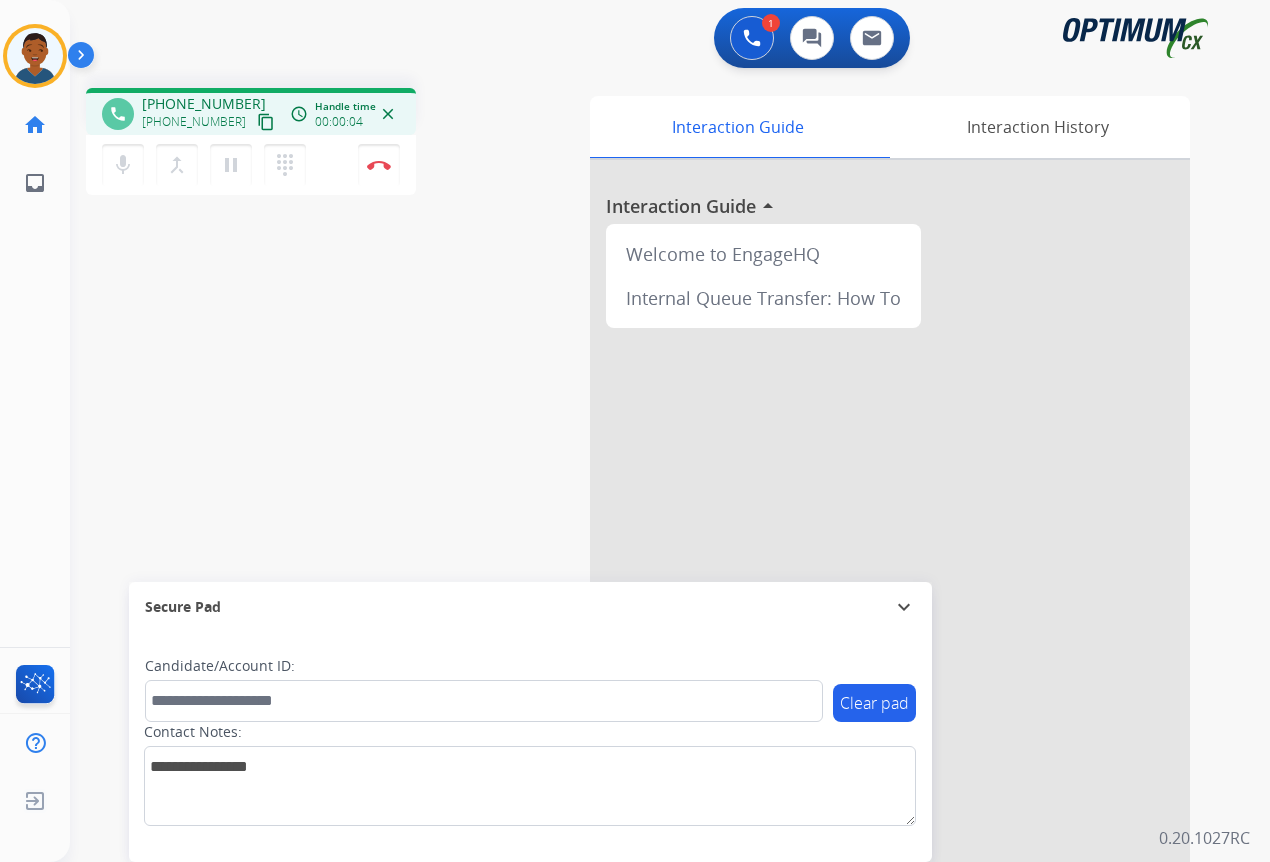 click on "content_copy" at bounding box center [266, 122] 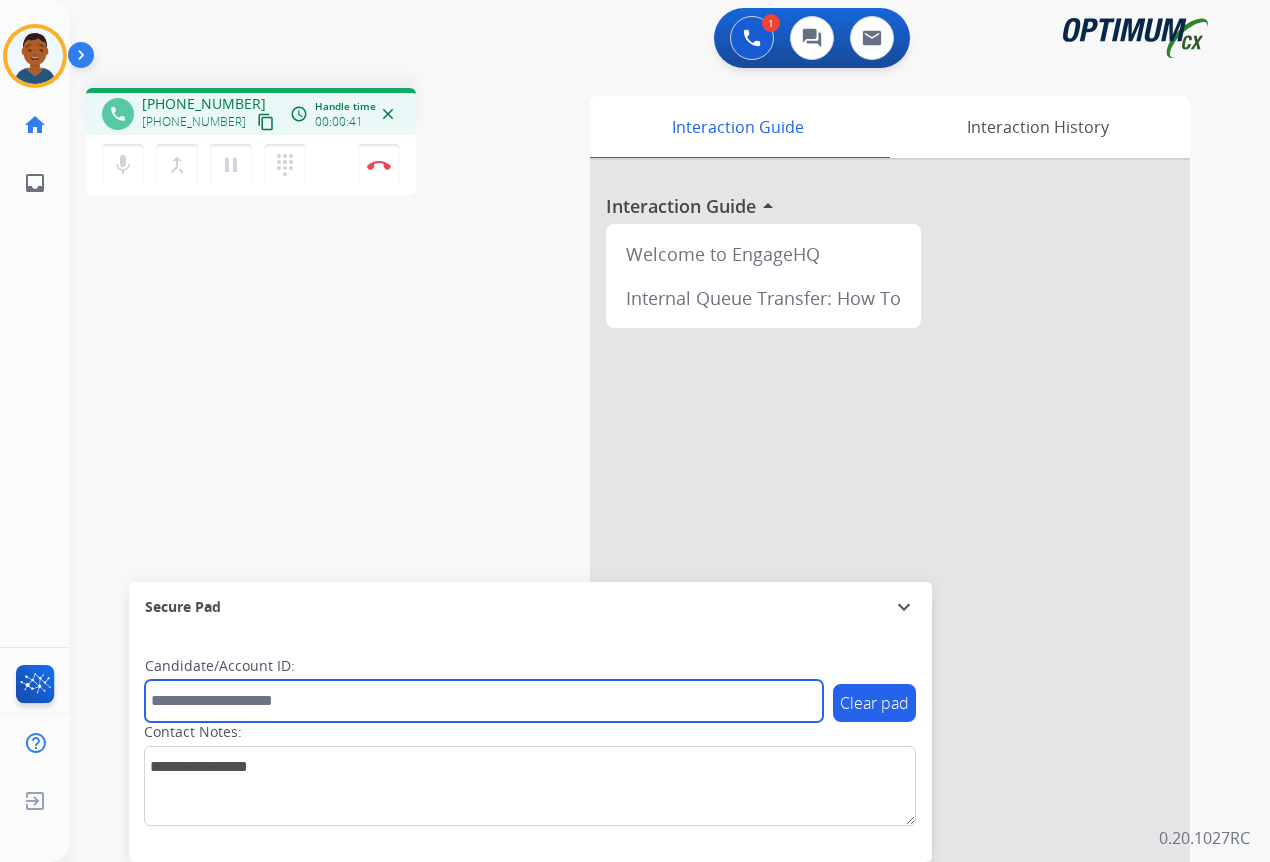 click at bounding box center [484, 701] 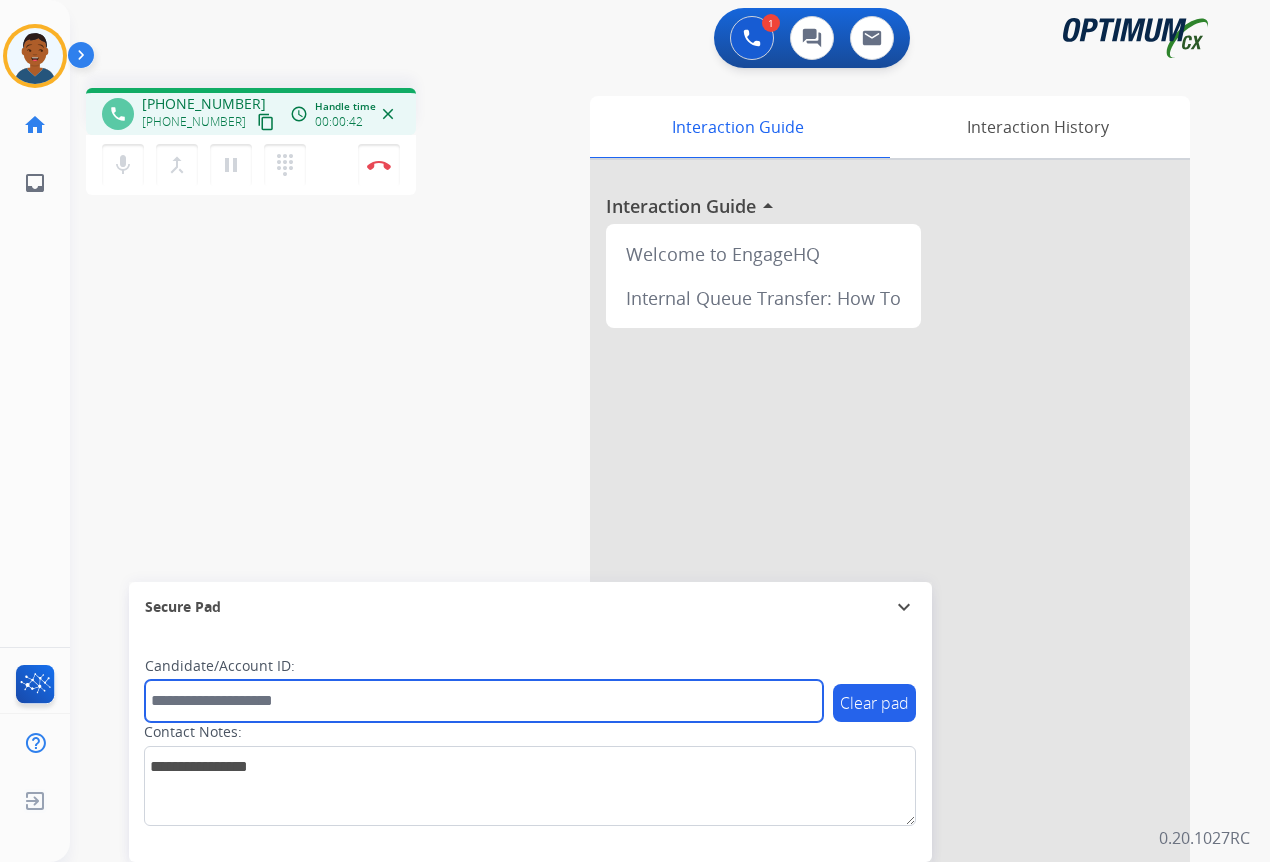 paste on "*******" 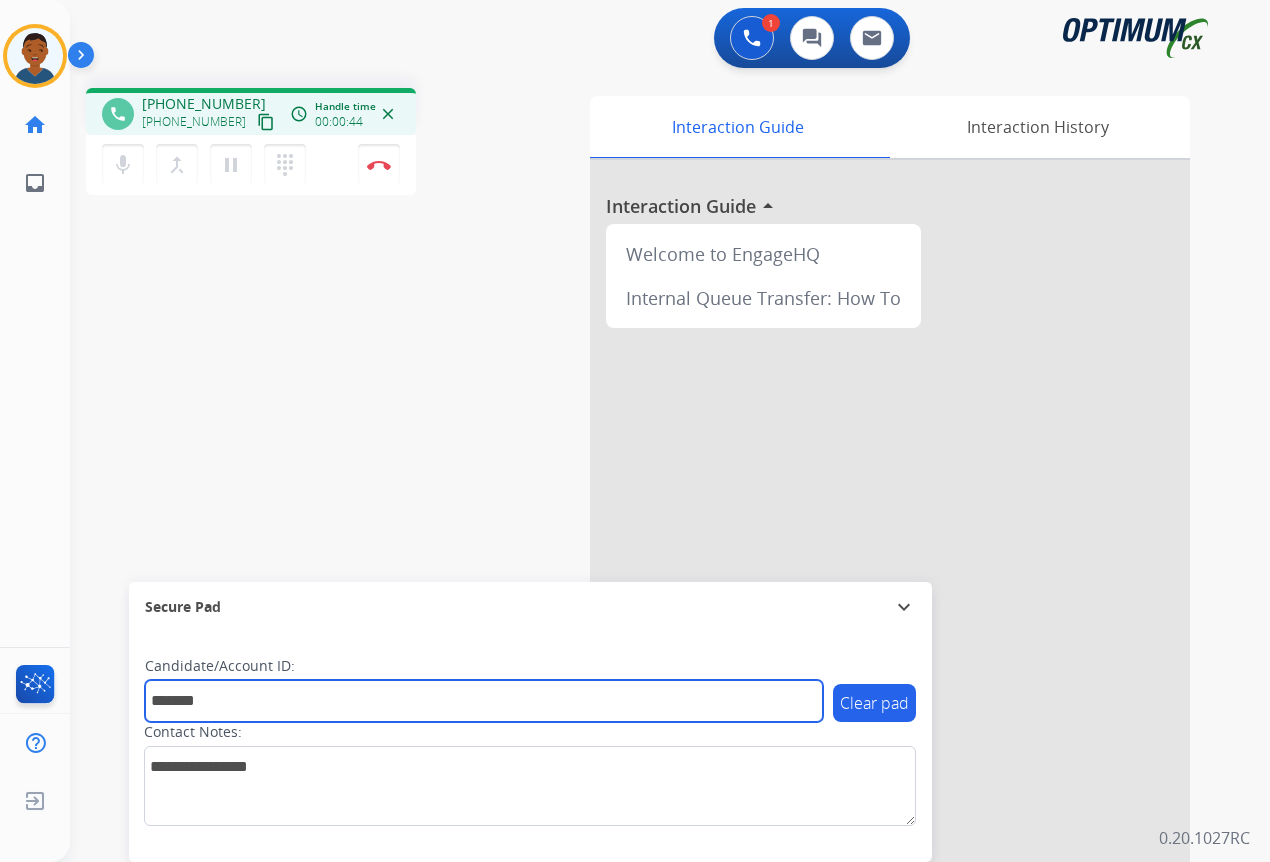 type on "*******" 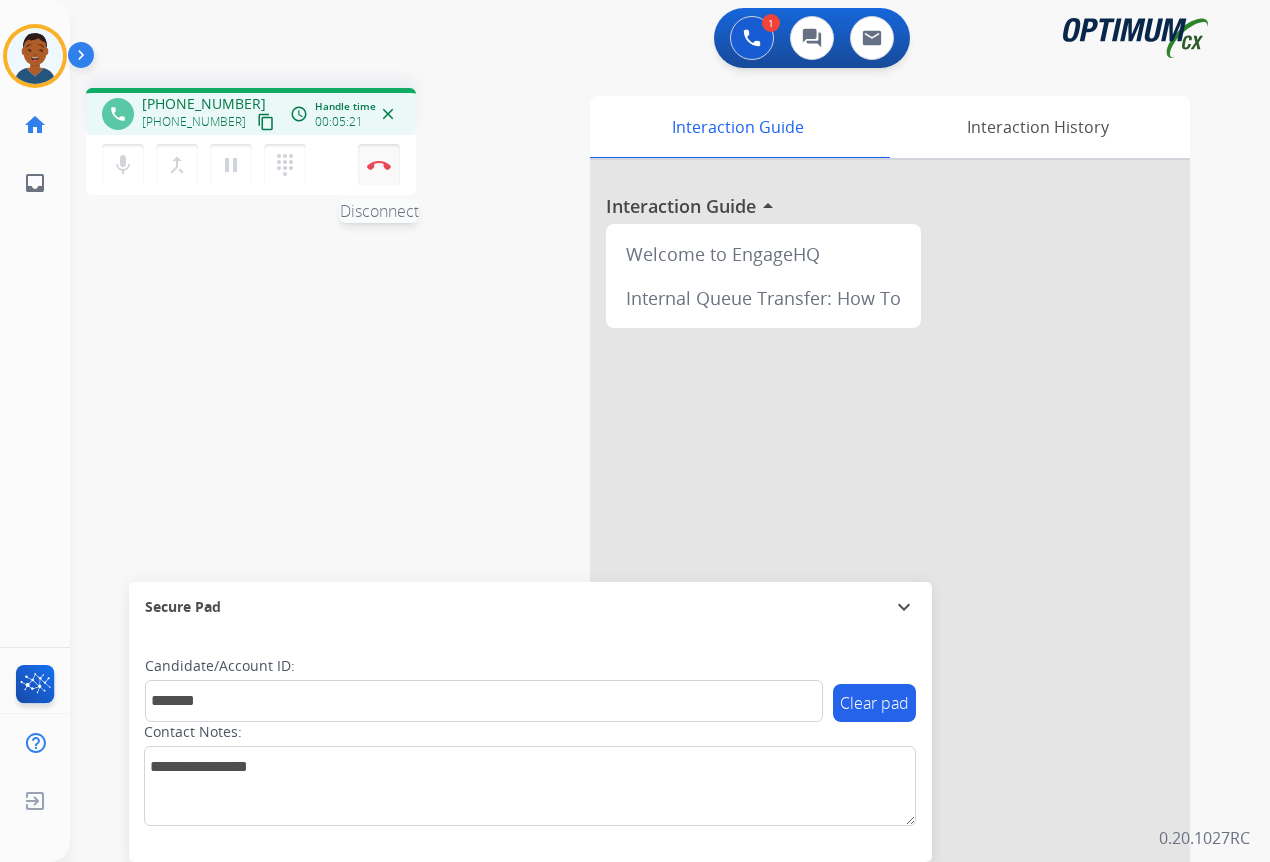 click on "Disconnect" at bounding box center (379, 165) 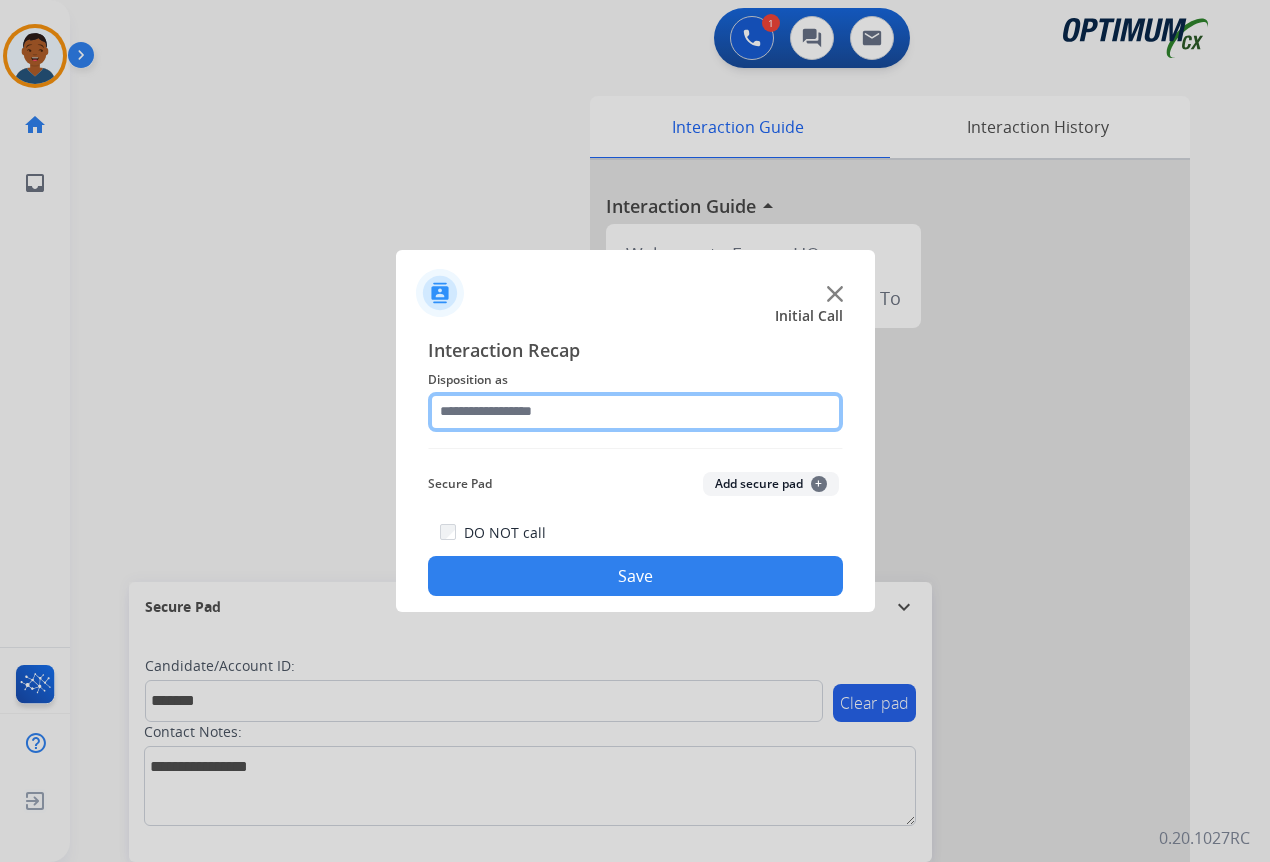 click 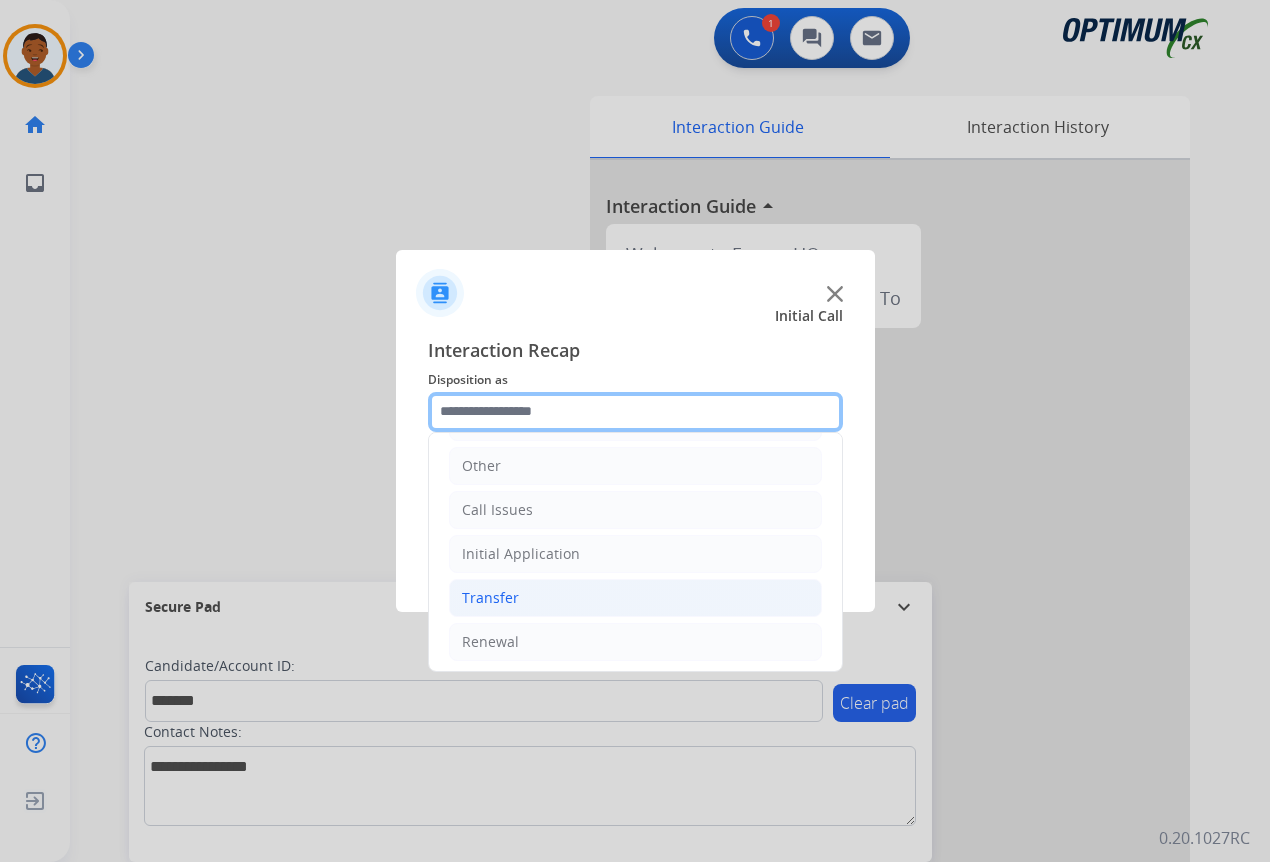 scroll, scrollTop: 136, scrollLeft: 0, axis: vertical 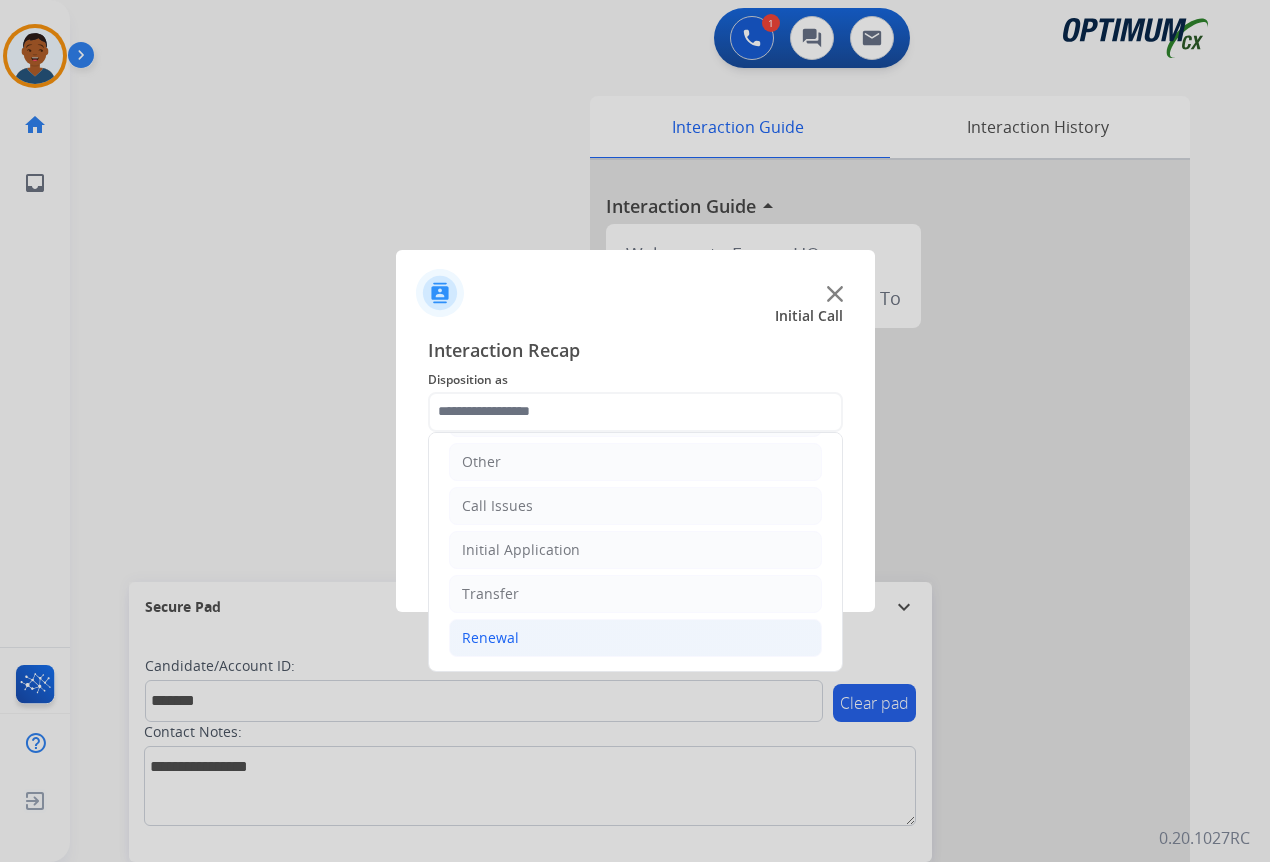 click on "Renewal" 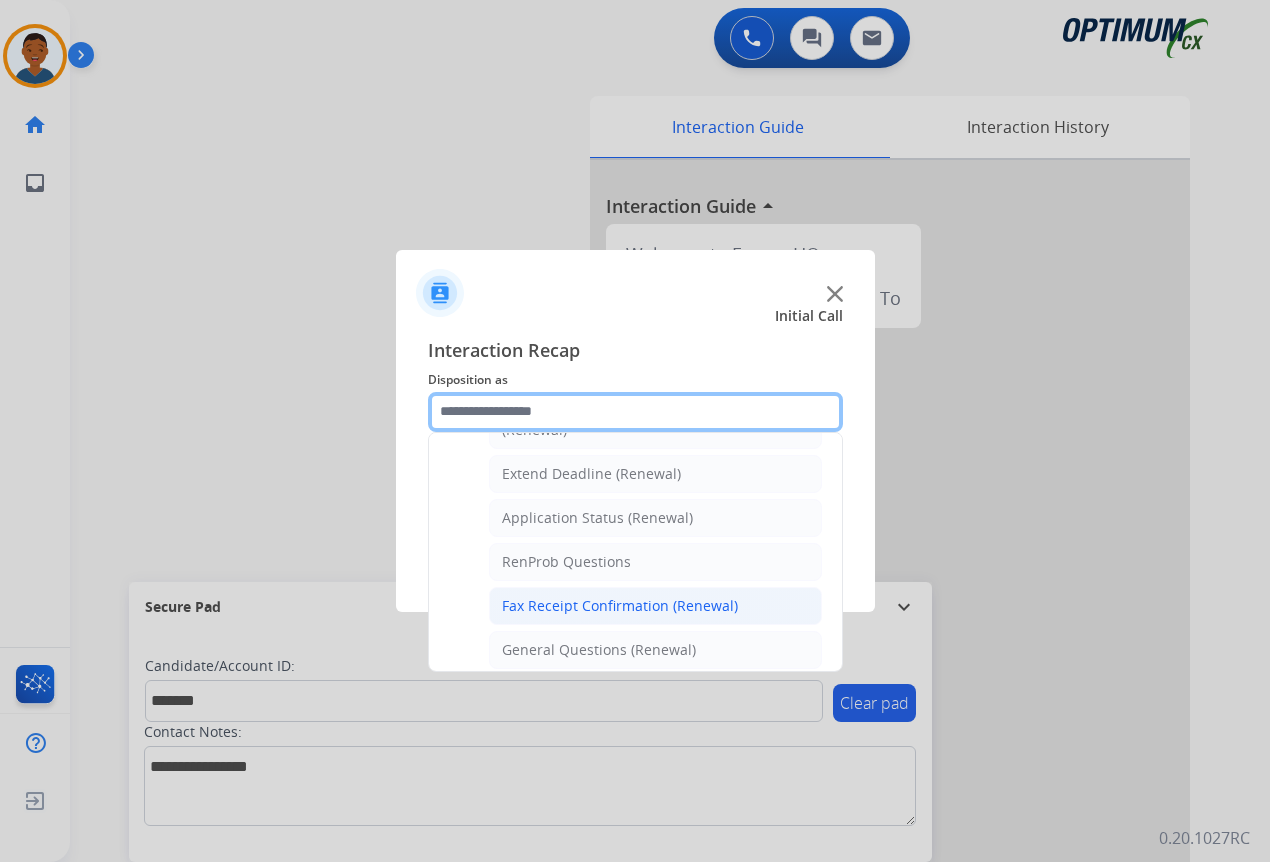 scroll, scrollTop: 436, scrollLeft: 0, axis: vertical 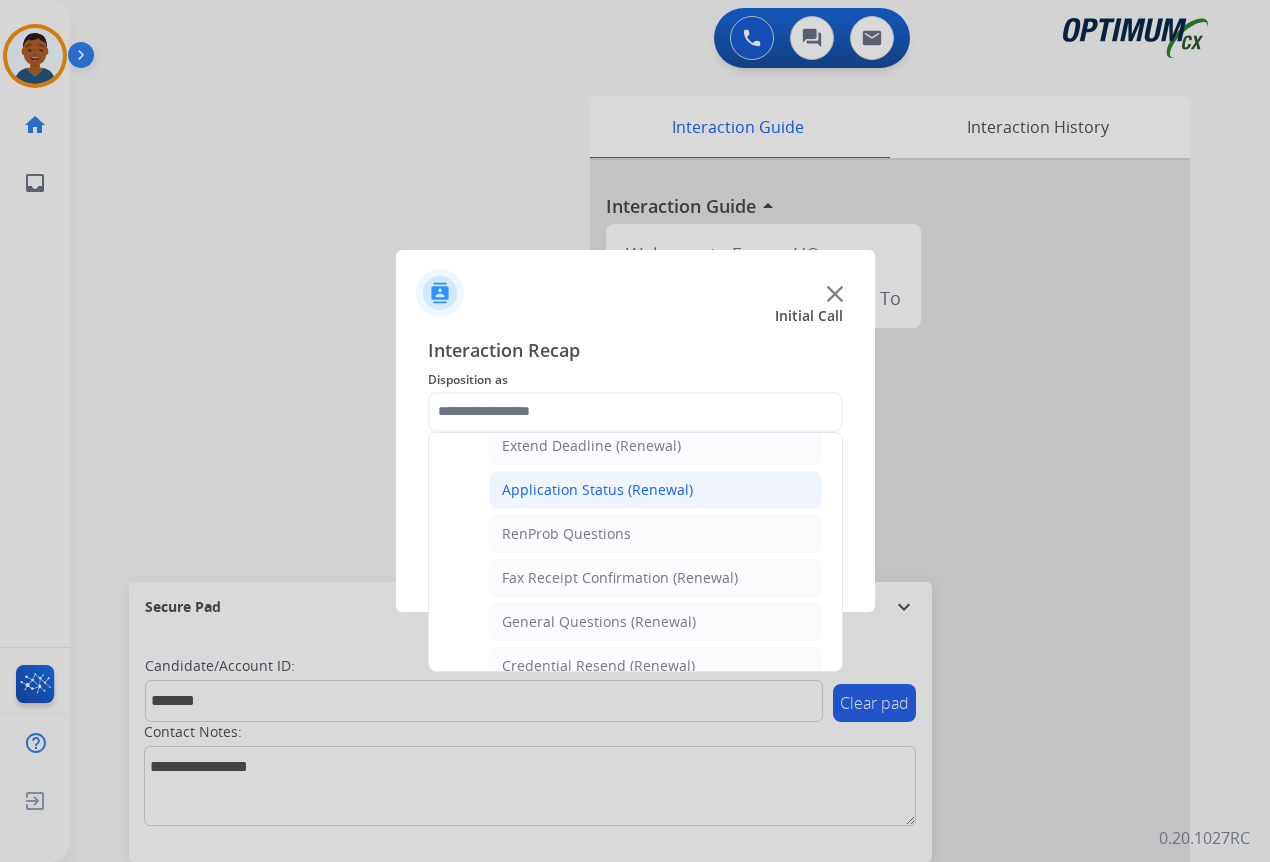 click on "Application Status (Renewal)" 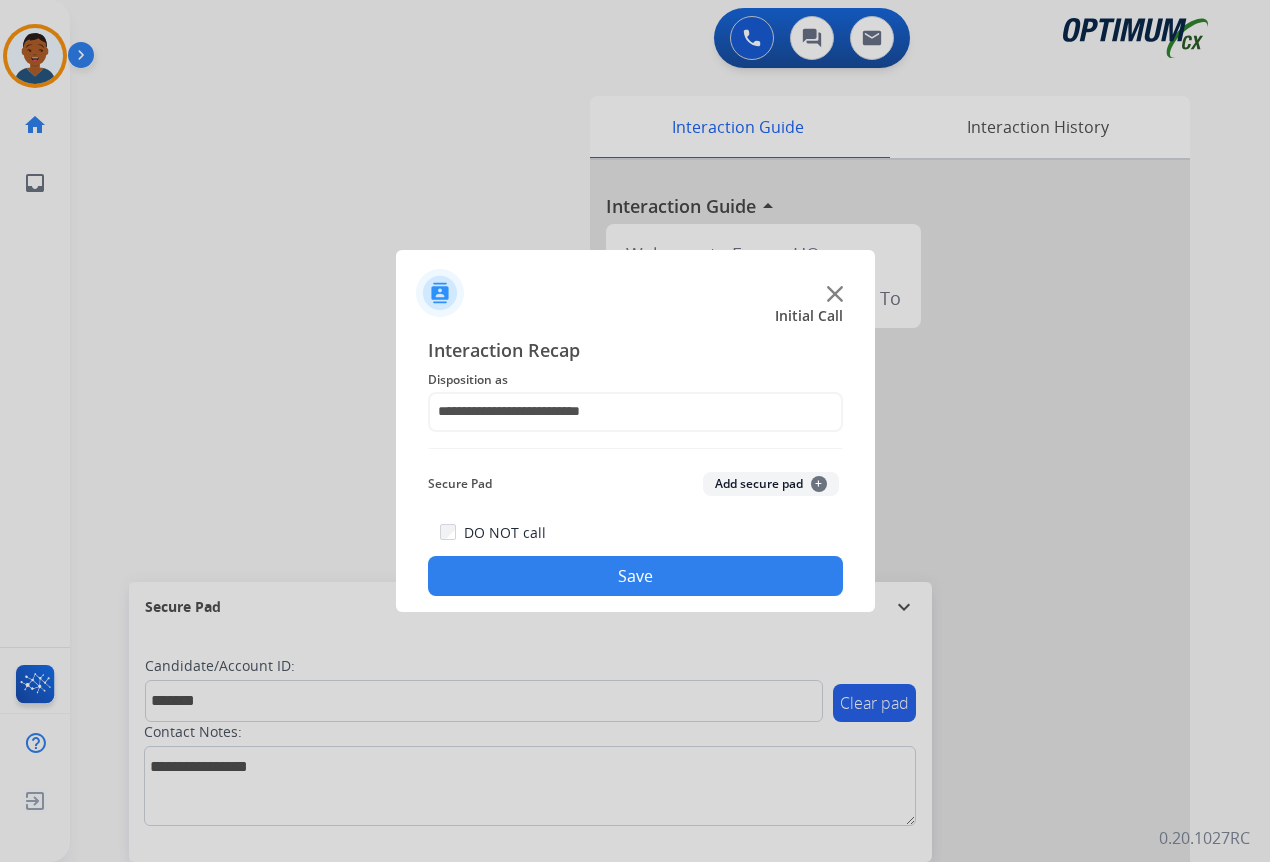 click on "Add secure pad  +" 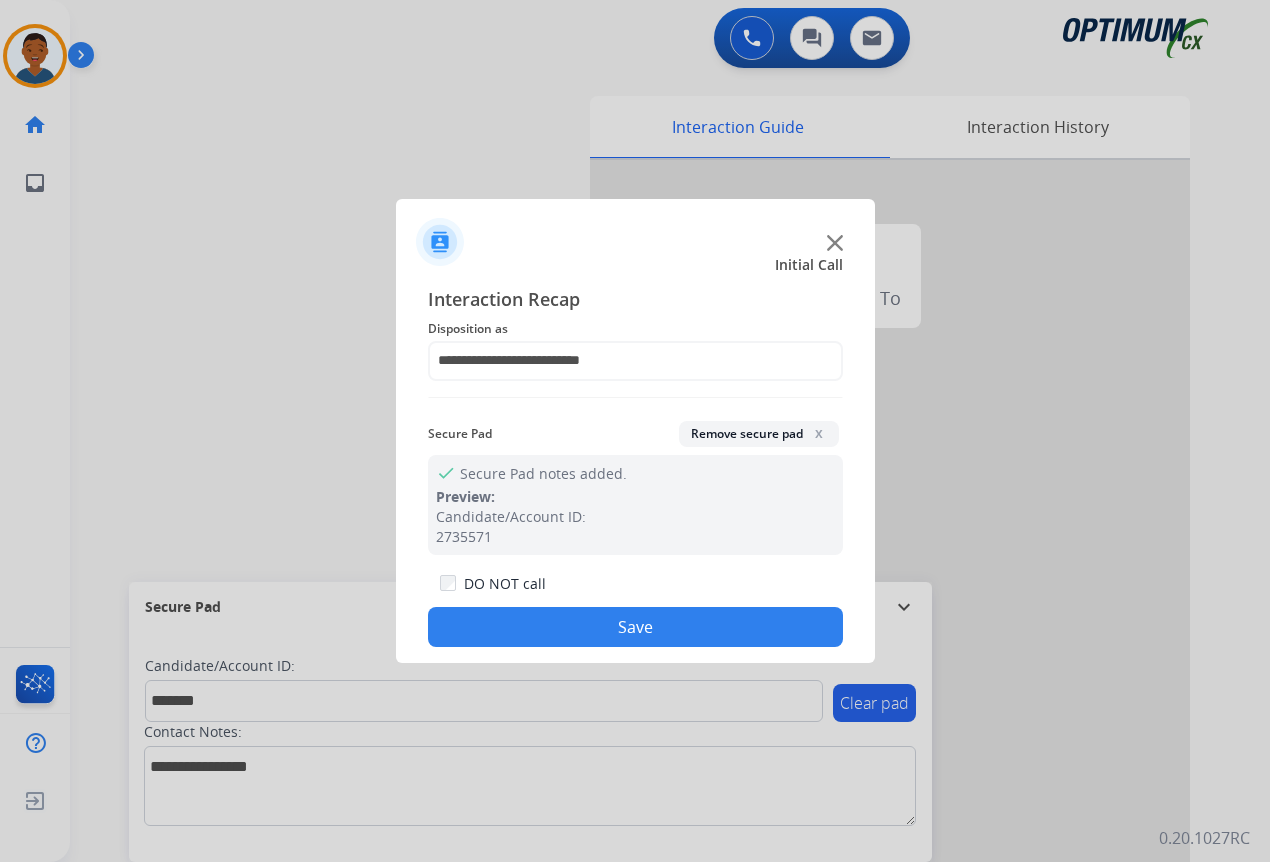 click on "Save" 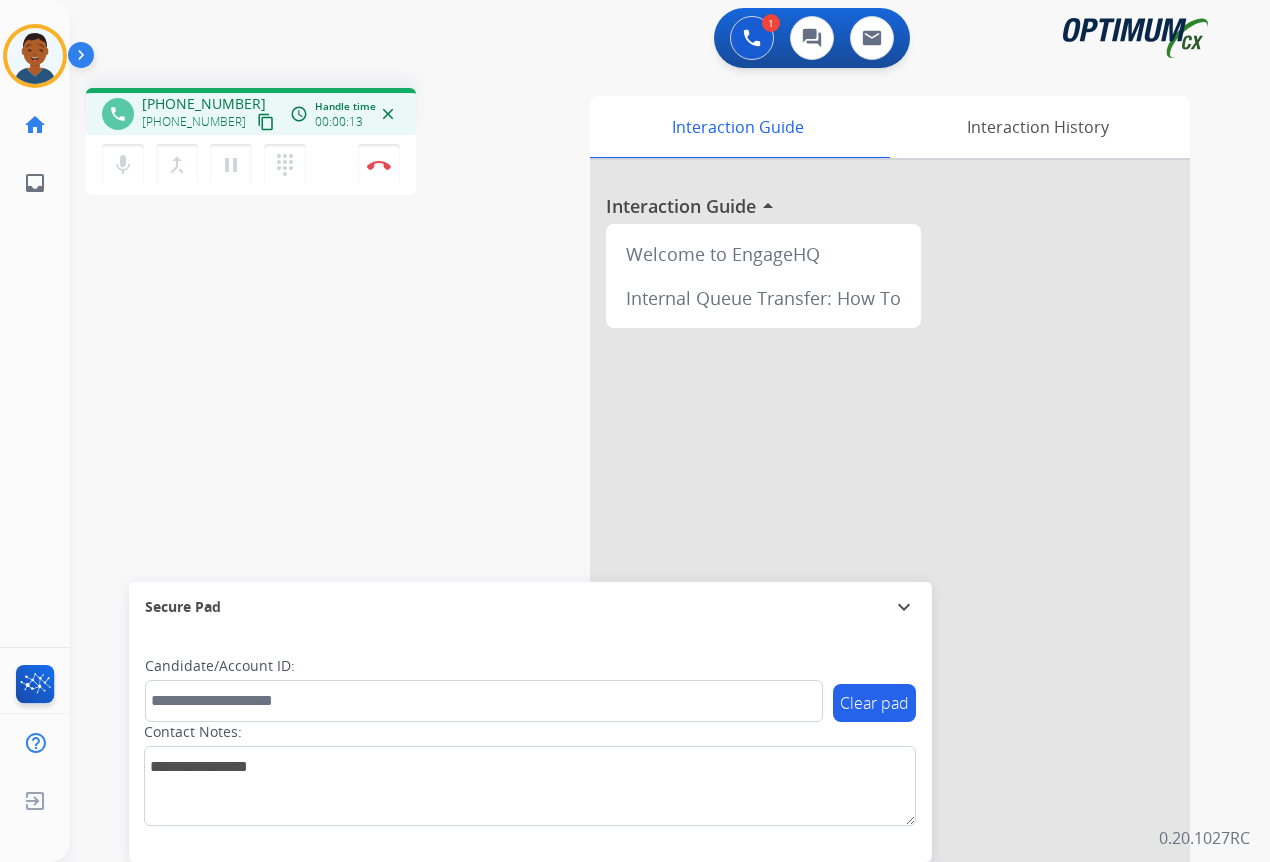 click on "content_copy" at bounding box center [266, 122] 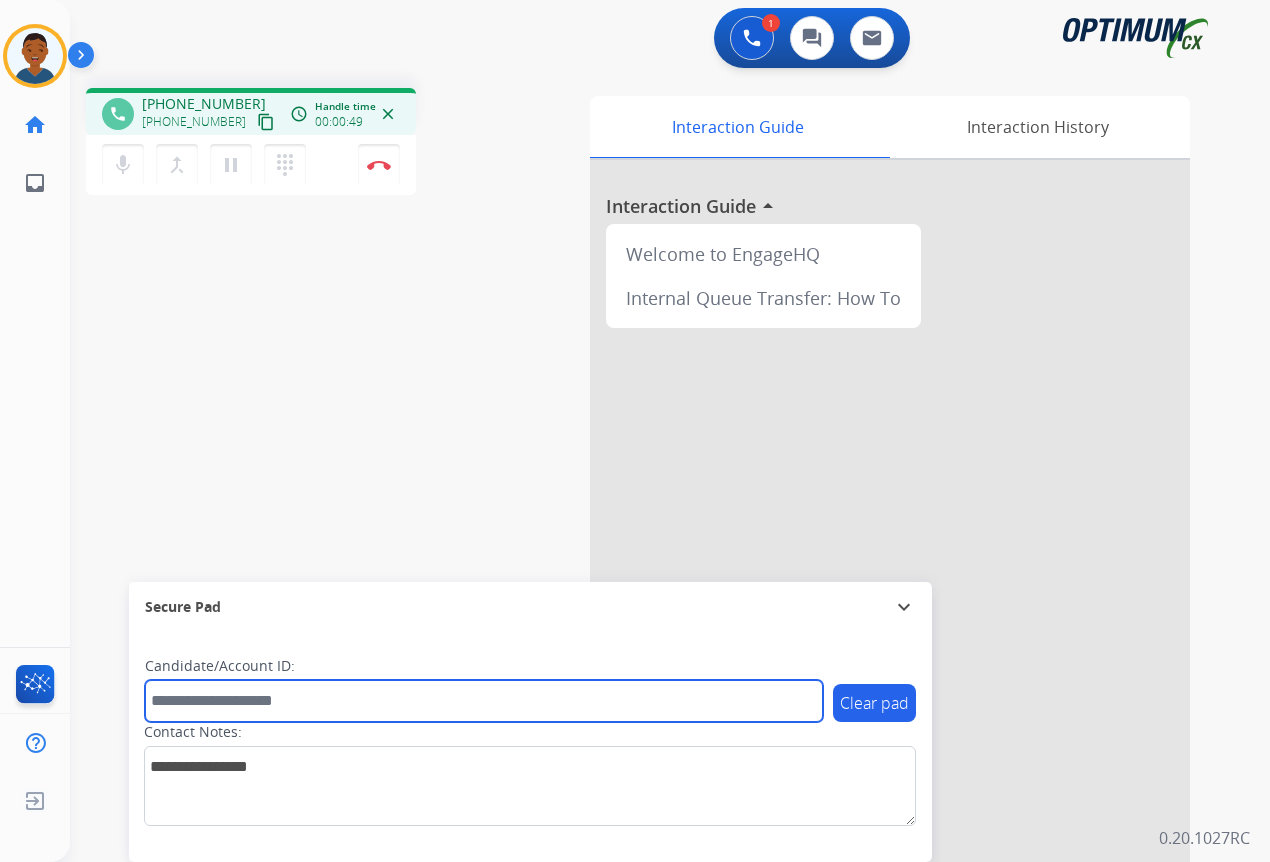 click at bounding box center [484, 701] 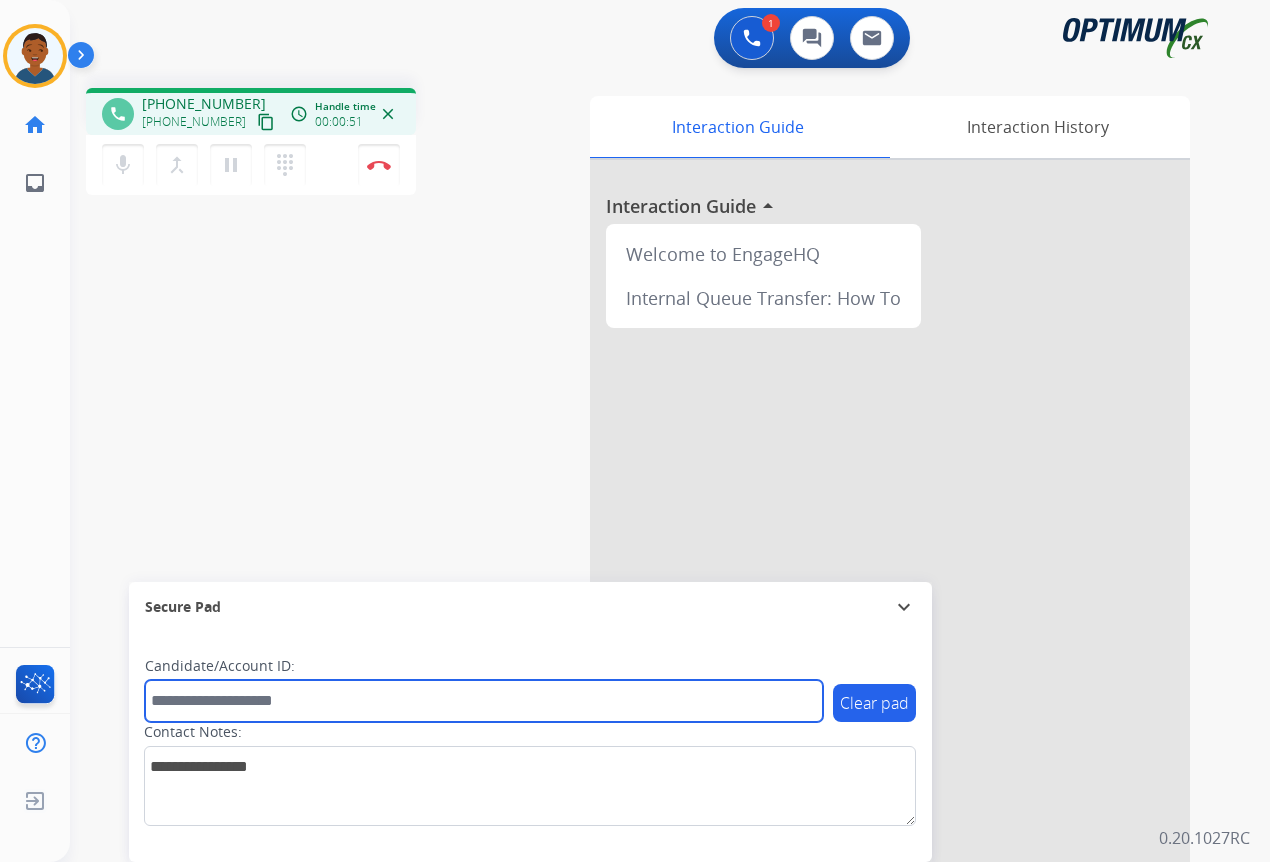 paste on "*******" 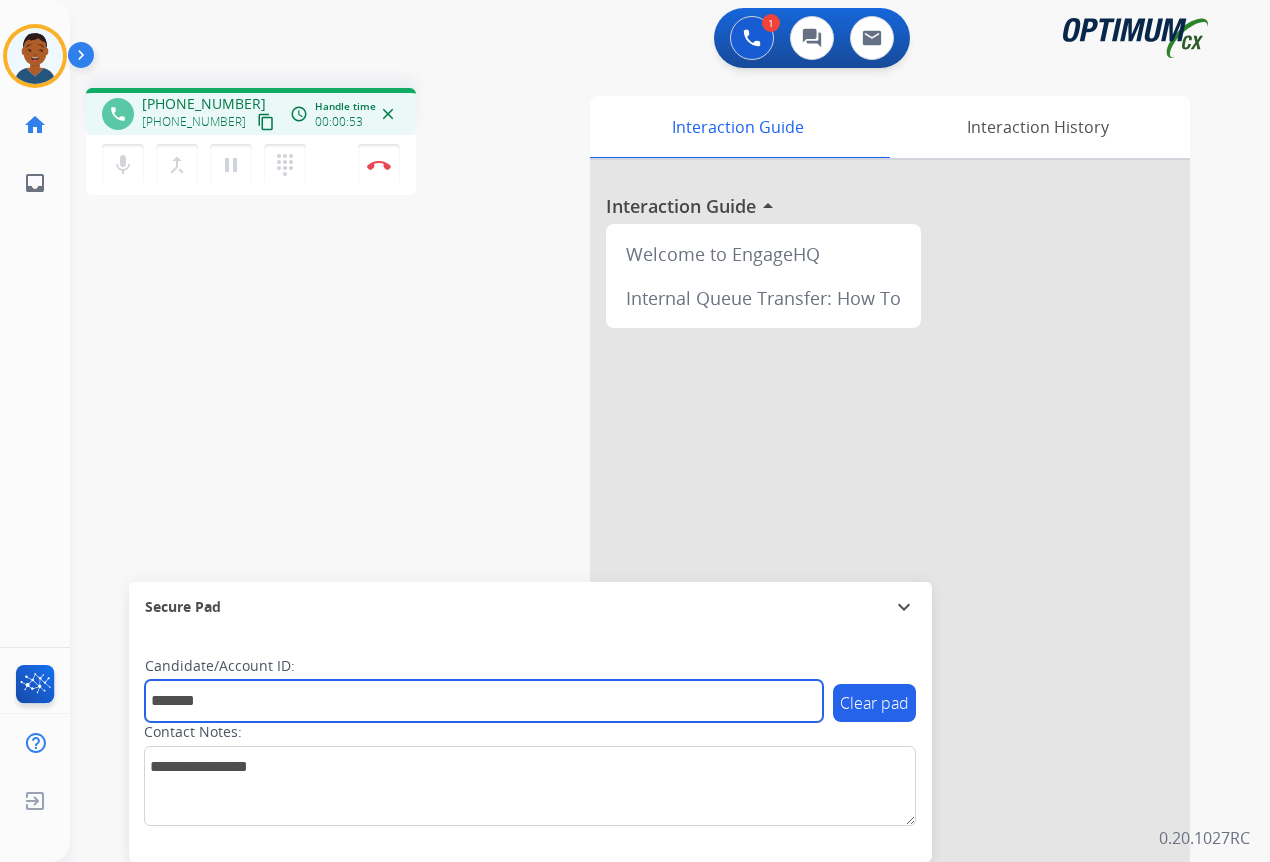 type on "*******" 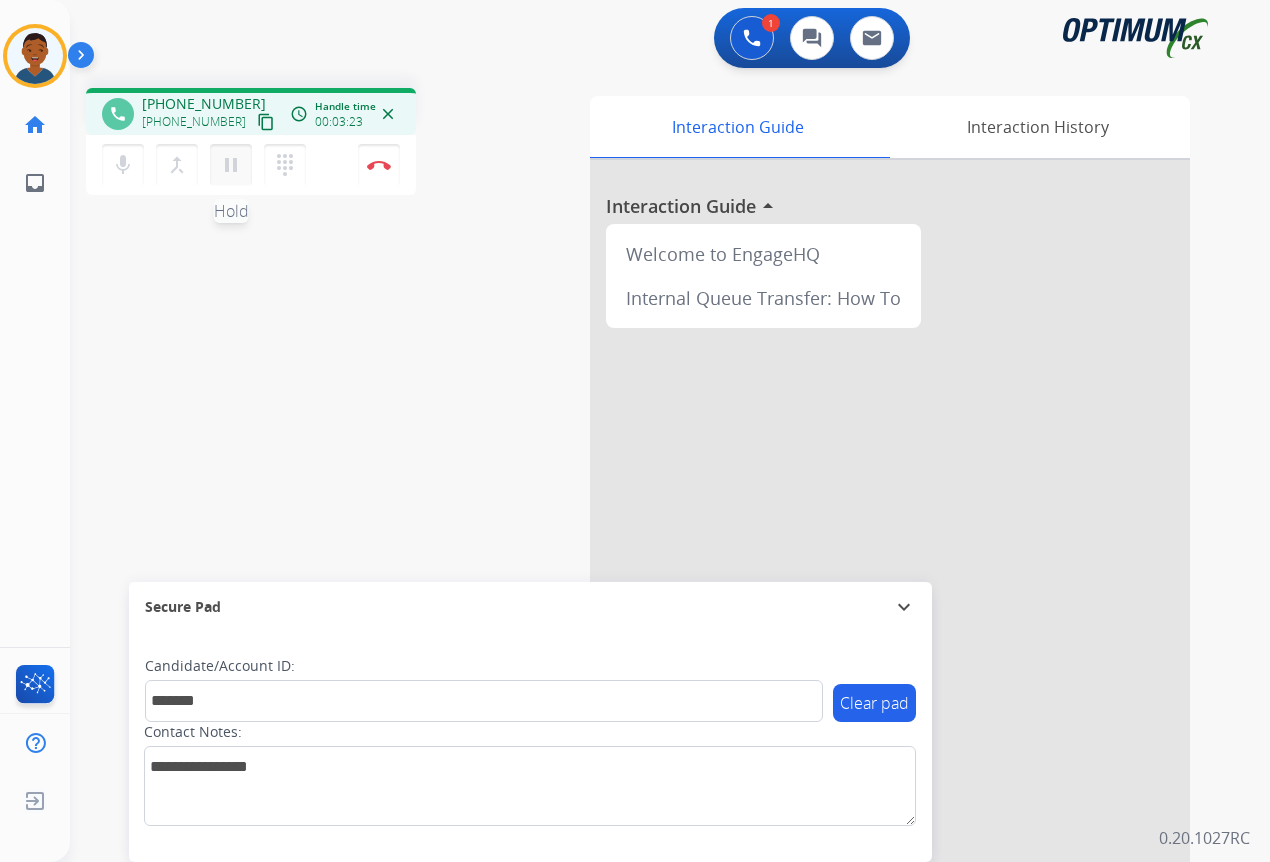 click on "pause" at bounding box center [231, 165] 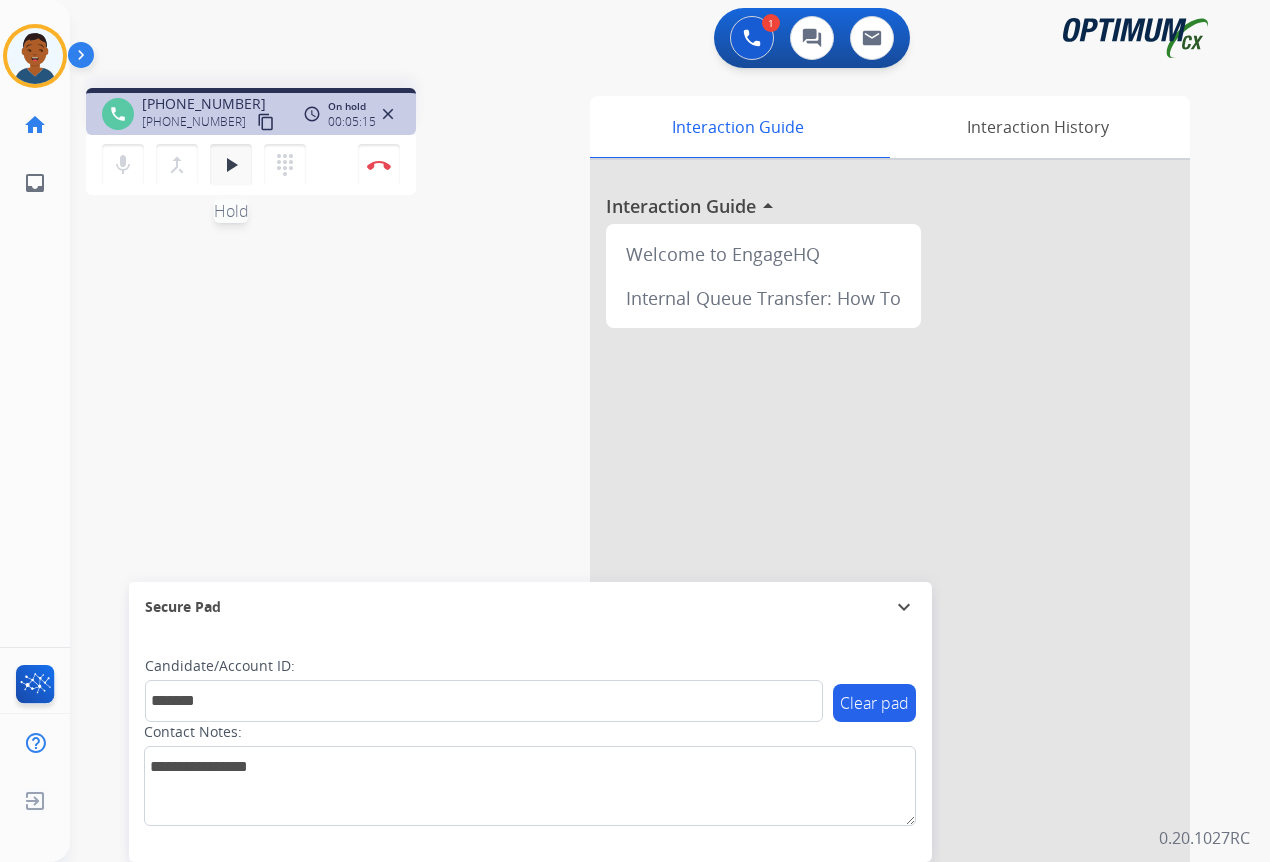 click on "play_arrow" at bounding box center [231, 165] 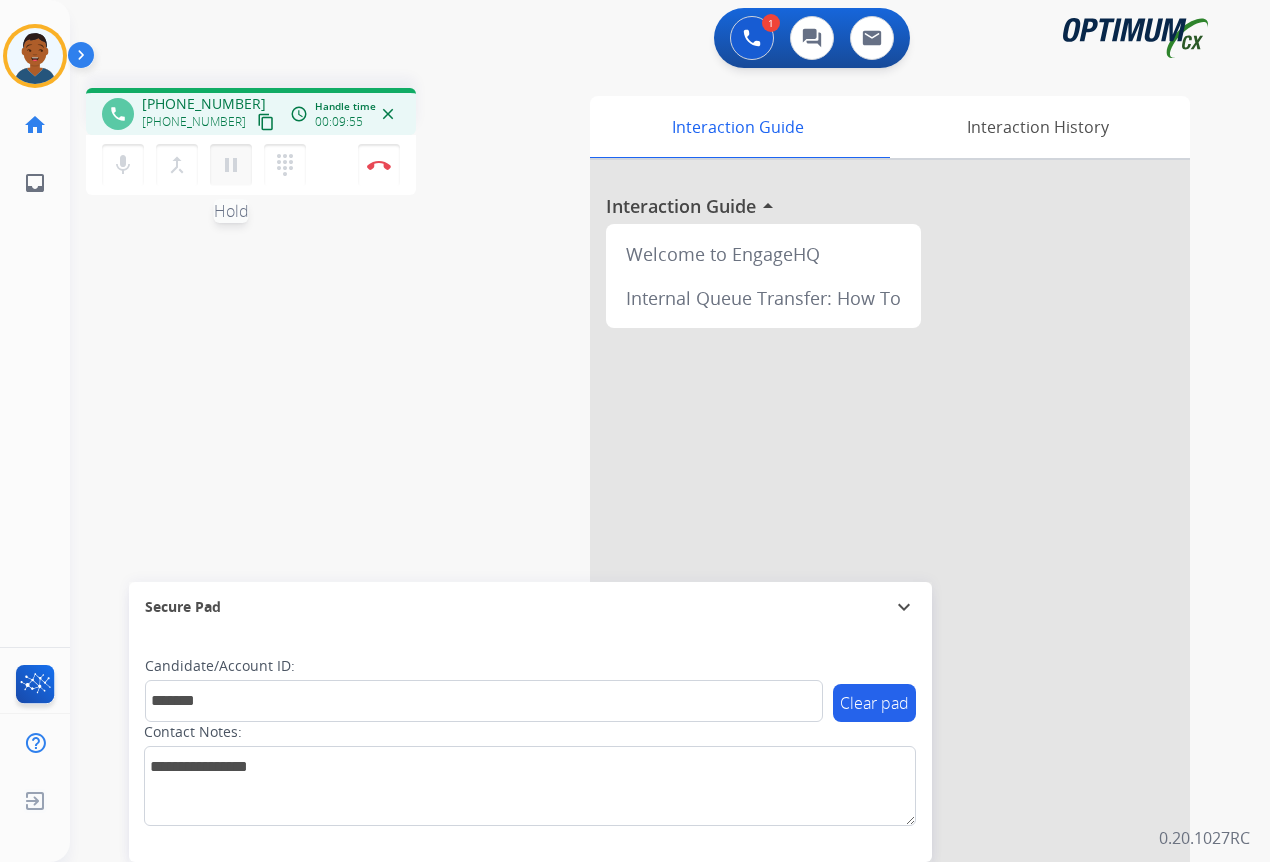 click on "pause" at bounding box center [231, 165] 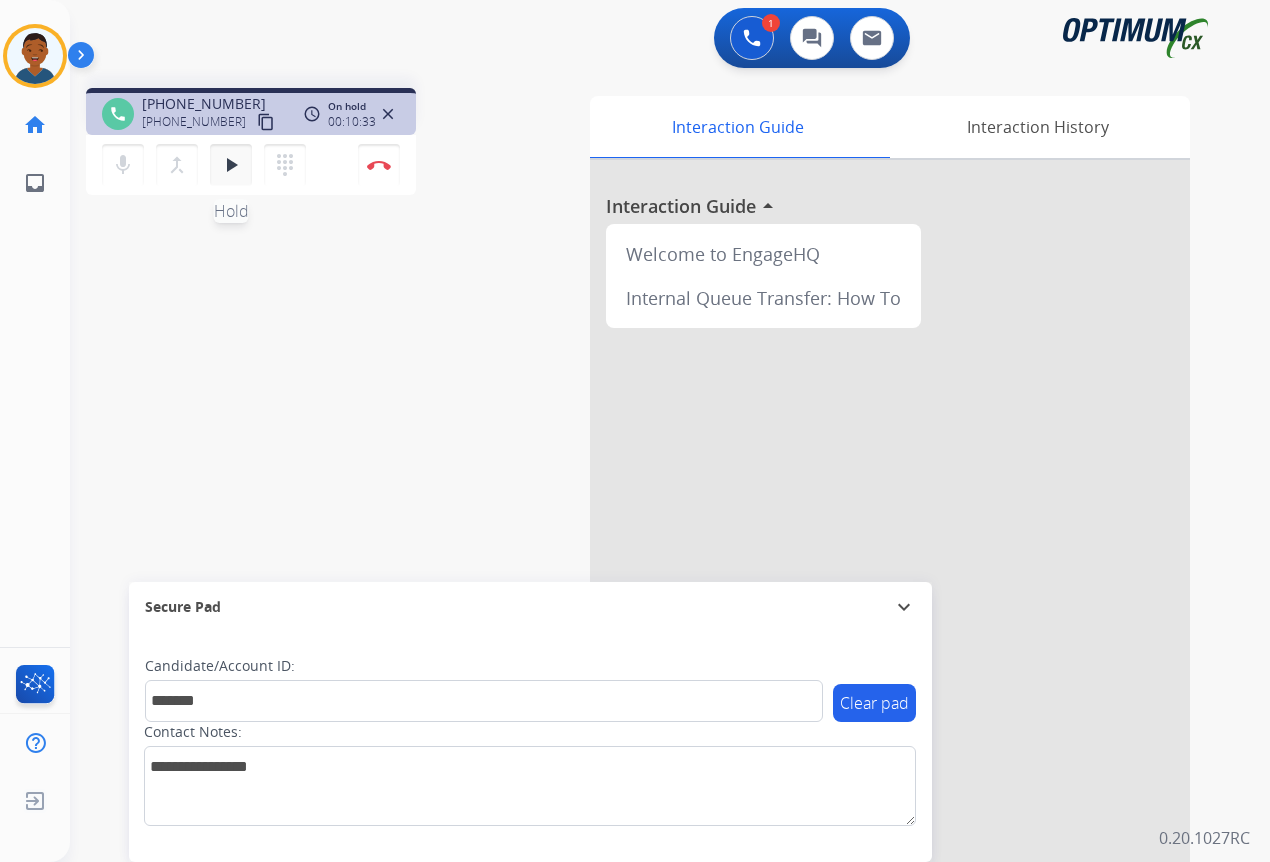 click on "play_arrow" at bounding box center (231, 165) 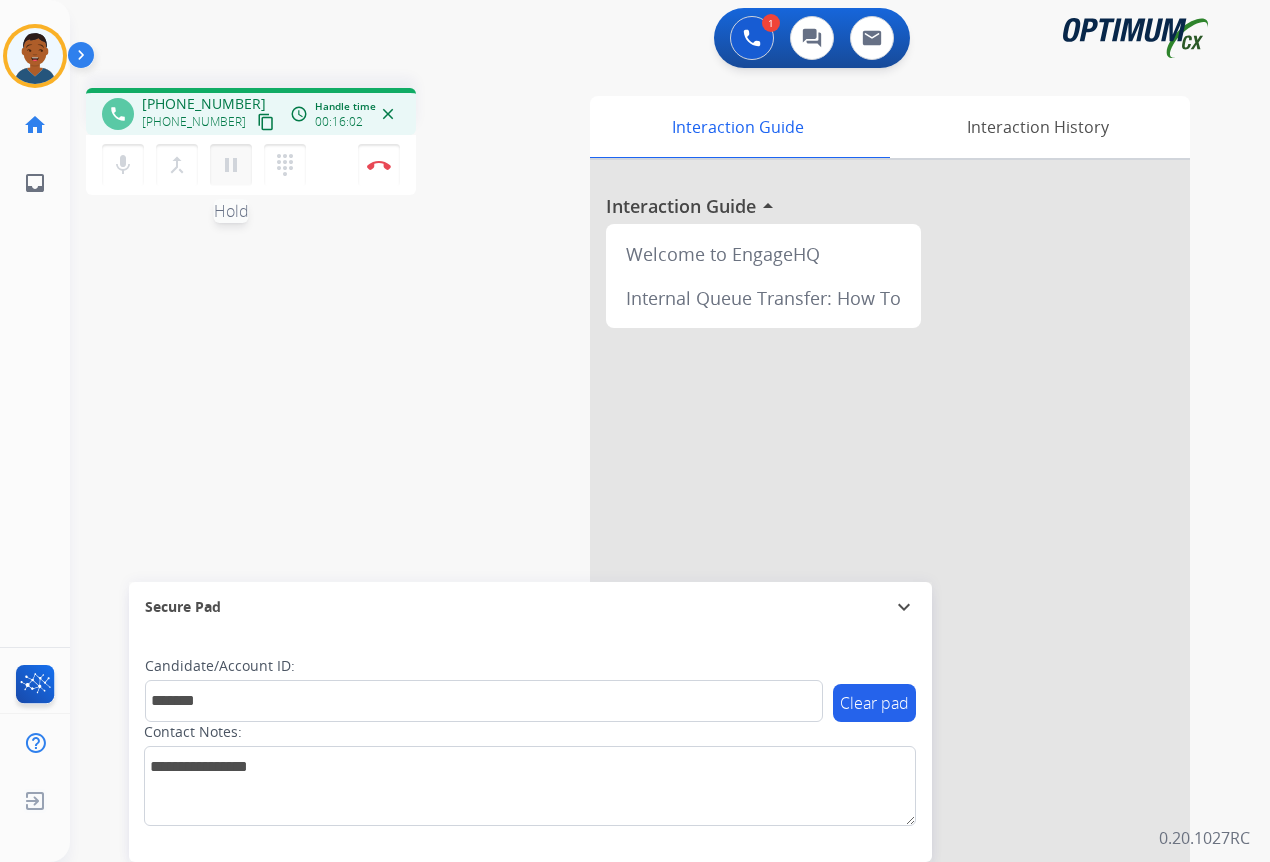 click on "pause" at bounding box center (231, 165) 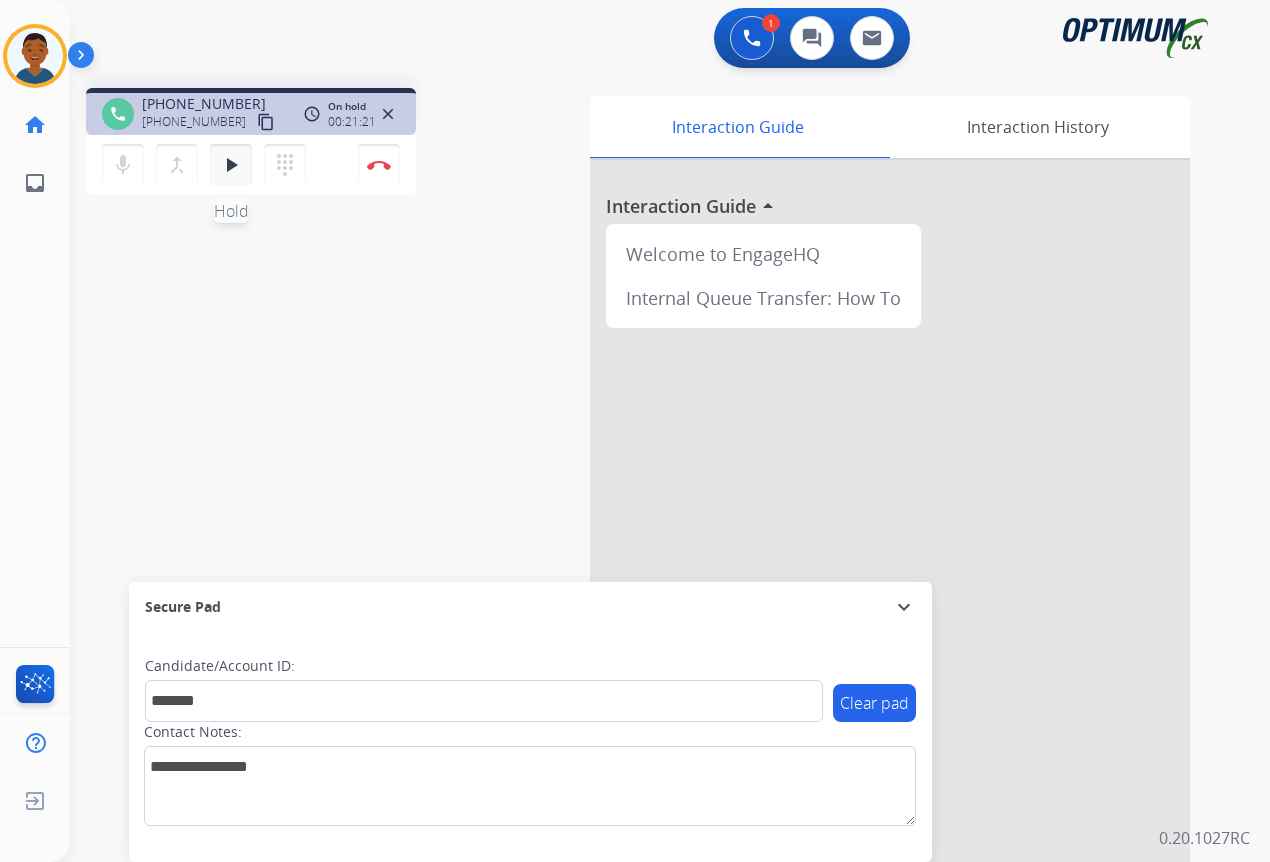 click on "play_arrow" at bounding box center (231, 165) 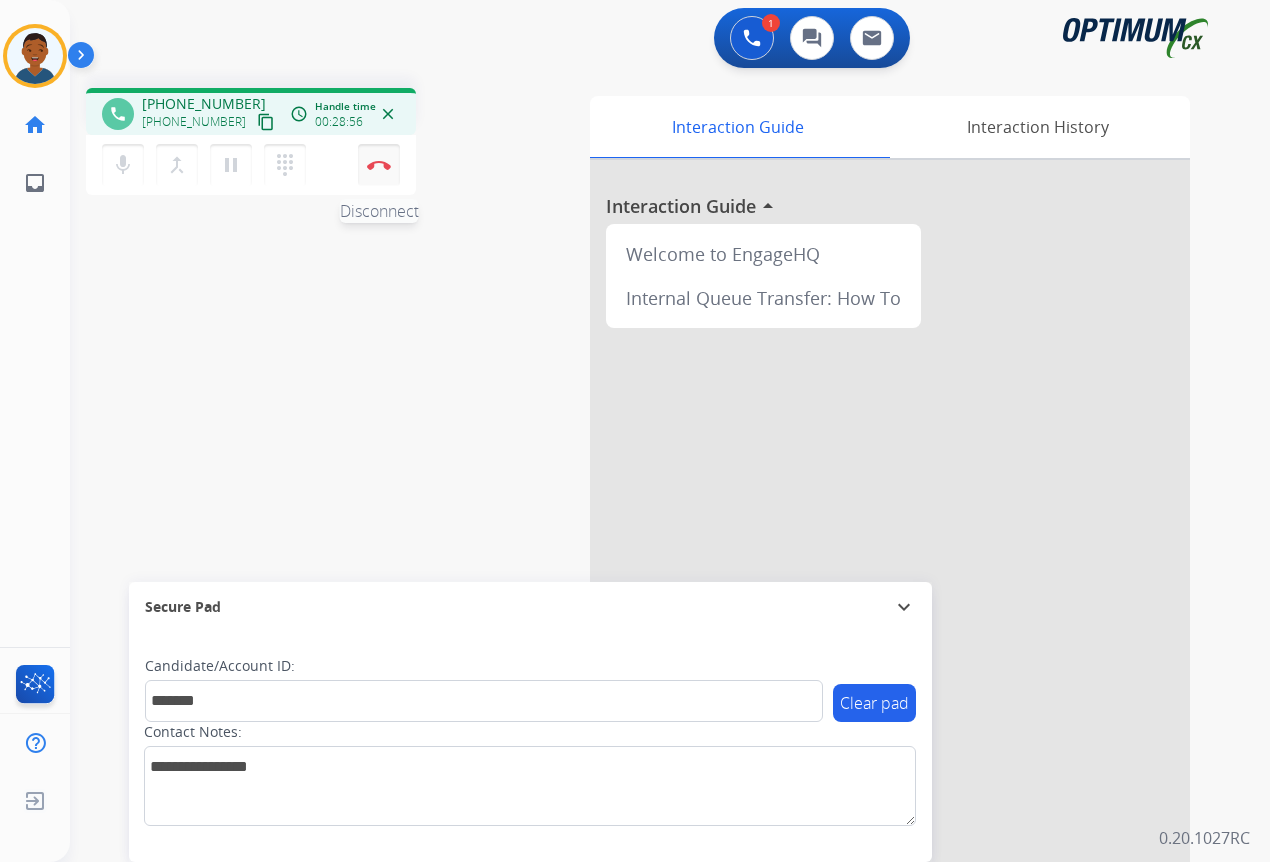 click at bounding box center [379, 165] 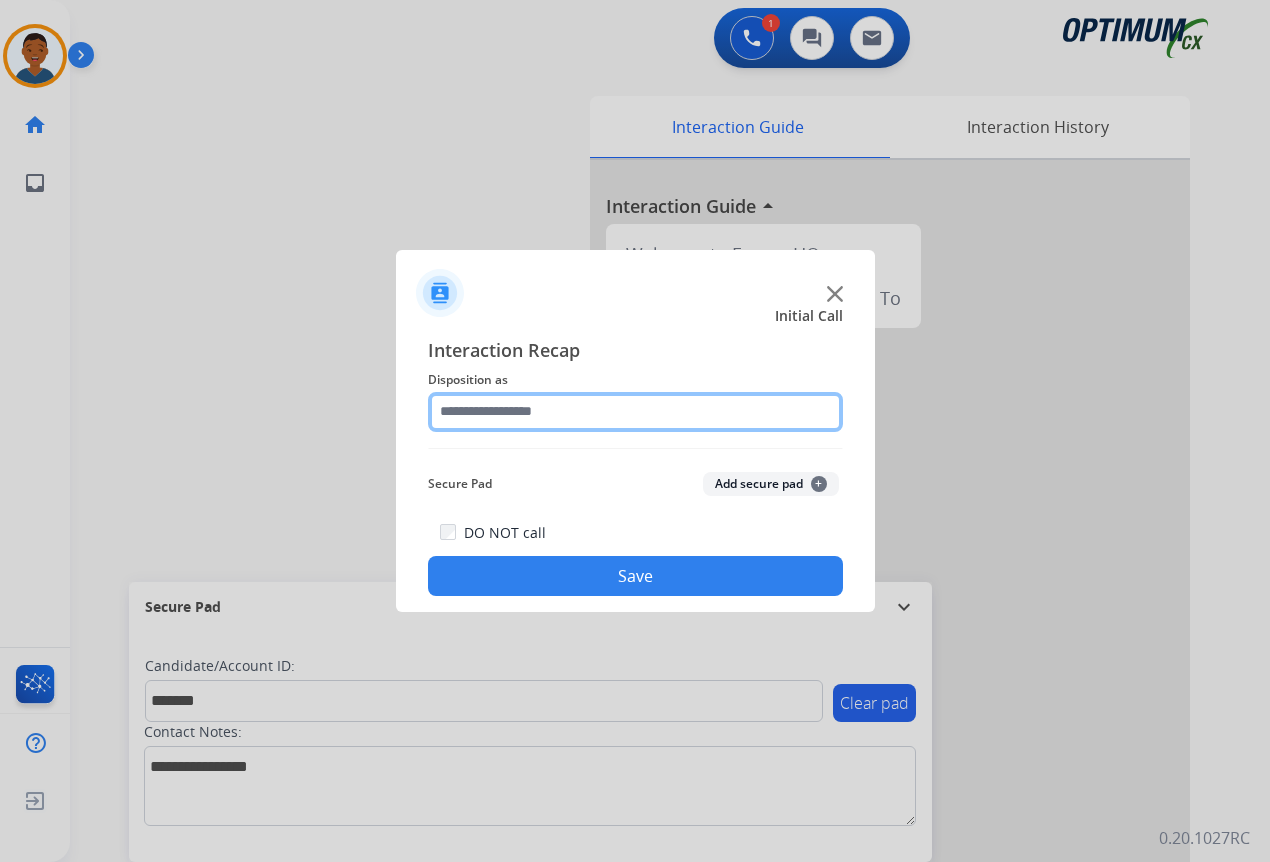click 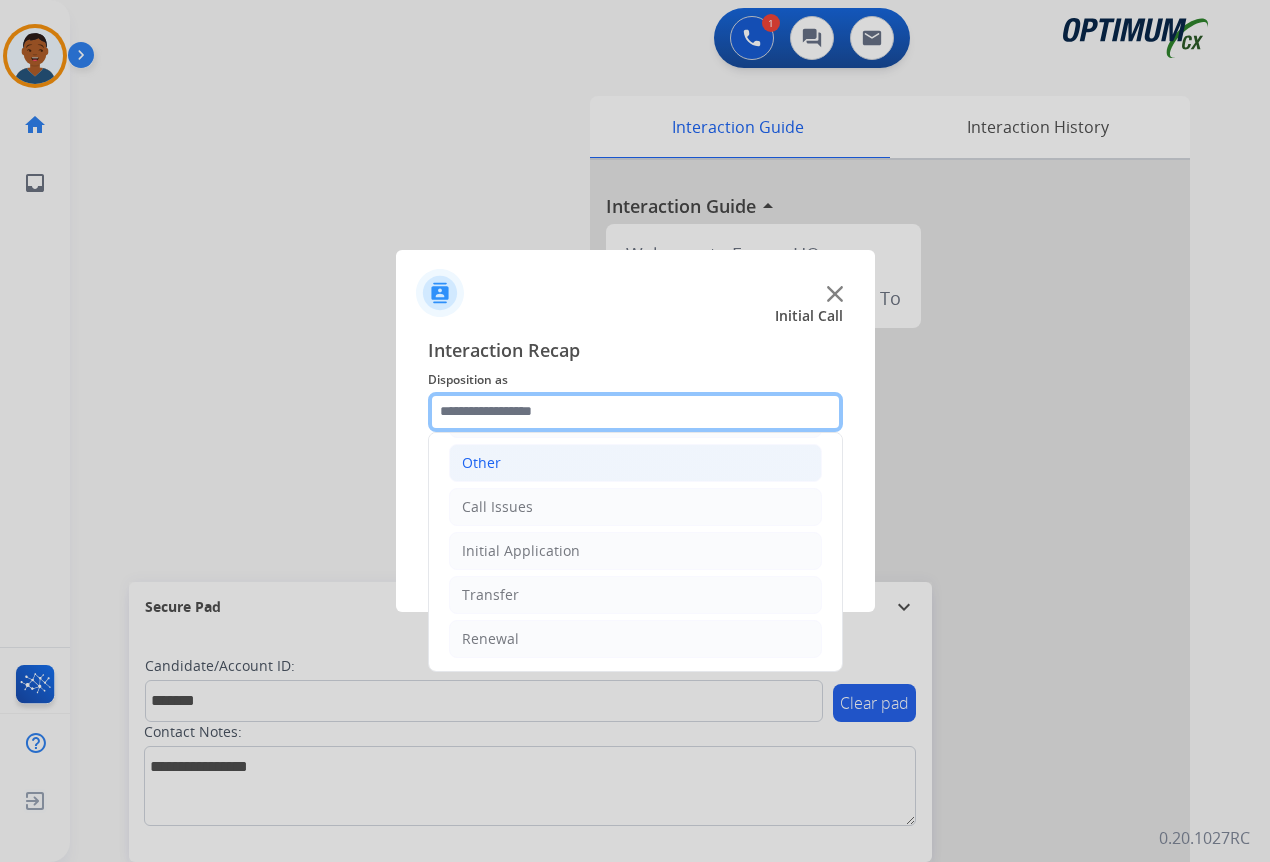 scroll, scrollTop: 136, scrollLeft: 0, axis: vertical 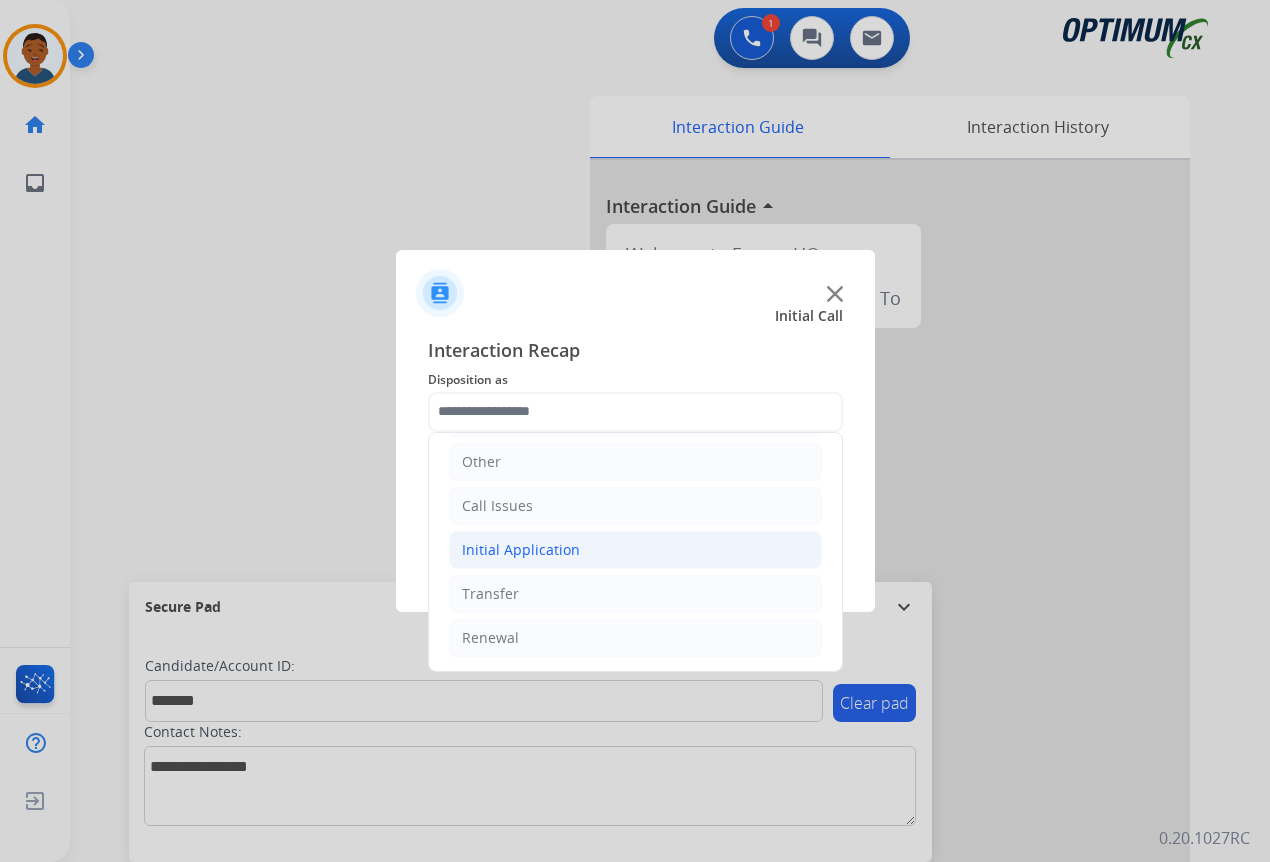 click on "Initial Application" 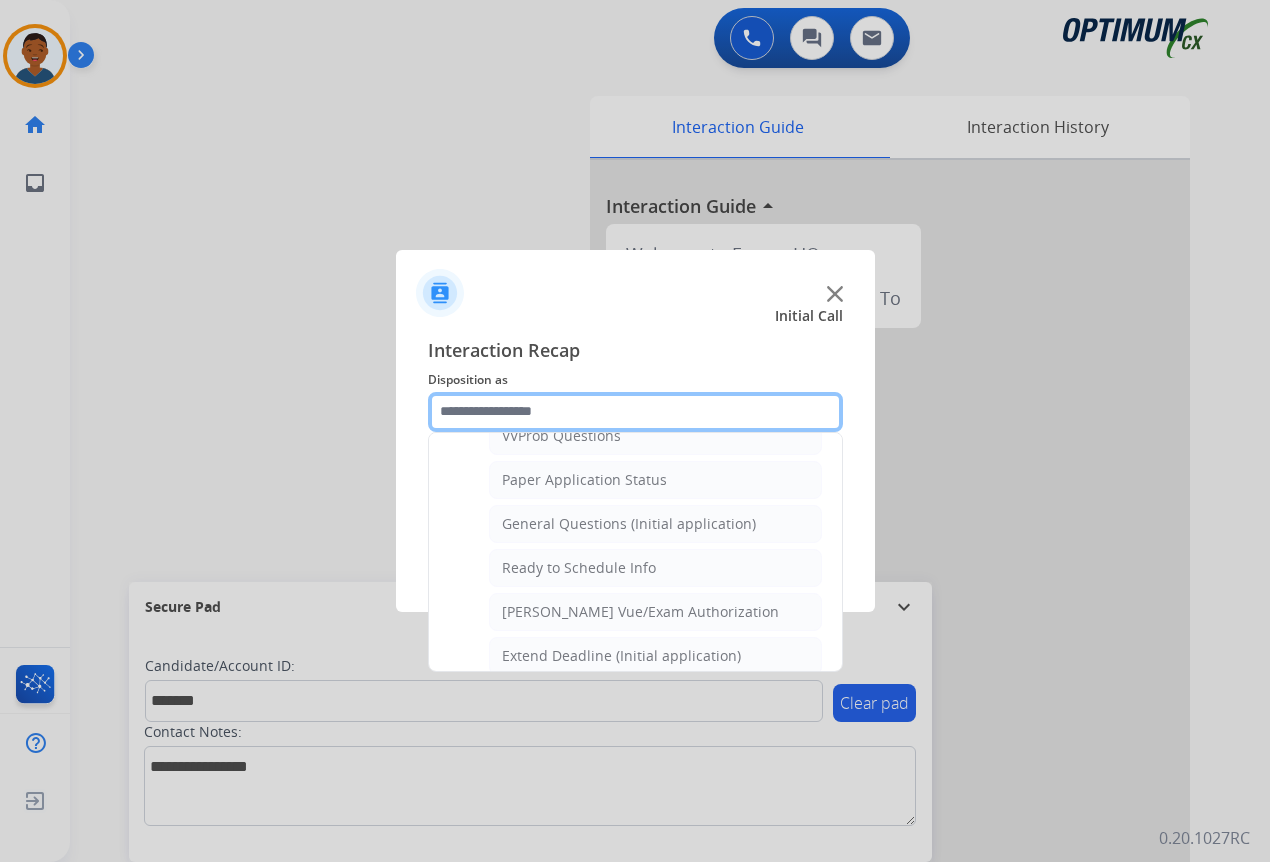 scroll, scrollTop: 1136, scrollLeft: 0, axis: vertical 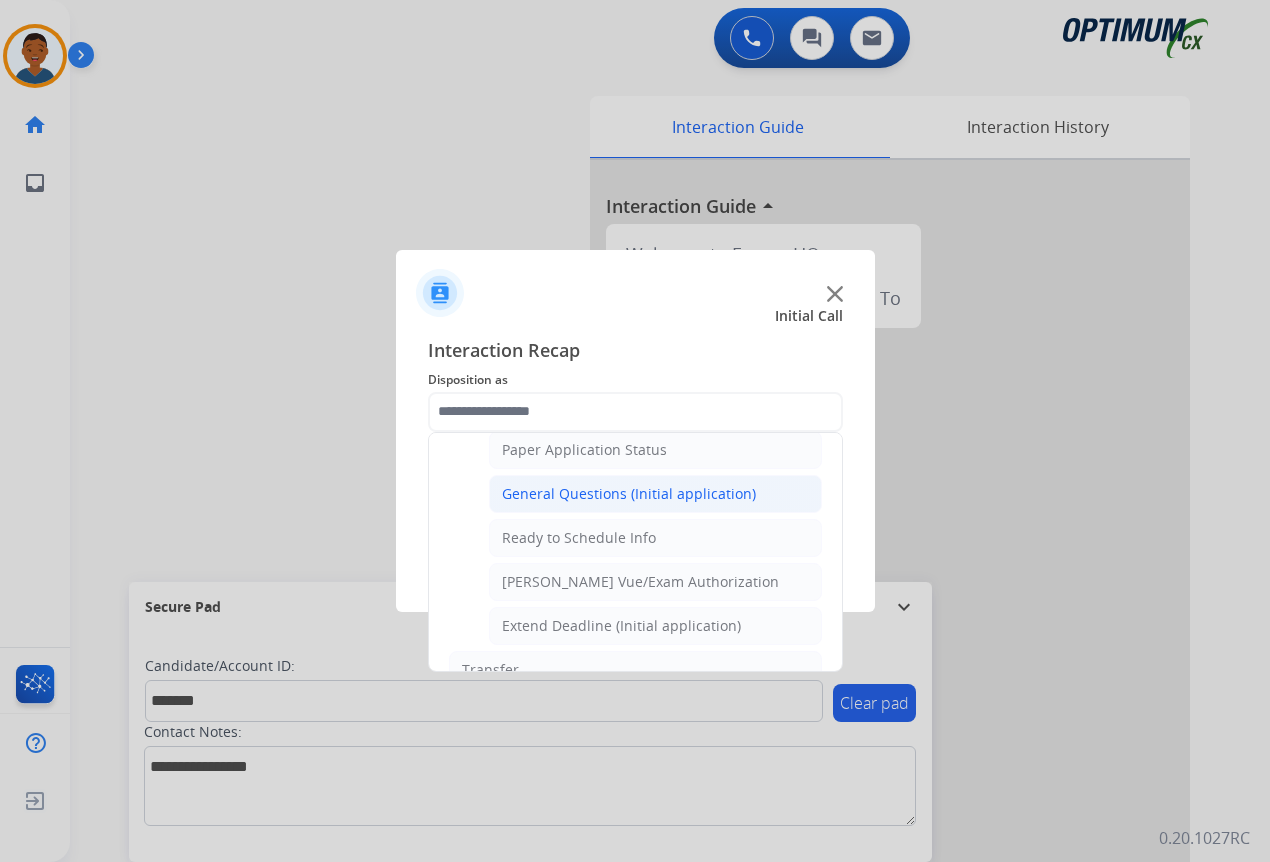 click on "General Questions (Initial application)" 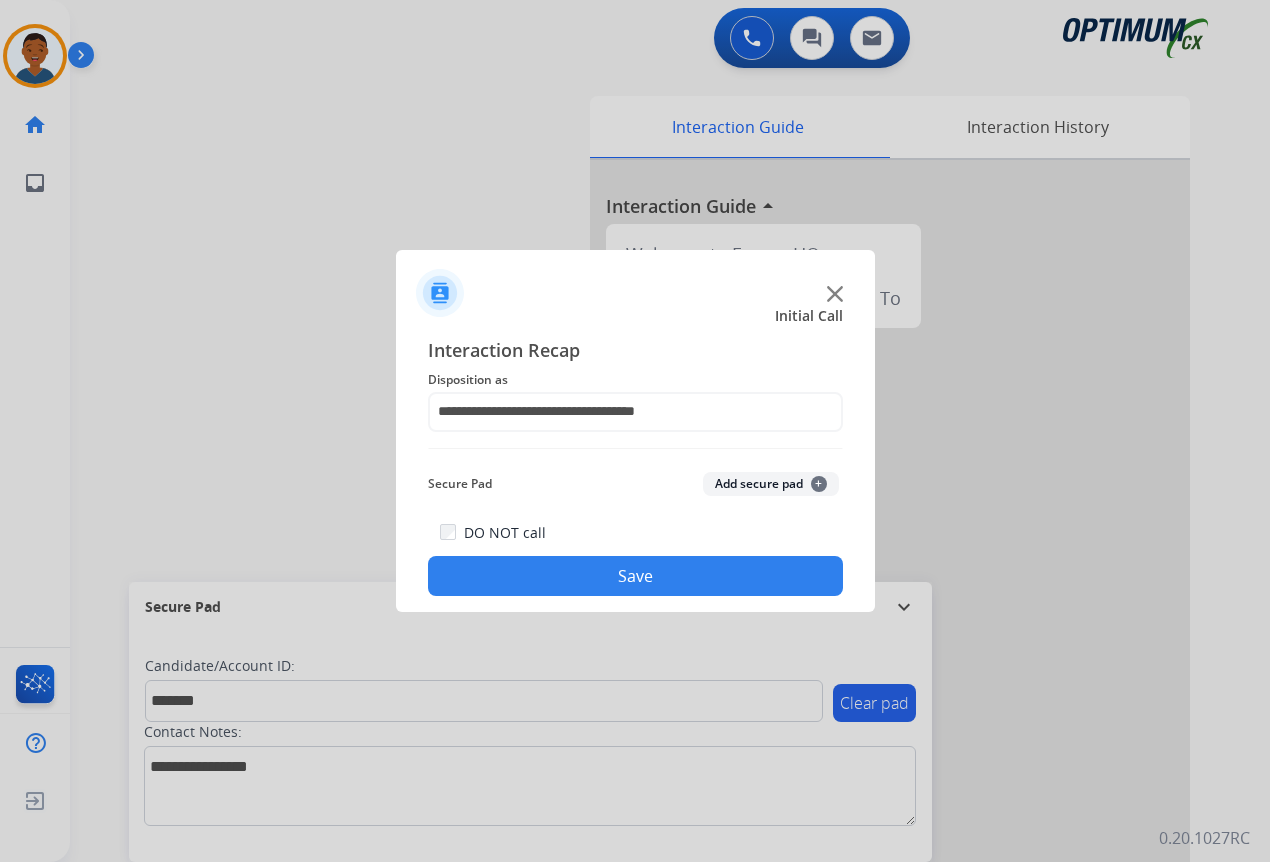 click on "Add secure pad  +" 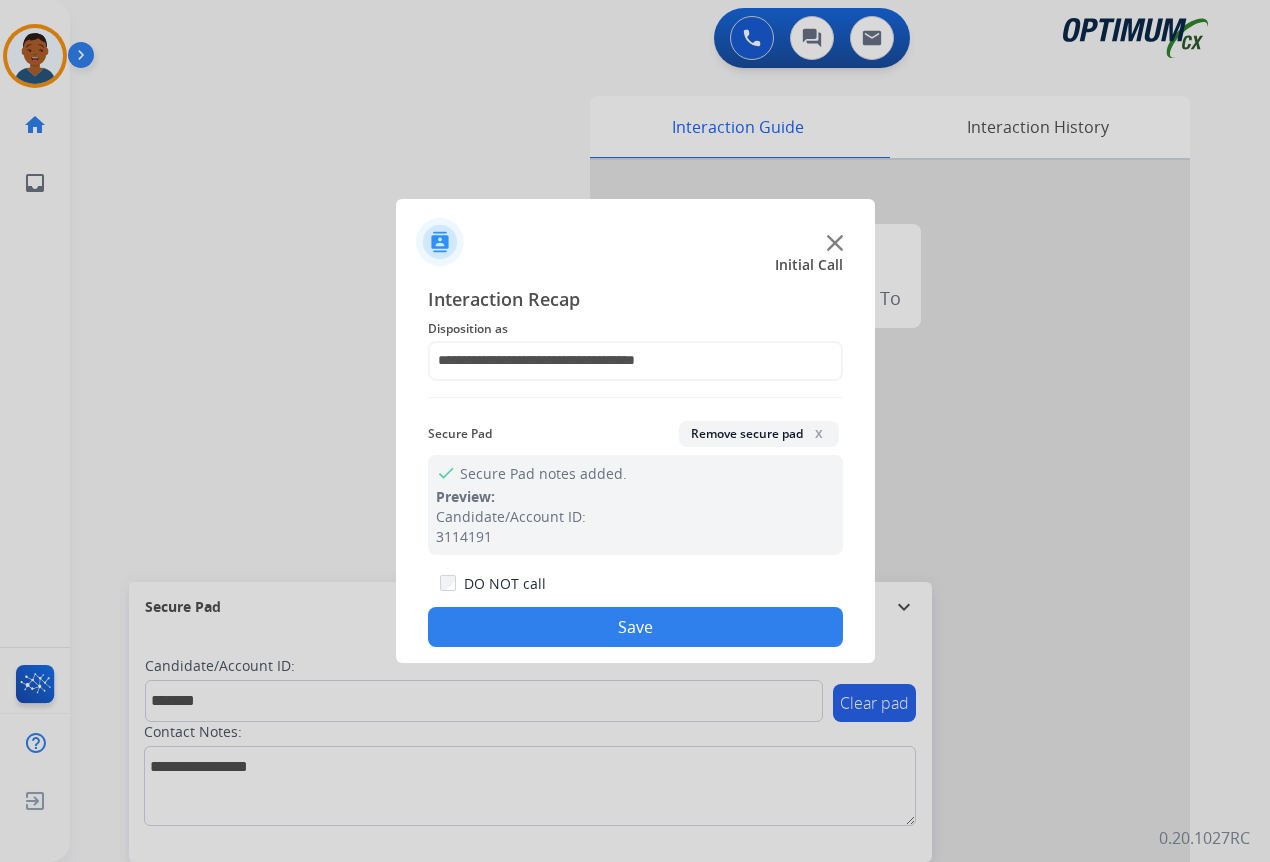 click on "Save" 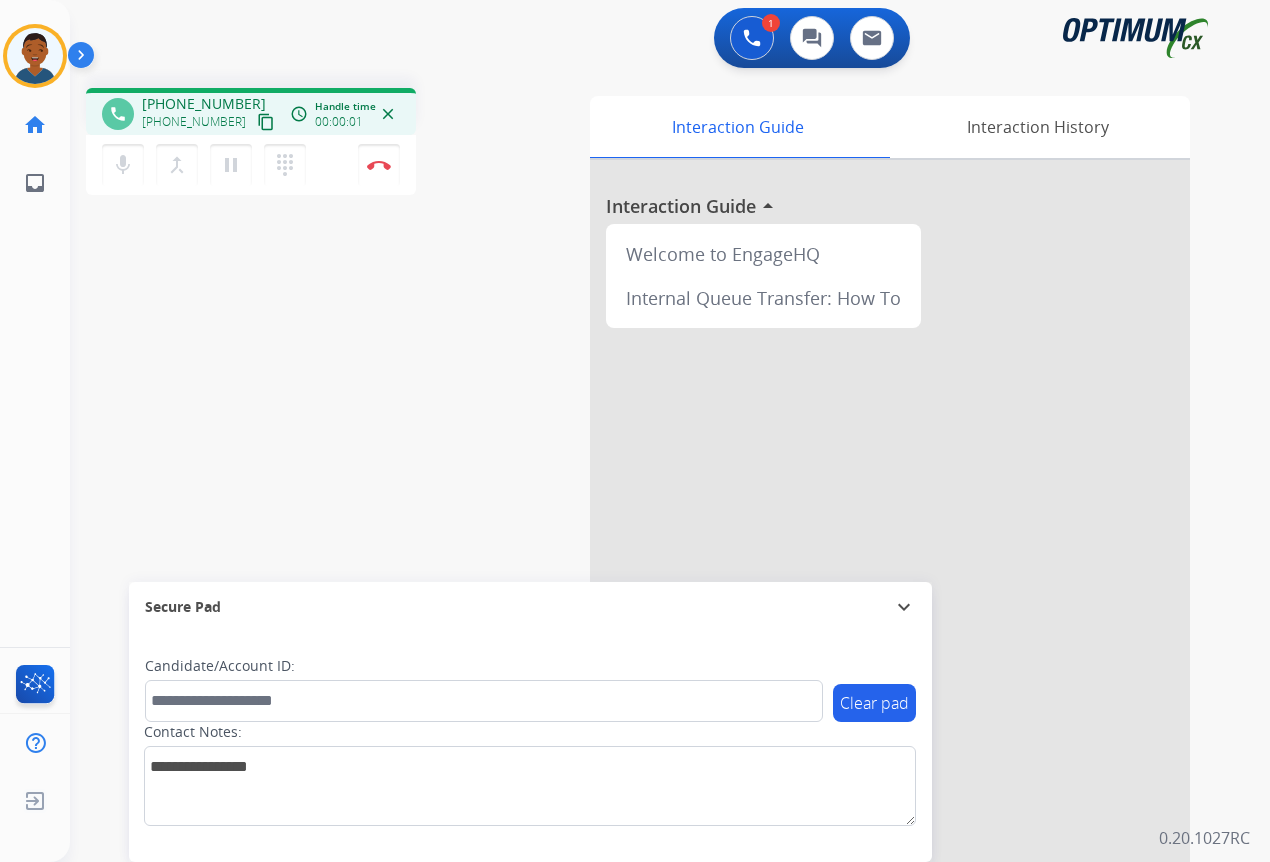 click on "content_copy" at bounding box center [266, 122] 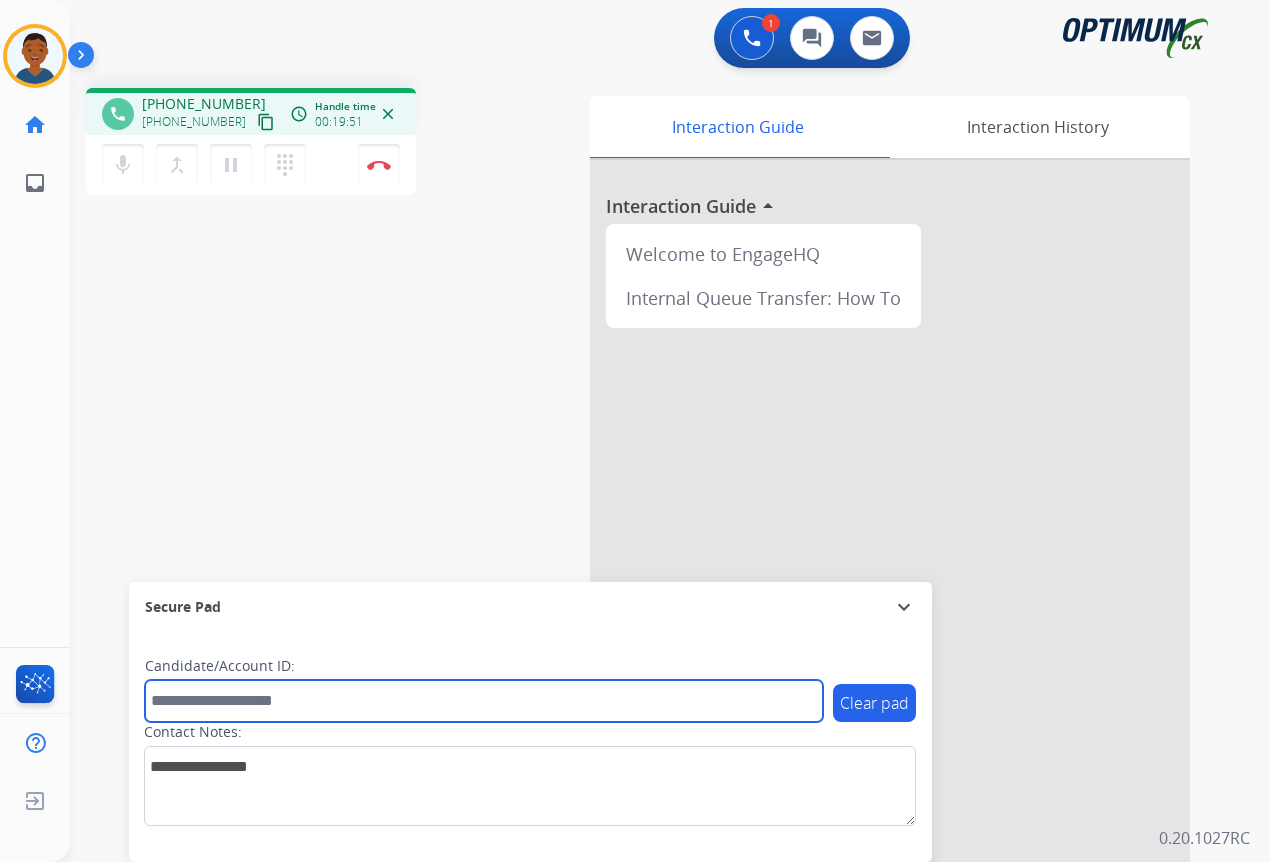 click at bounding box center [484, 701] 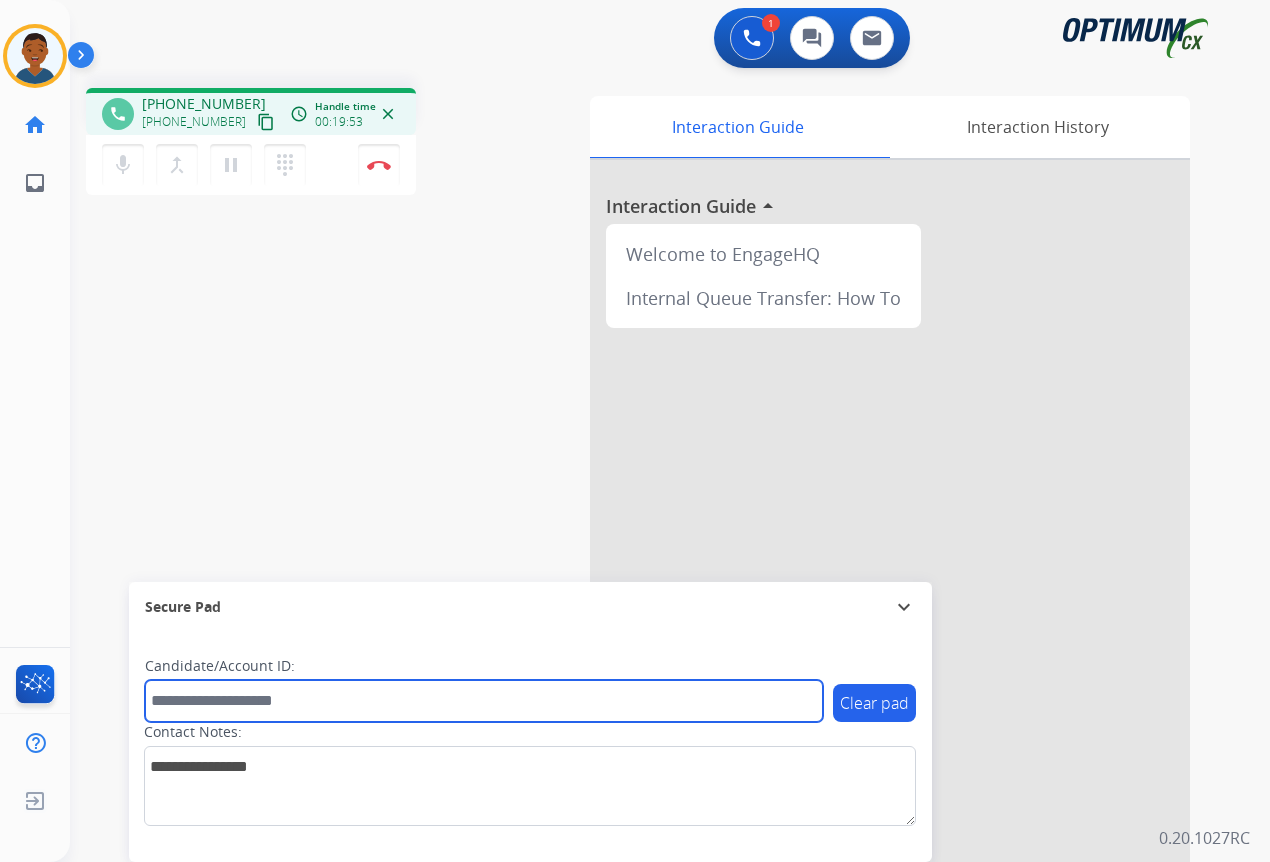 paste on "*******" 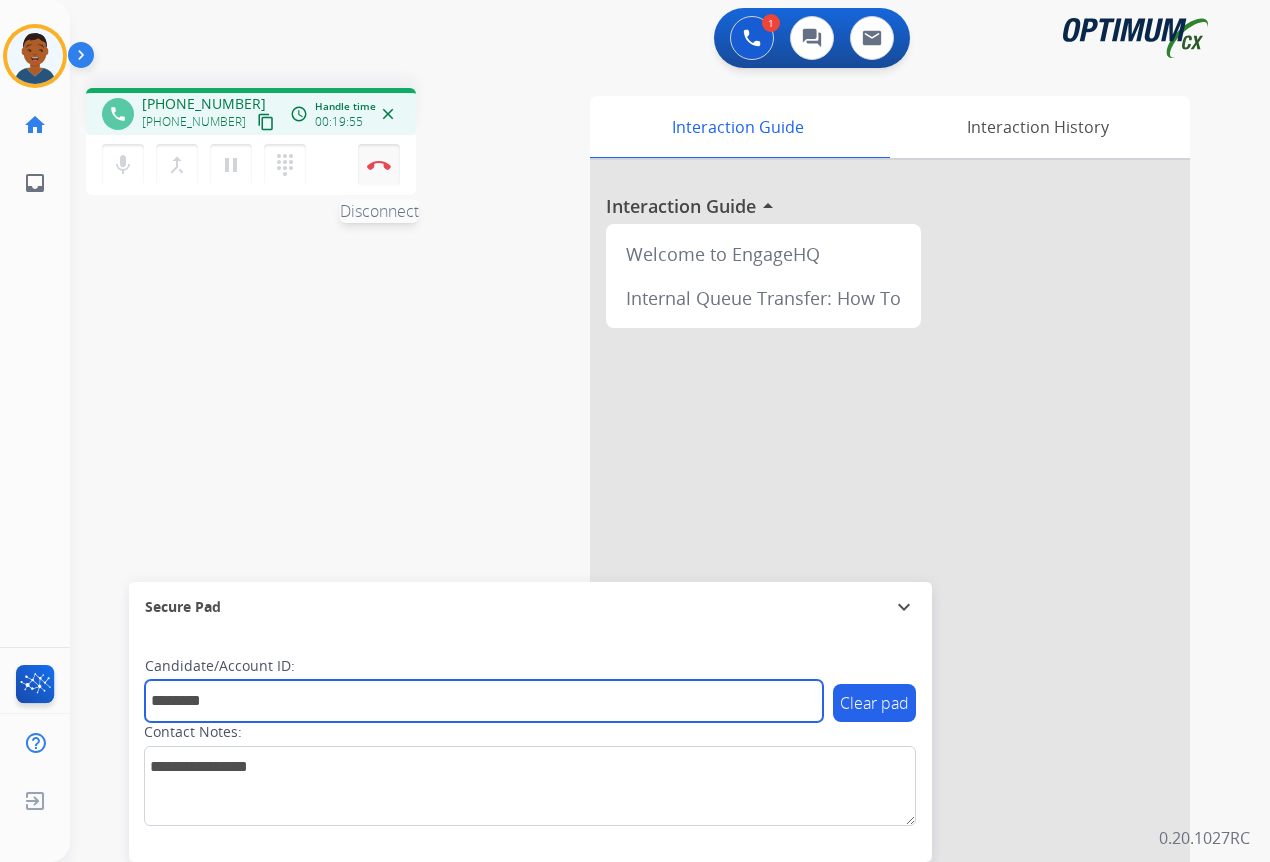 type on "*******" 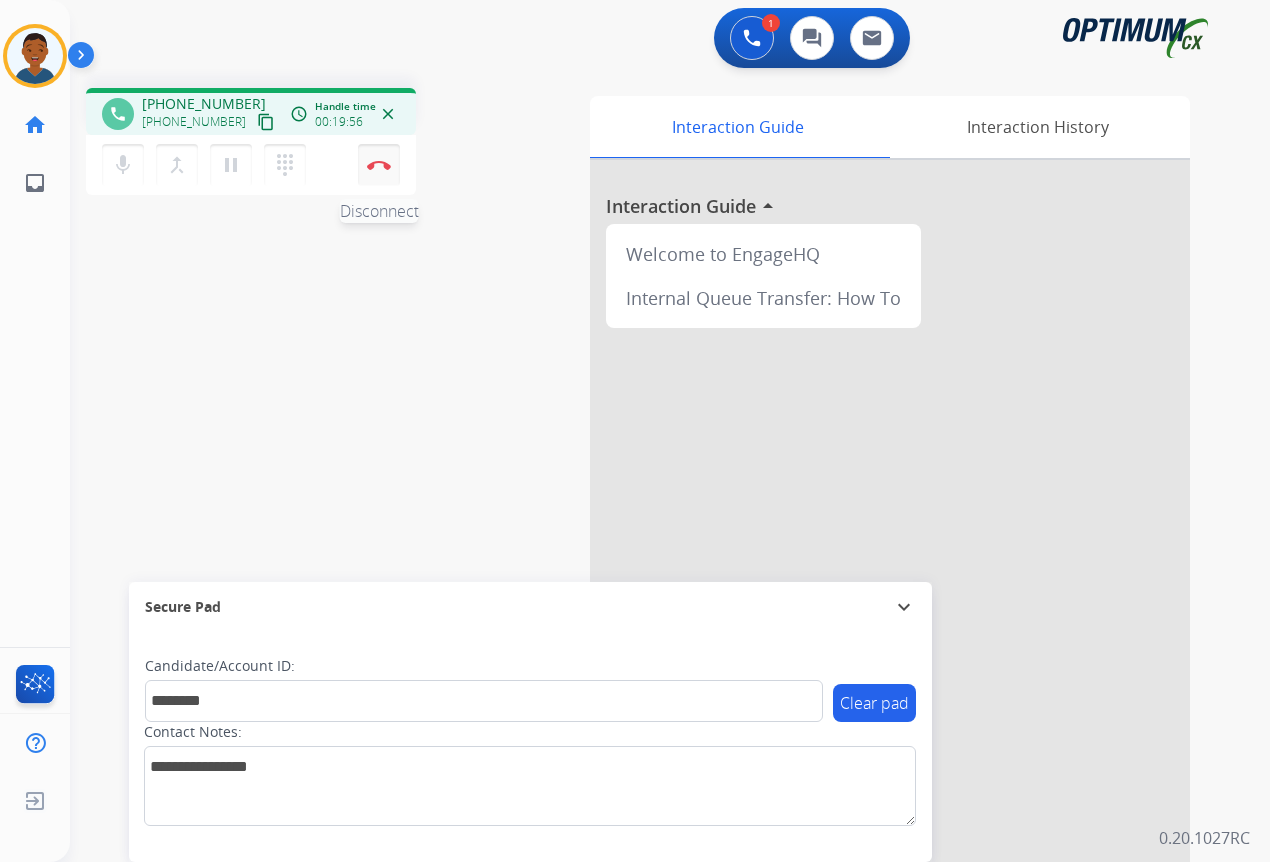 click on "Disconnect" at bounding box center (379, 165) 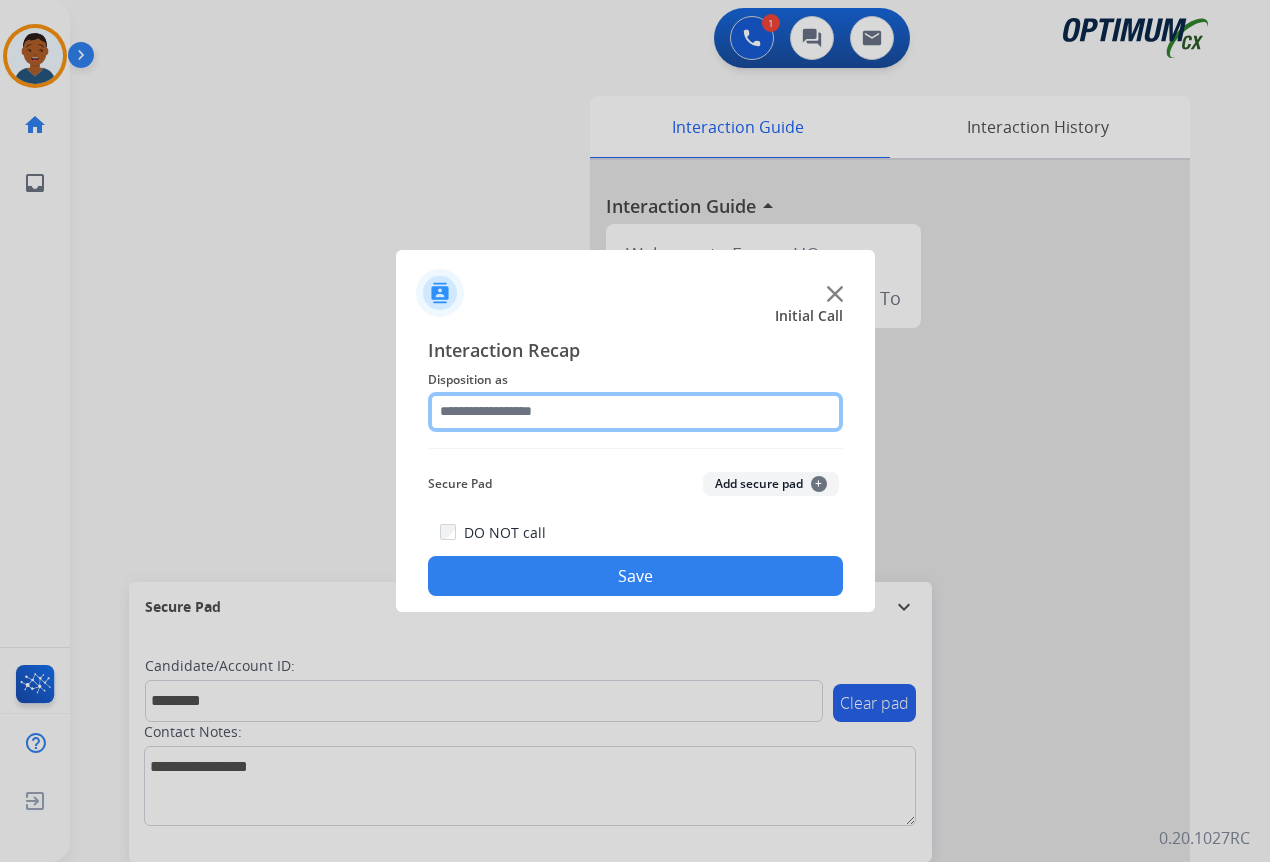 click 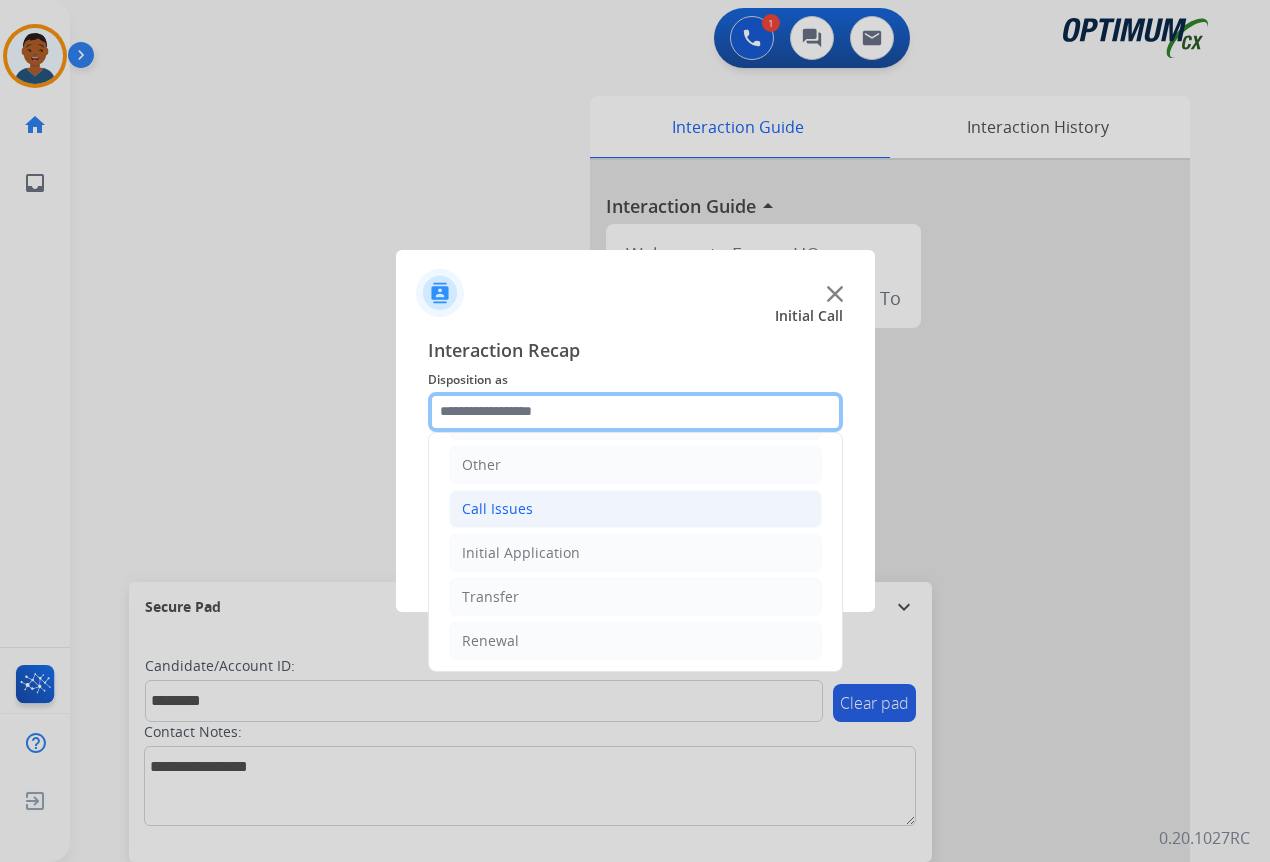 scroll, scrollTop: 136, scrollLeft: 0, axis: vertical 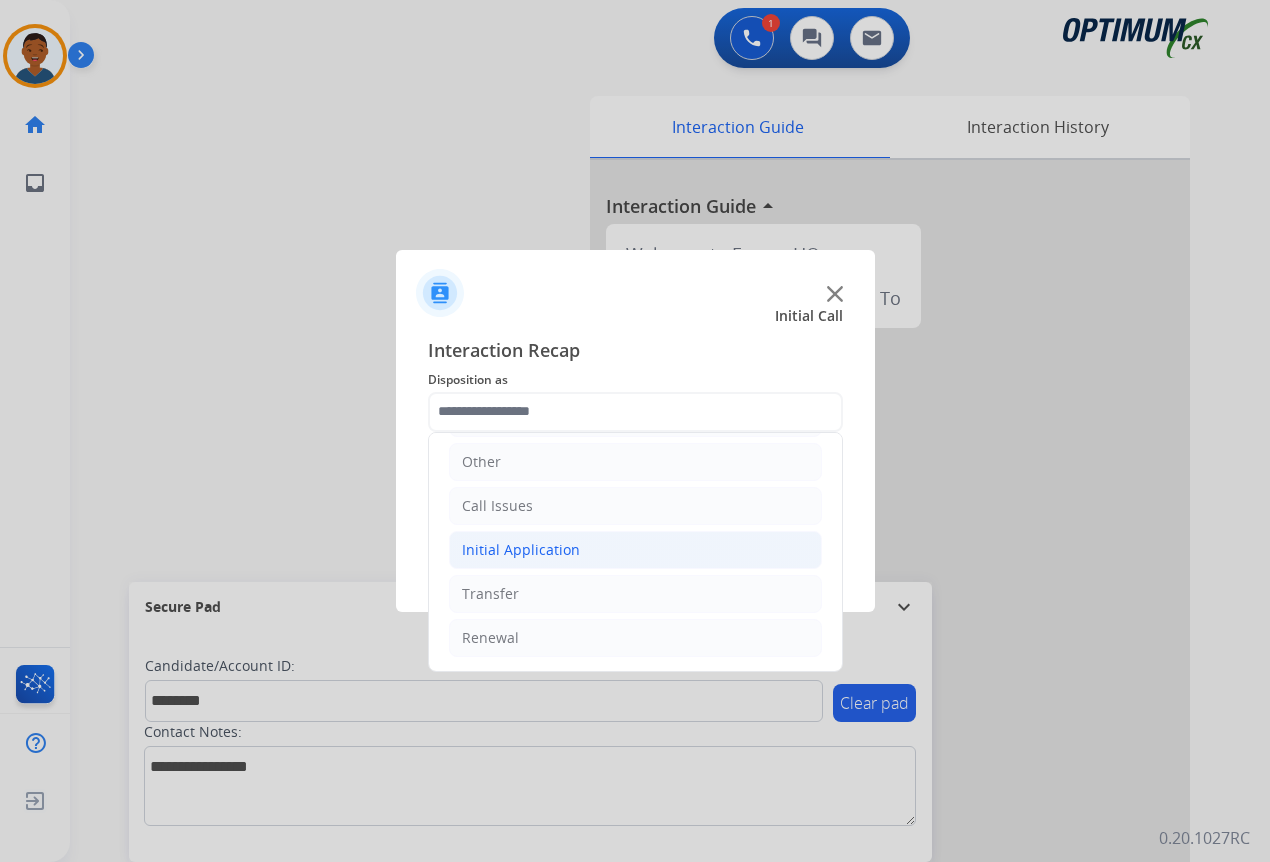 click on "Initial Application" 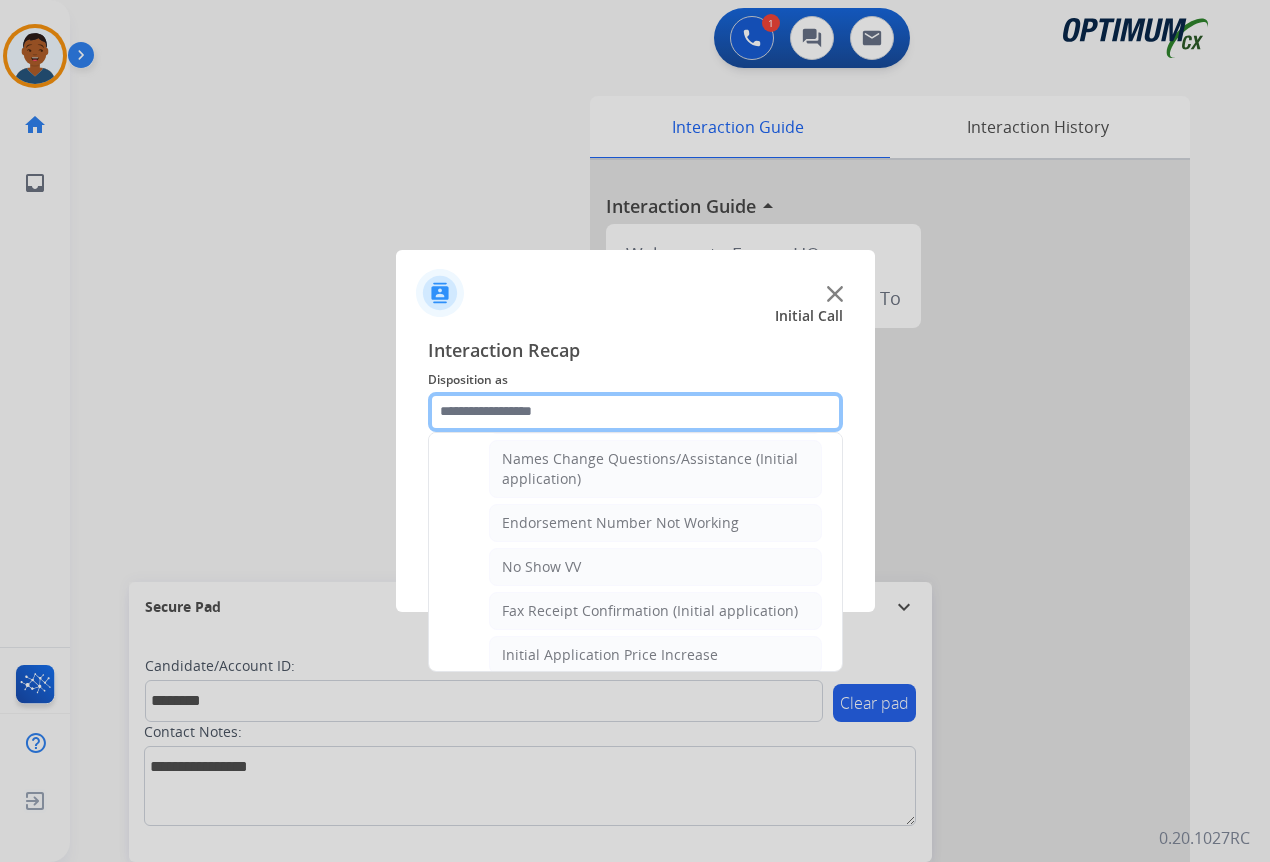 scroll, scrollTop: 536, scrollLeft: 0, axis: vertical 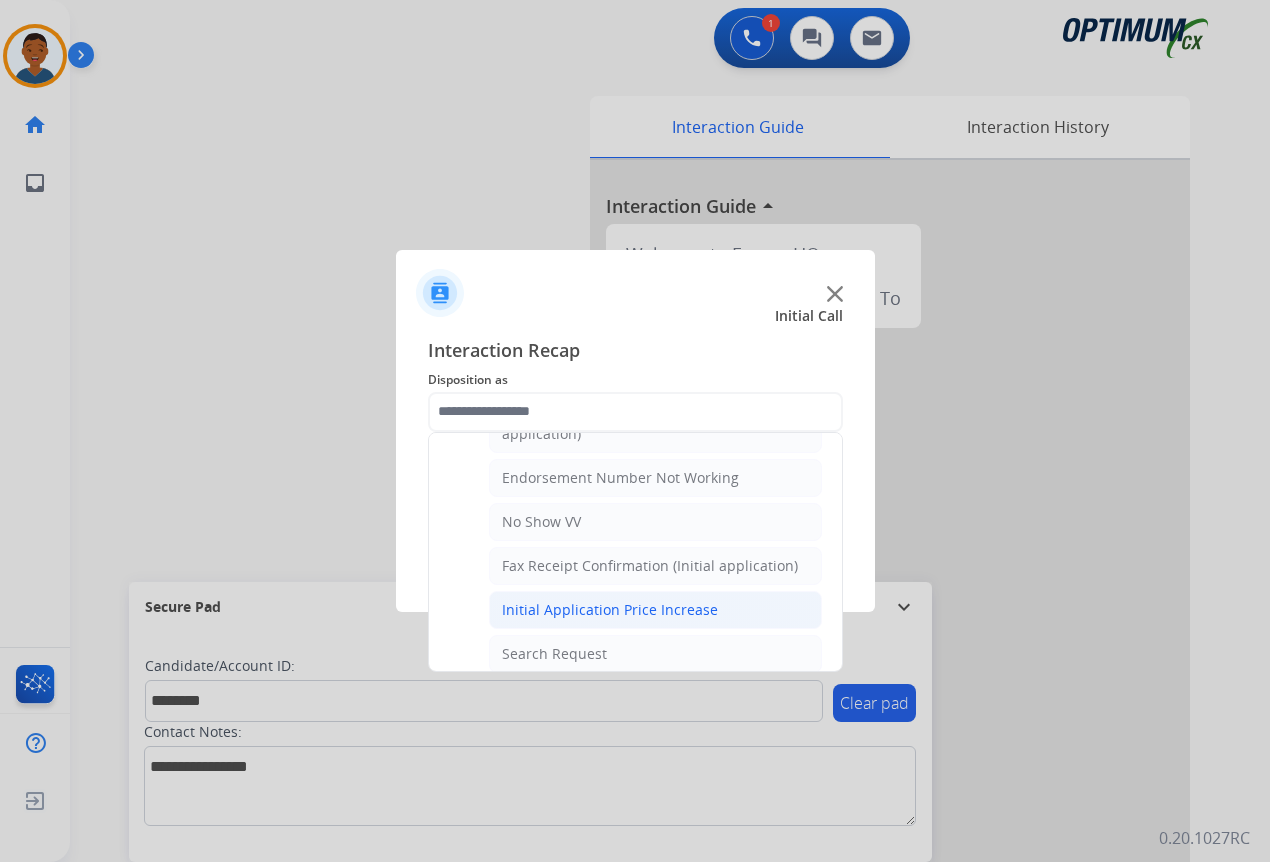 click on "Initial Application Price Increase" 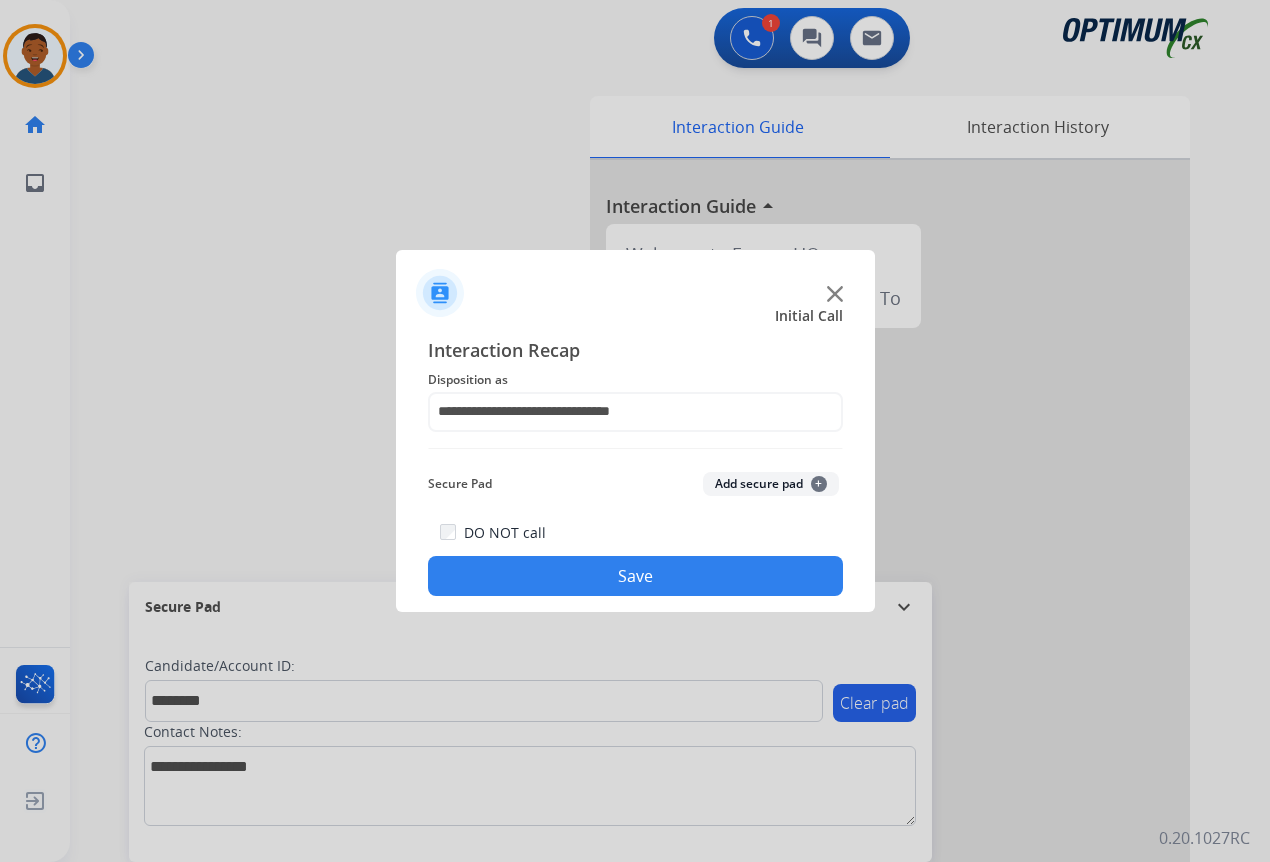 click on "Add secure pad  +" 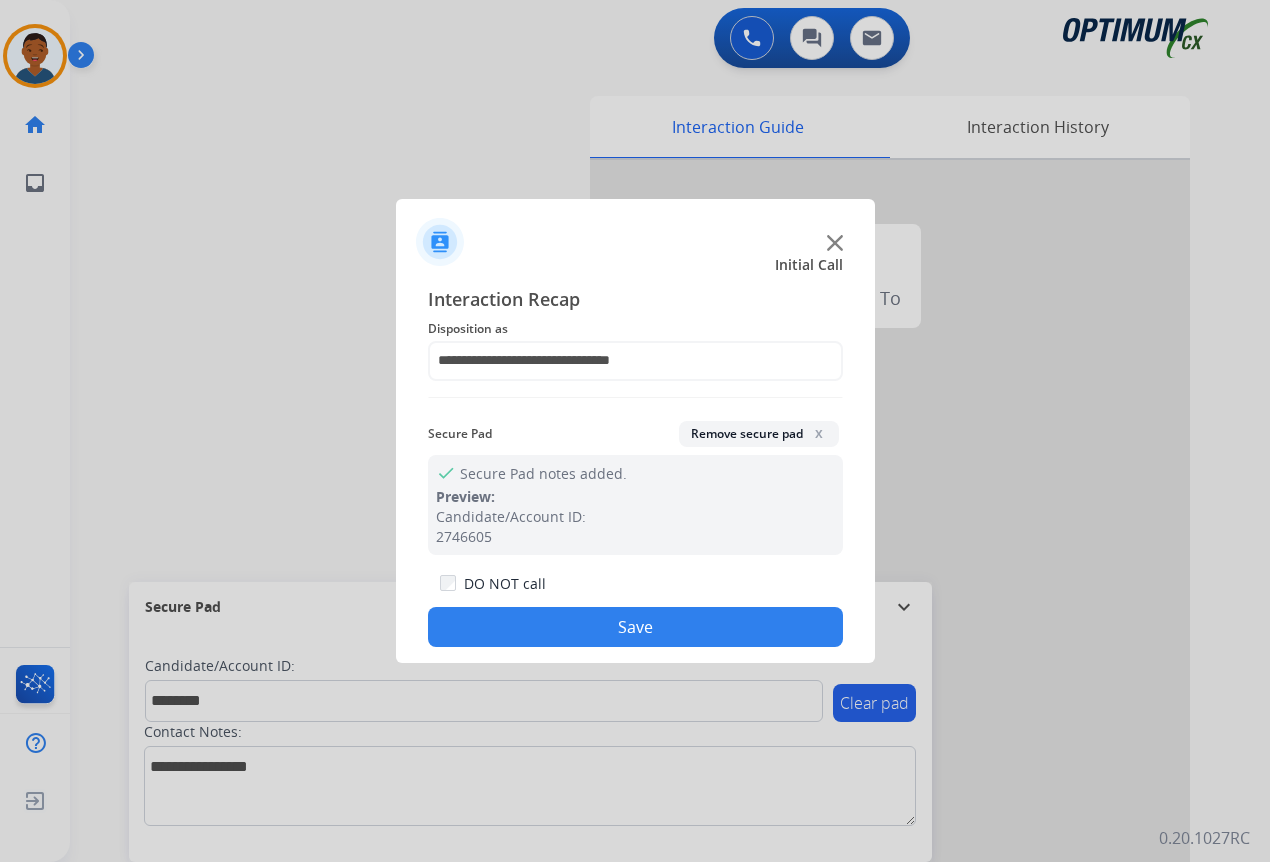 click on "x" 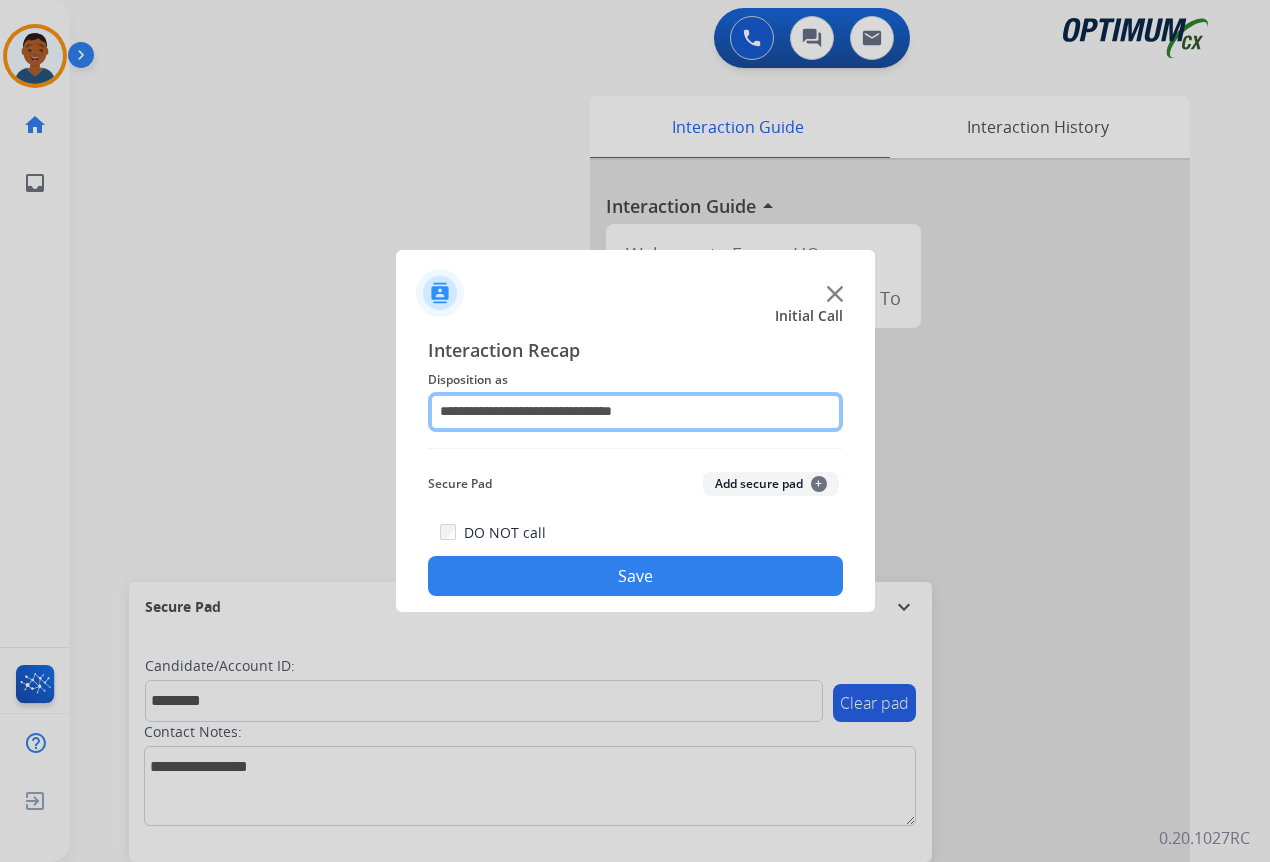 click on "**********" 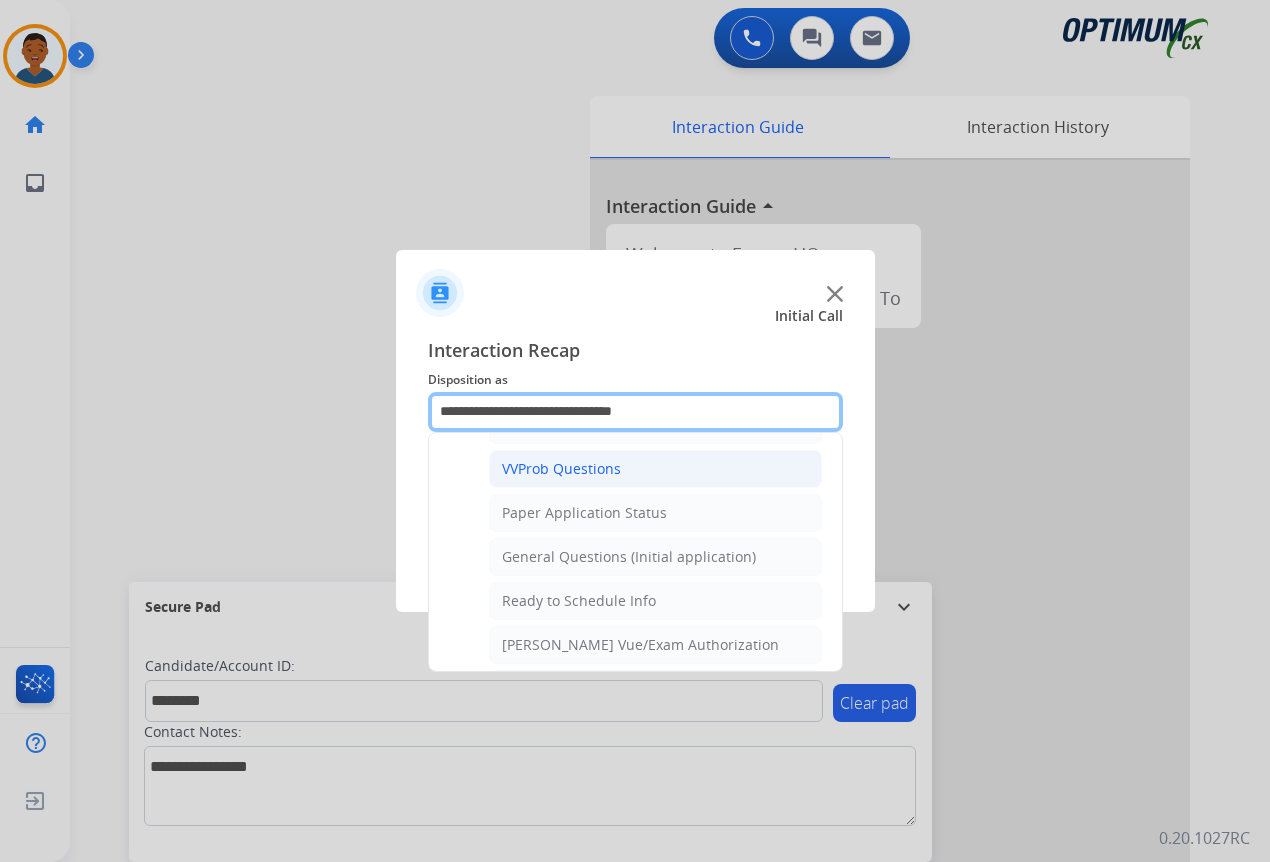 scroll, scrollTop: 1100, scrollLeft: 0, axis: vertical 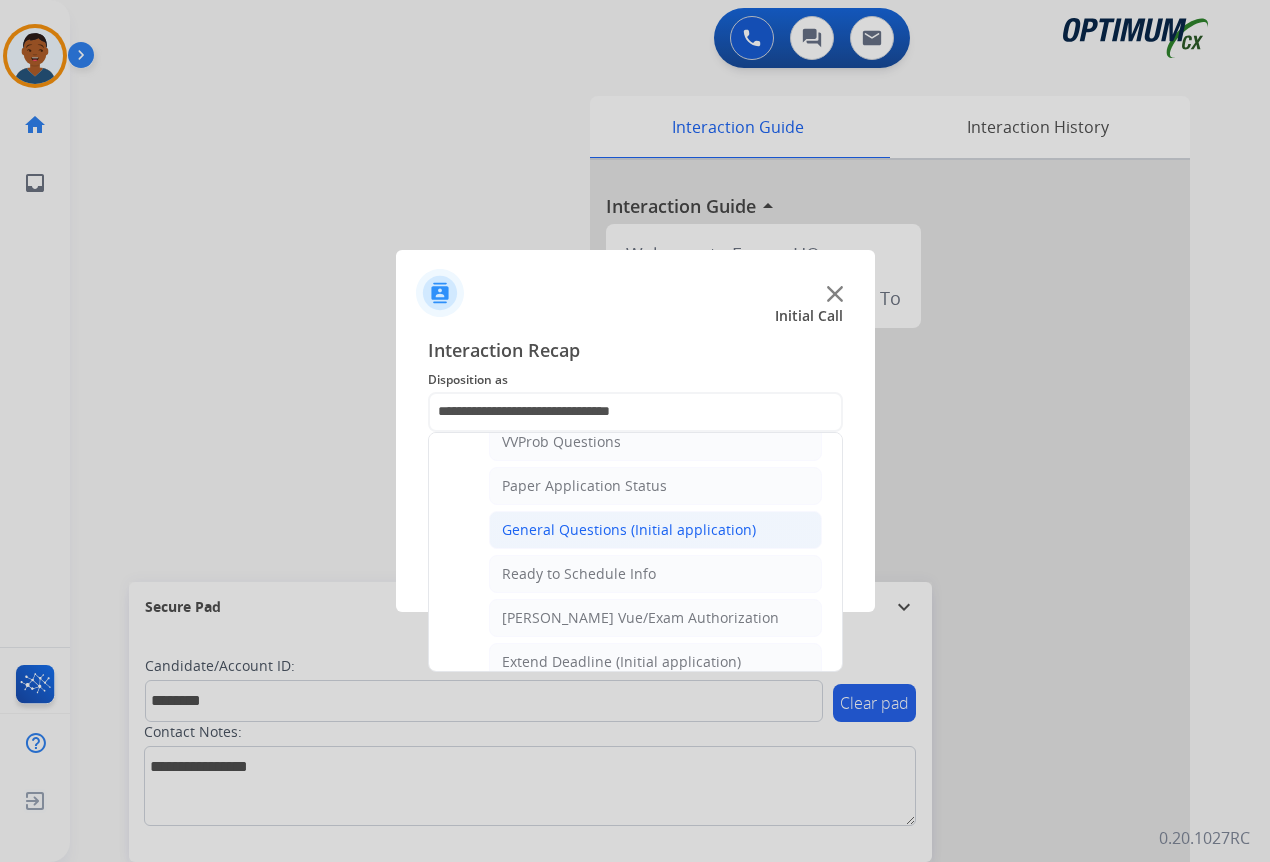 click on "General Questions (Initial application)" 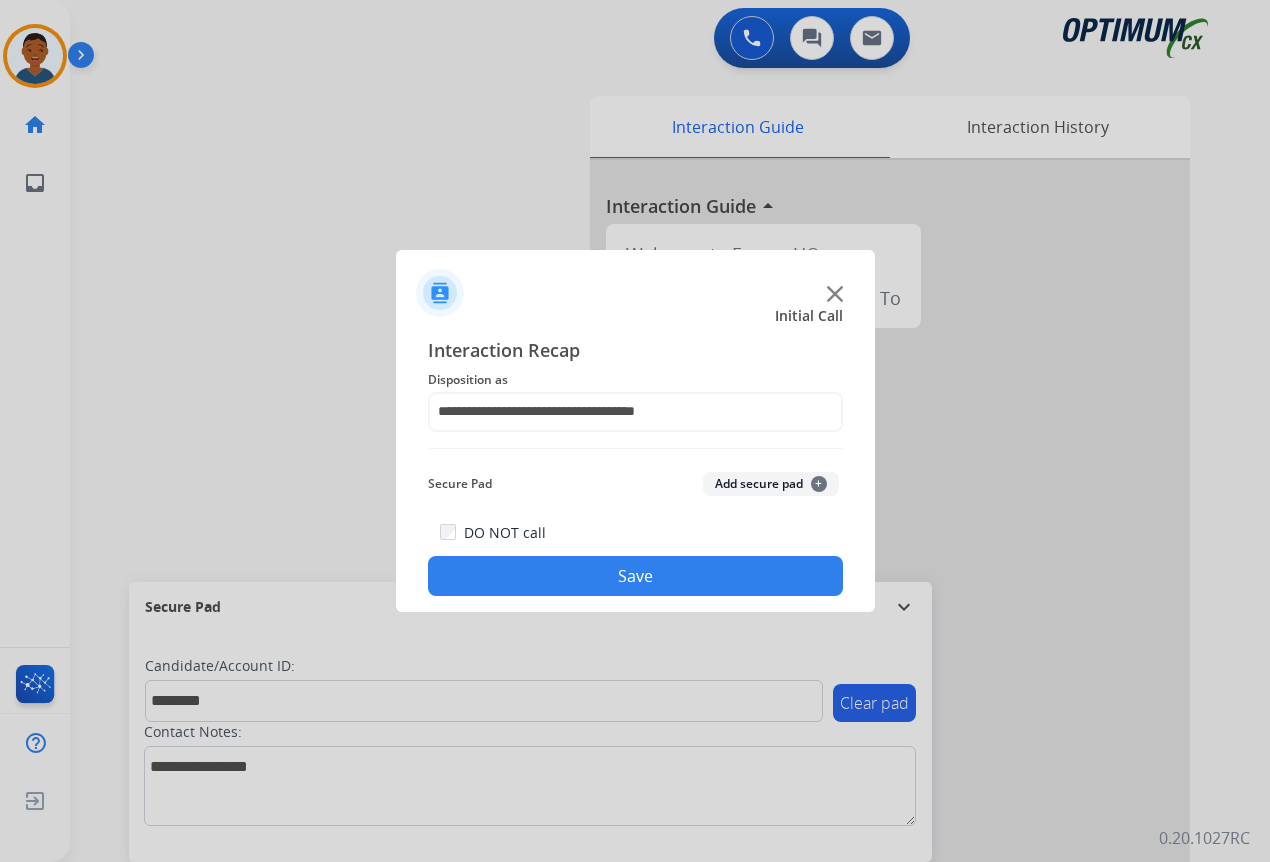 click on "Add secure pad  +" 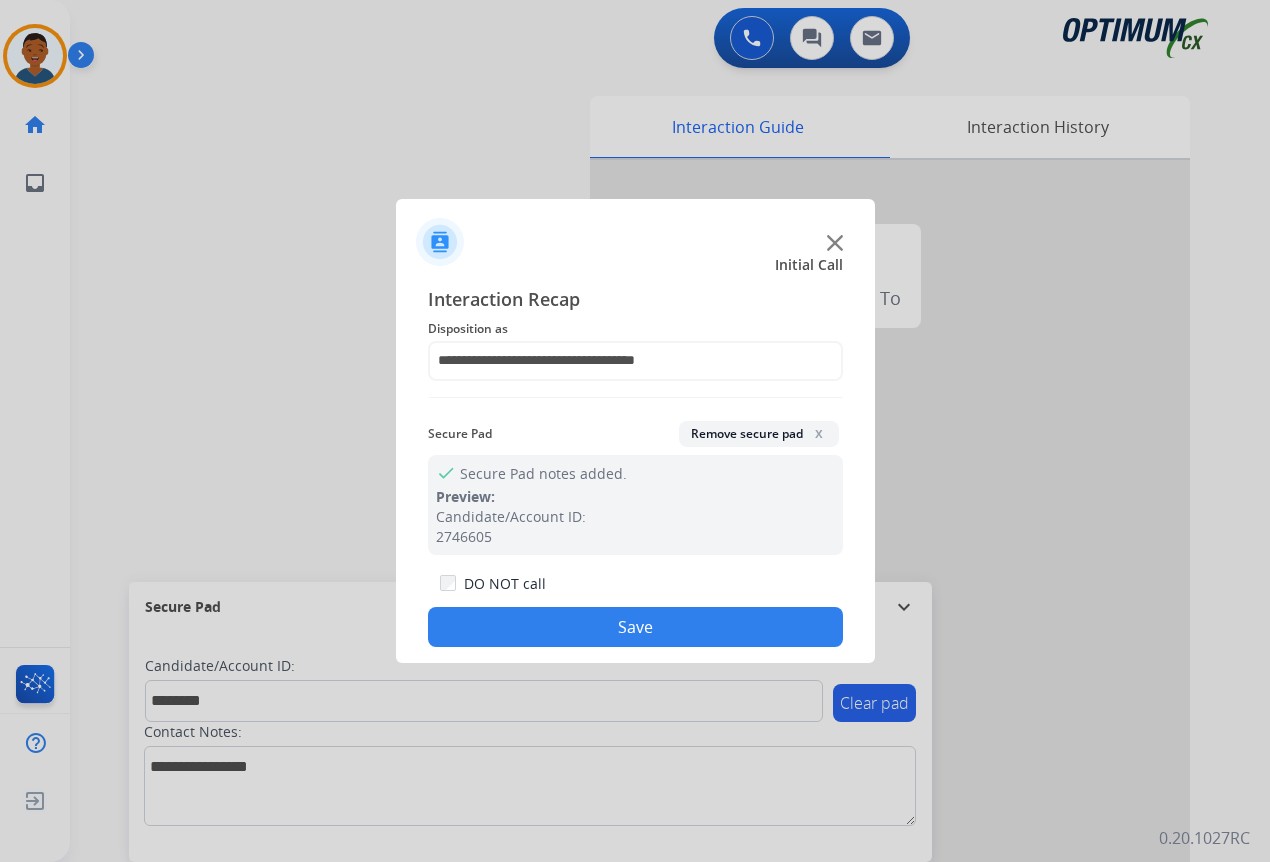 click on "Save" 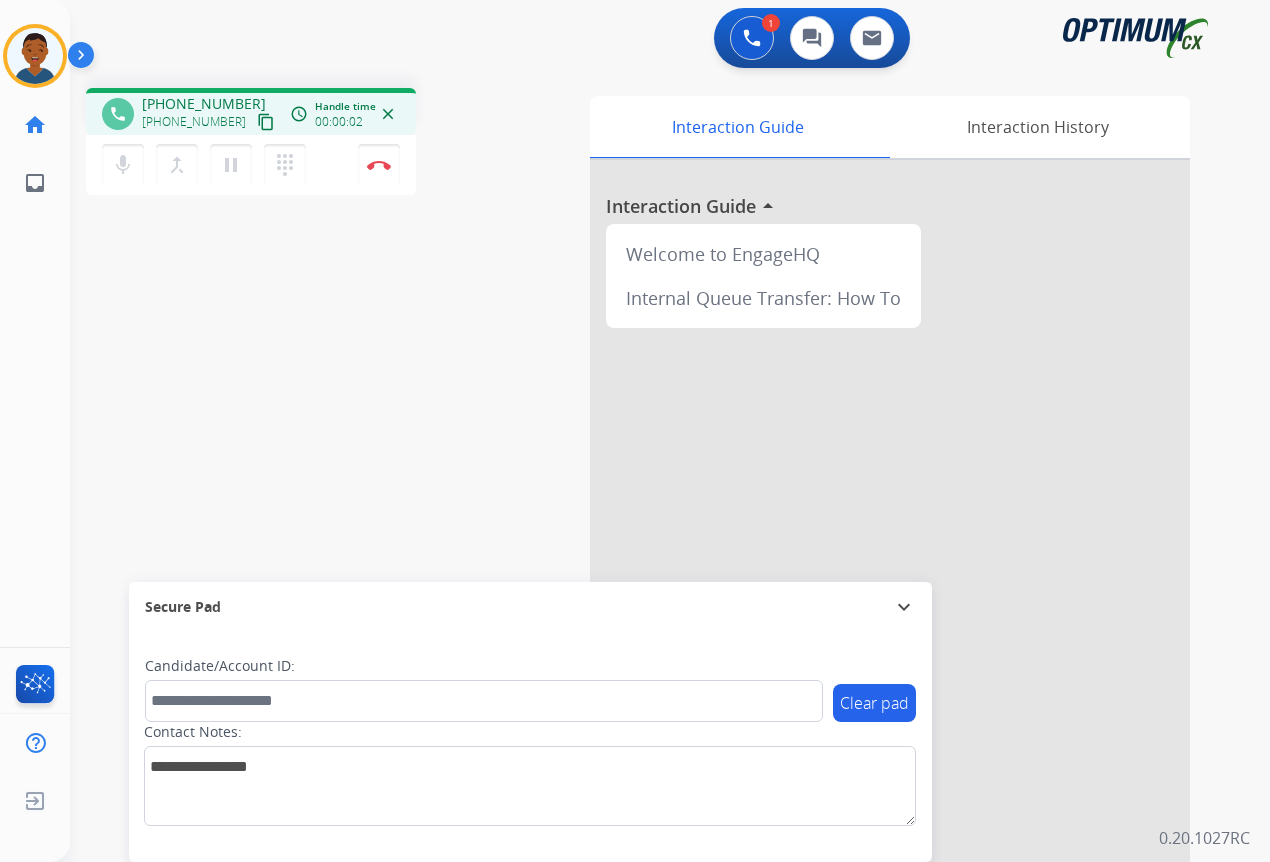 click on "content_copy" at bounding box center (266, 122) 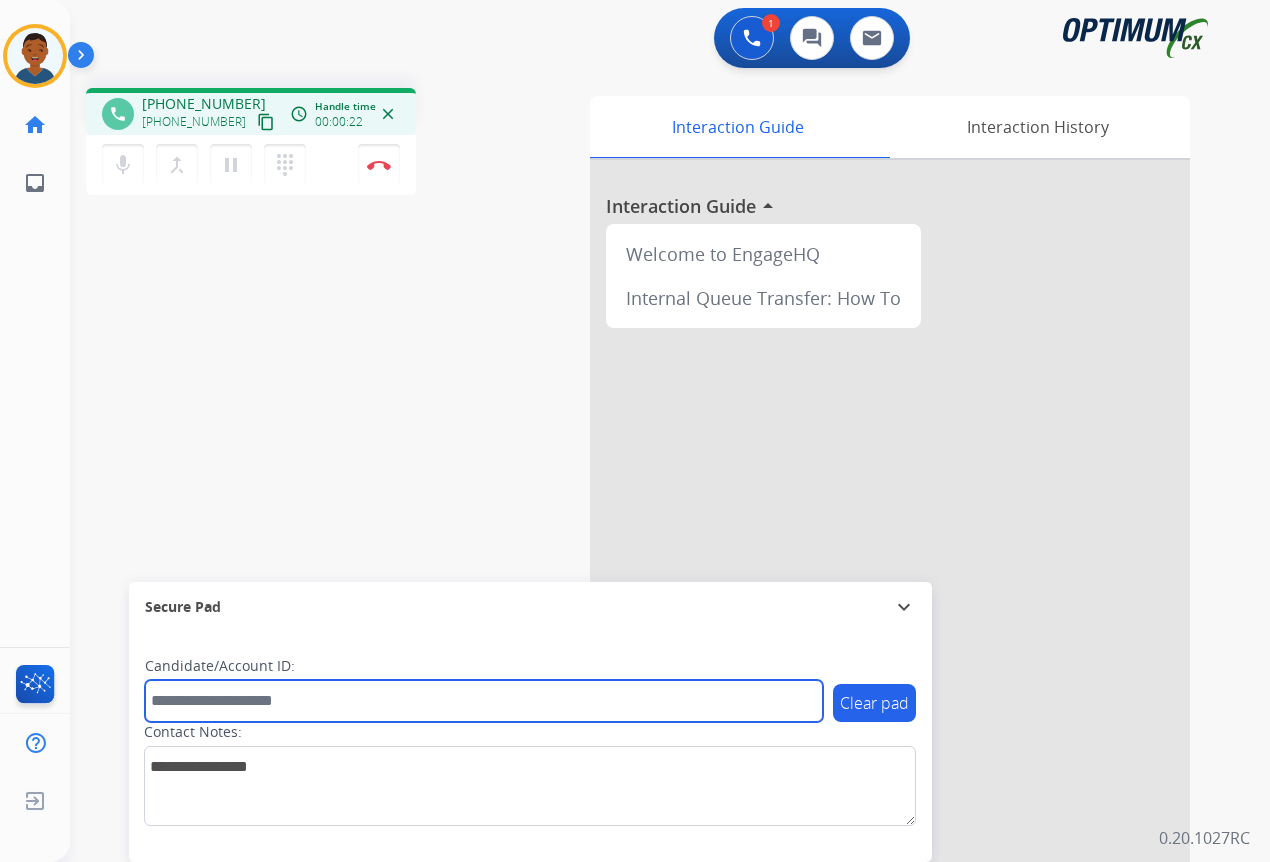 click at bounding box center (484, 701) 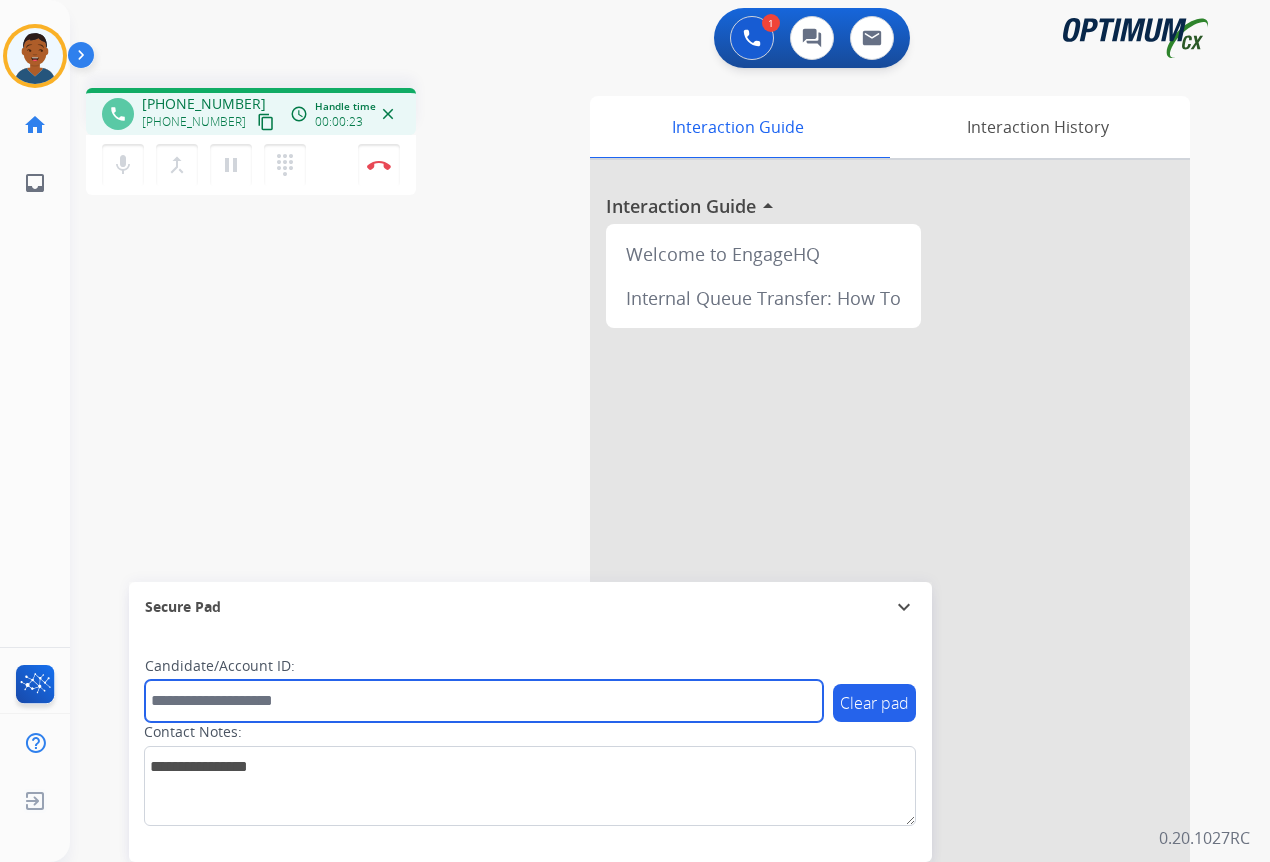 paste on "*******" 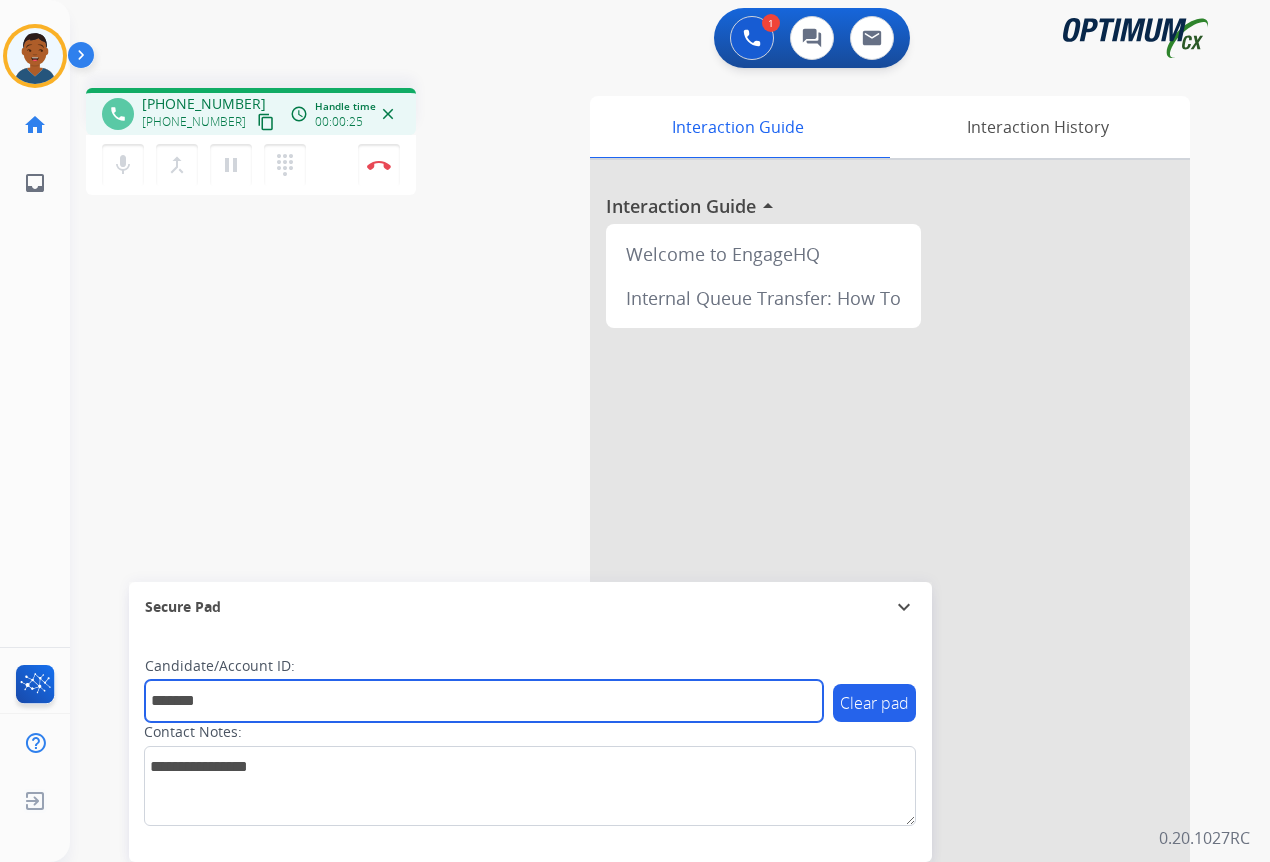 type on "*******" 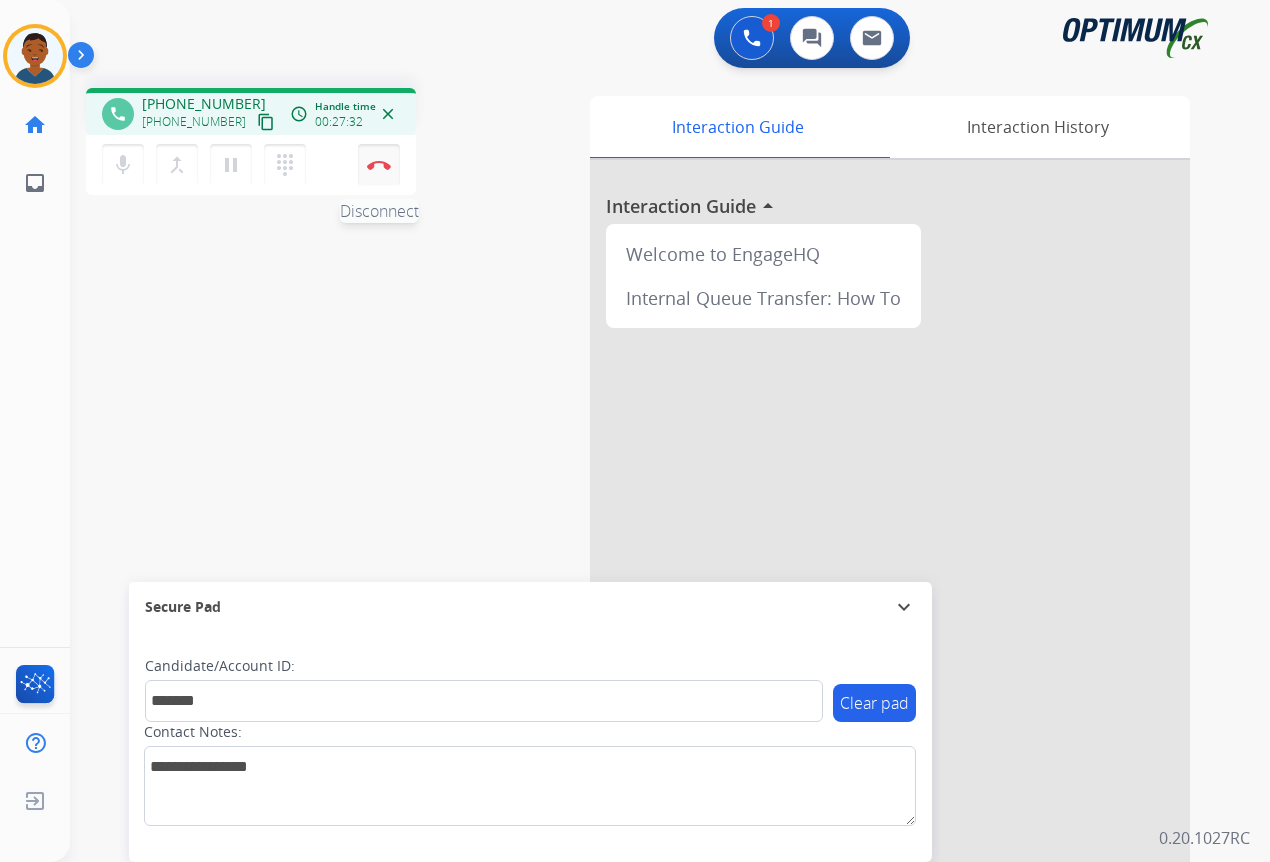 click at bounding box center [379, 165] 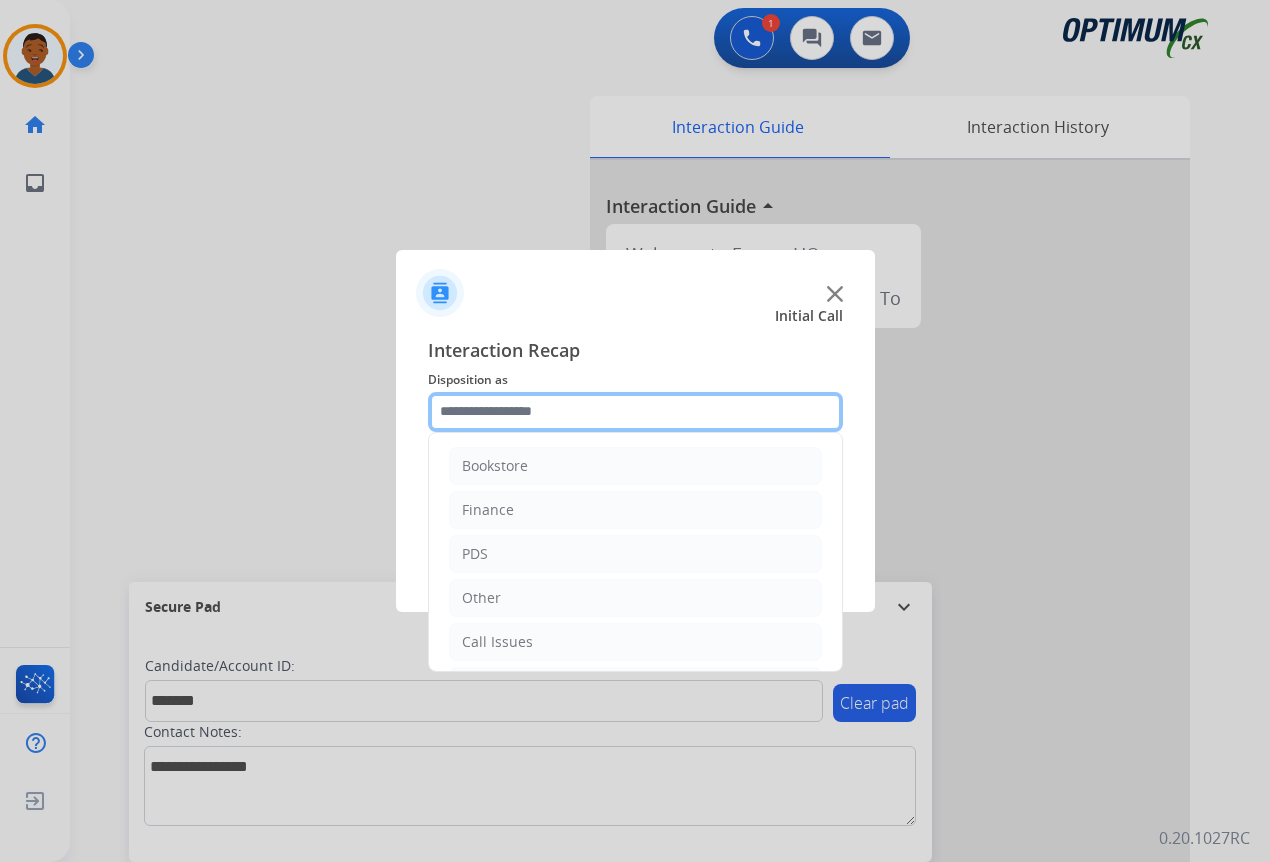 drag, startPoint x: 454, startPoint y: 405, endPoint x: 474, endPoint y: 427, distance: 29.732138 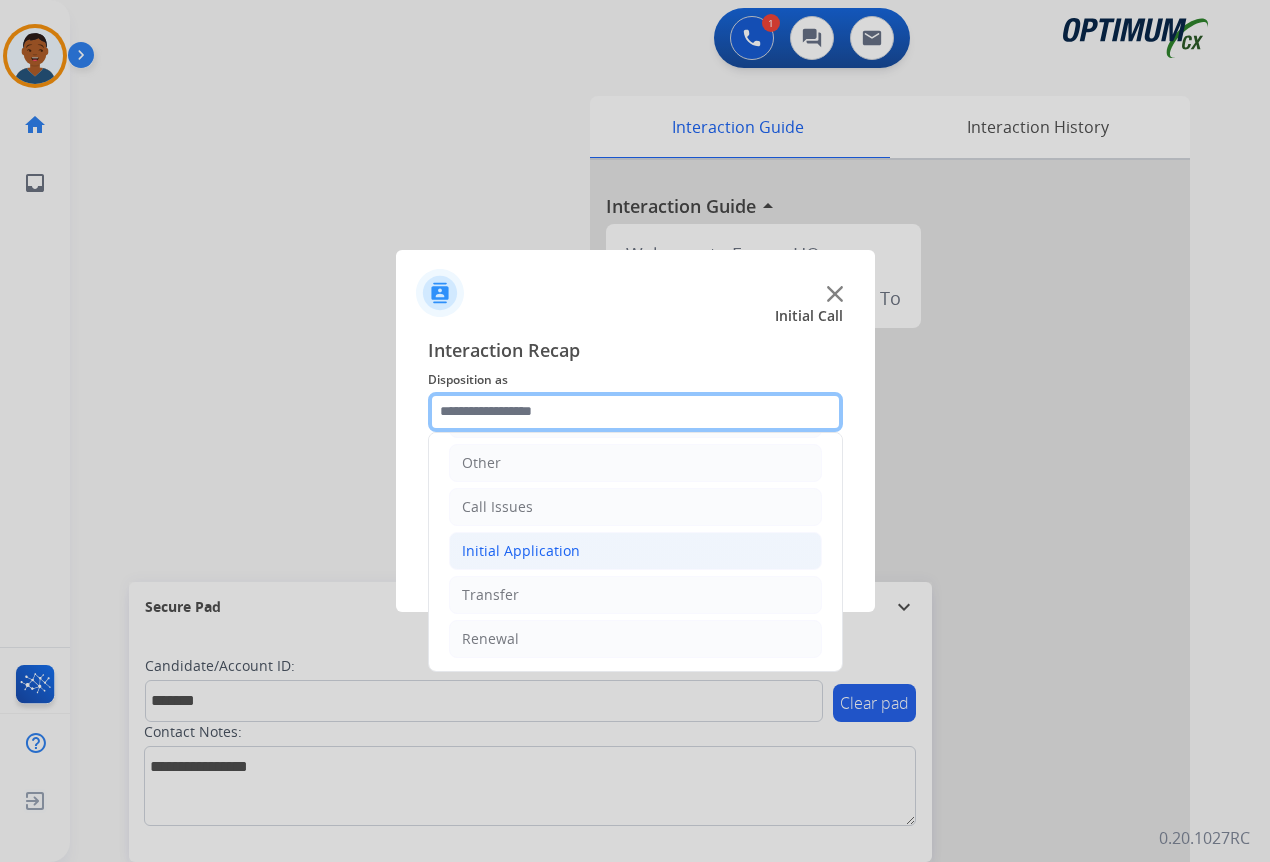 scroll, scrollTop: 136, scrollLeft: 0, axis: vertical 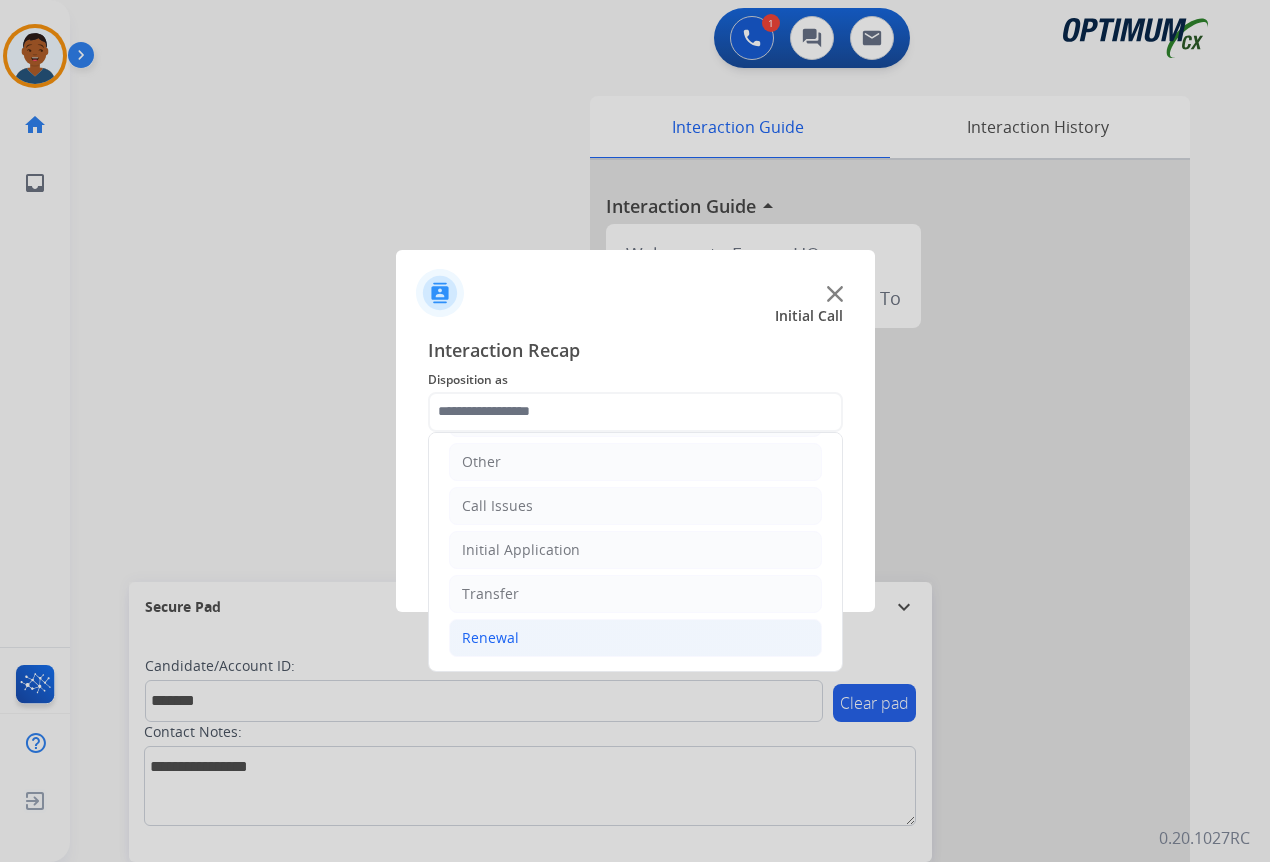 click on "Renewal" 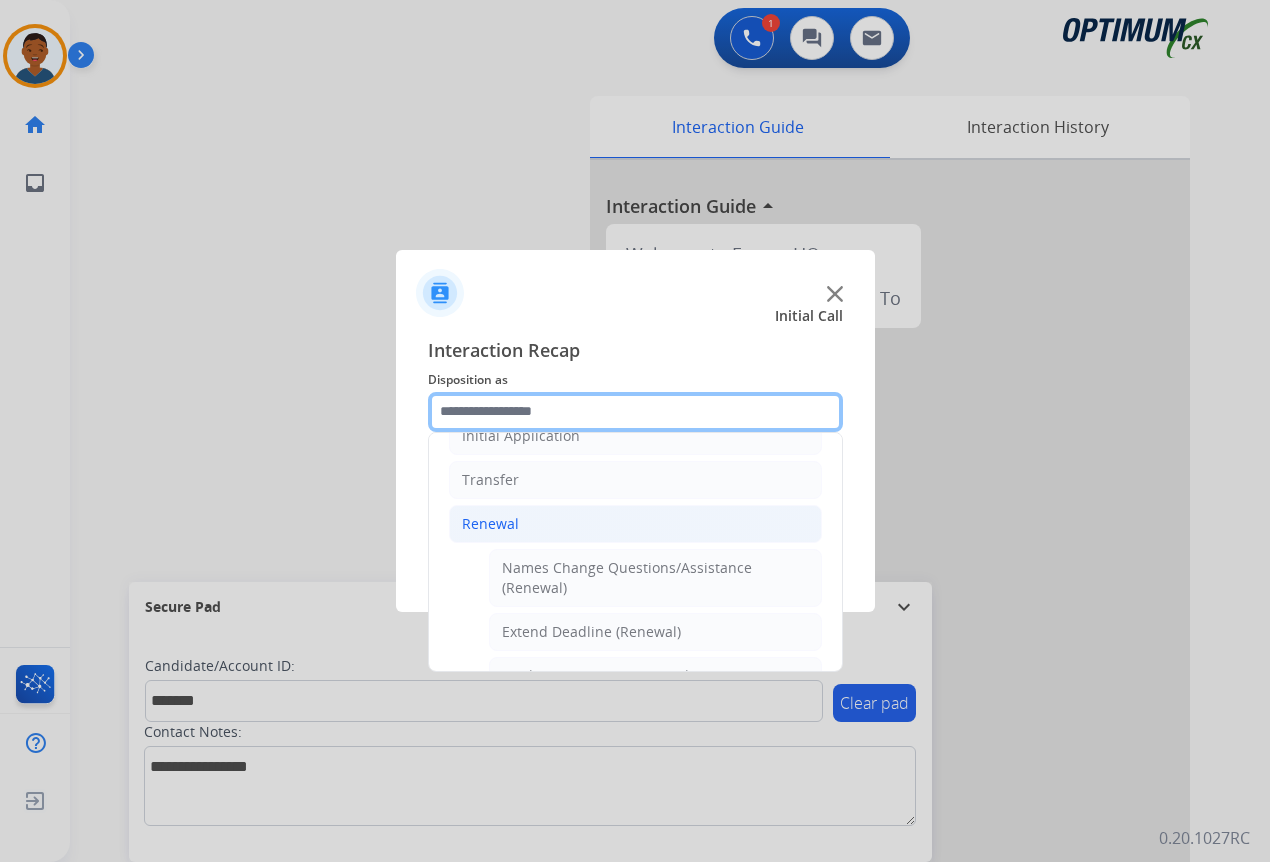 scroll, scrollTop: 336, scrollLeft: 0, axis: vertical 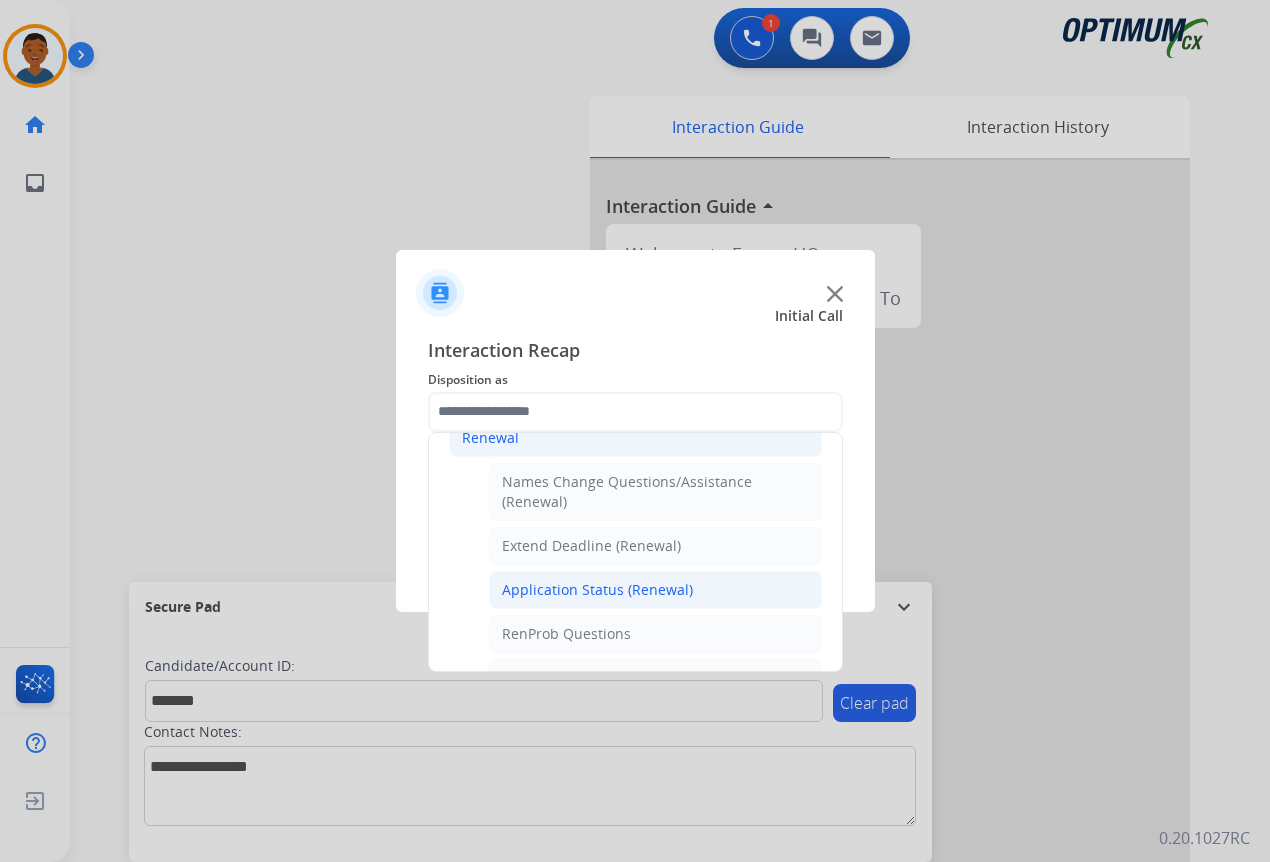 click on "Application Status (Renewal)" 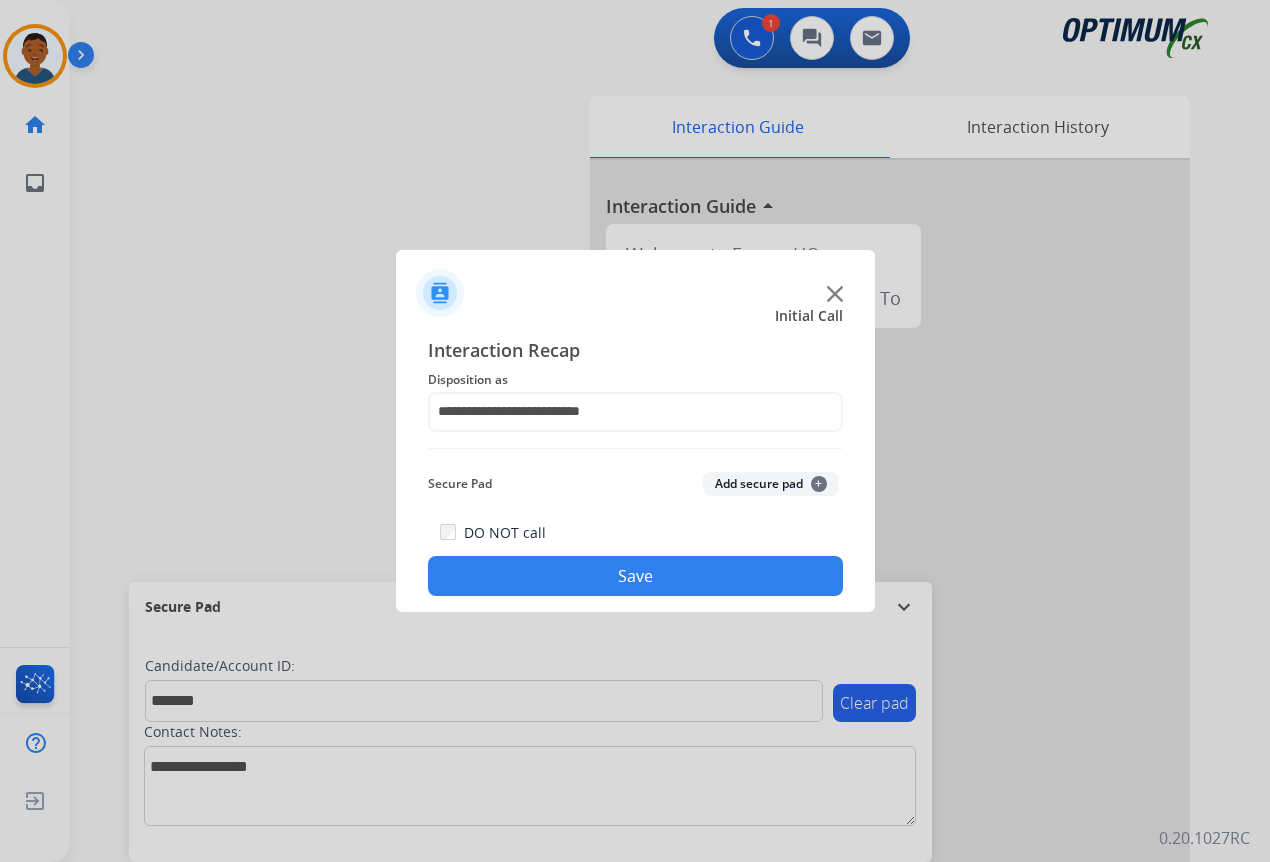 click on "Add secure pad  +" 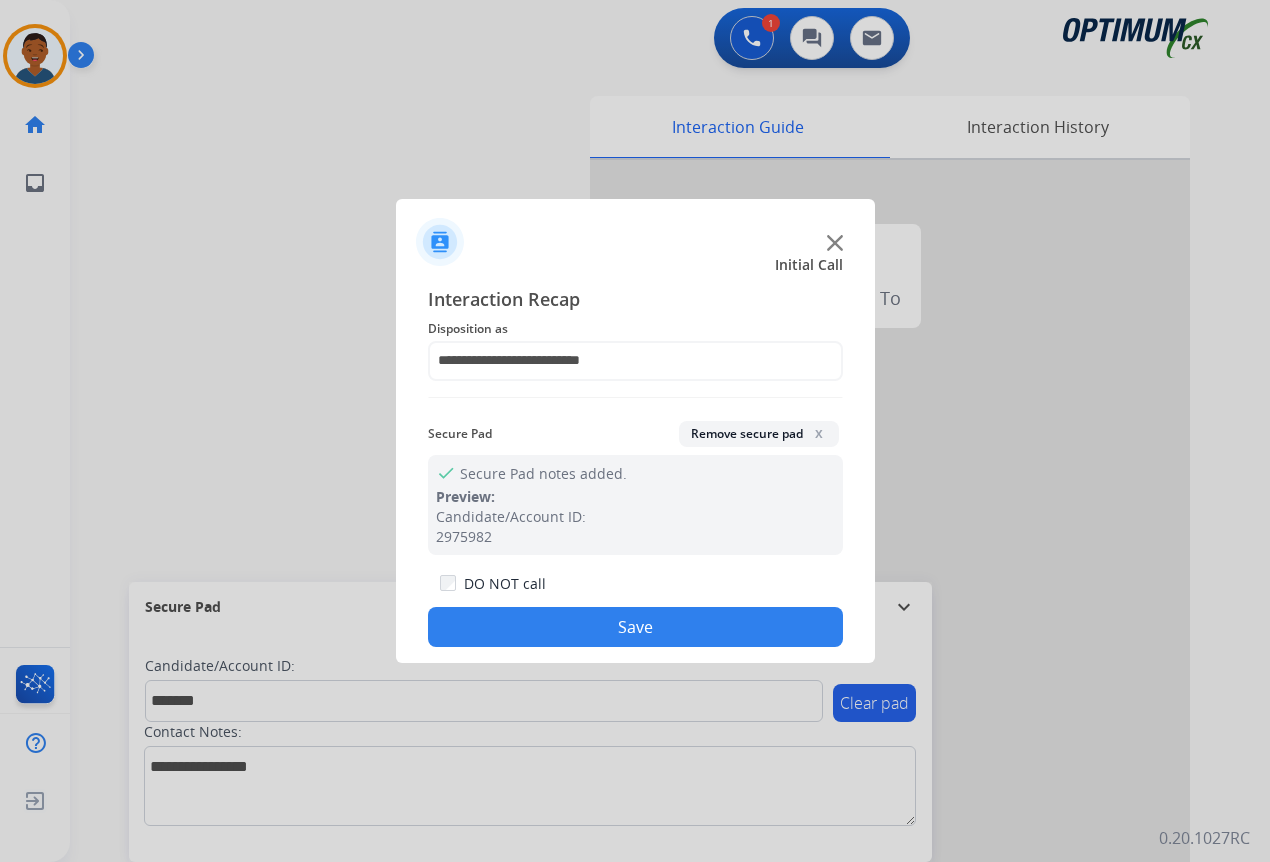 drag, startPoint x: 694, startPoint y: 621, endPoint x: 755, endPoint y: 621, distance: 61 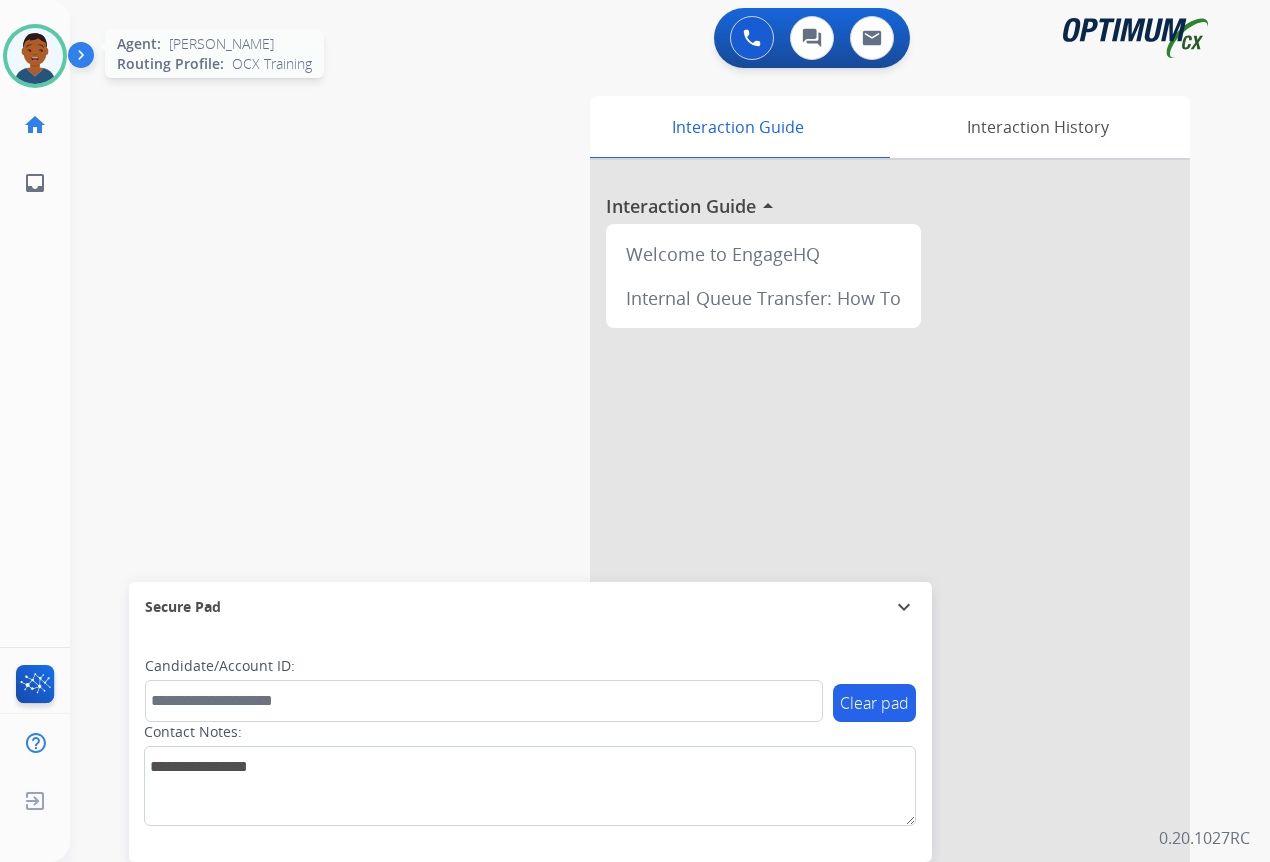click at bounding box center (35, 56) 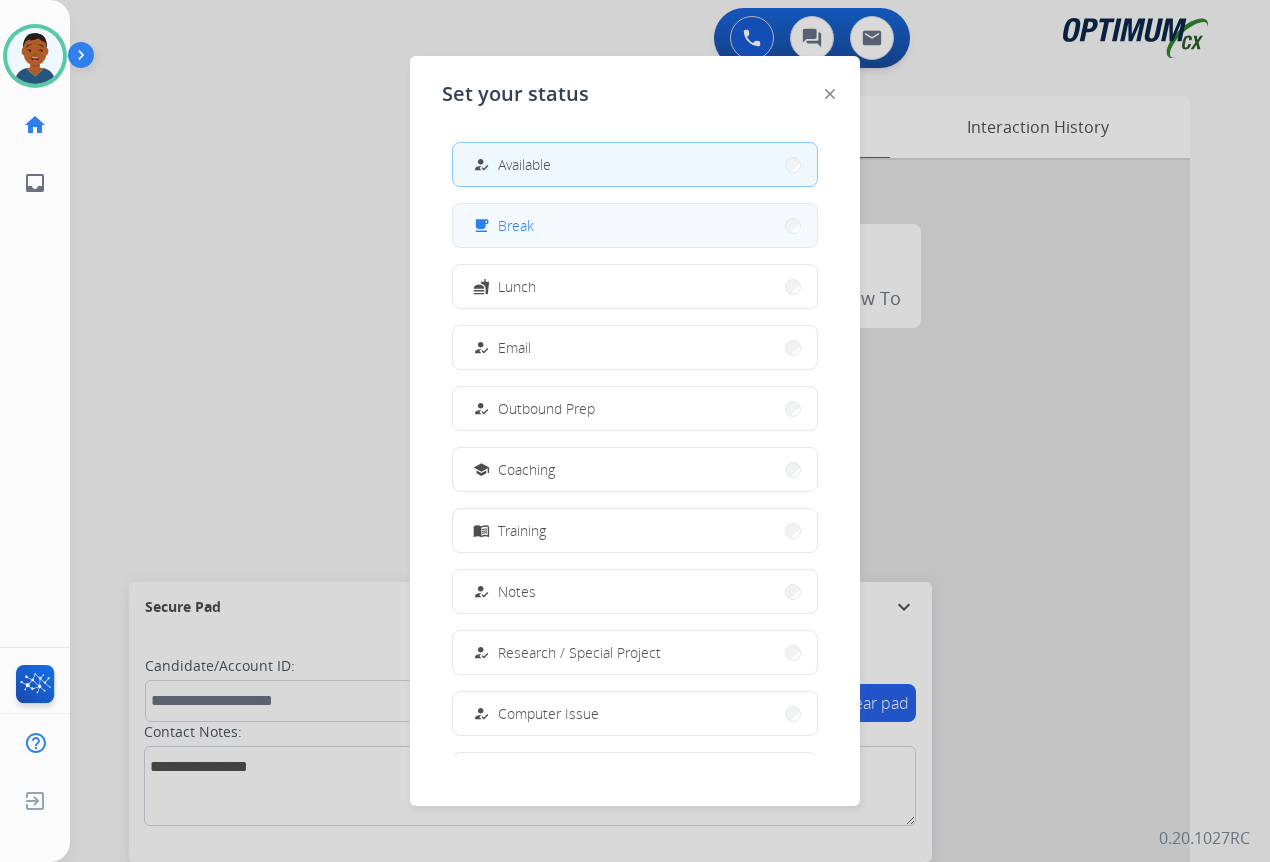 click on "free_breakfast Break" at bounding box center (635, 225) 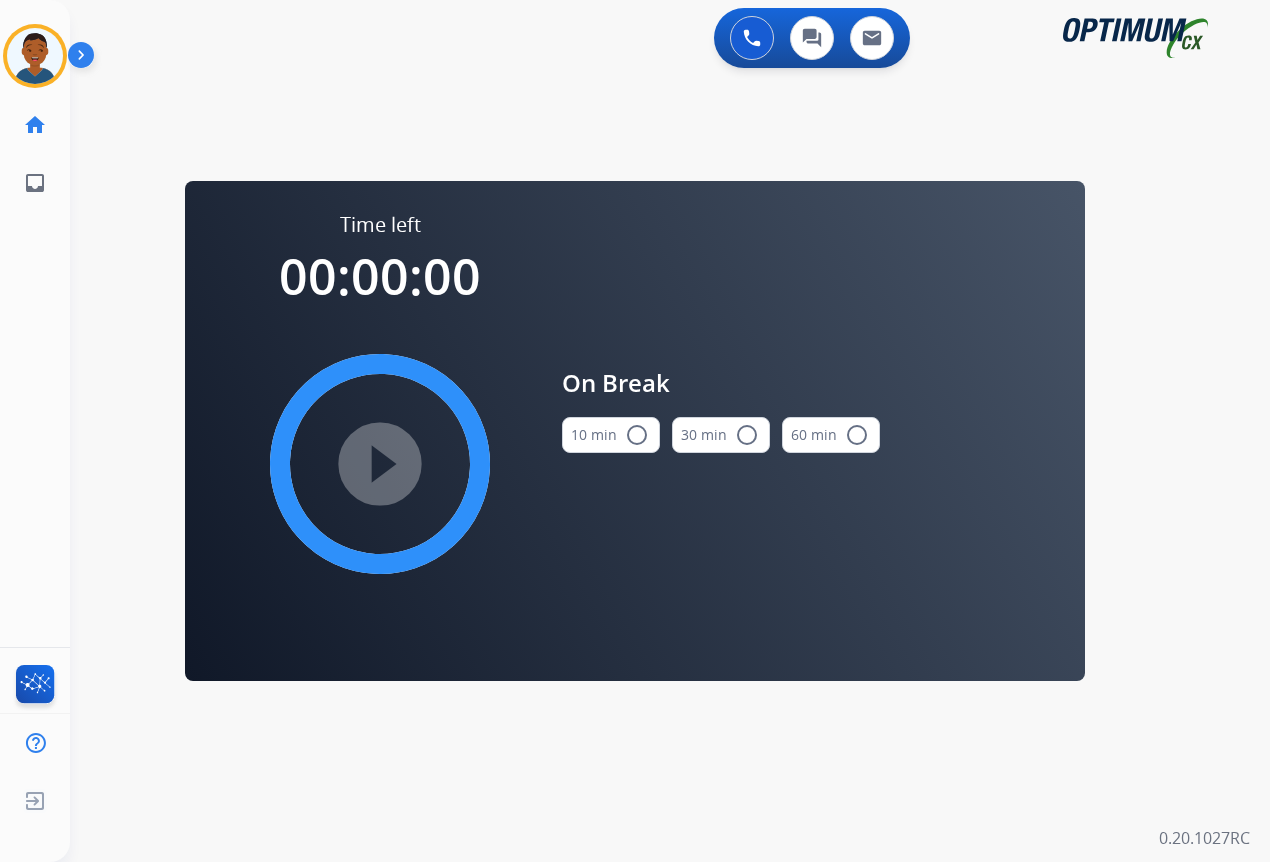 click on "radio_button_unchecked" at bounding box center (637, 435) 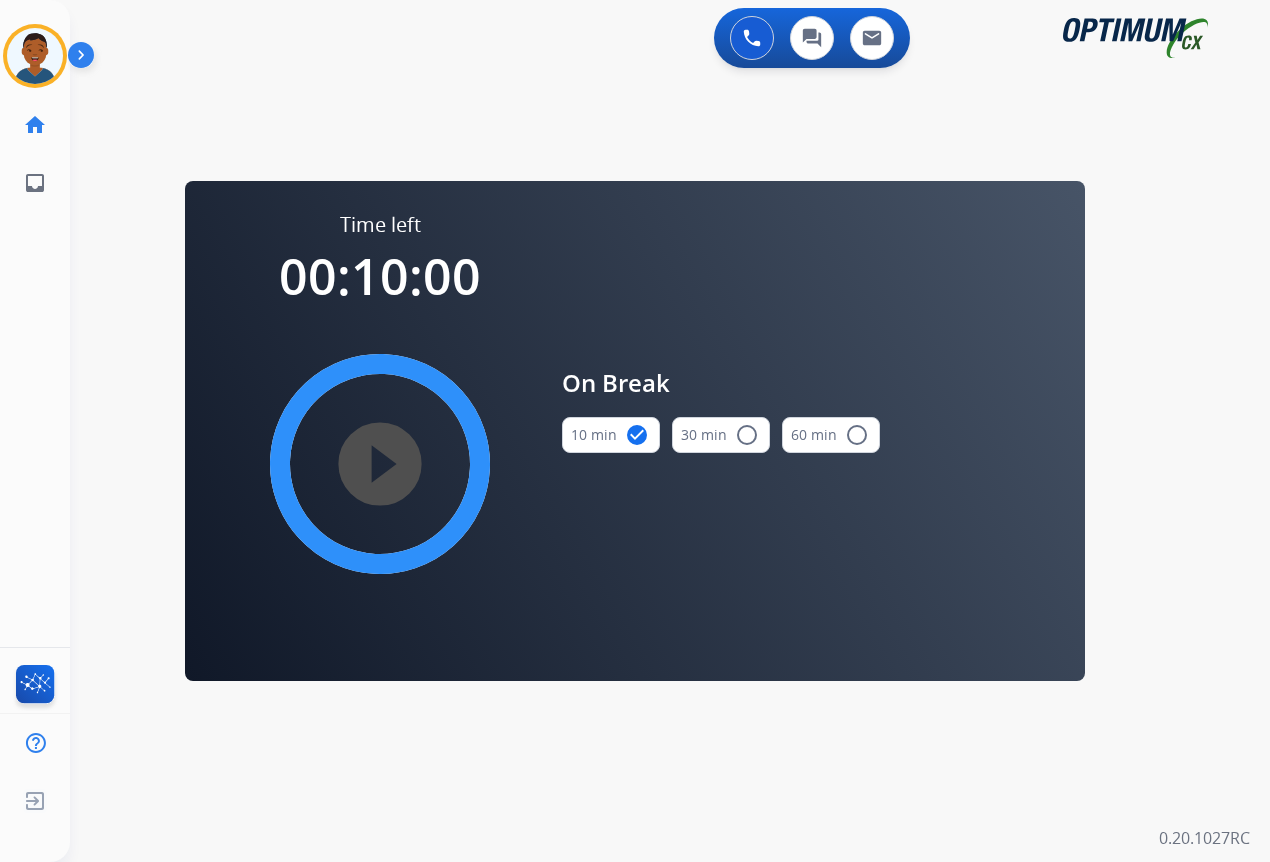 click on "play_circle_filled" at bounding box center [380, 464] 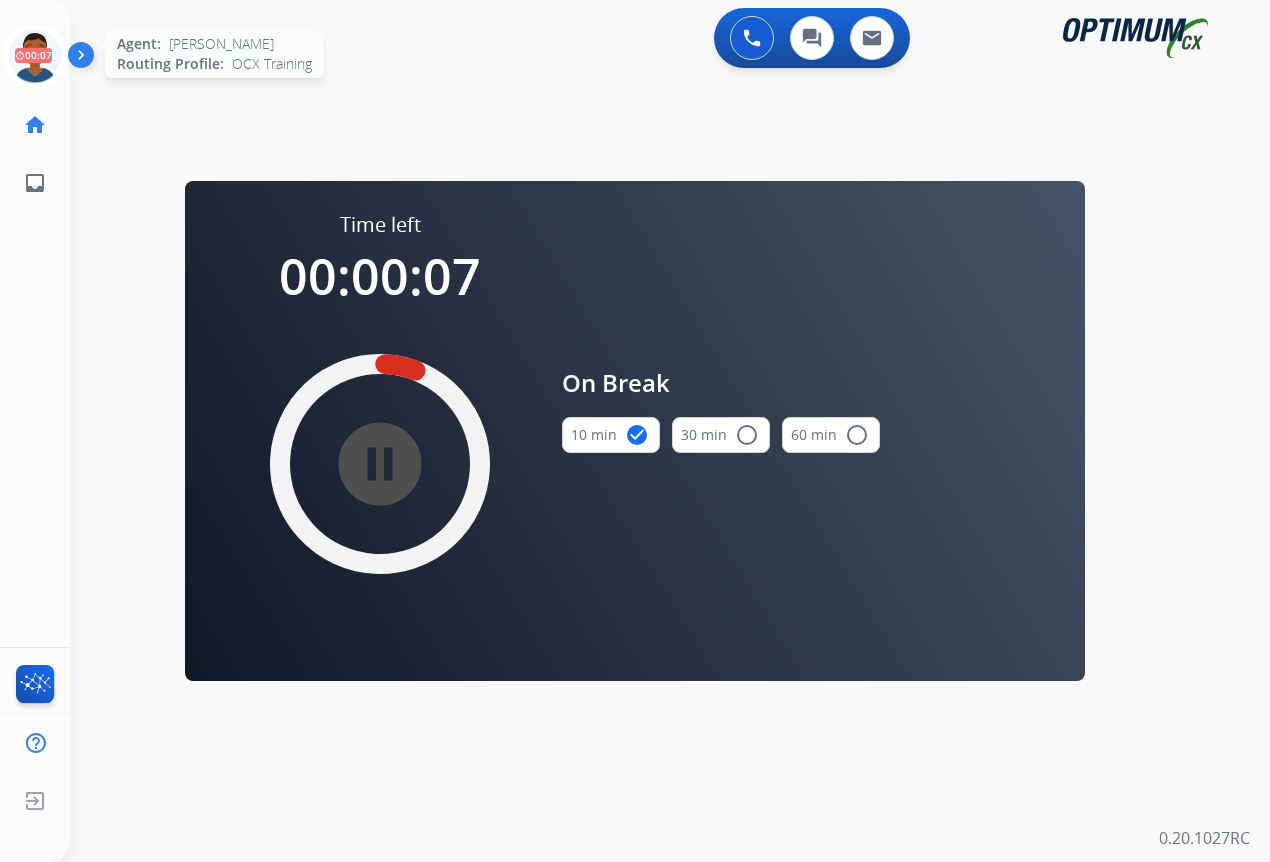 click 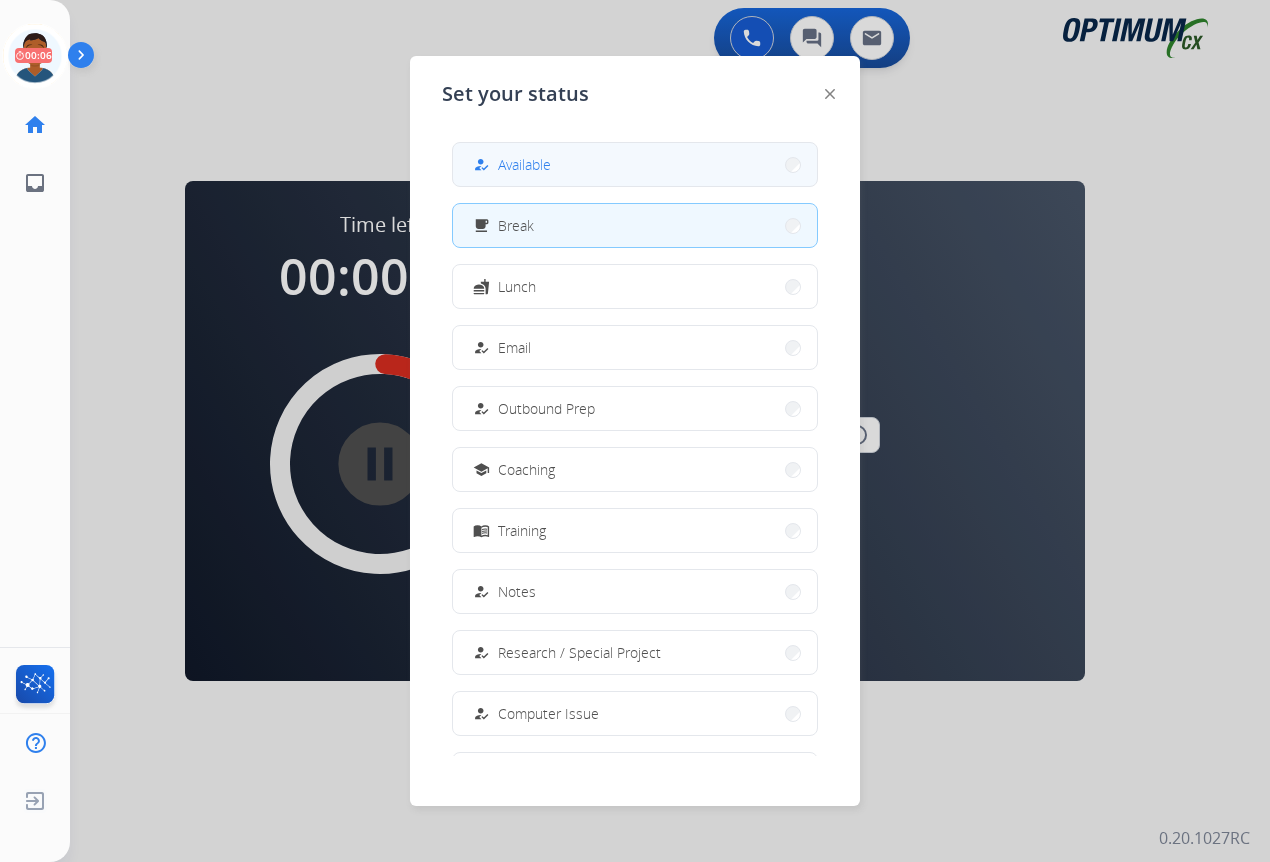click on "how_to_reg Available" at bounding box center (635, 164) 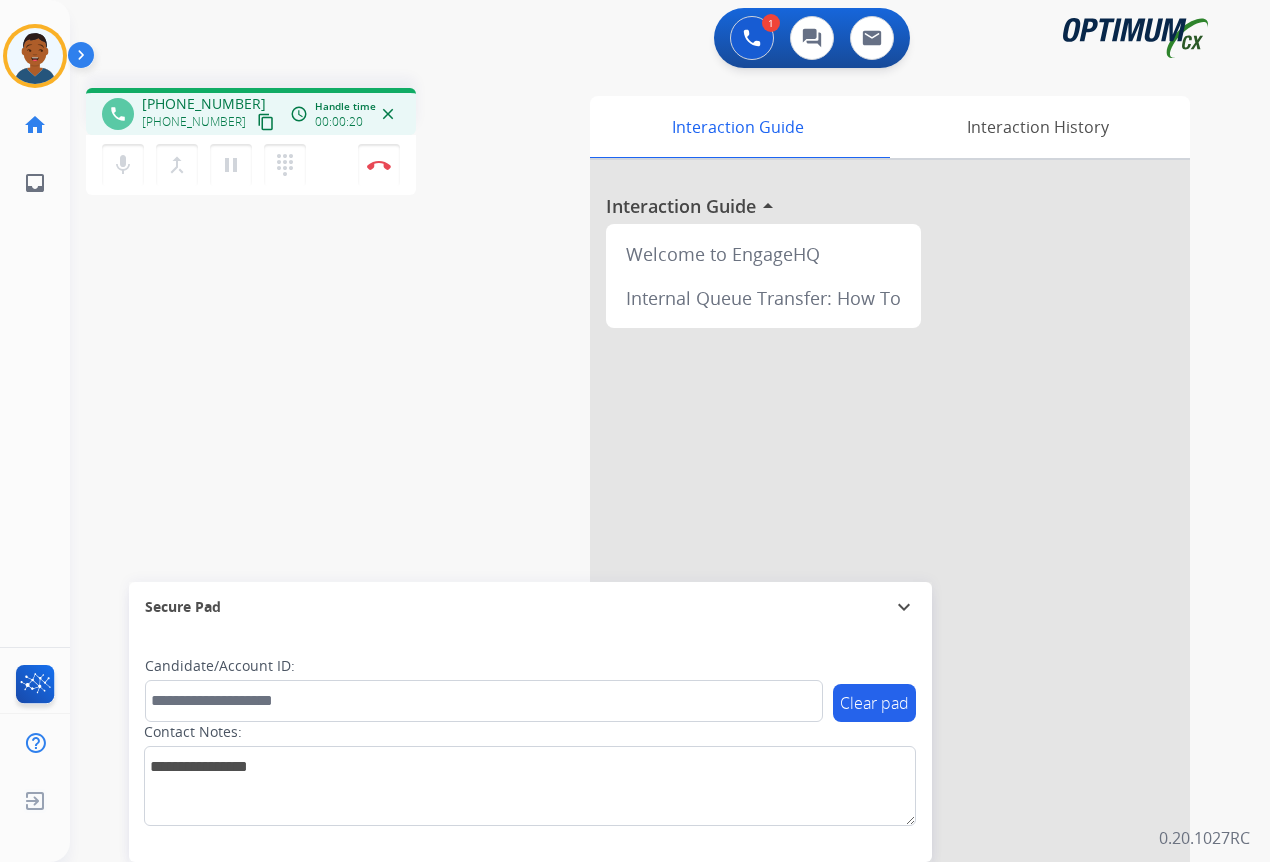 click on "content_copy" at bounding box center [266, 122] 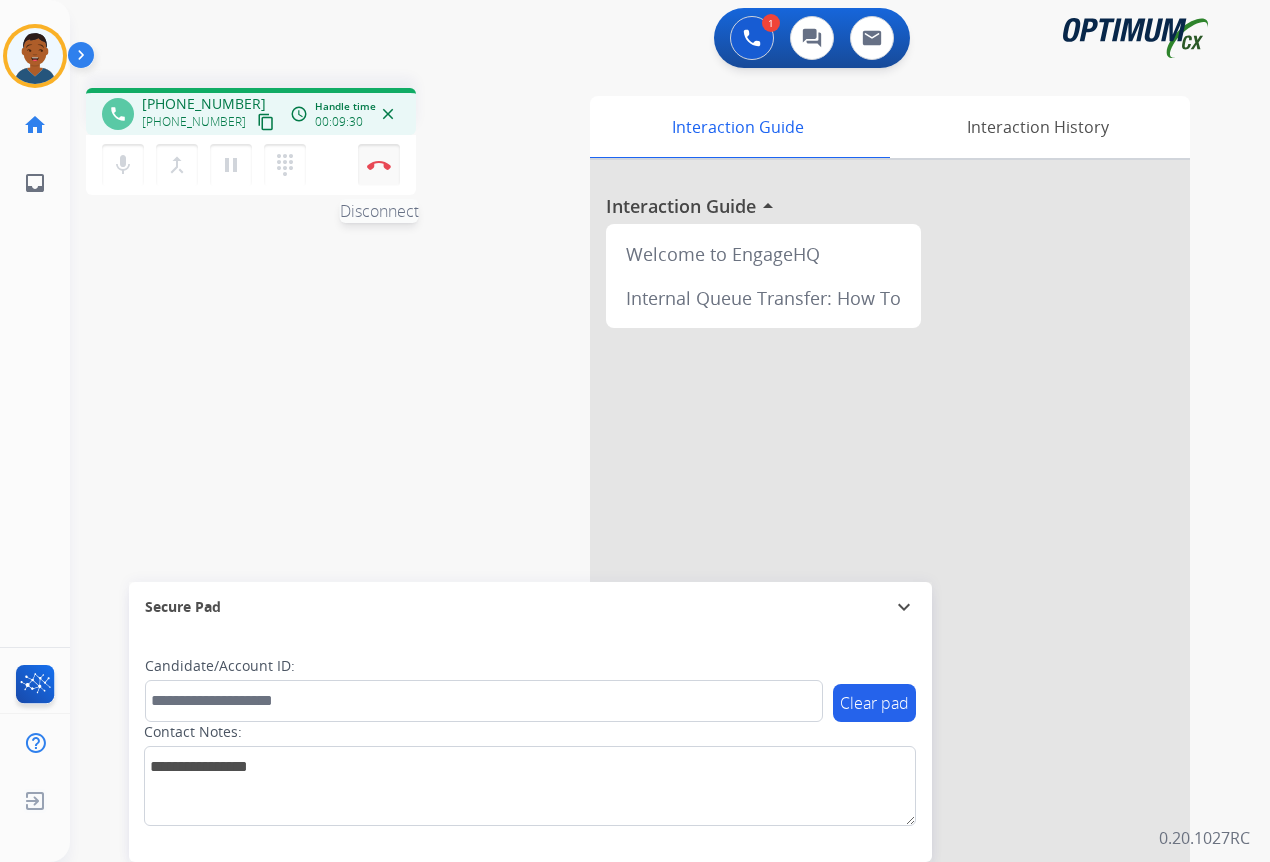 click on "Disconnect" at bounding box center [379, 165] 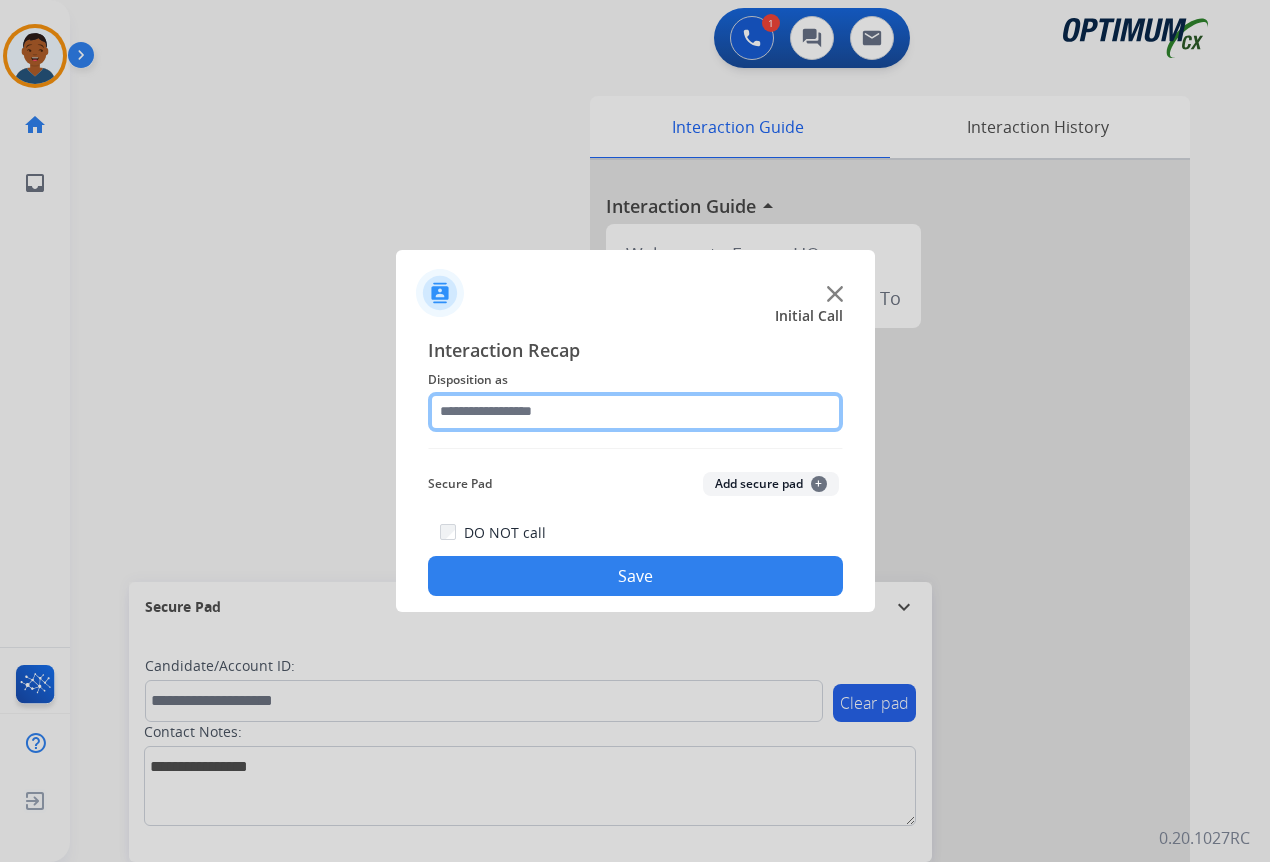 click 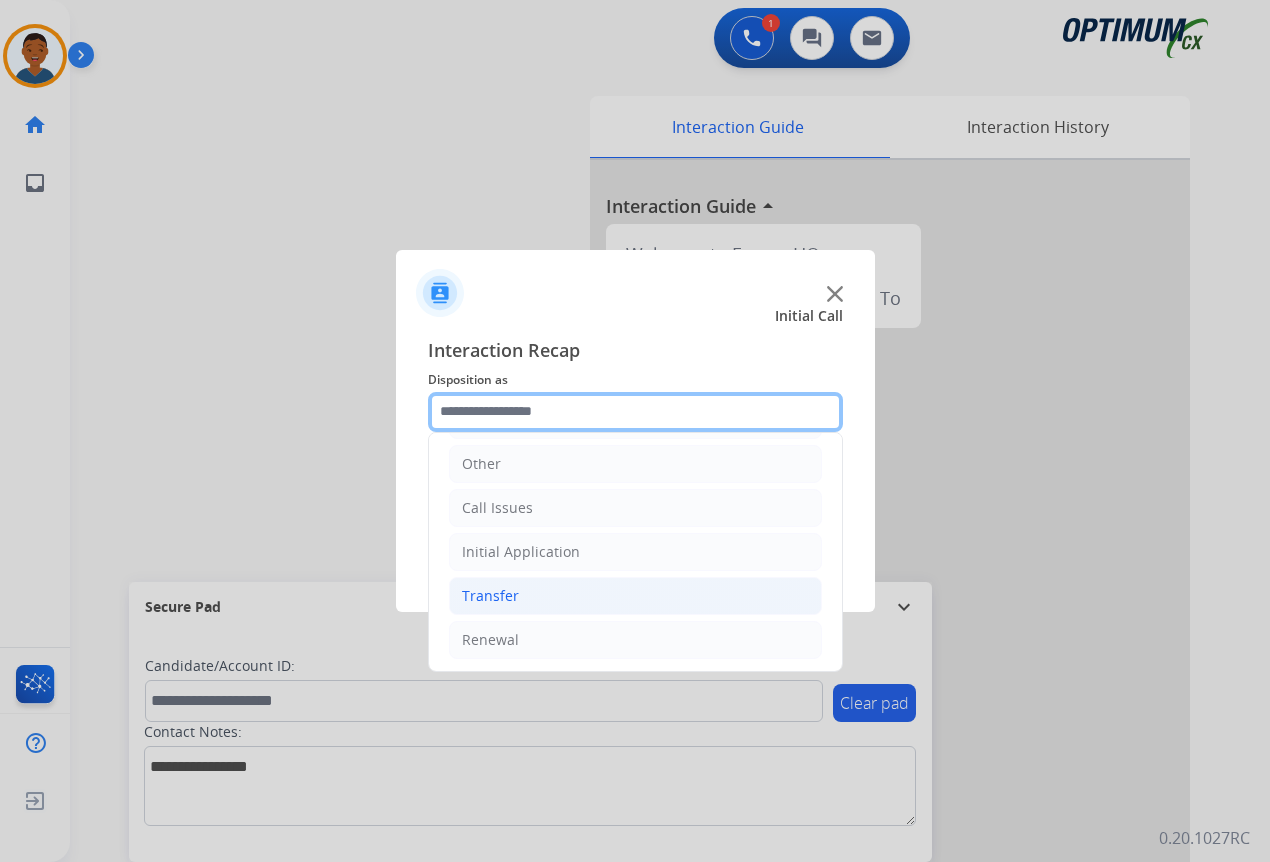 scroll, scrollTop: 136, scrollLeft: 0, axis: vertical 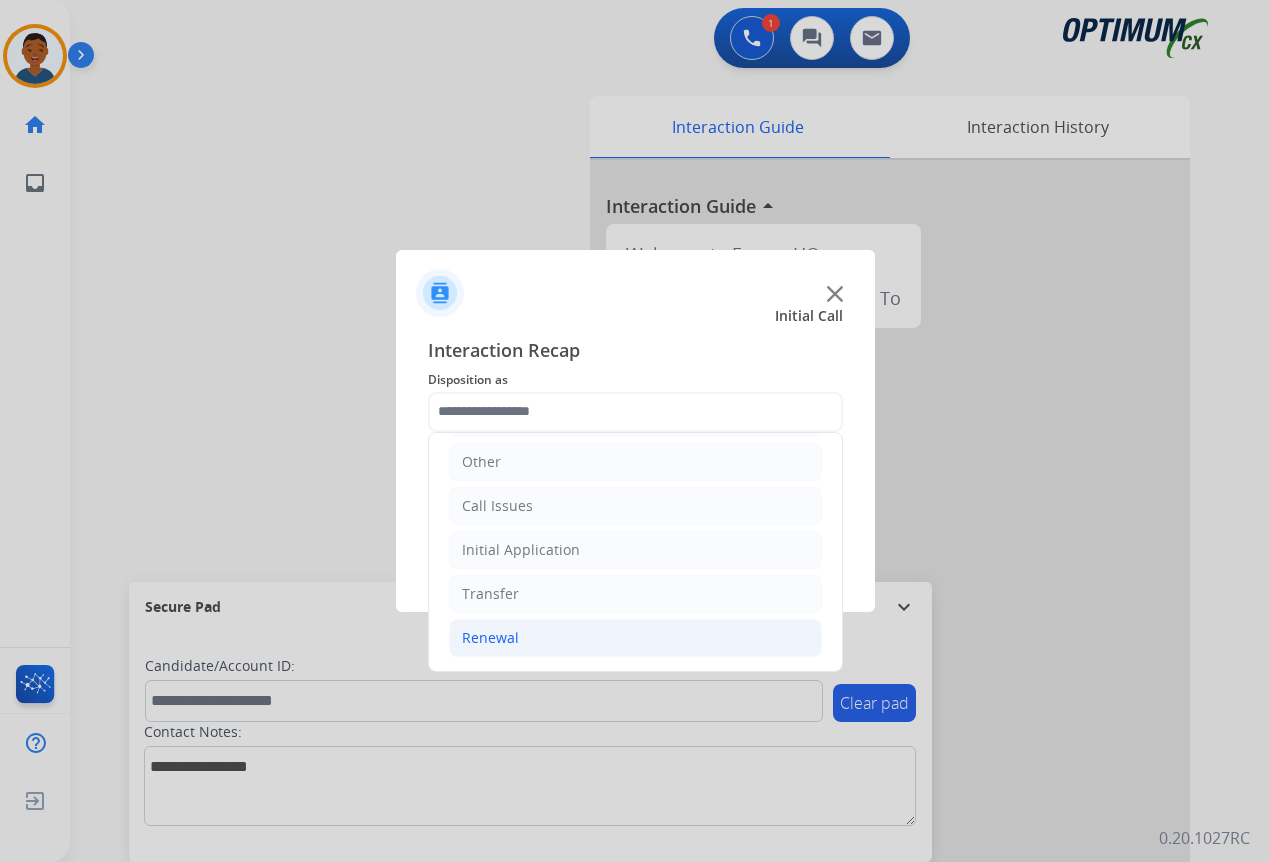 click on "Renewal" 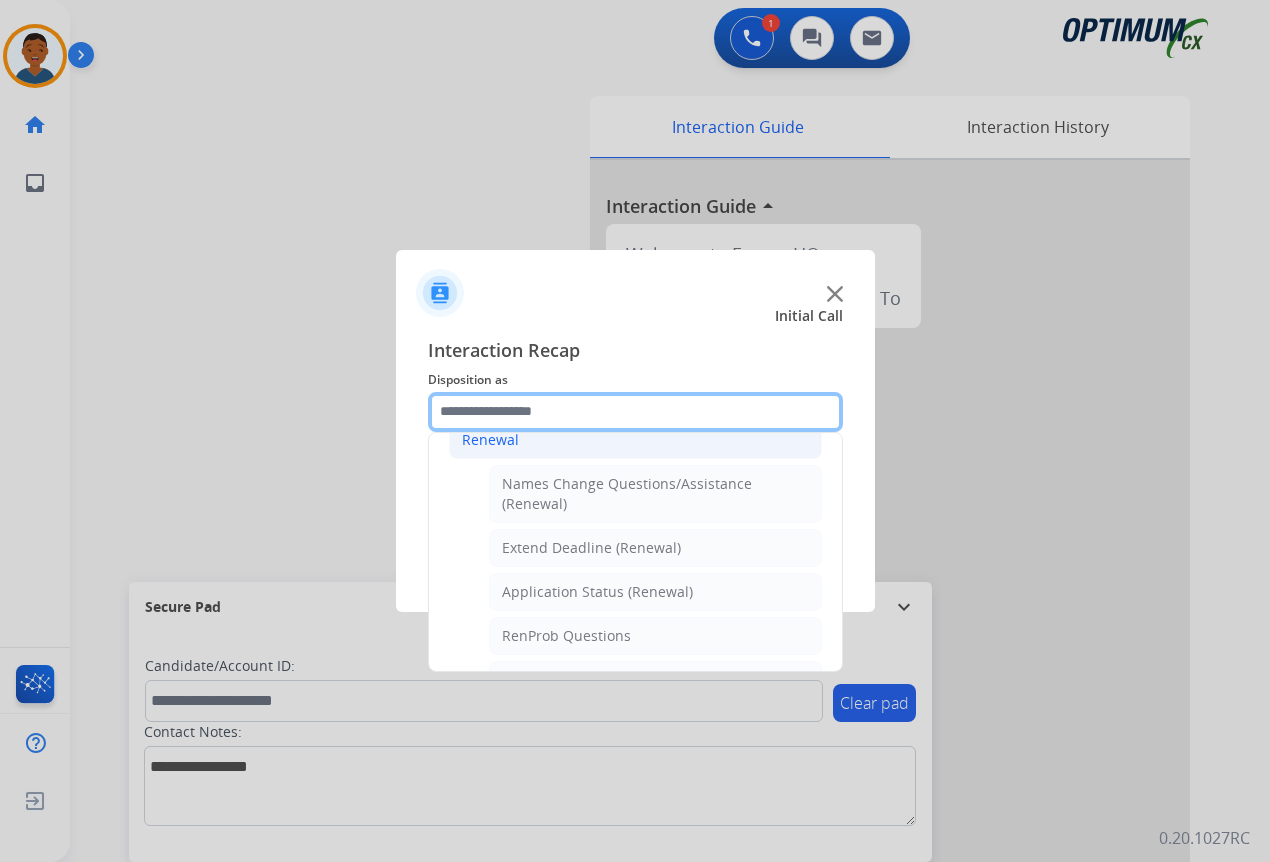 scroll, scrollTop: 436, scrollLeft: 0, axis: vertical 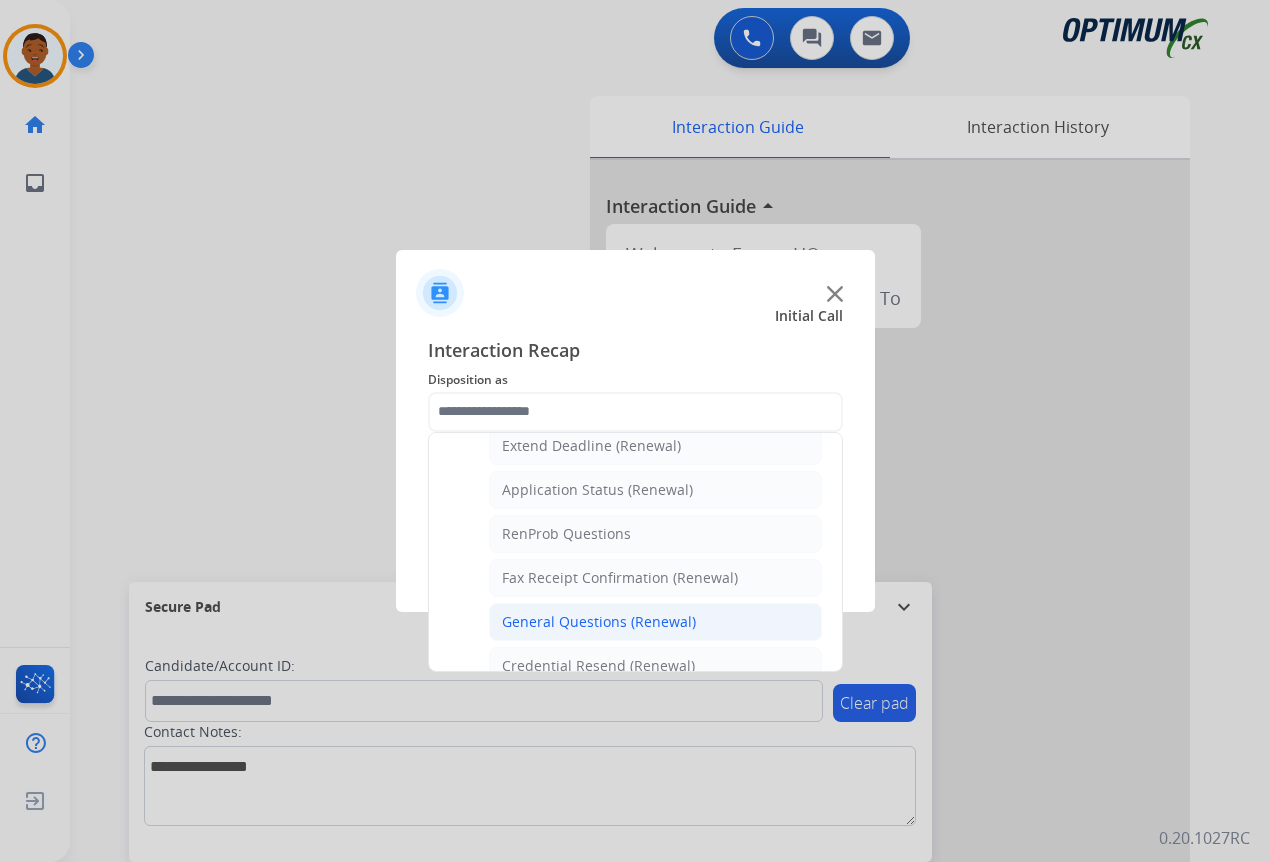 click on "General Questions (Renewal)" 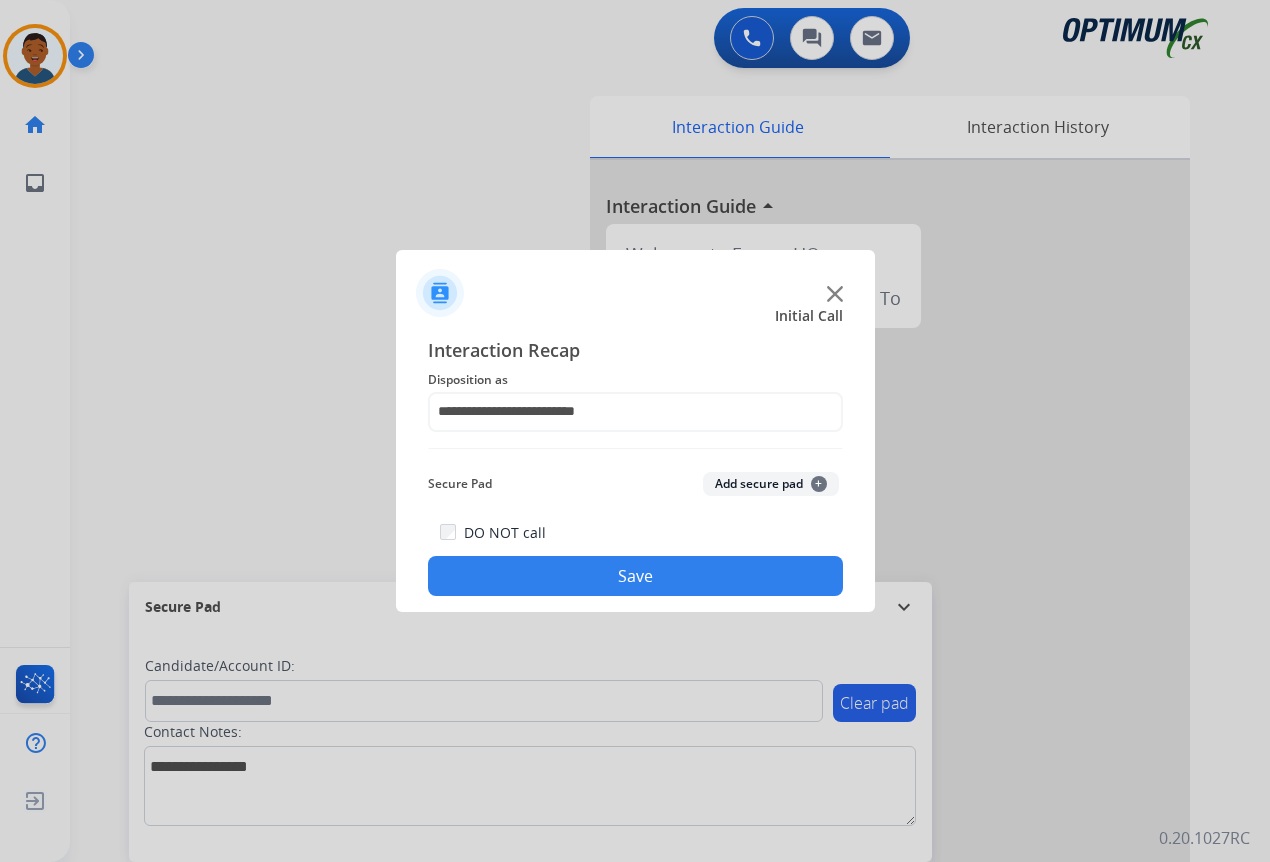 click on "Add secure pad  +" 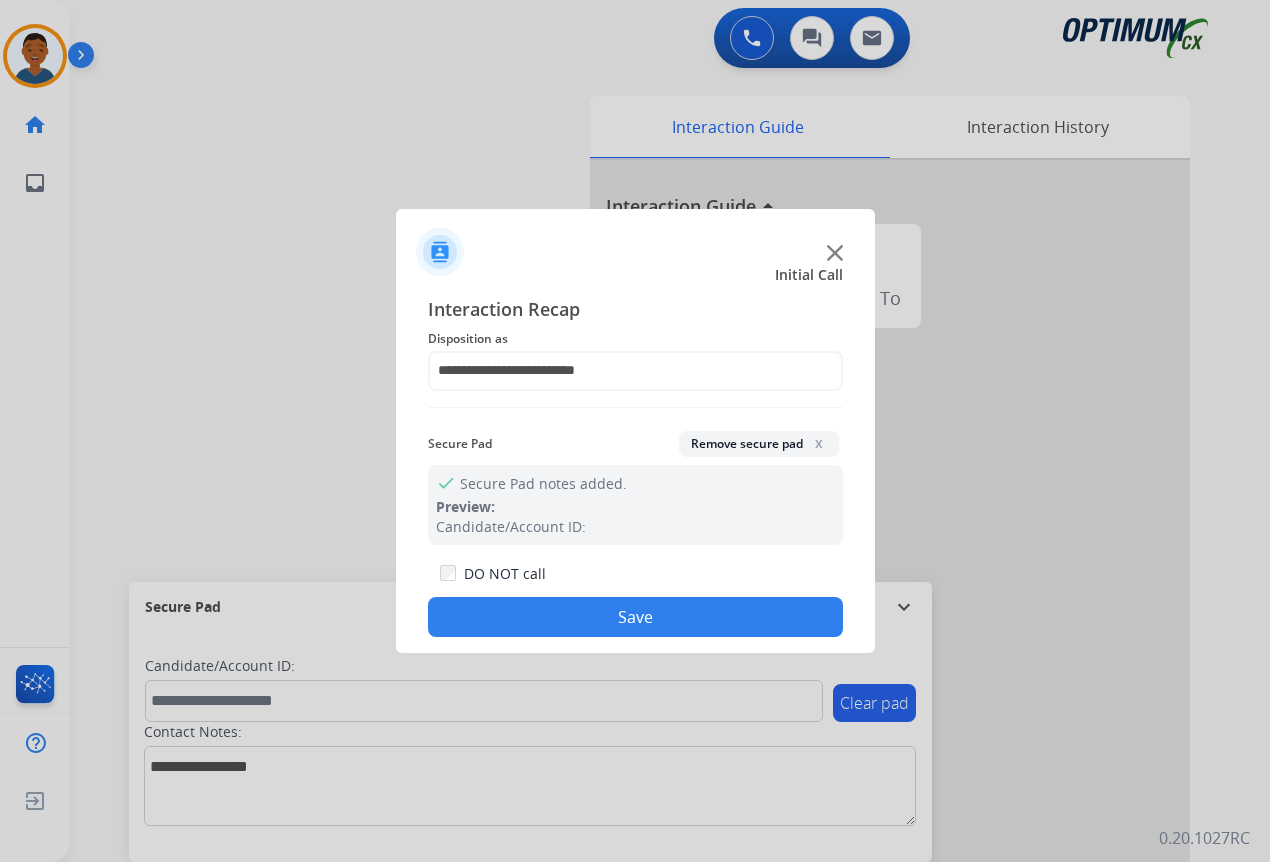 click on "Save" 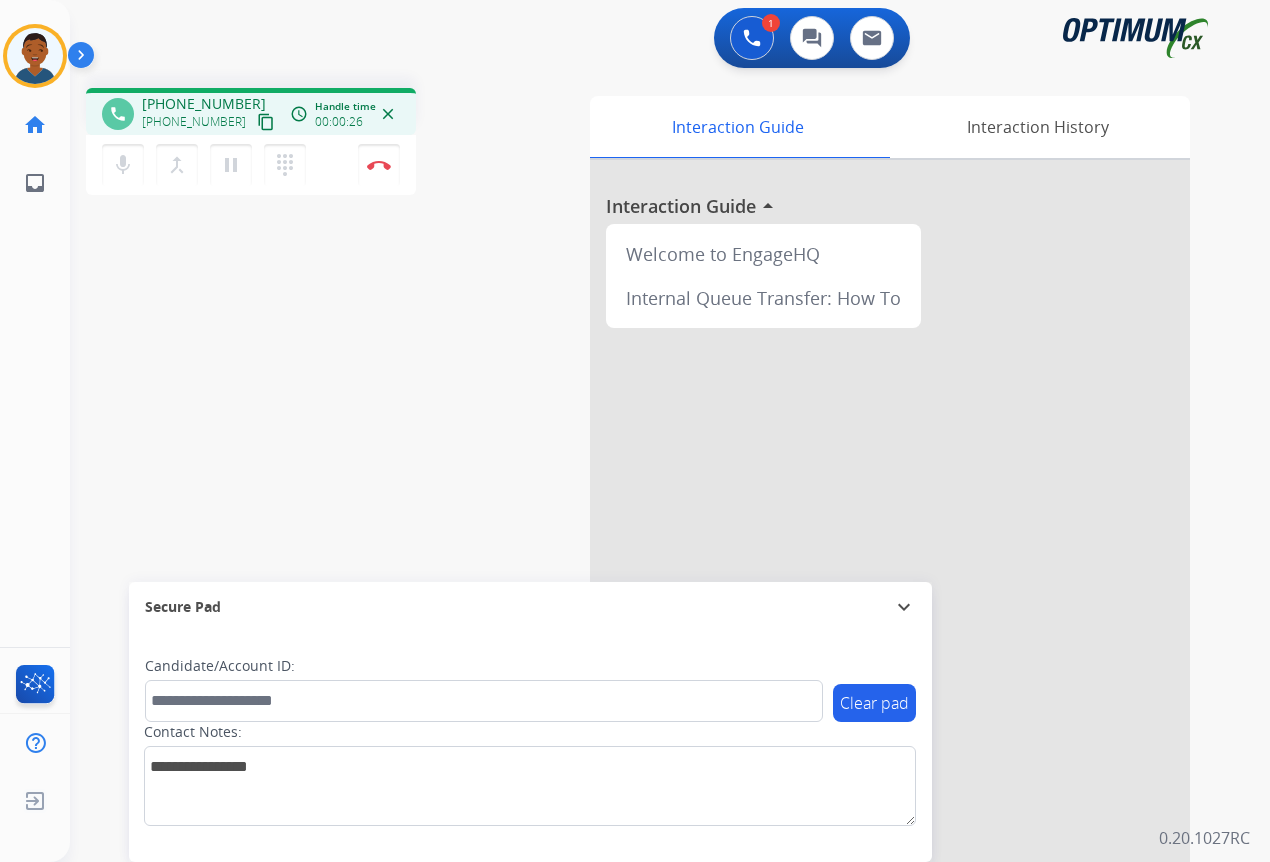 click on "content_copy" at bounding box center (266, 122) 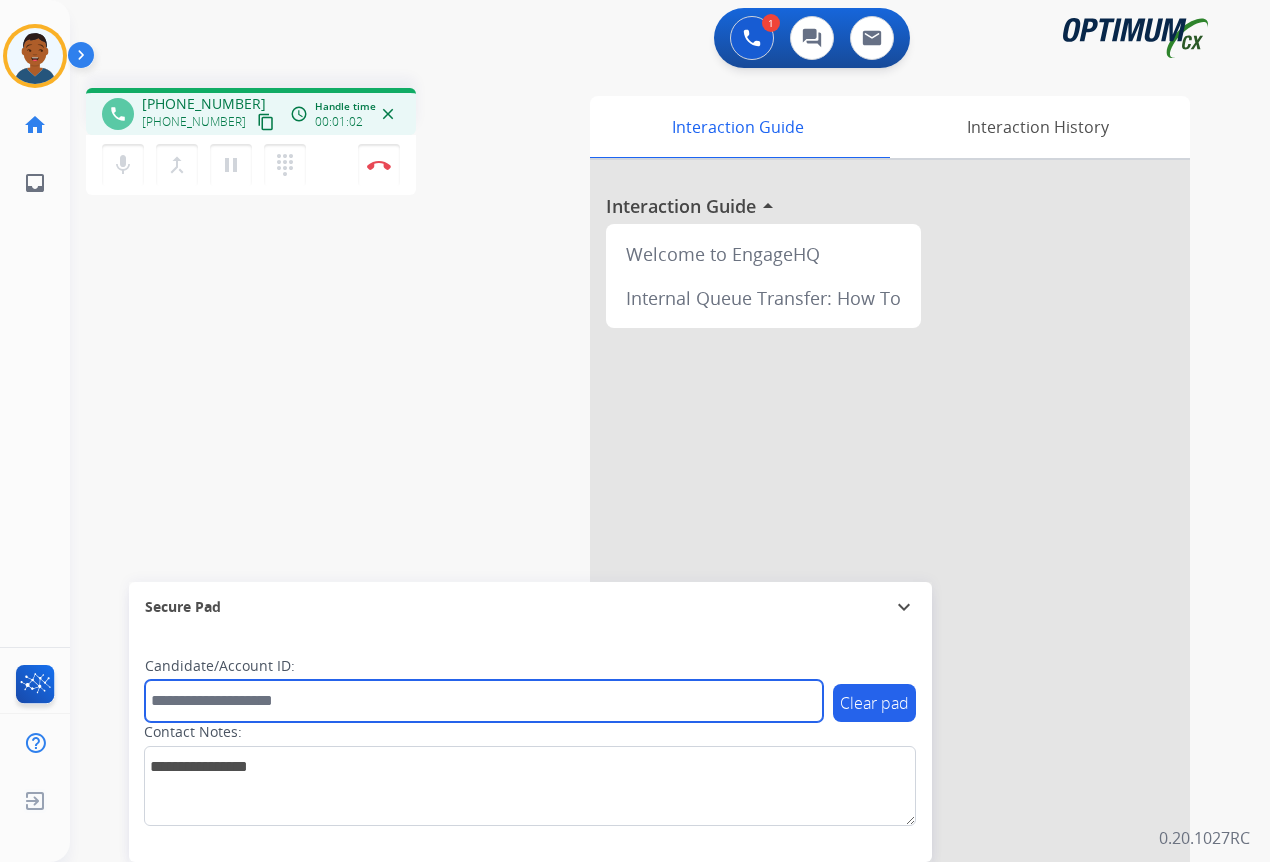 click at bounding box center [484, 701] 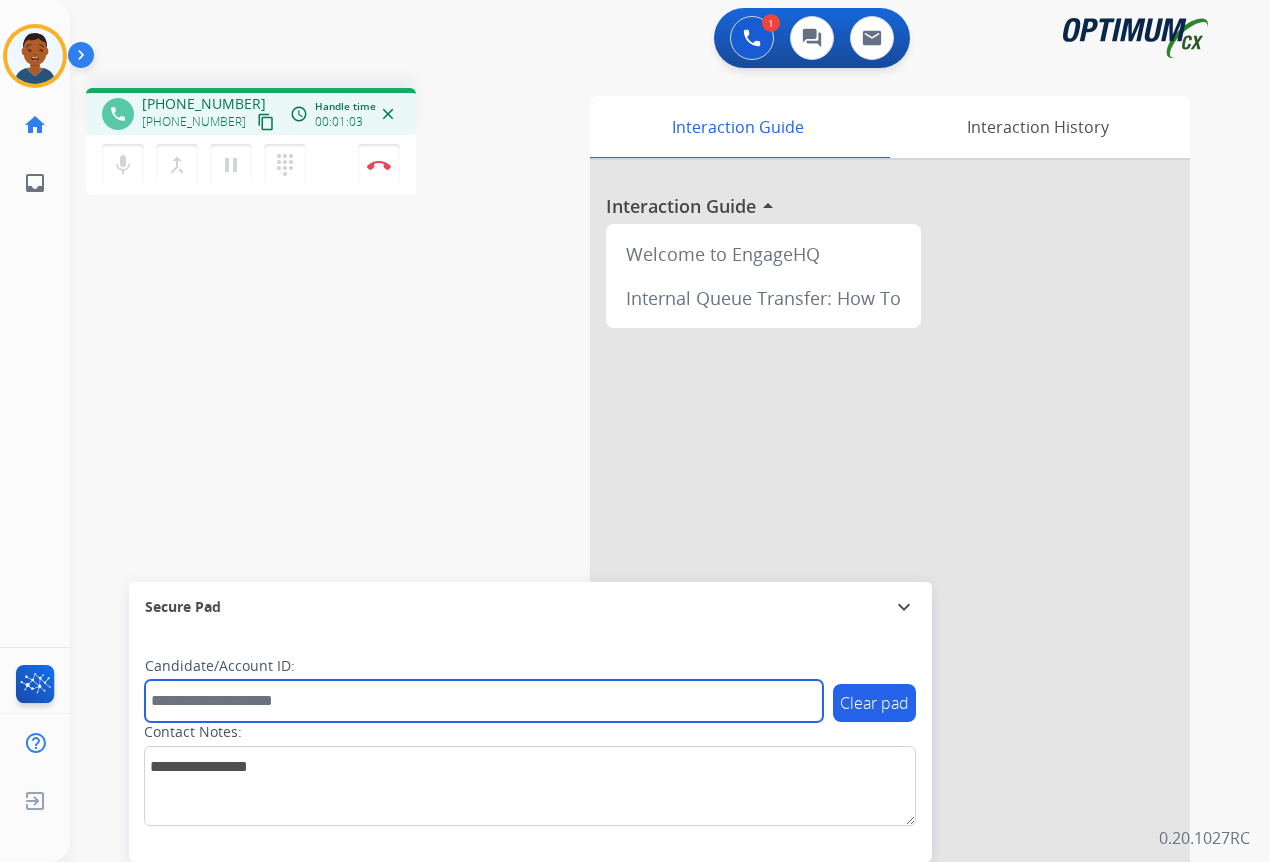 paste on "*******" 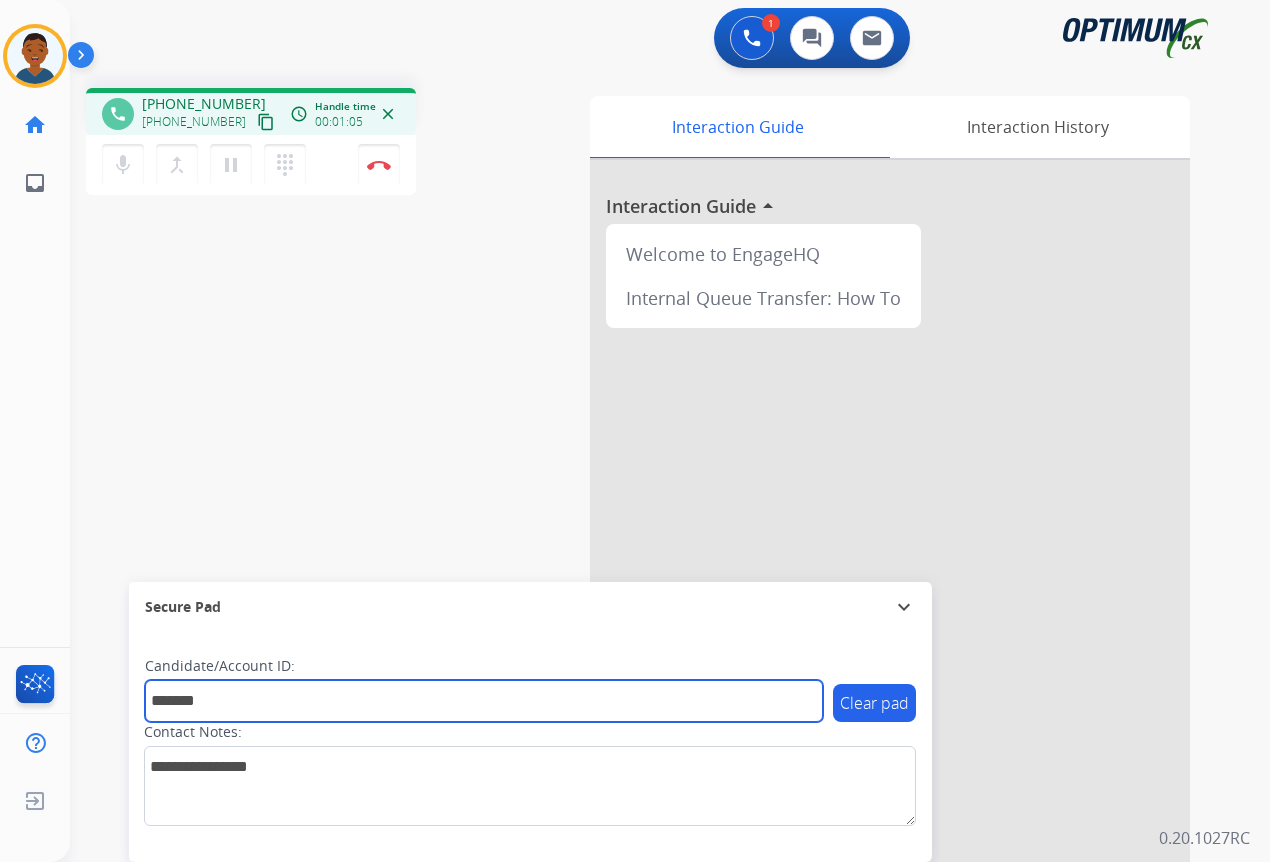 type on "*******" 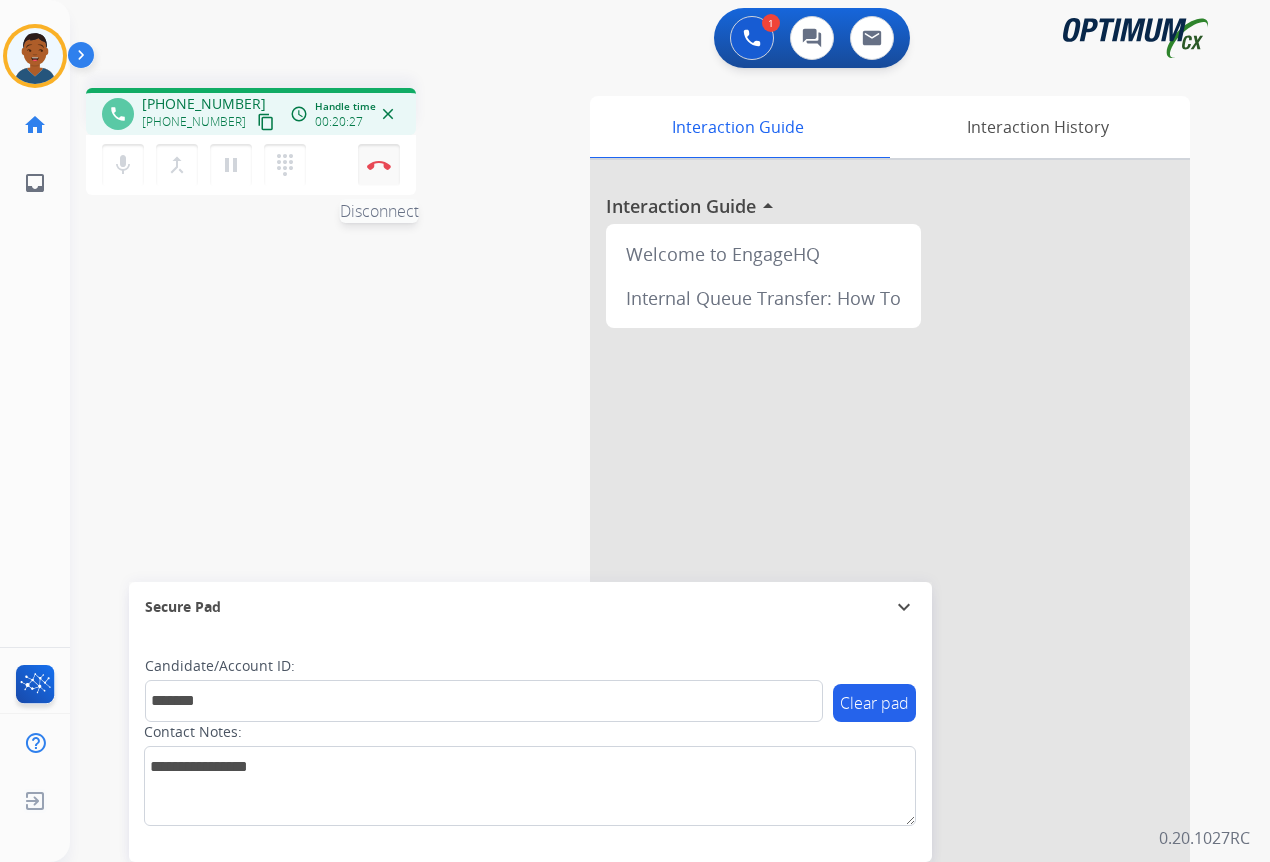 click on "Disconnect" at bounding box center [379, 165] 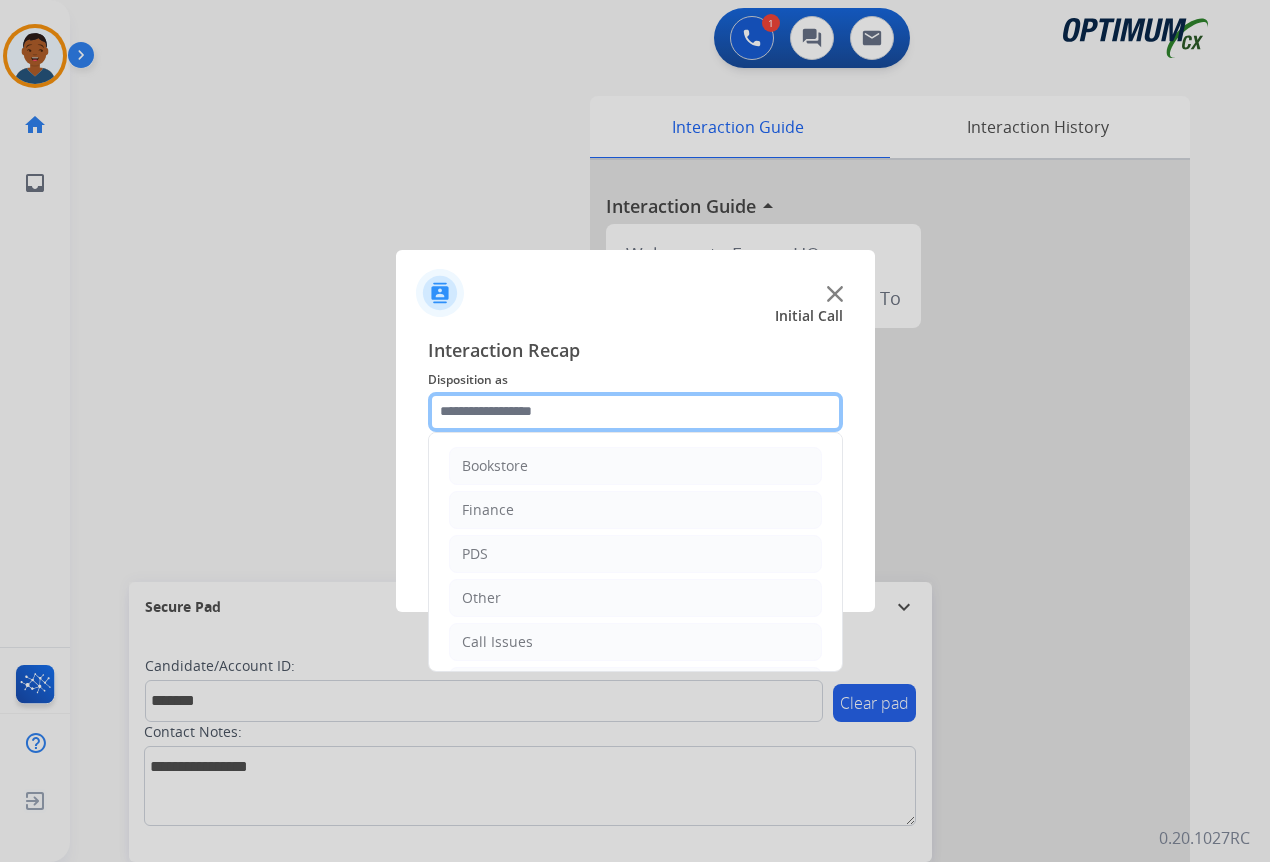 click 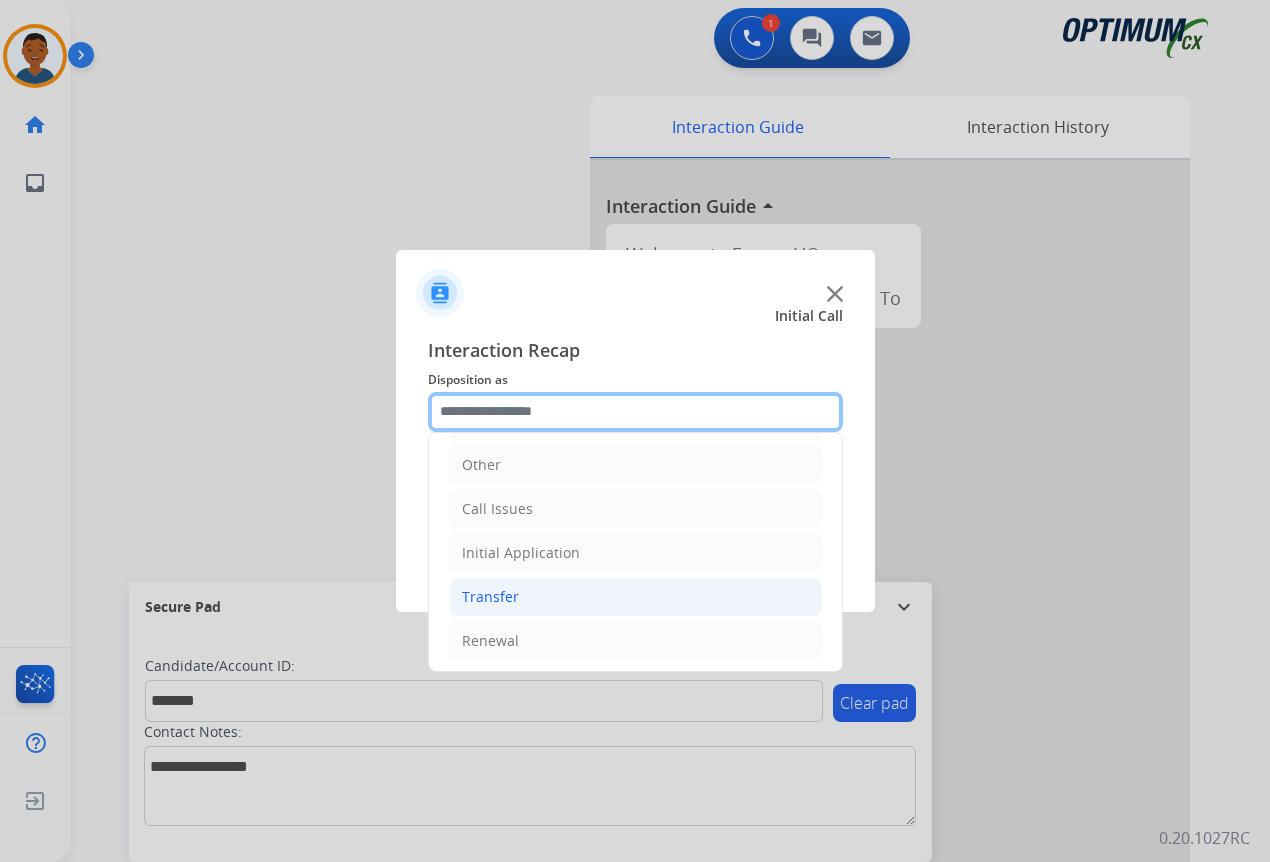 scroll, scrollTop: 136, scrollLeft: 0, axis: vertical 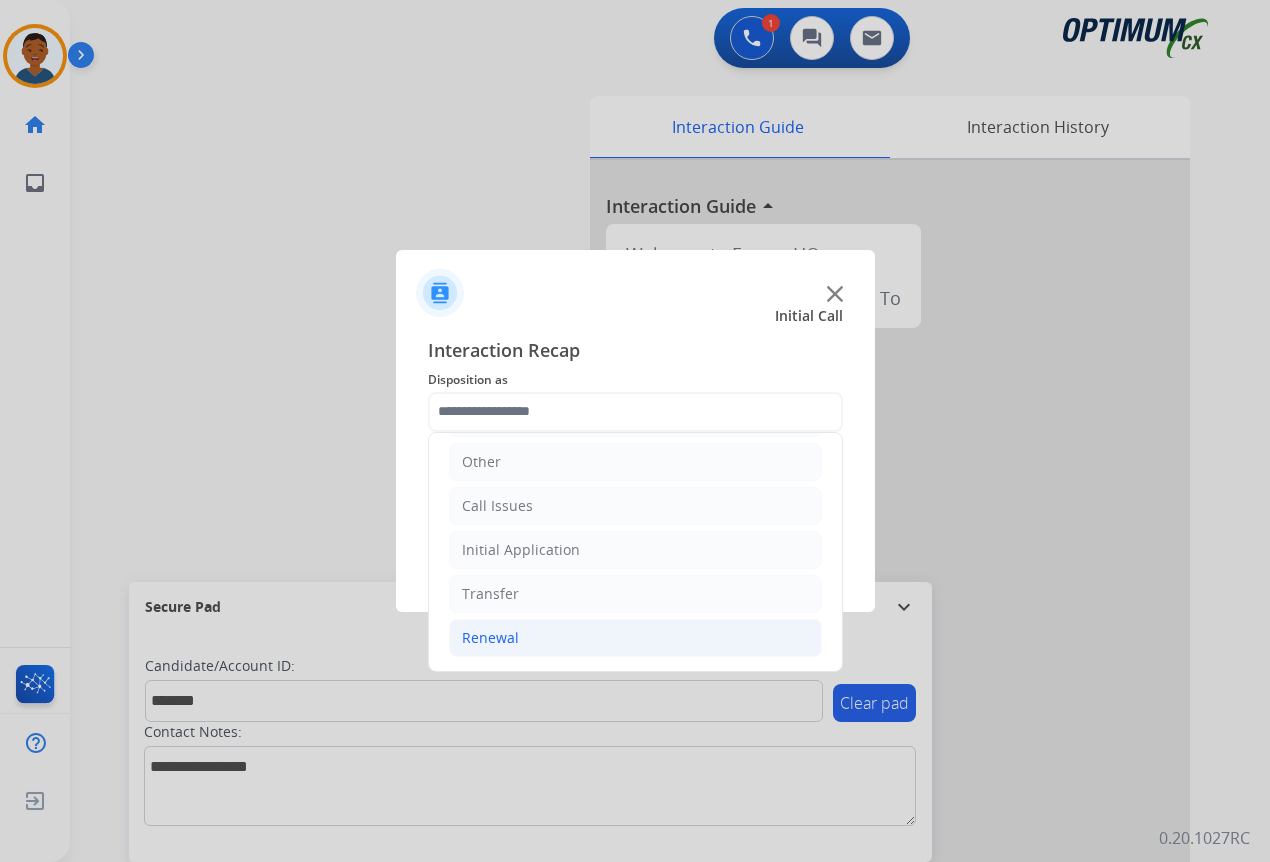 click on "Renewal" 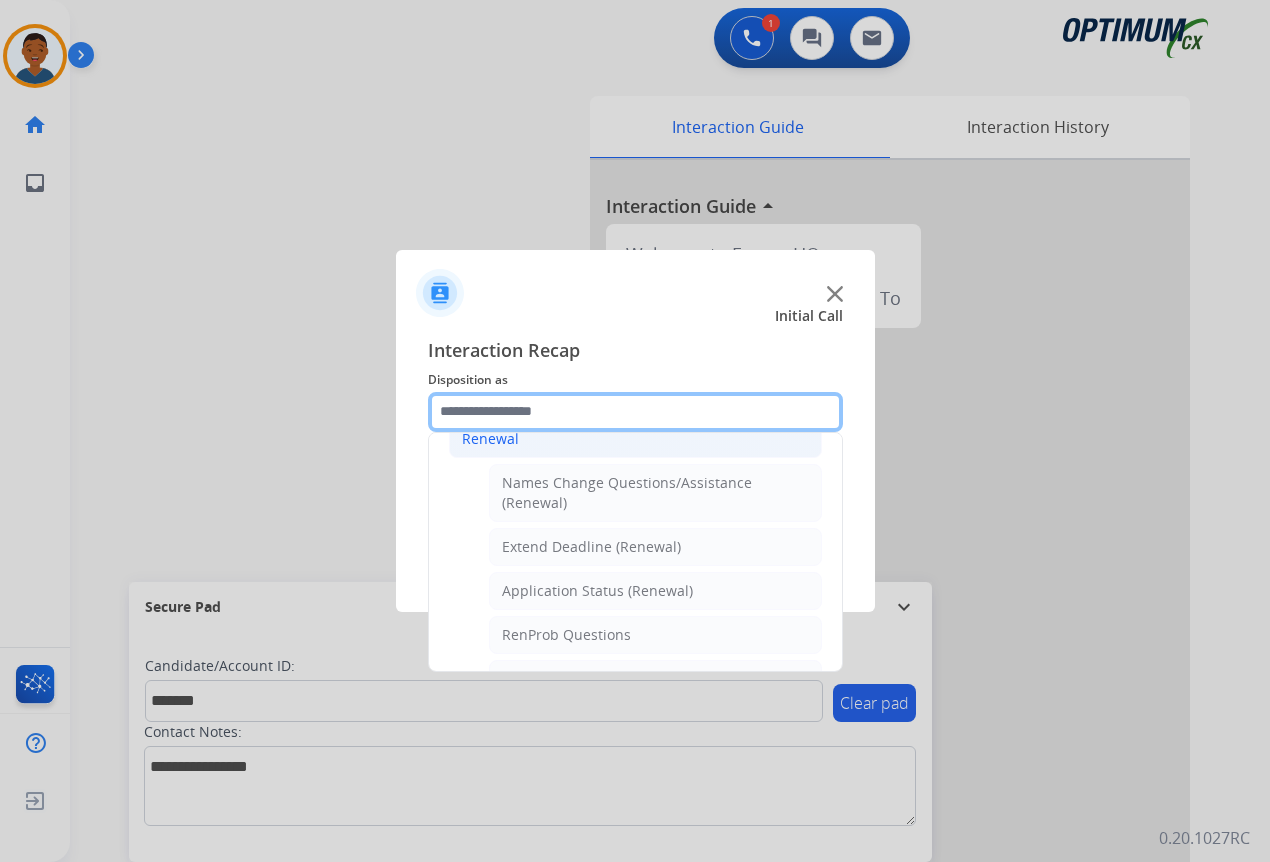 scroll, scrollTop: 336, scrollLeft: 0, axis: vertical 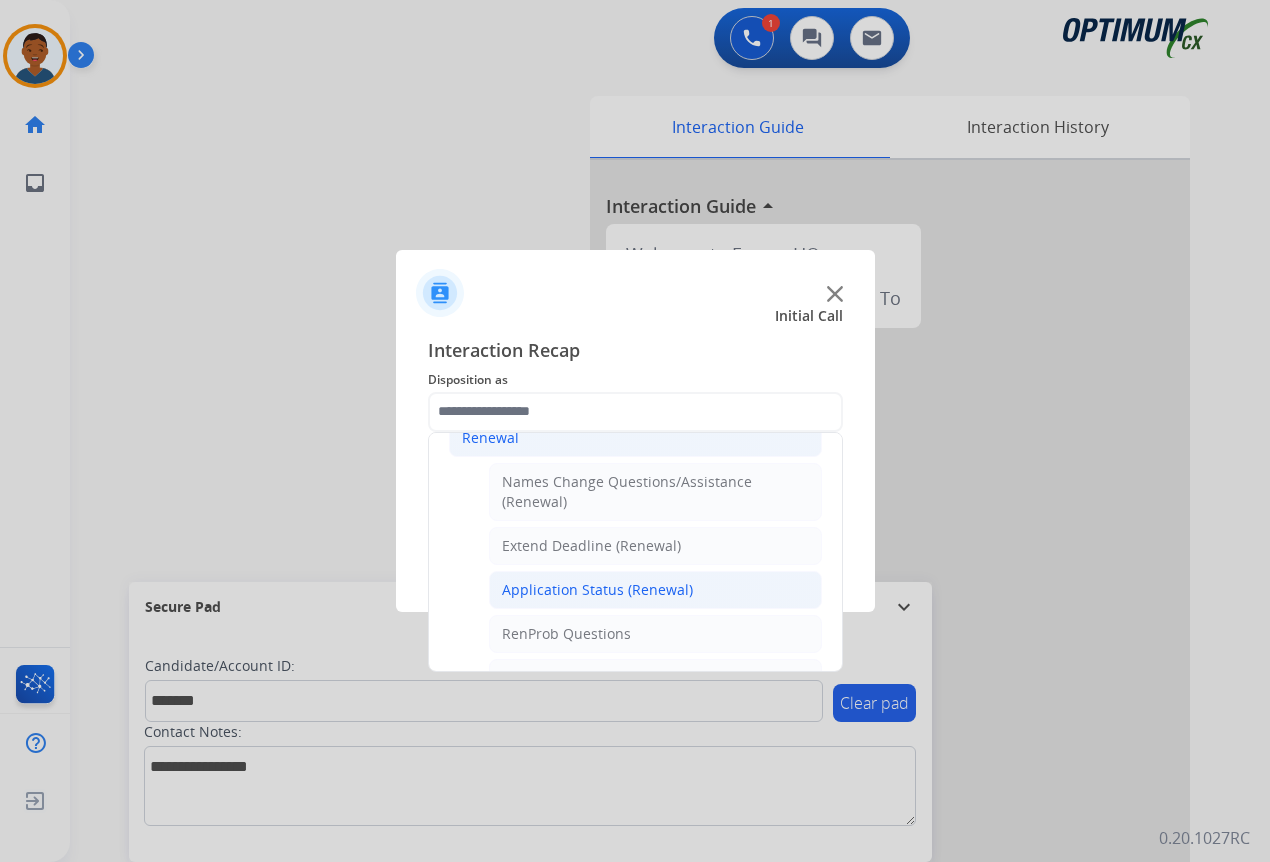 click on "Application Status (Renewal)" 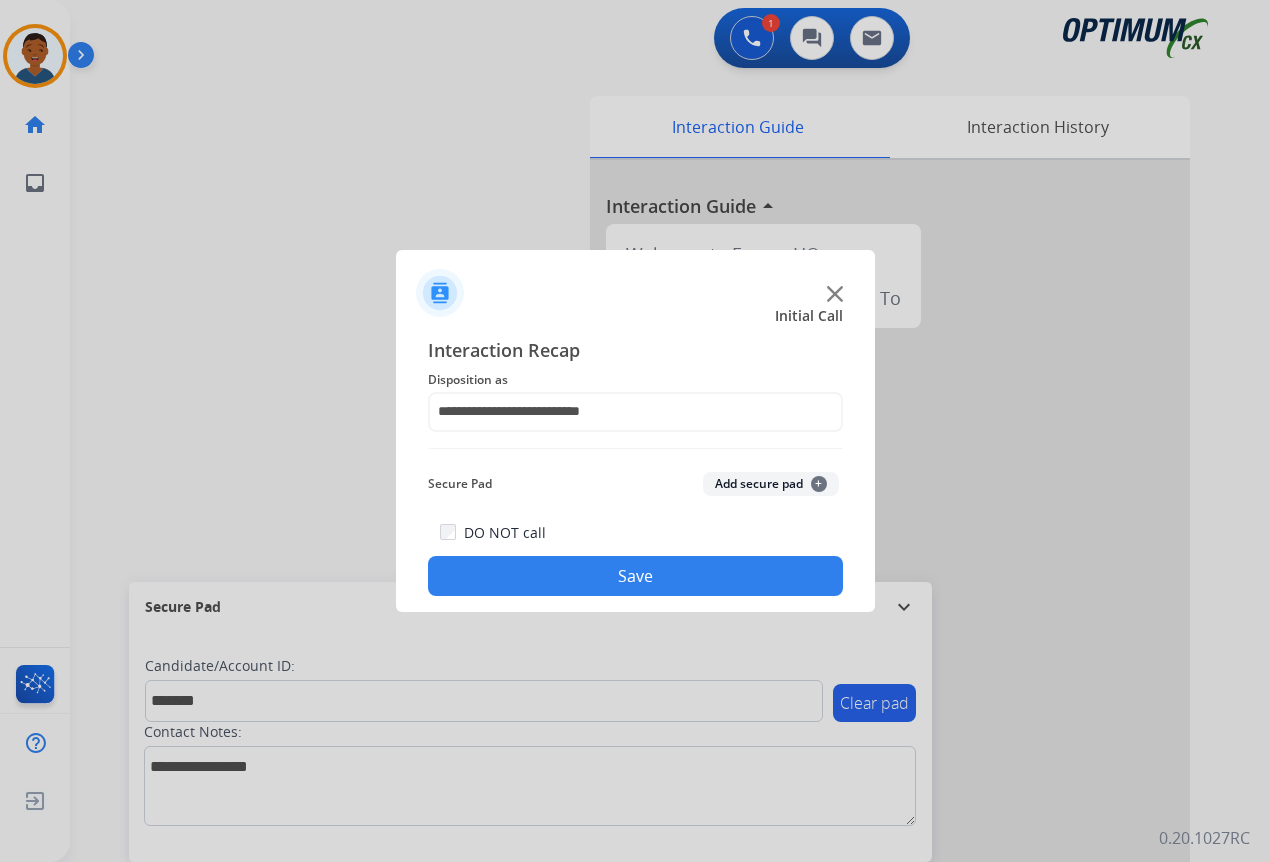 click on "Add secure pad  +" 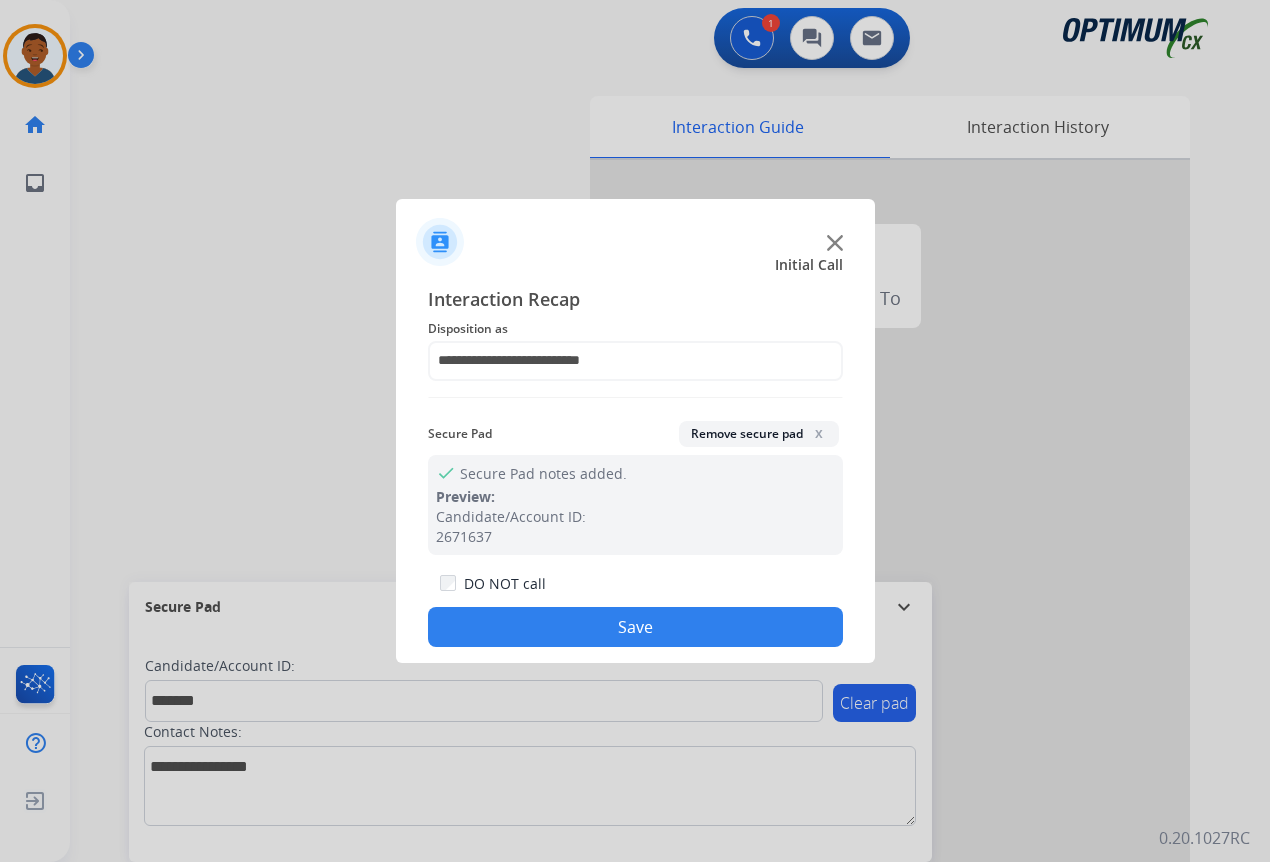 drag, startPoint x: 662, startPoint y: 614, endPoint x: 358, endPoint y: 615, distance: 304.00165 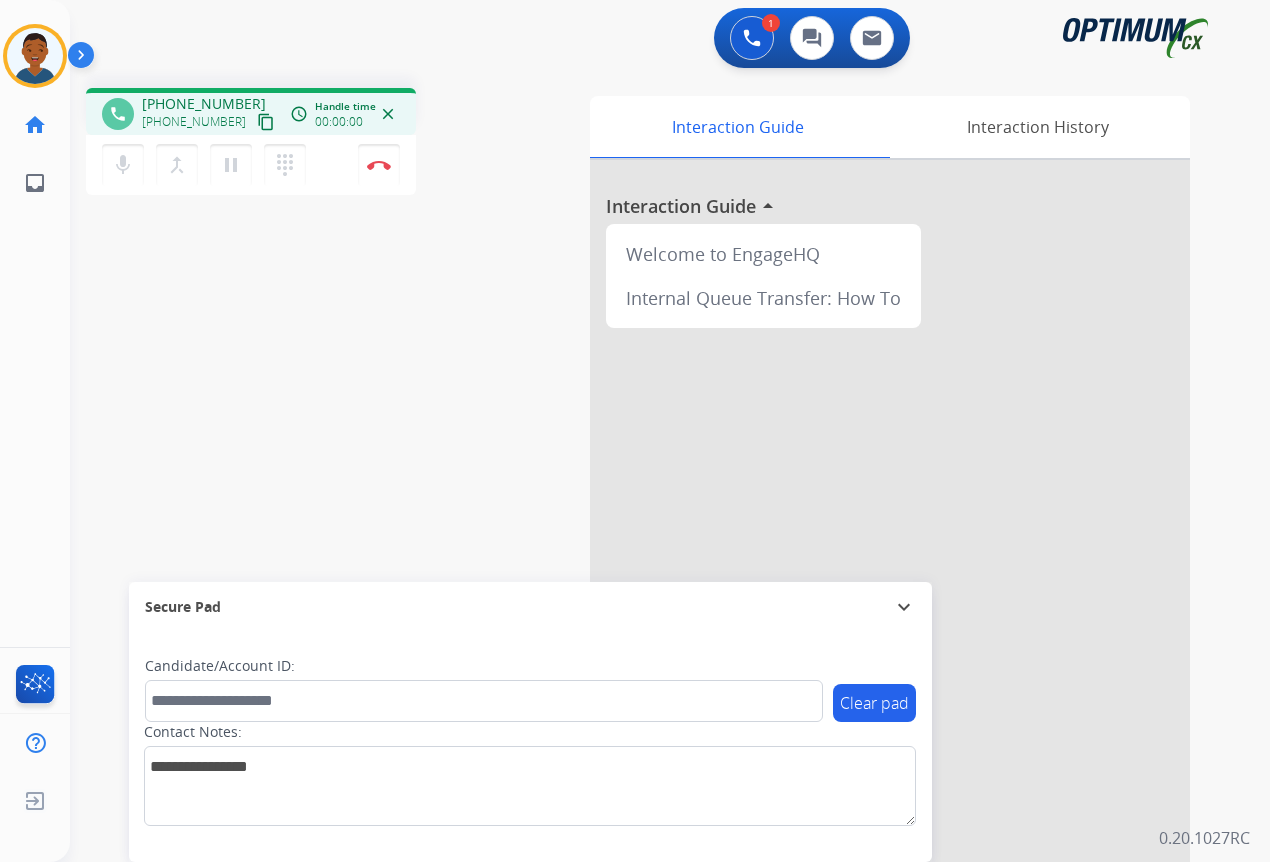 click on "content_copy" at bounding box center (266, 122) 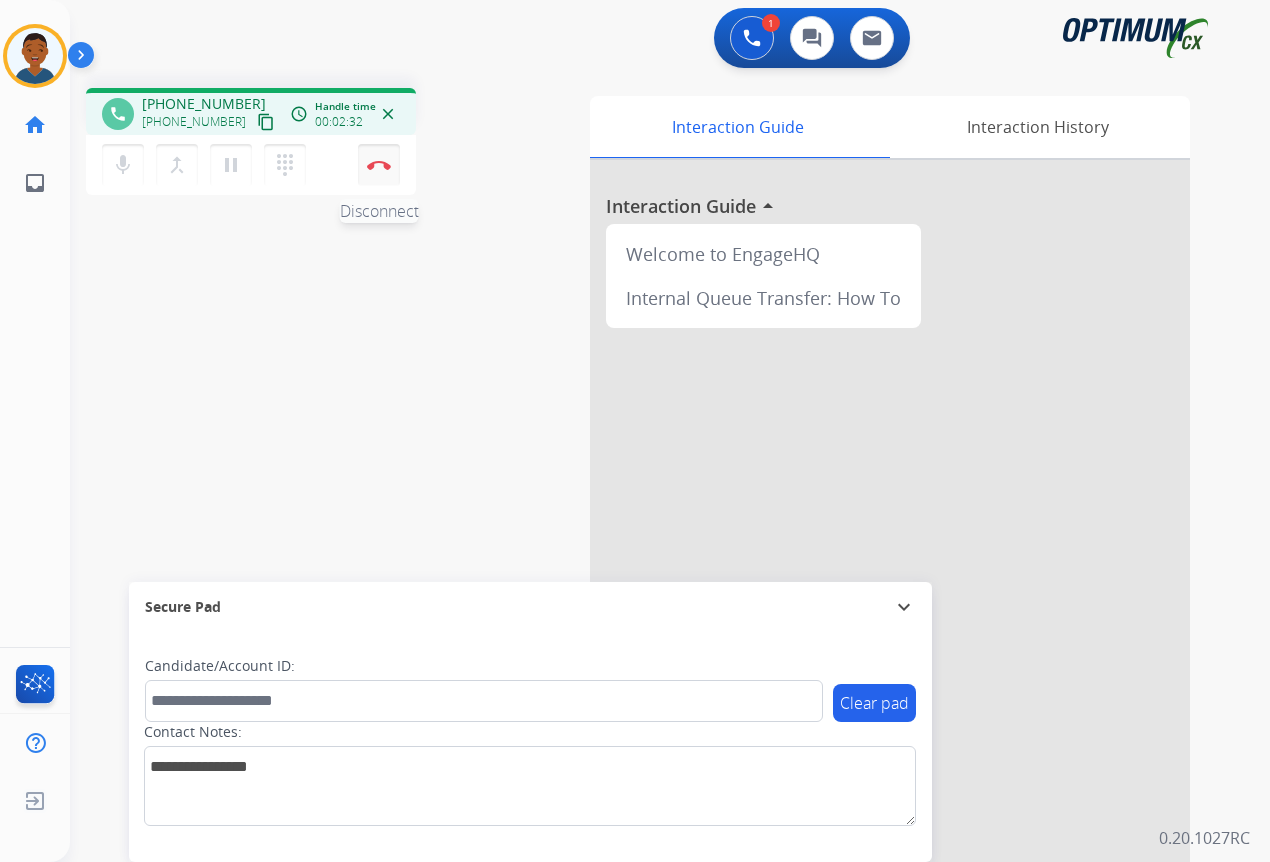 click on "Disconnect" at bounding box center (379, 165) 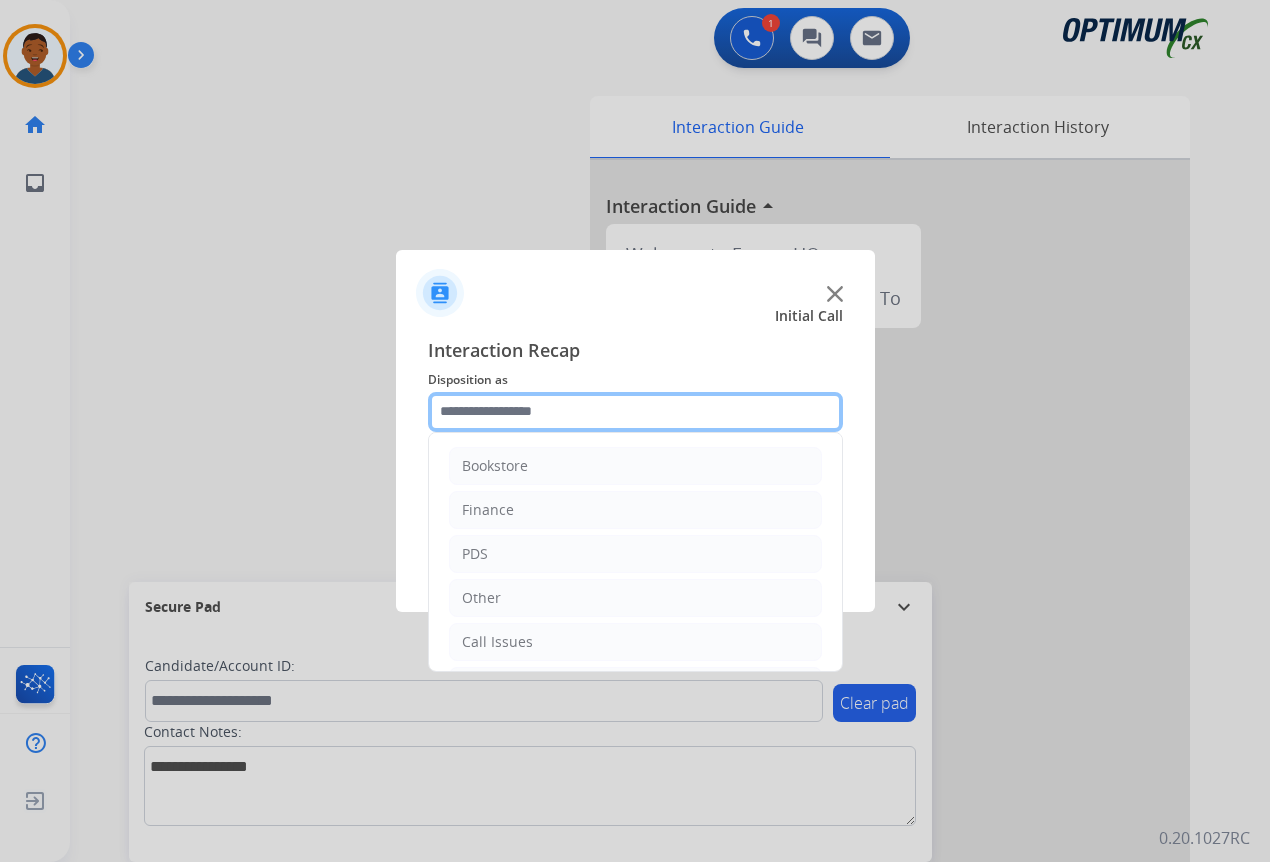 click 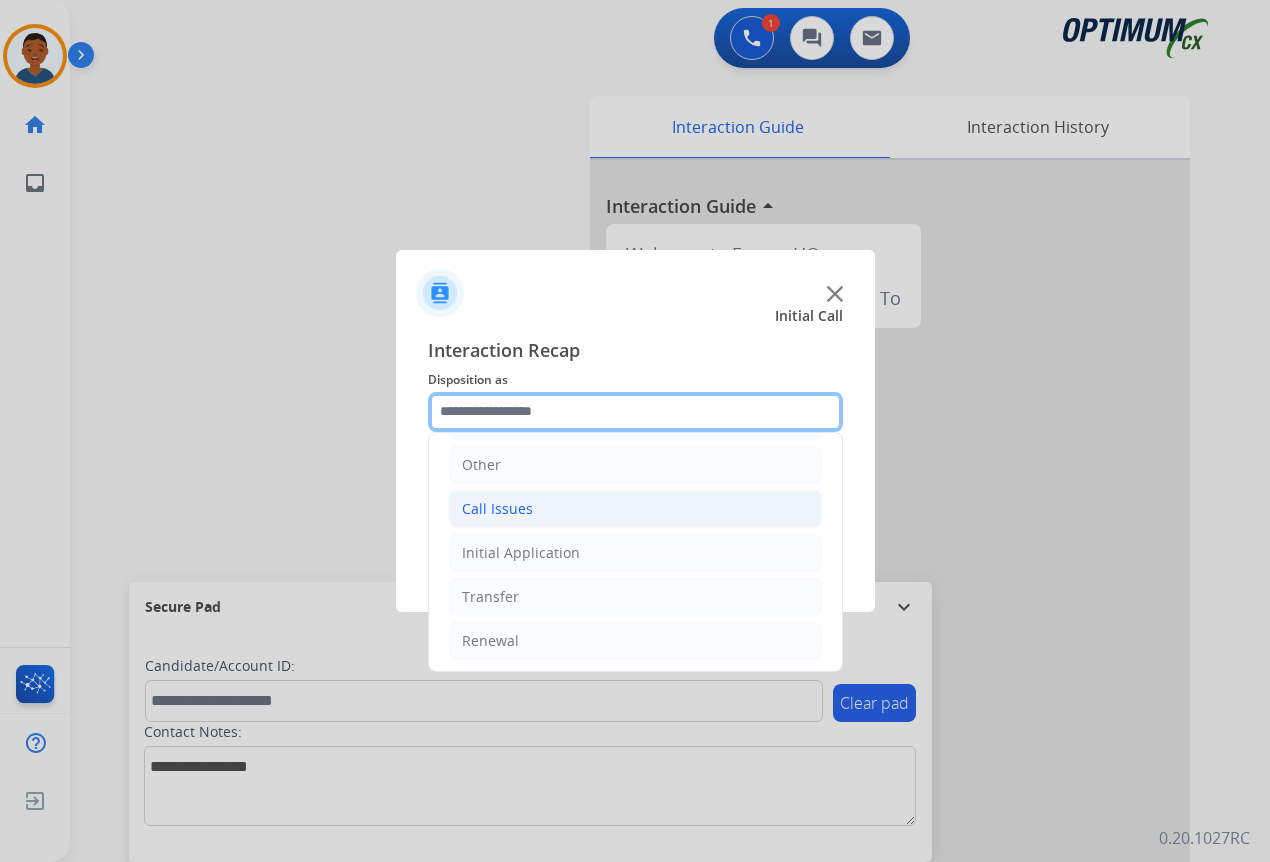 scroll, scrollTop: 136, scrollLeft: 0, axis: vertical 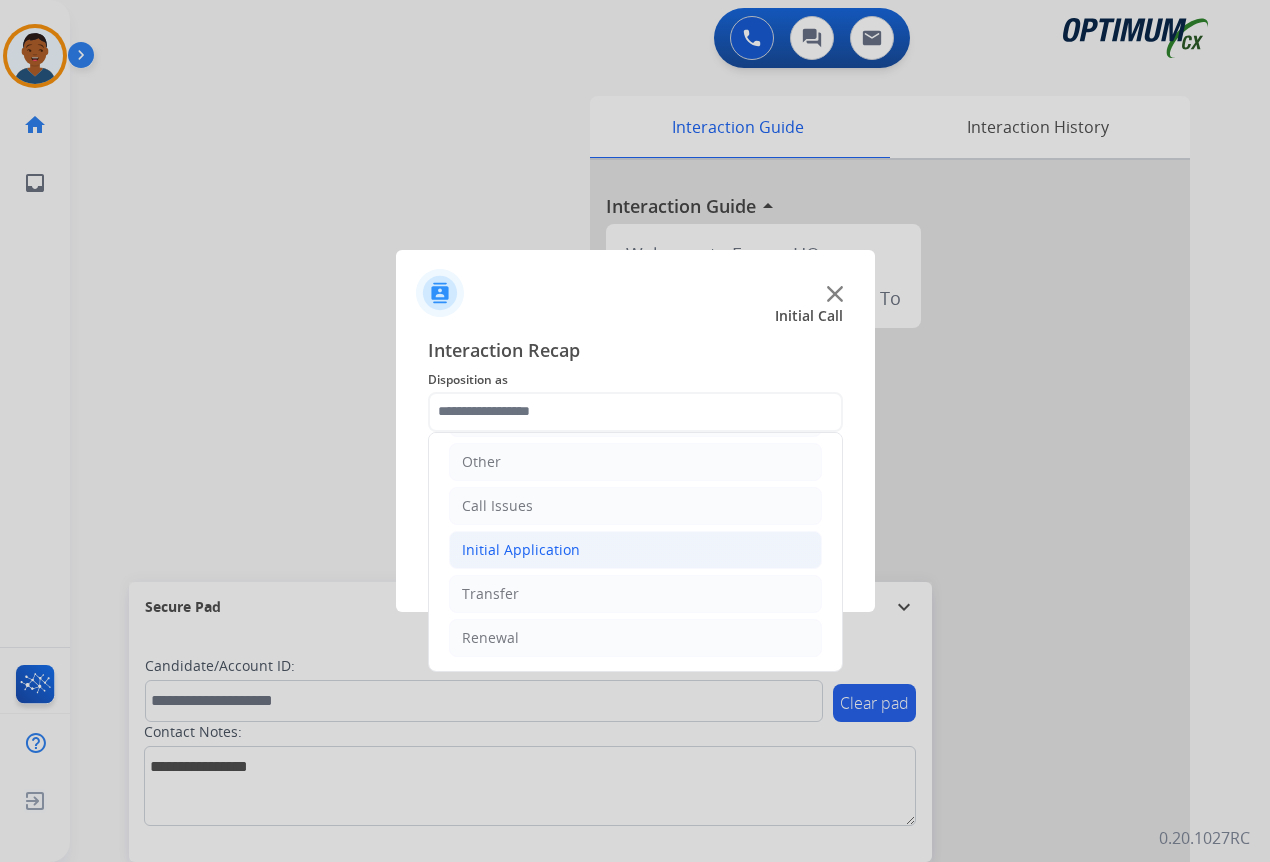 click on "Initial Application" 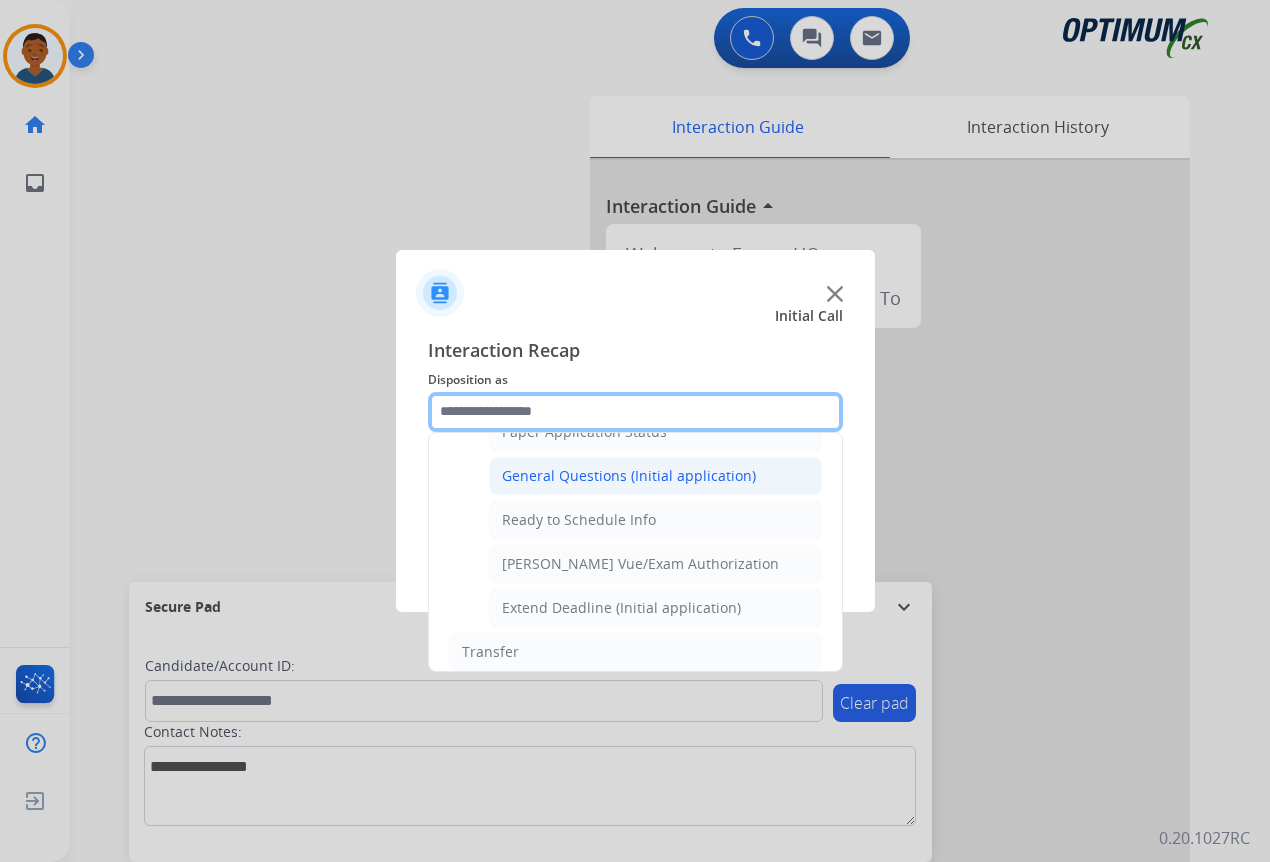 scroll, scrollTop: 1112, scrollLeft: 0, axis: vertical 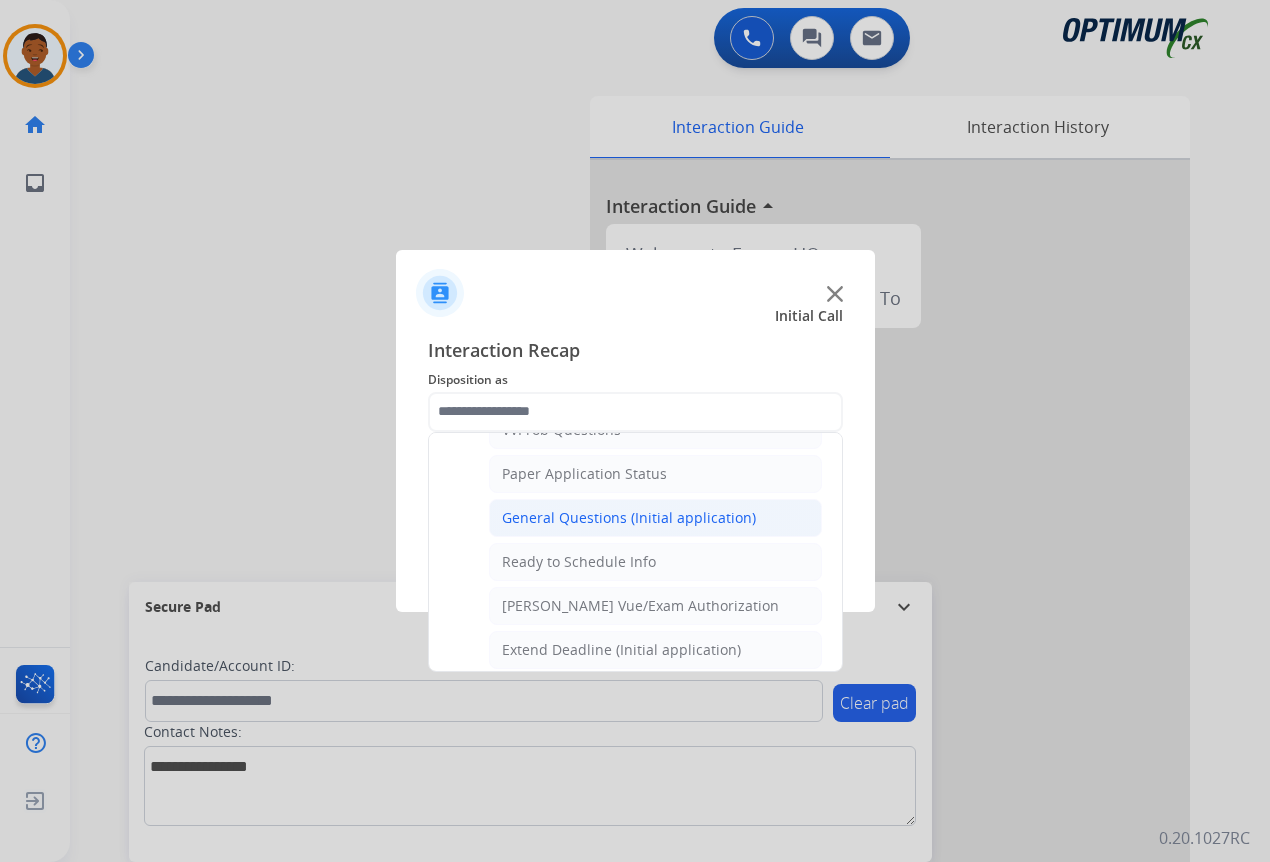 click on "General Questions (Initial application)" 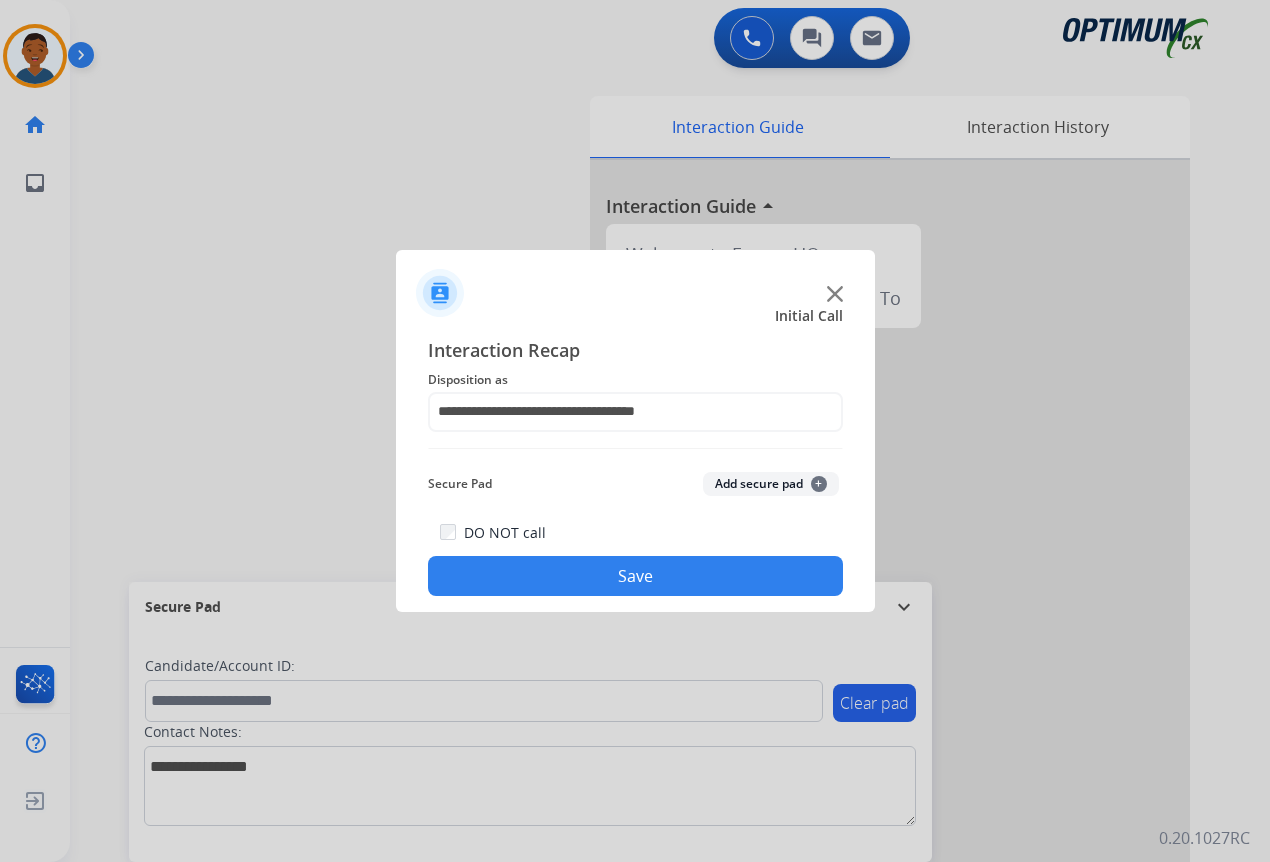 click on "Save" 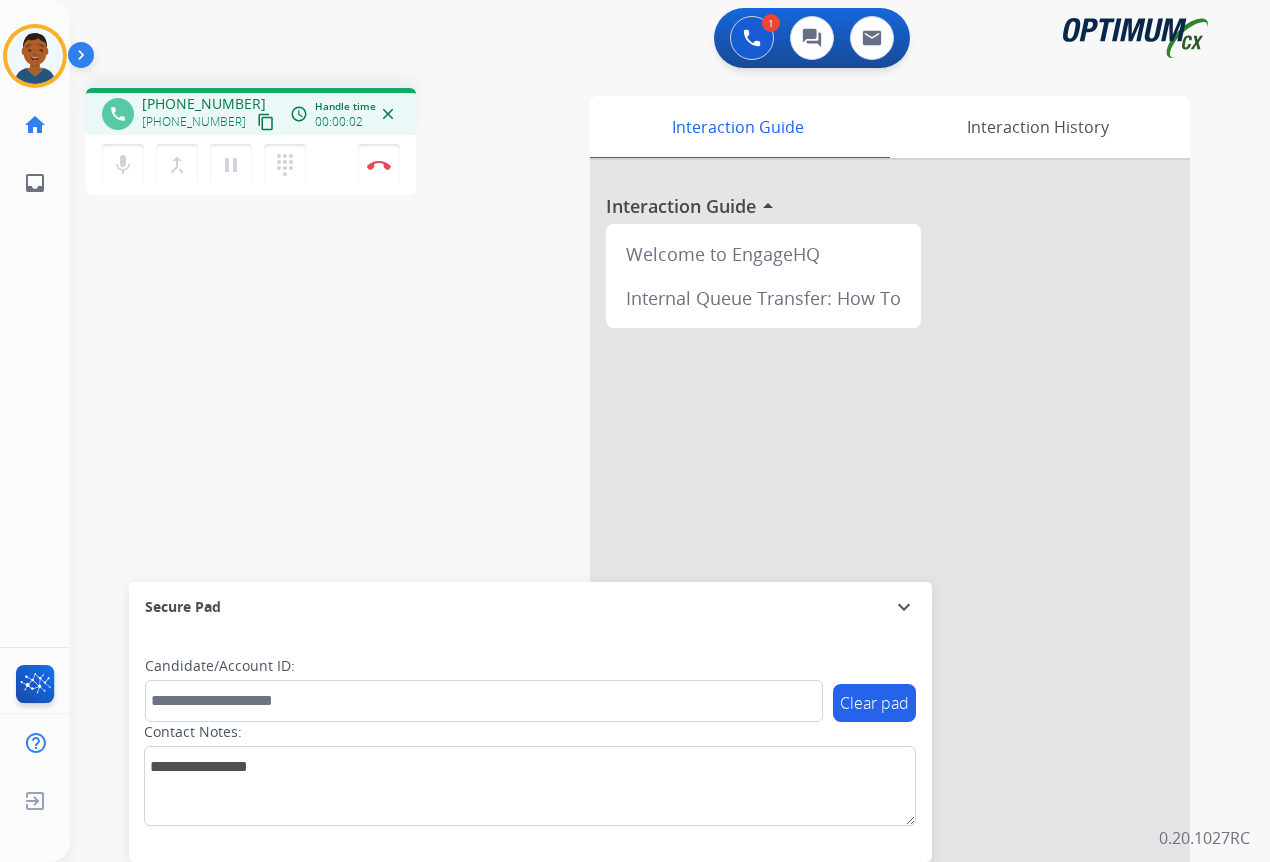 click on "content_copy" at bounding box center [266, 122] 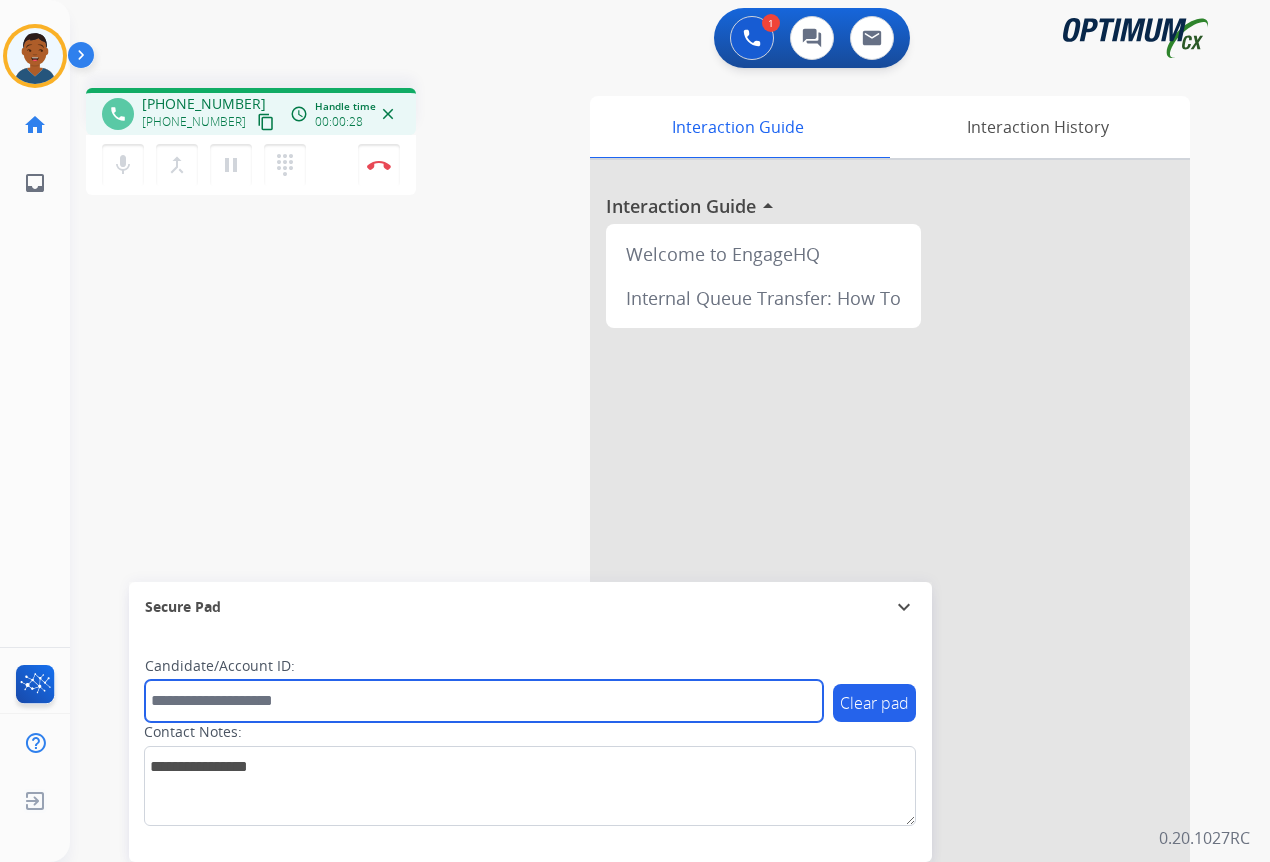 click at bounding box center (484, 701) 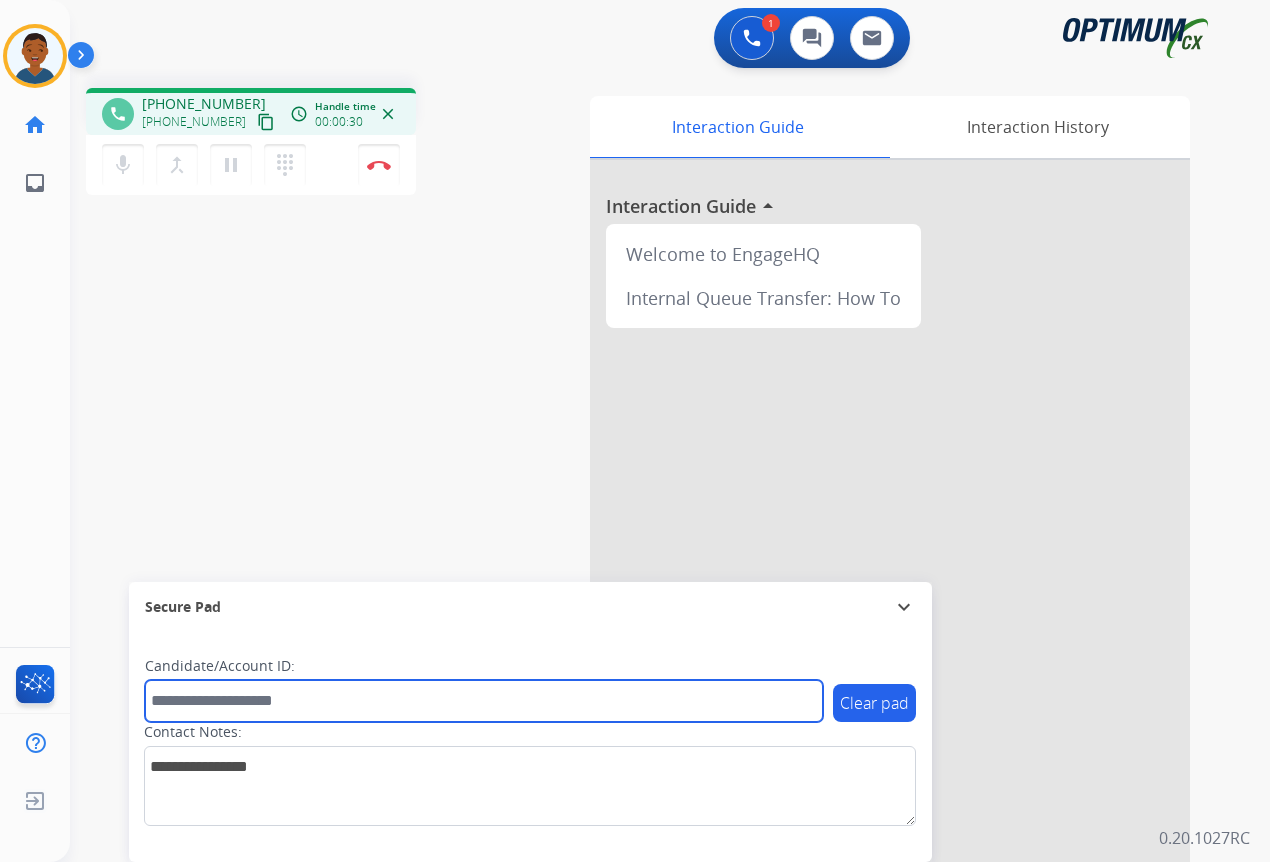 paste on "*******" 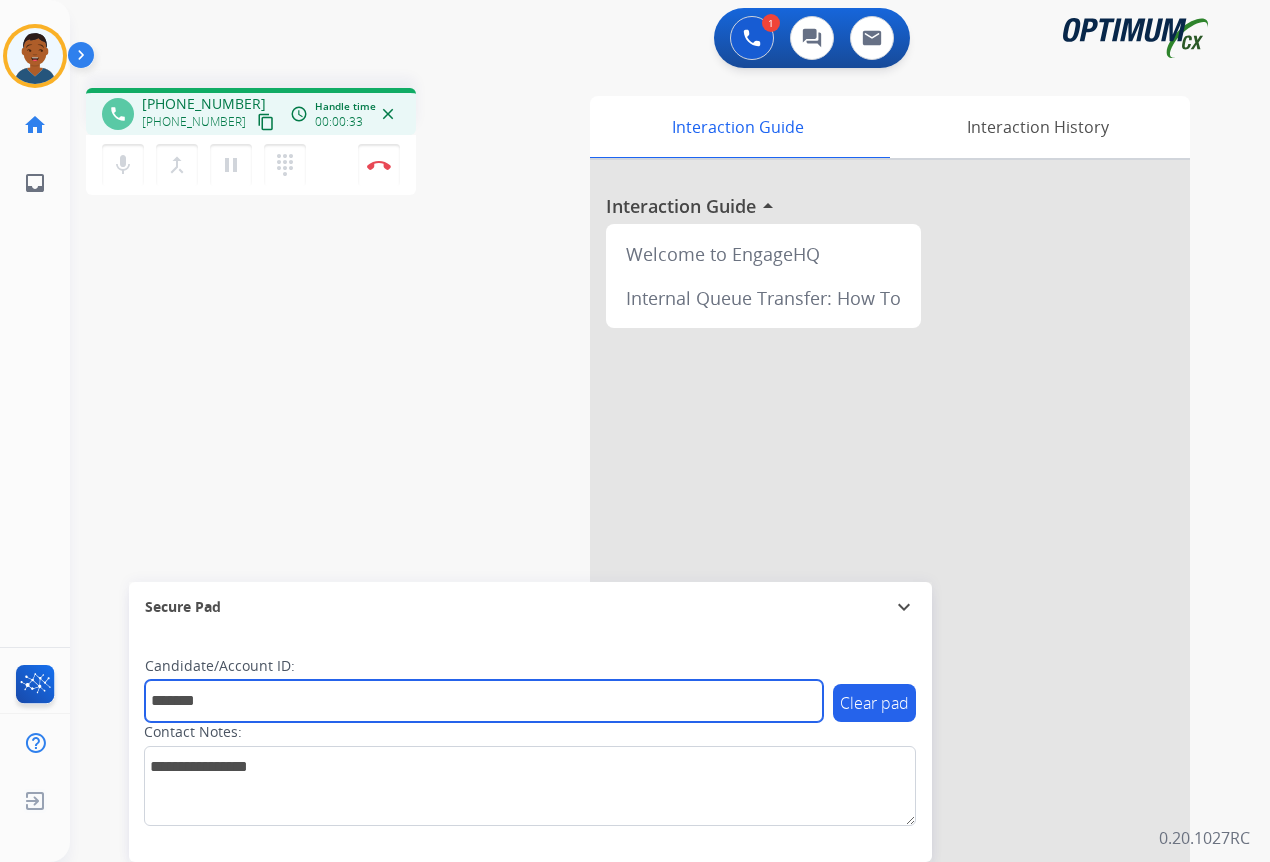 type on "*******" 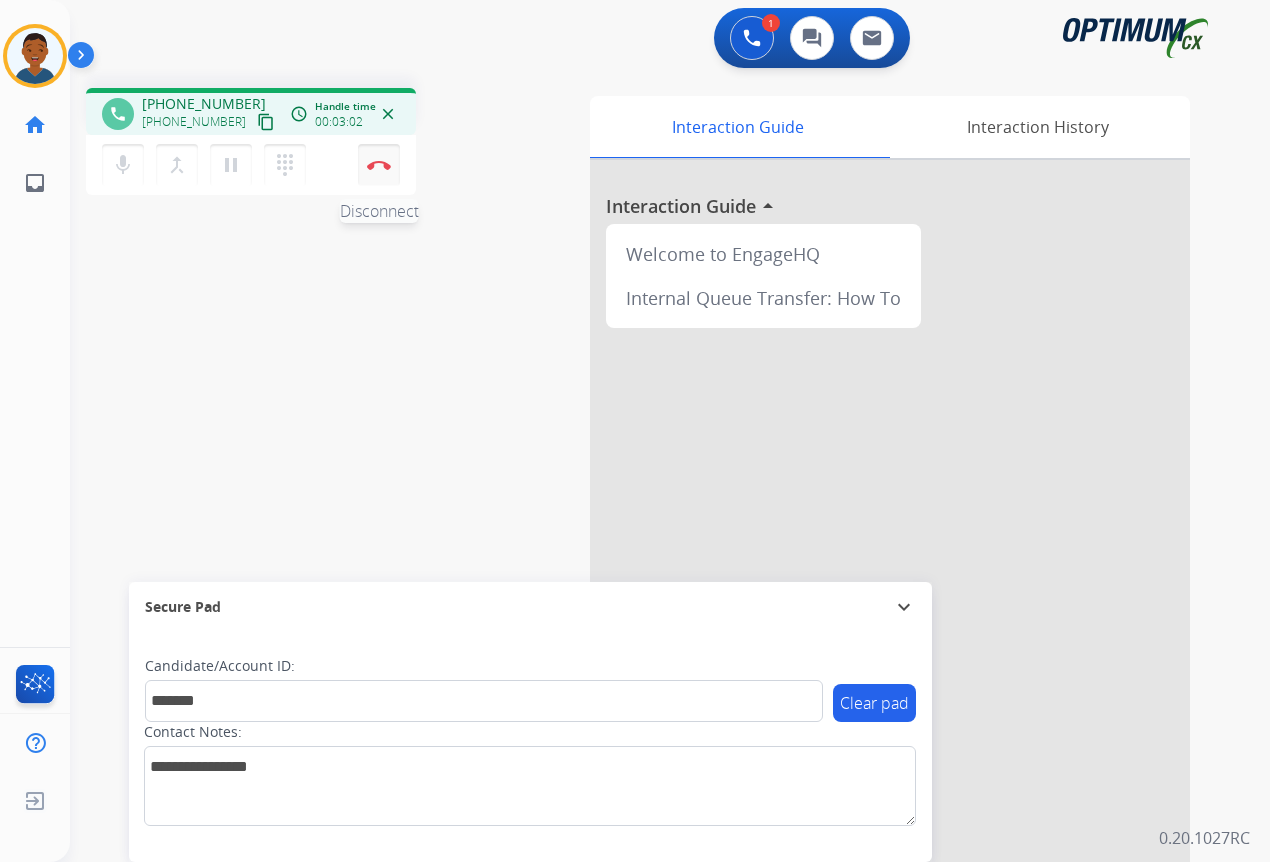 click on "Disconnect" at bounding box center (379, 165) 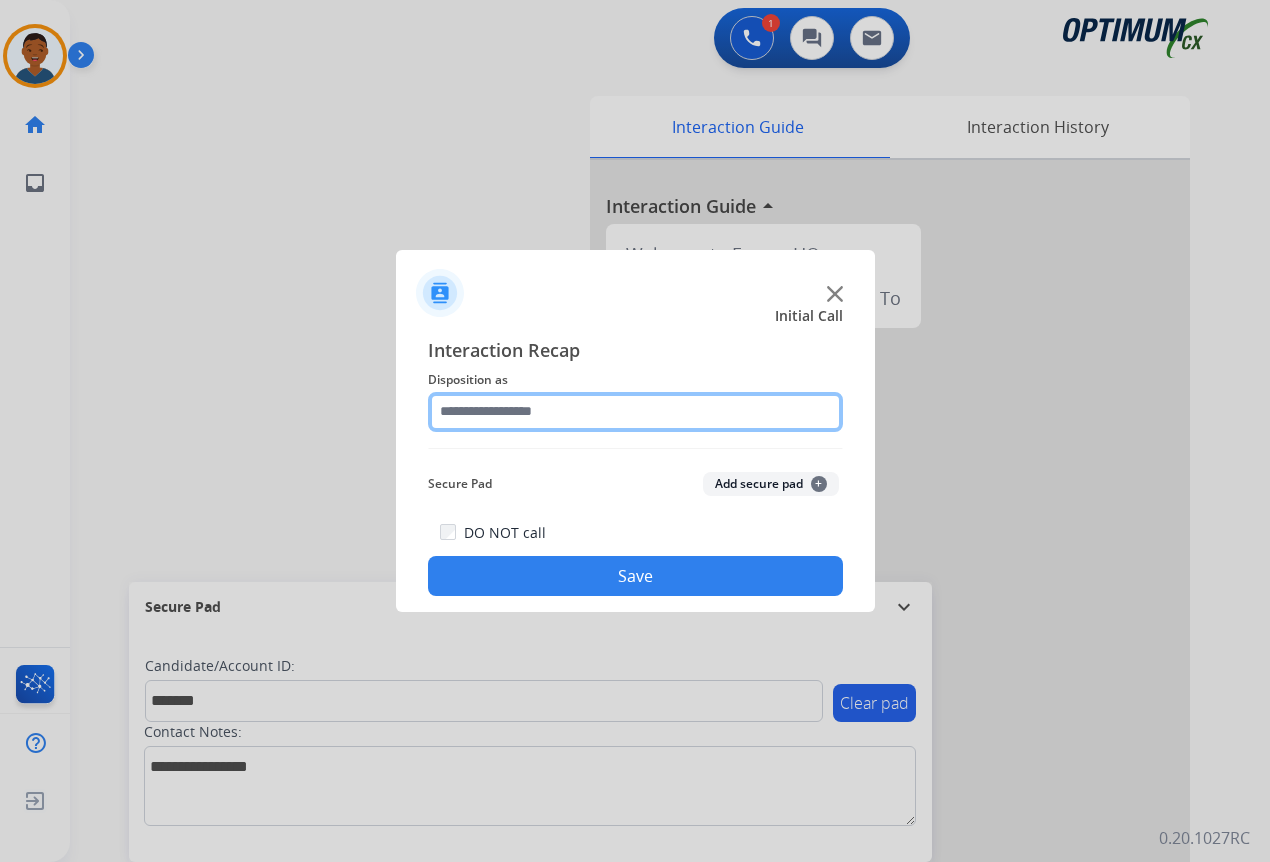 click 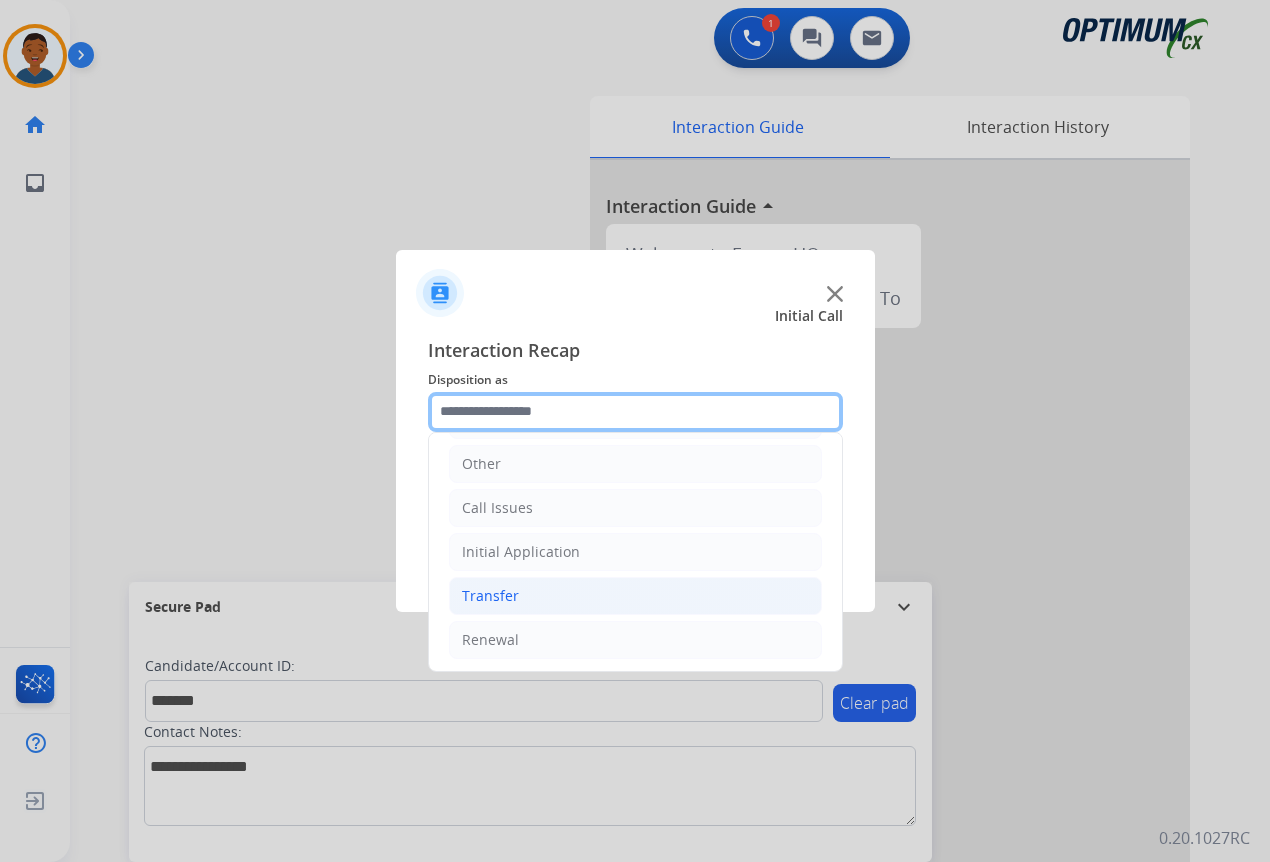 scroll, scrollTop: 136, scrollLeft: 0, axis: vertical 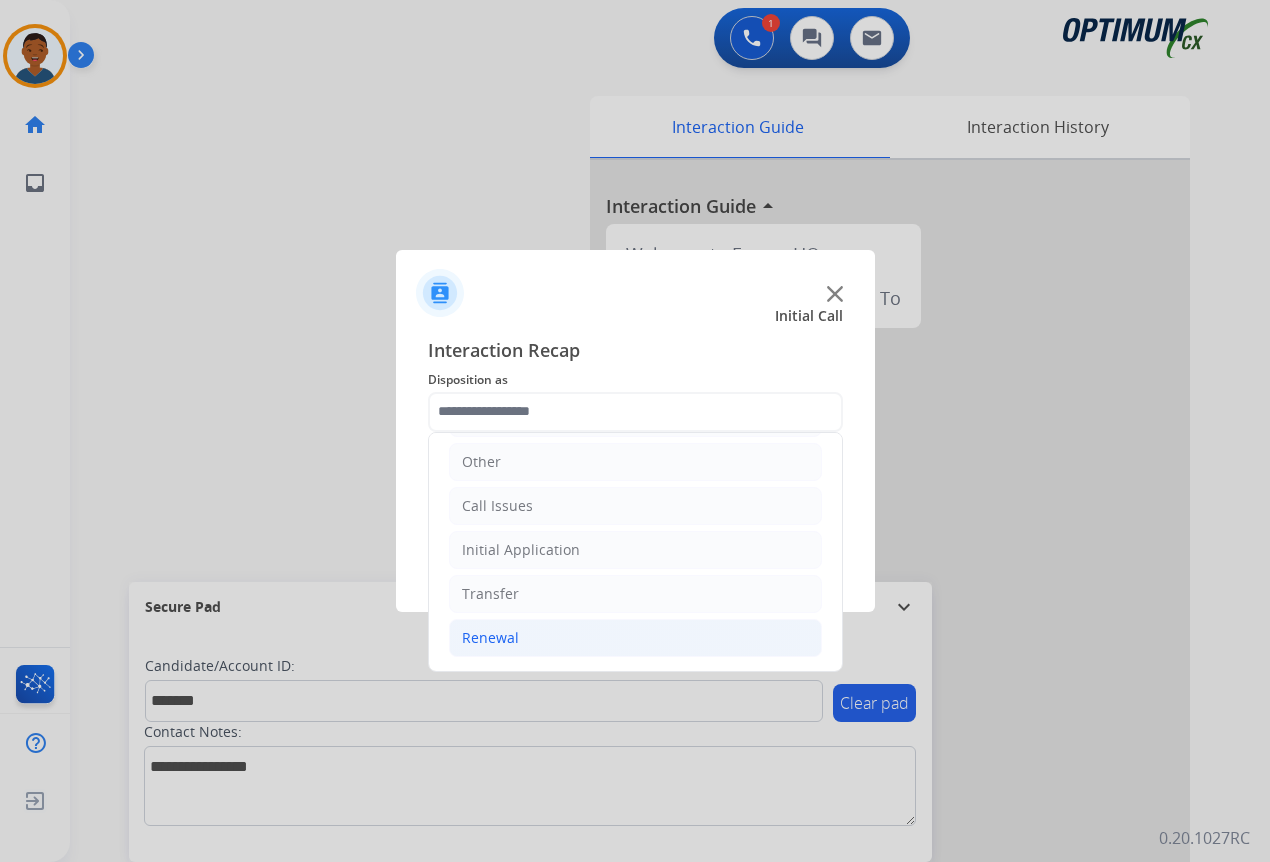 click on "Renewal" 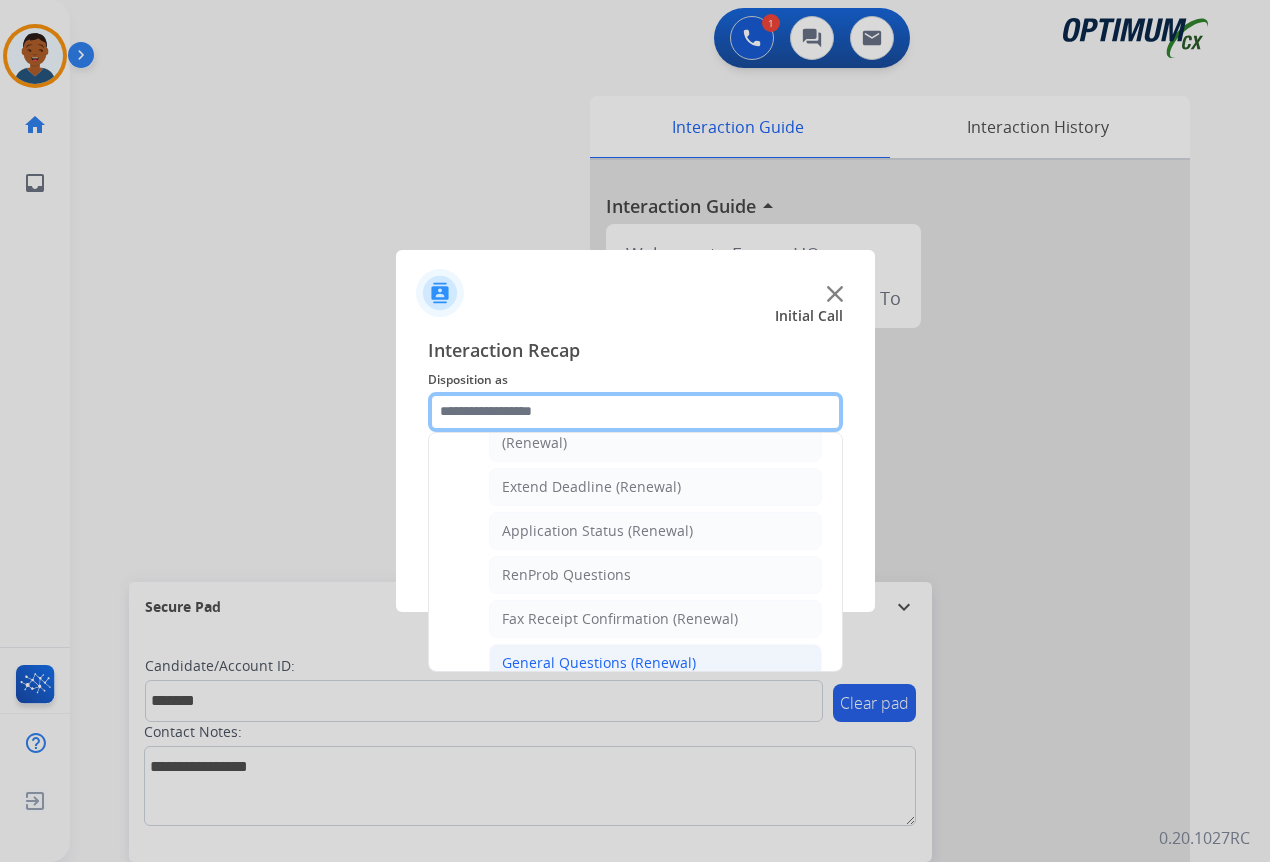 scroll, scrollTop: 436, scrollLeft: 0, axis: vertical 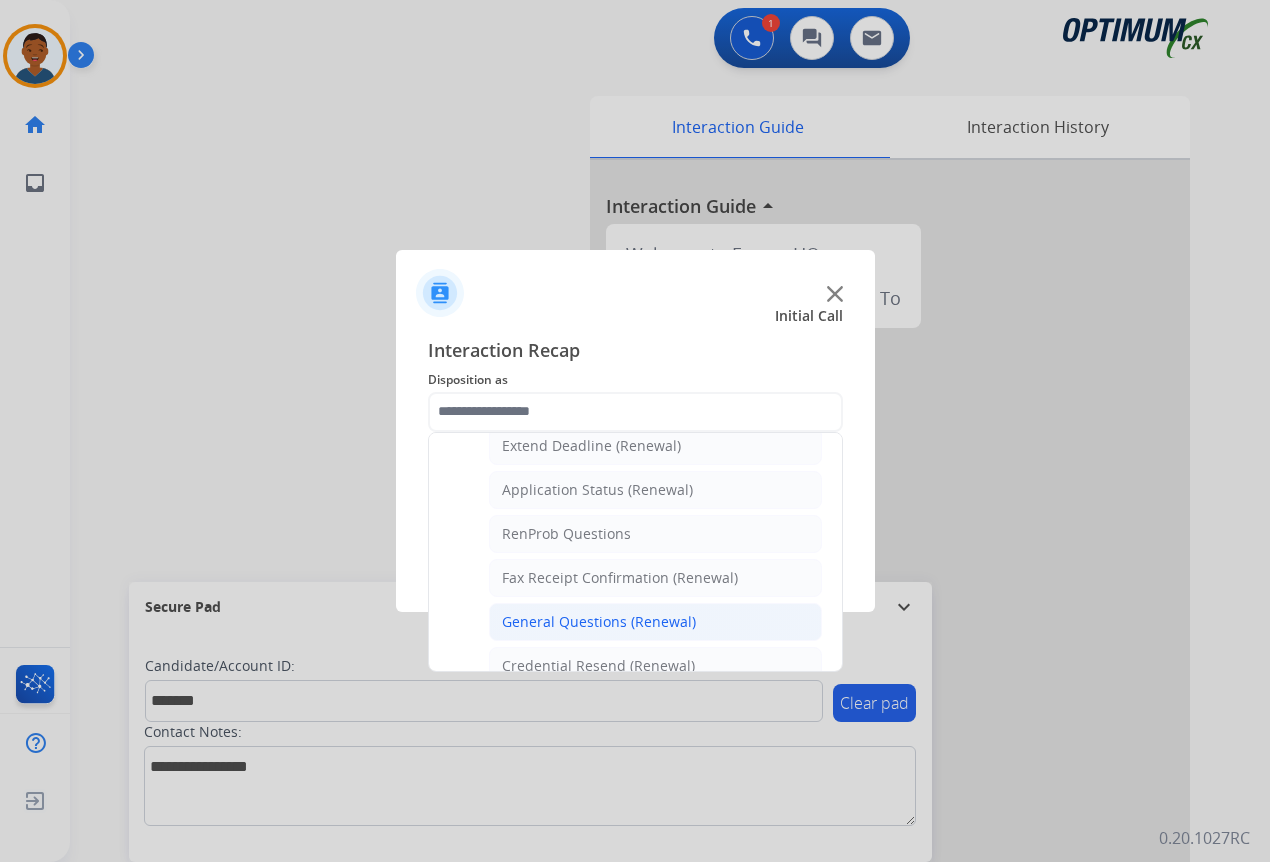 click on "General Questions (Renewal)" 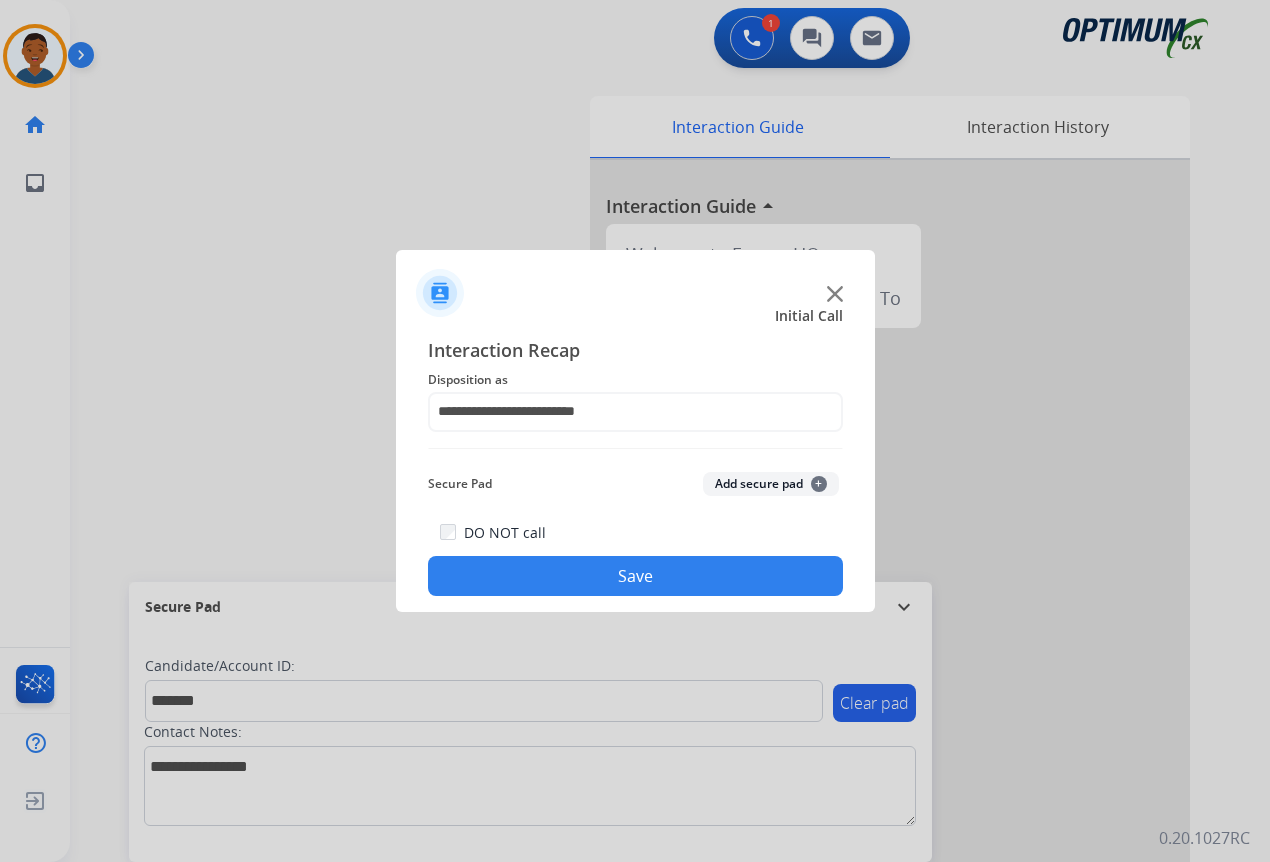 click on "Add secure pad  +" 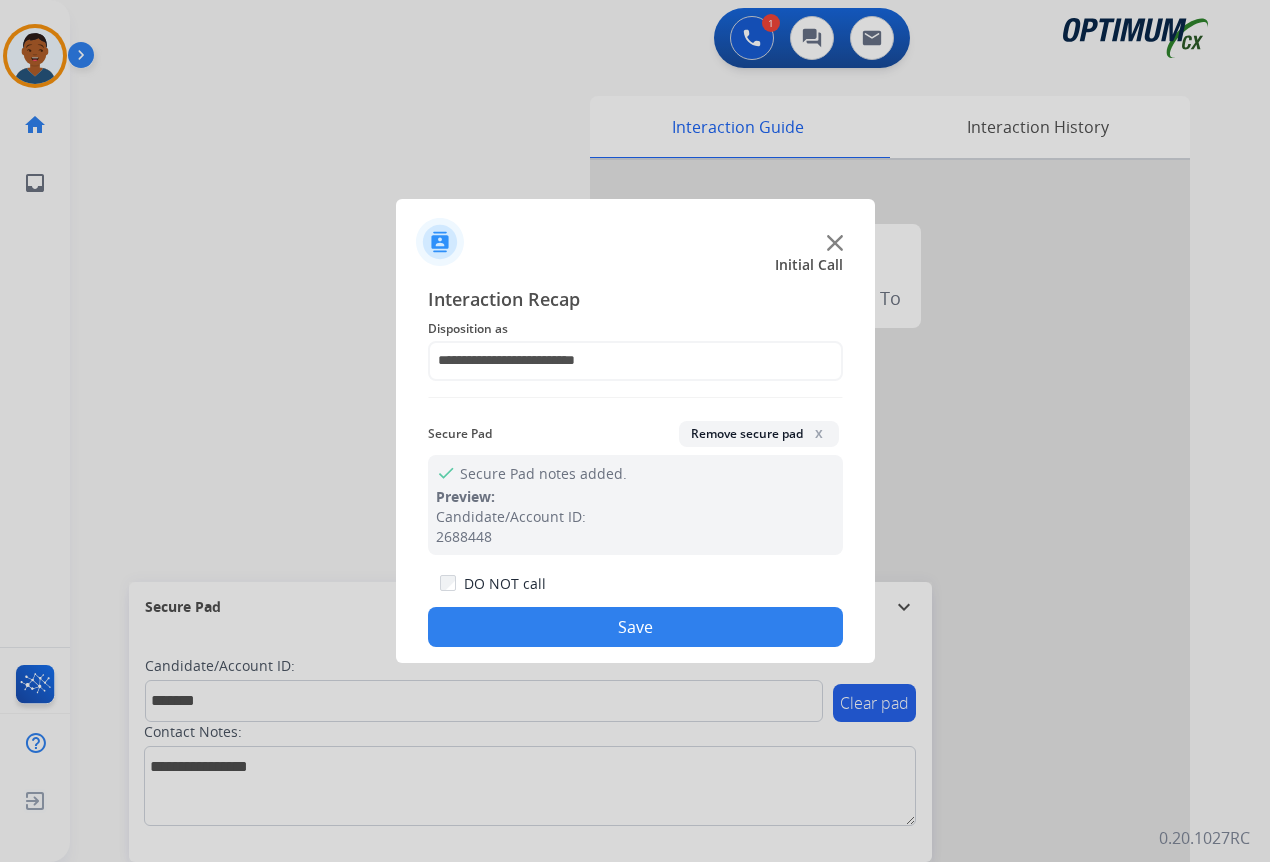 drag, startPoint x: 651, startPoint y: 629, endPoint x: 522, endPoint y: 628, distance: 129.00388 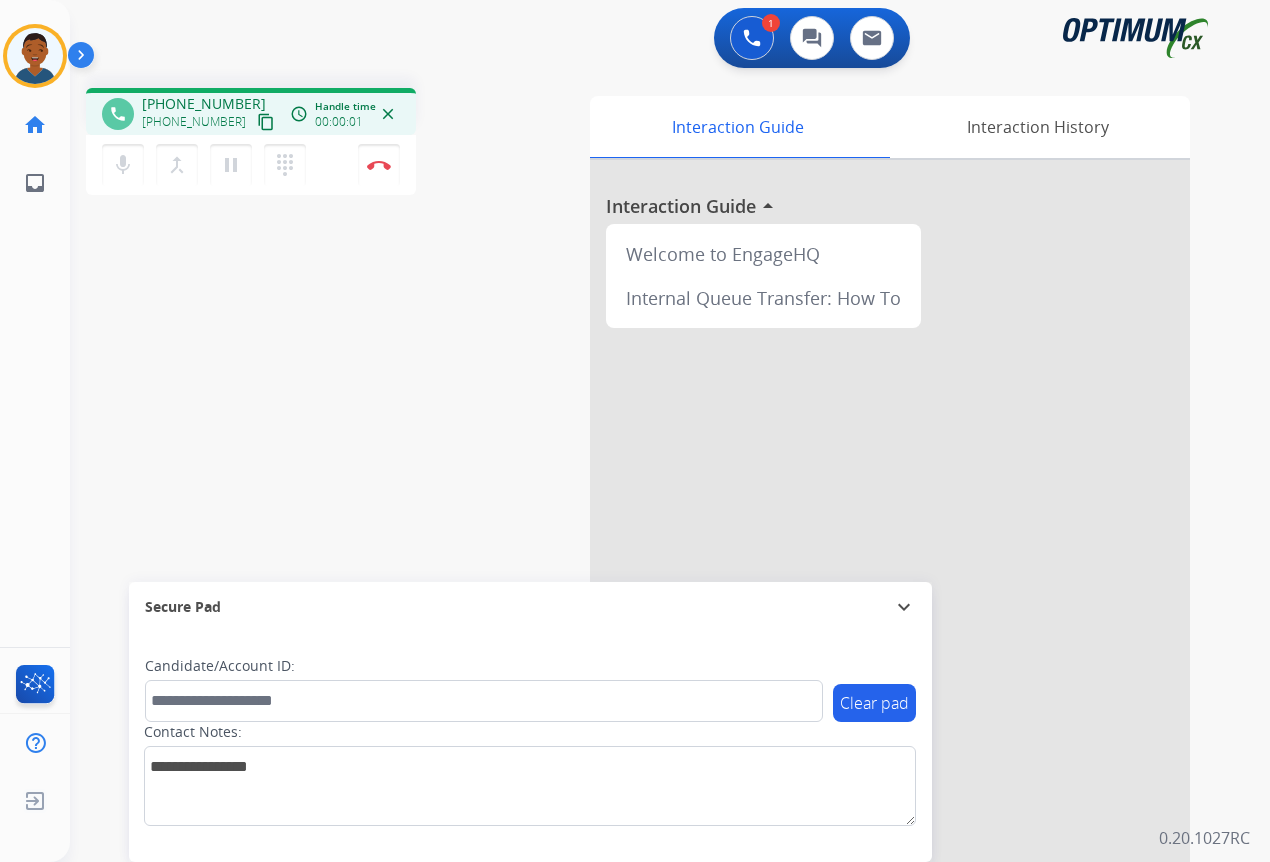 click on "content_copy" at bounding box center (266, 122) 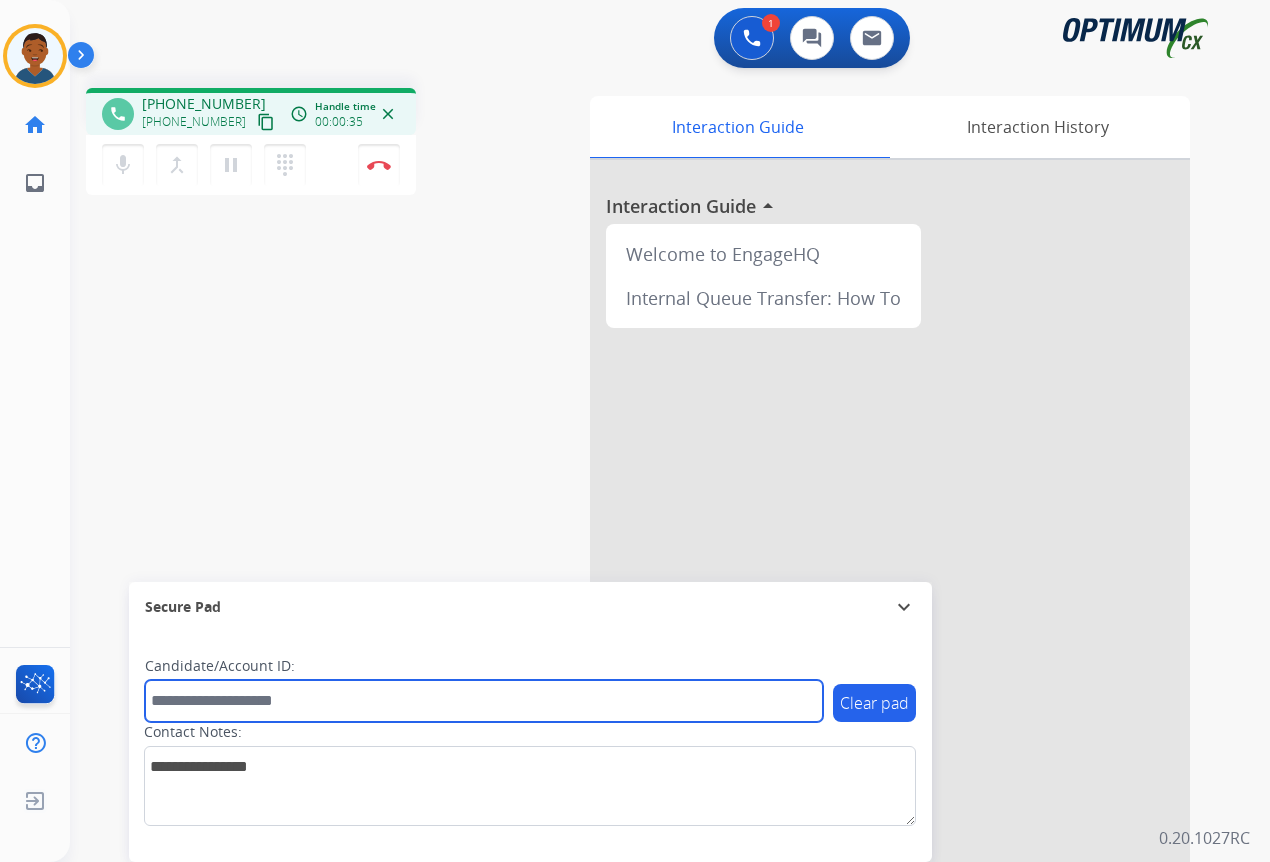 click at bounding box center (484, 701) 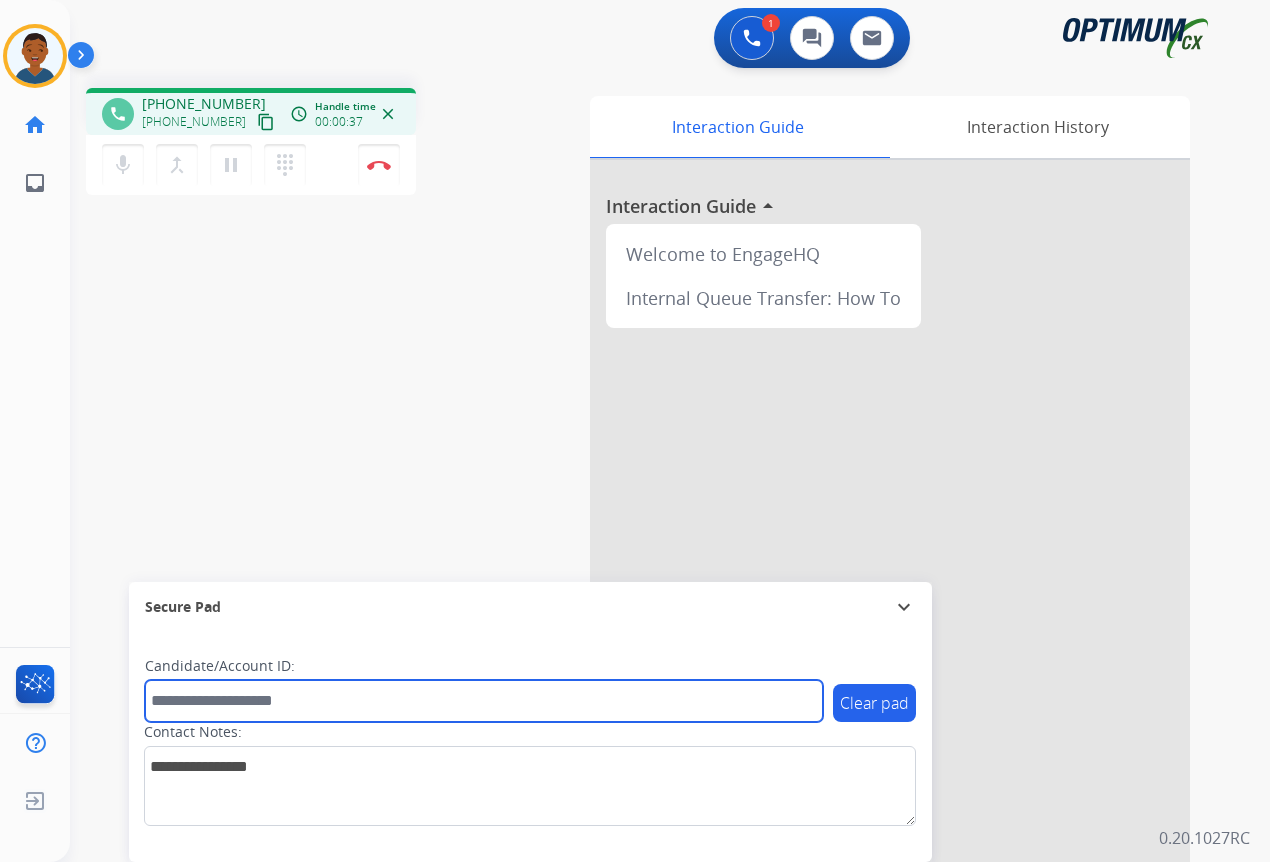 paste on "*********" 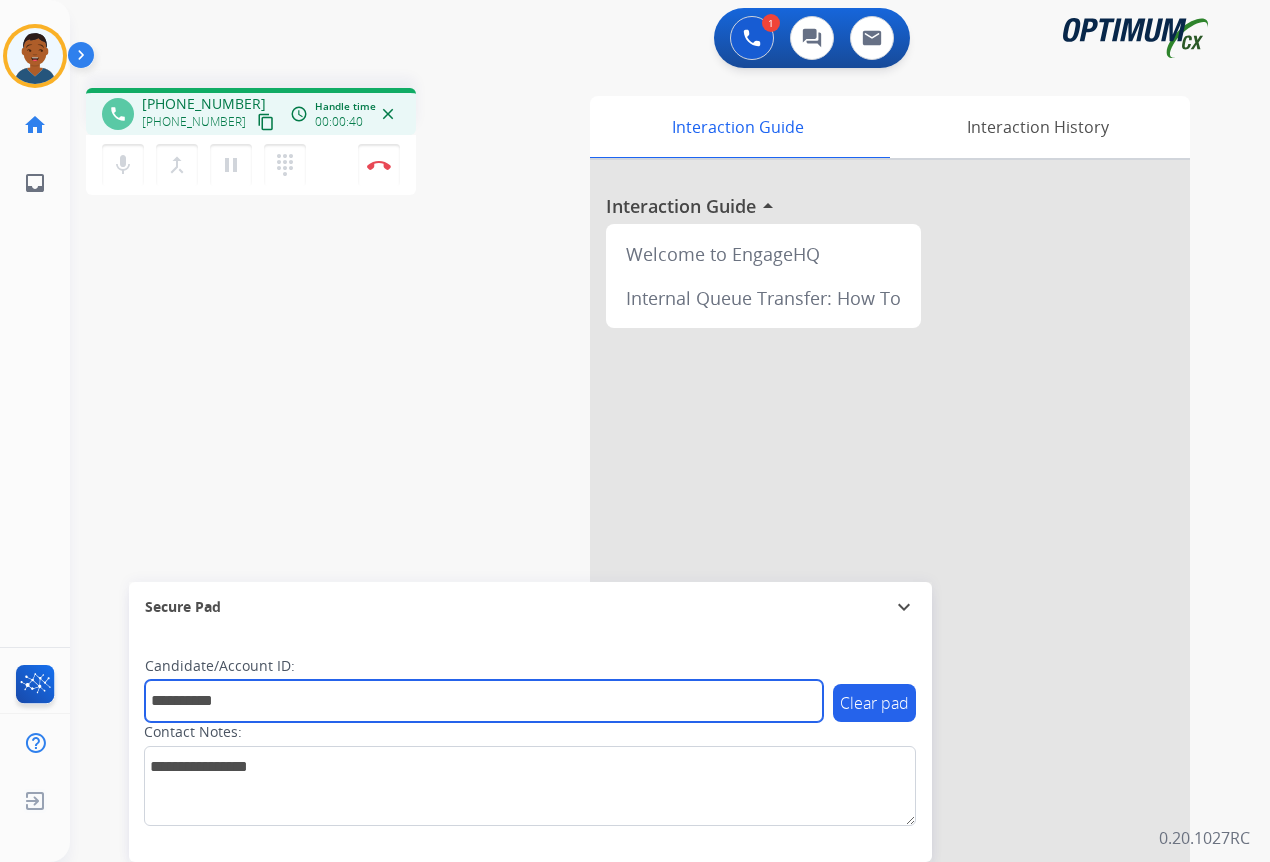 type on "*********" 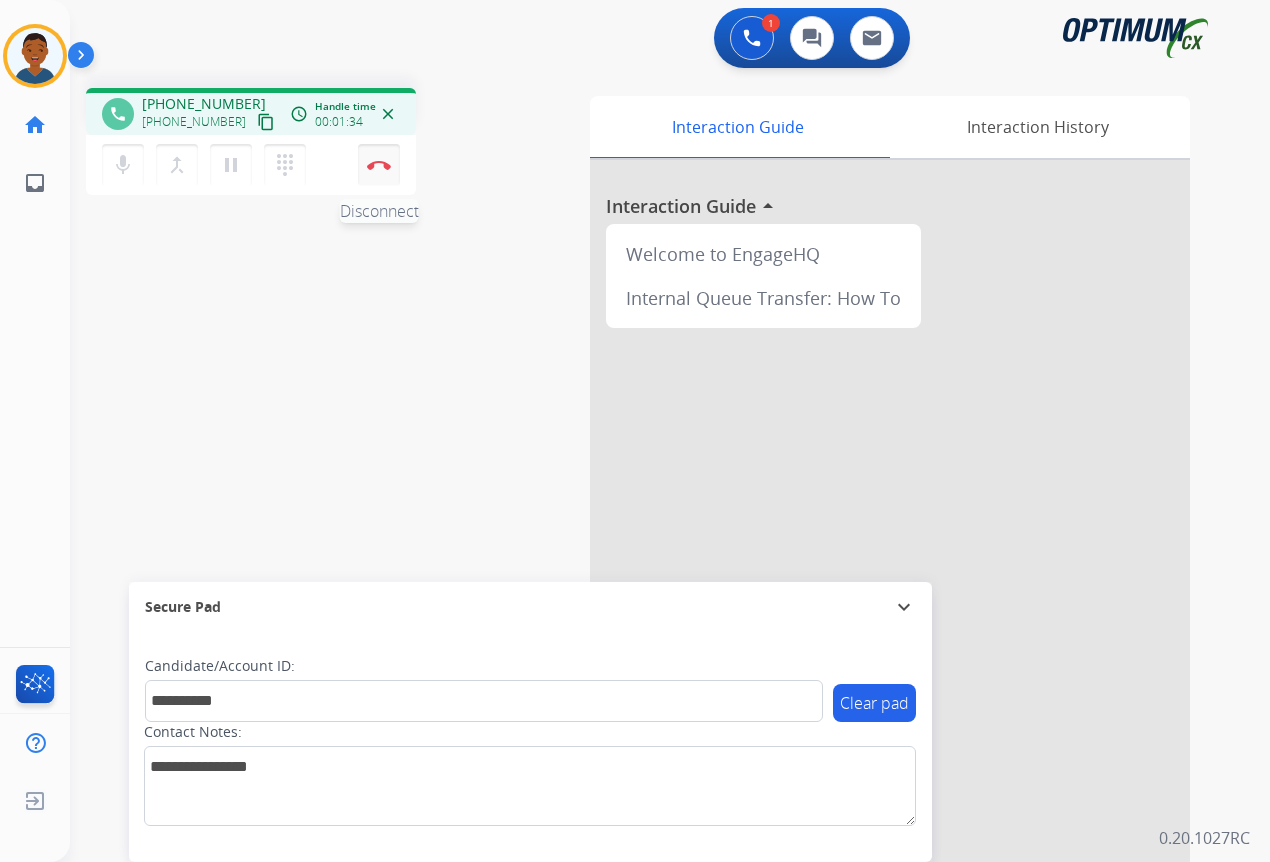 click at bounding box center [379, 165] 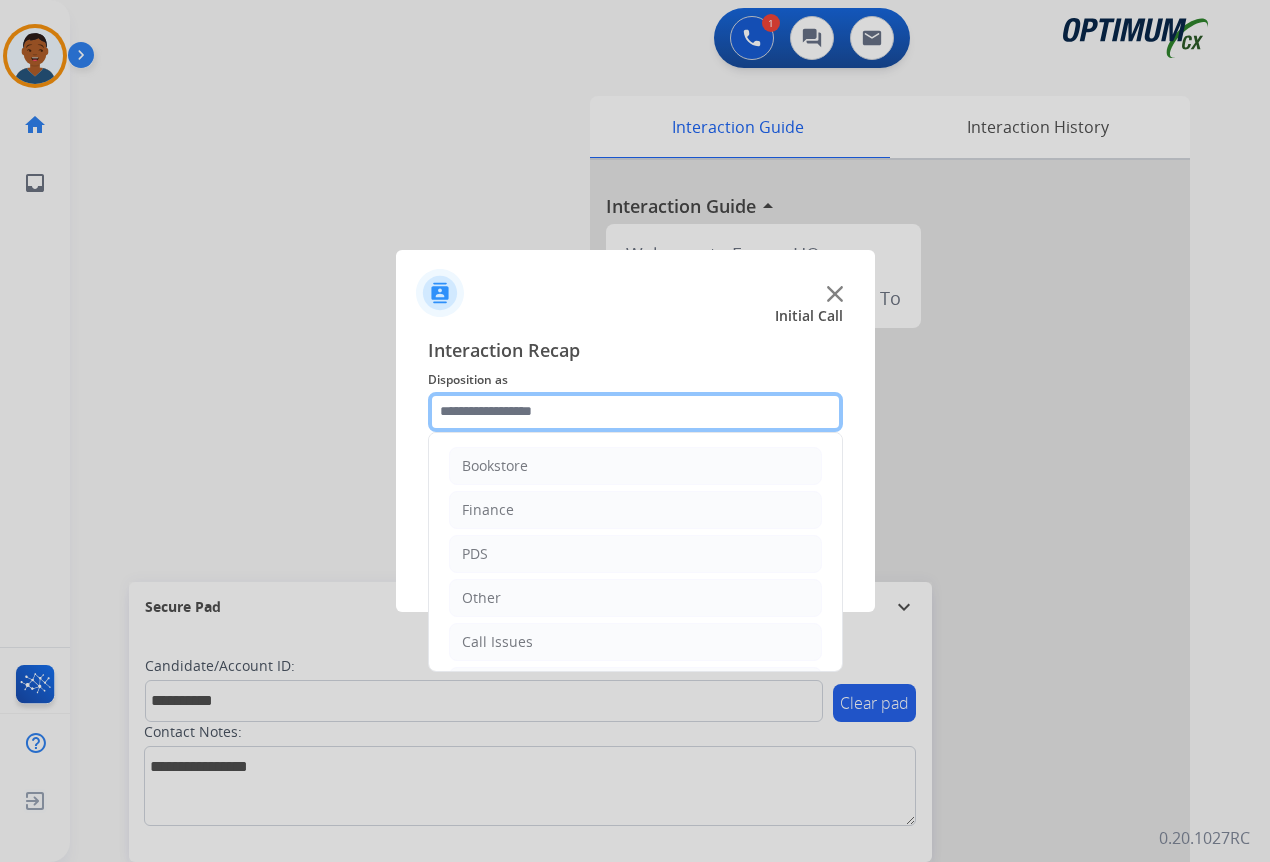 click 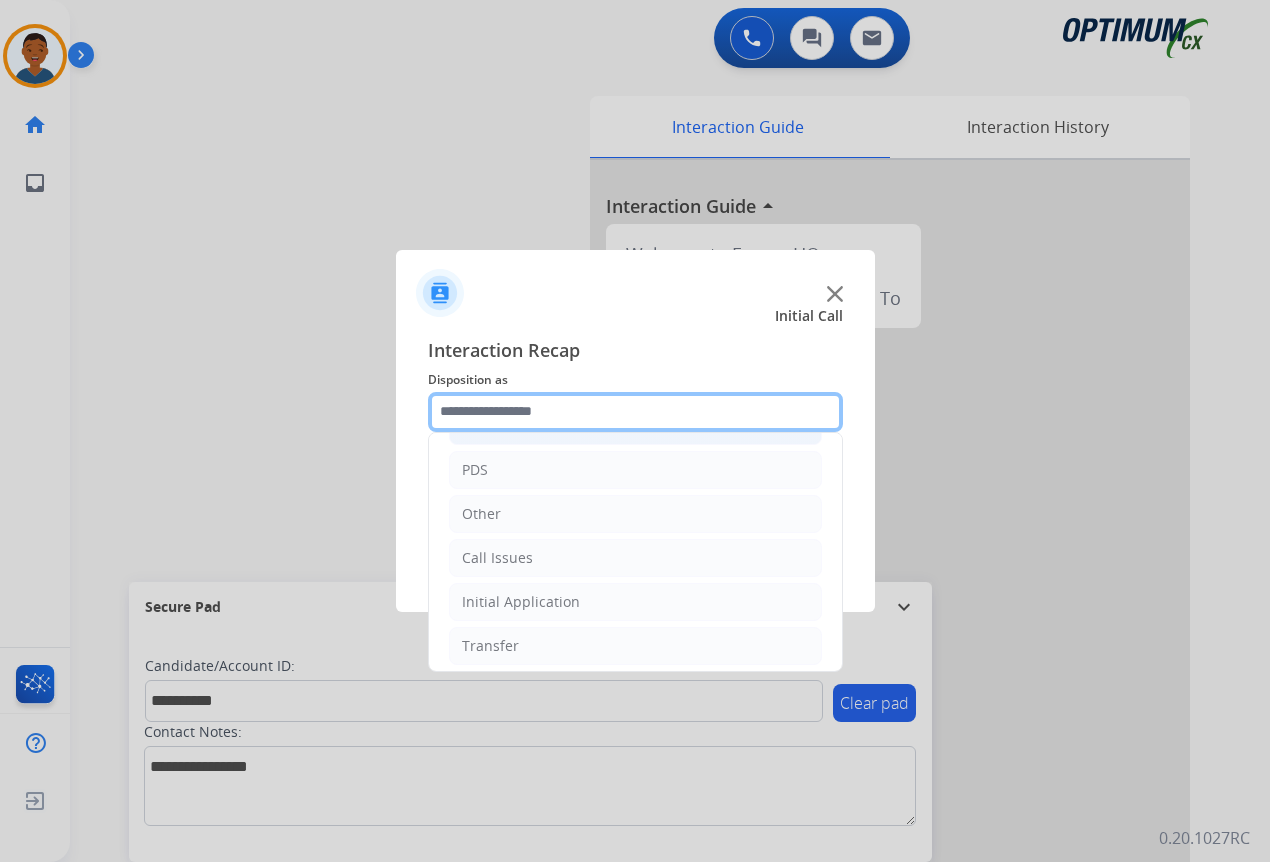 scroll, scrollTop: 36, scrollLeft: 0, axis: vertical 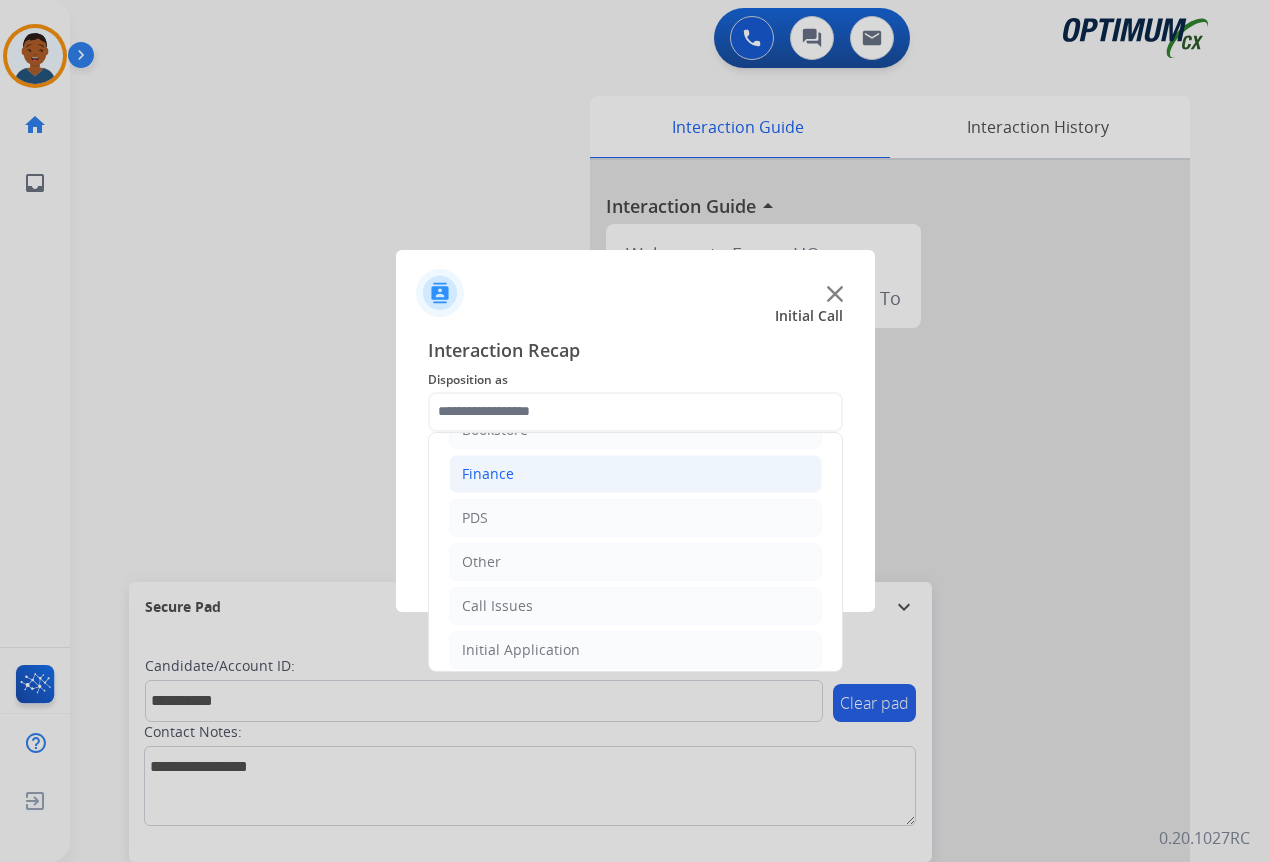 click on "PDS" 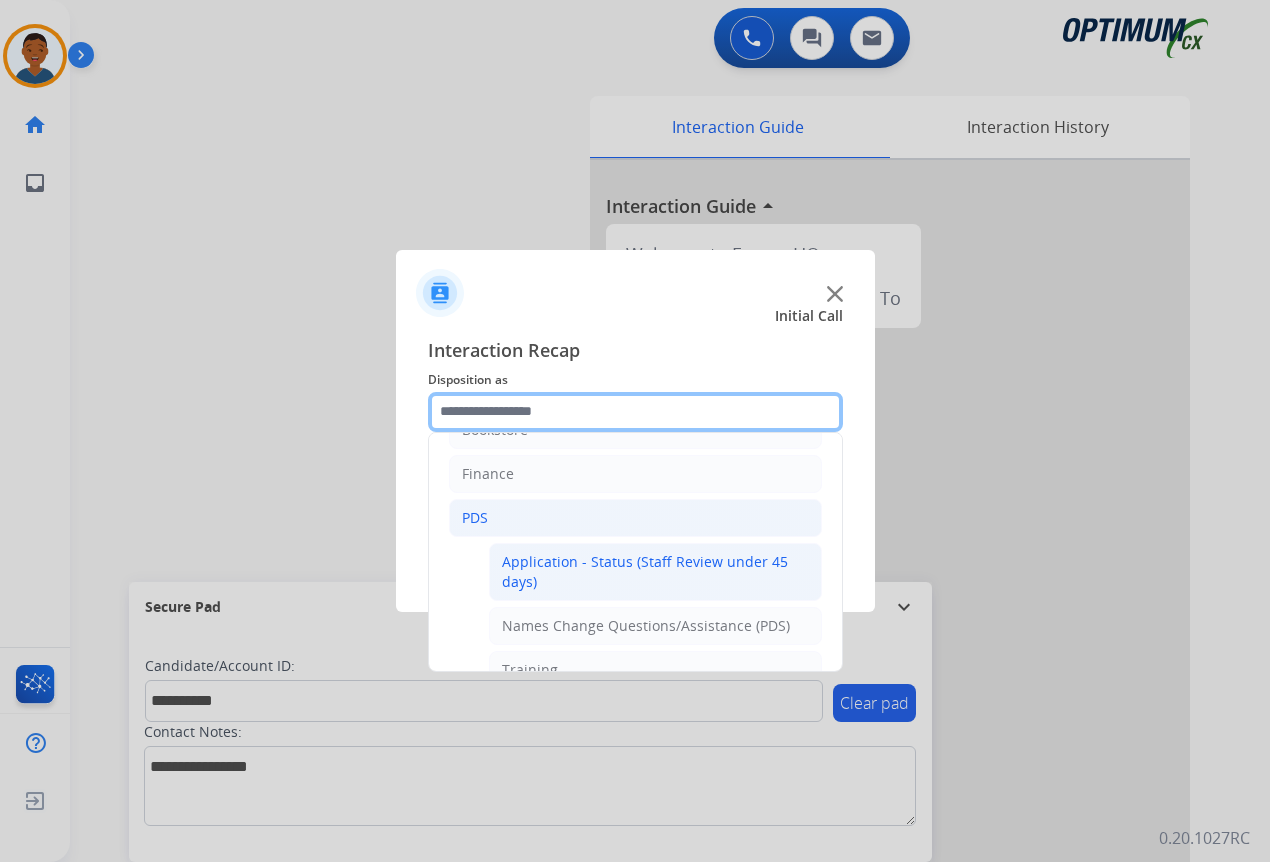 scroll, scrollTop: 136, scrollLeft: 0, axis: vertical 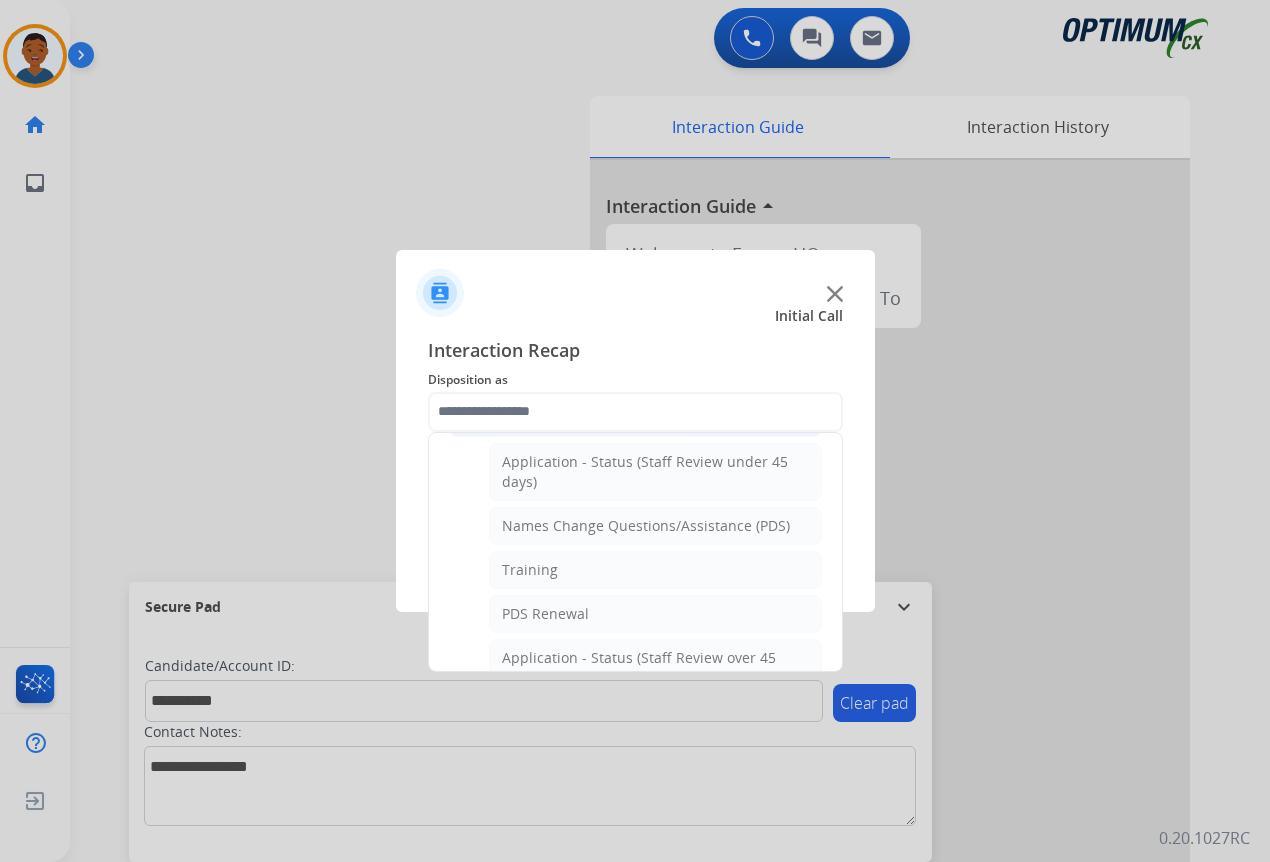 click on "Training" 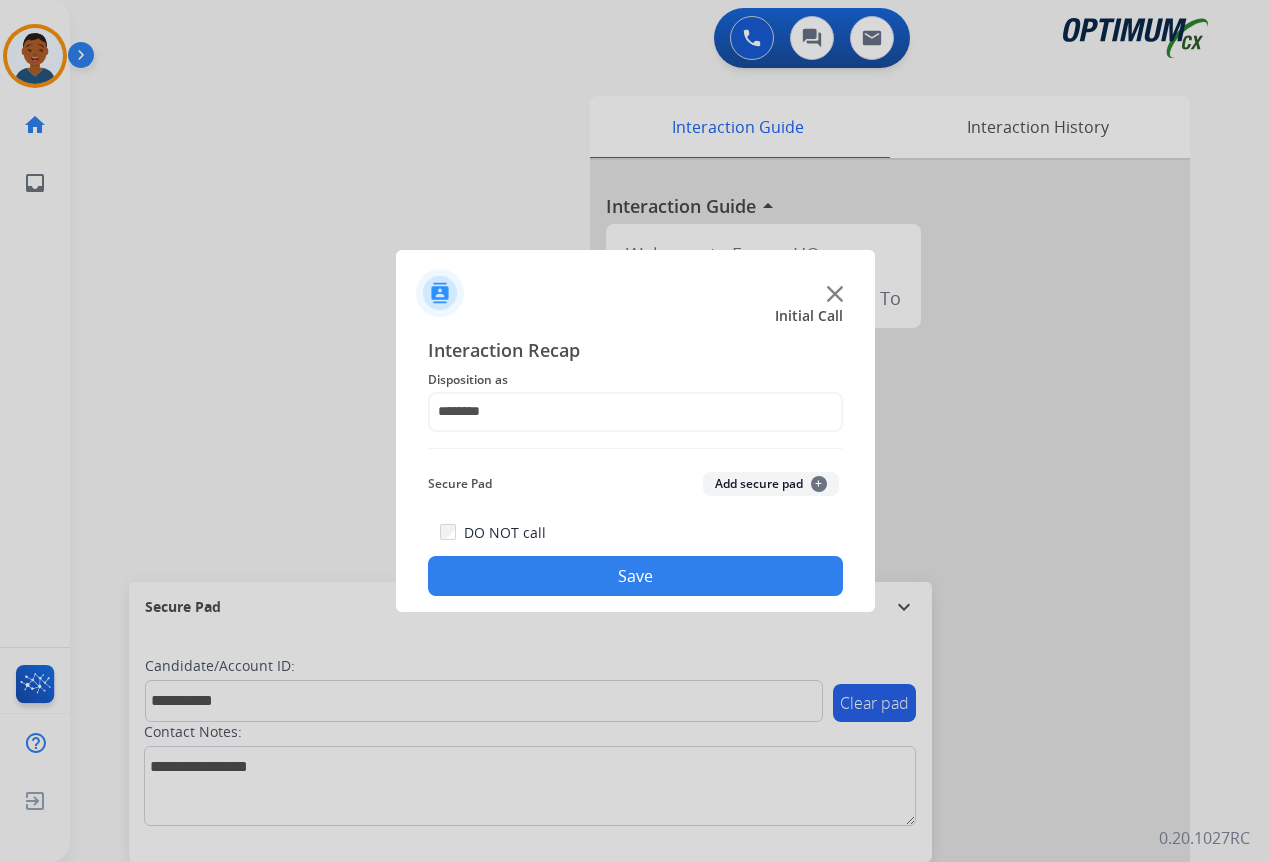 click on "Add secure pad  +" 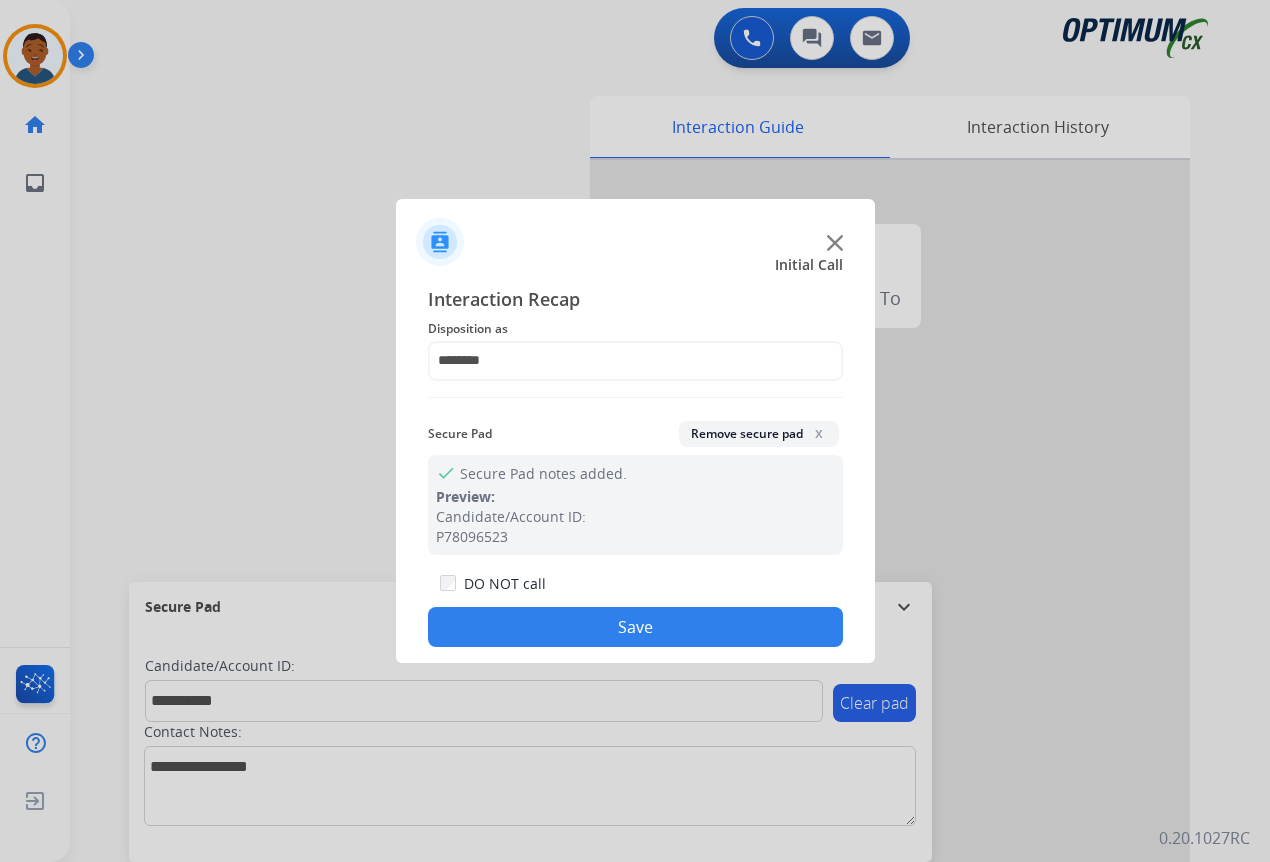 drag, startPoint x: 640, startPoint y: 618, endPoint x: 83, endPoint y: 550, distance: 561.13544 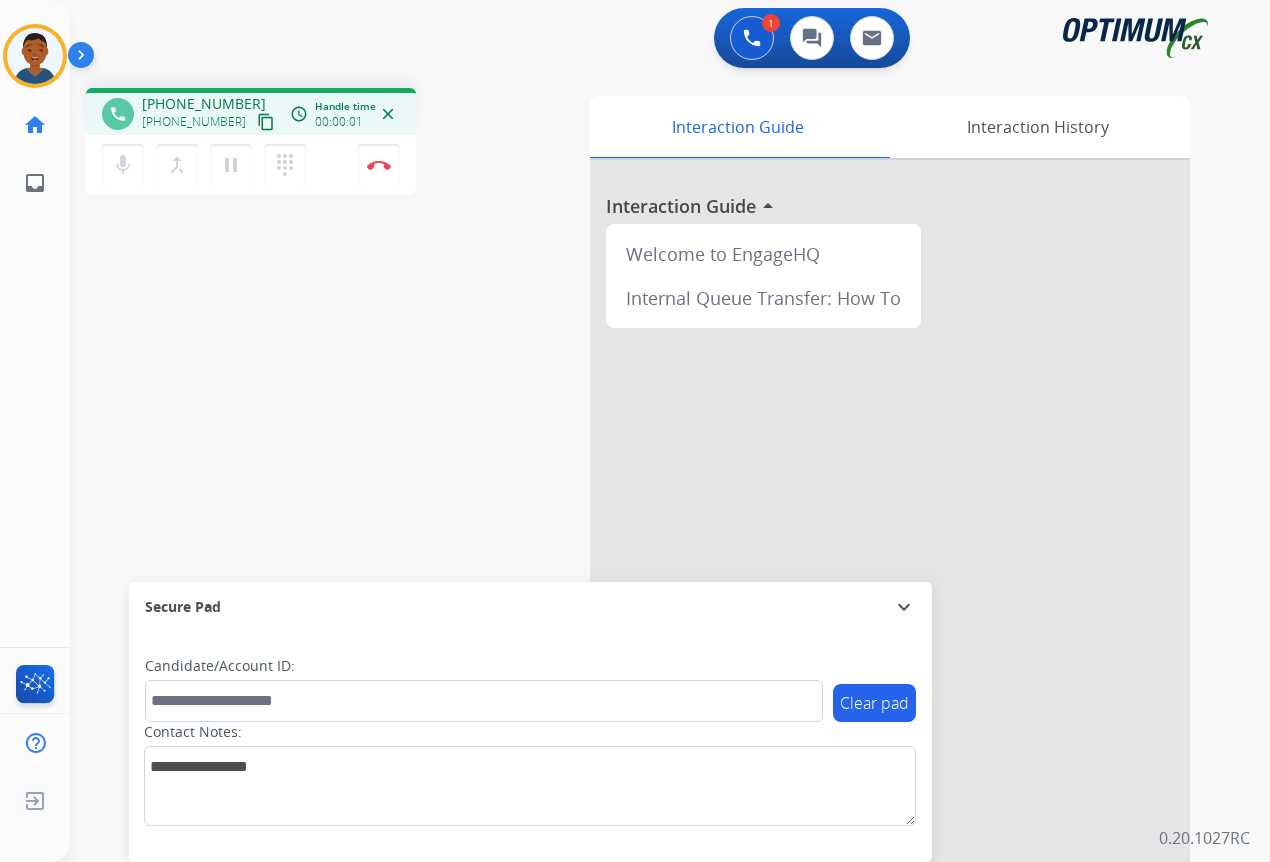 click on "content_copy" at bounding box center (266, 122) 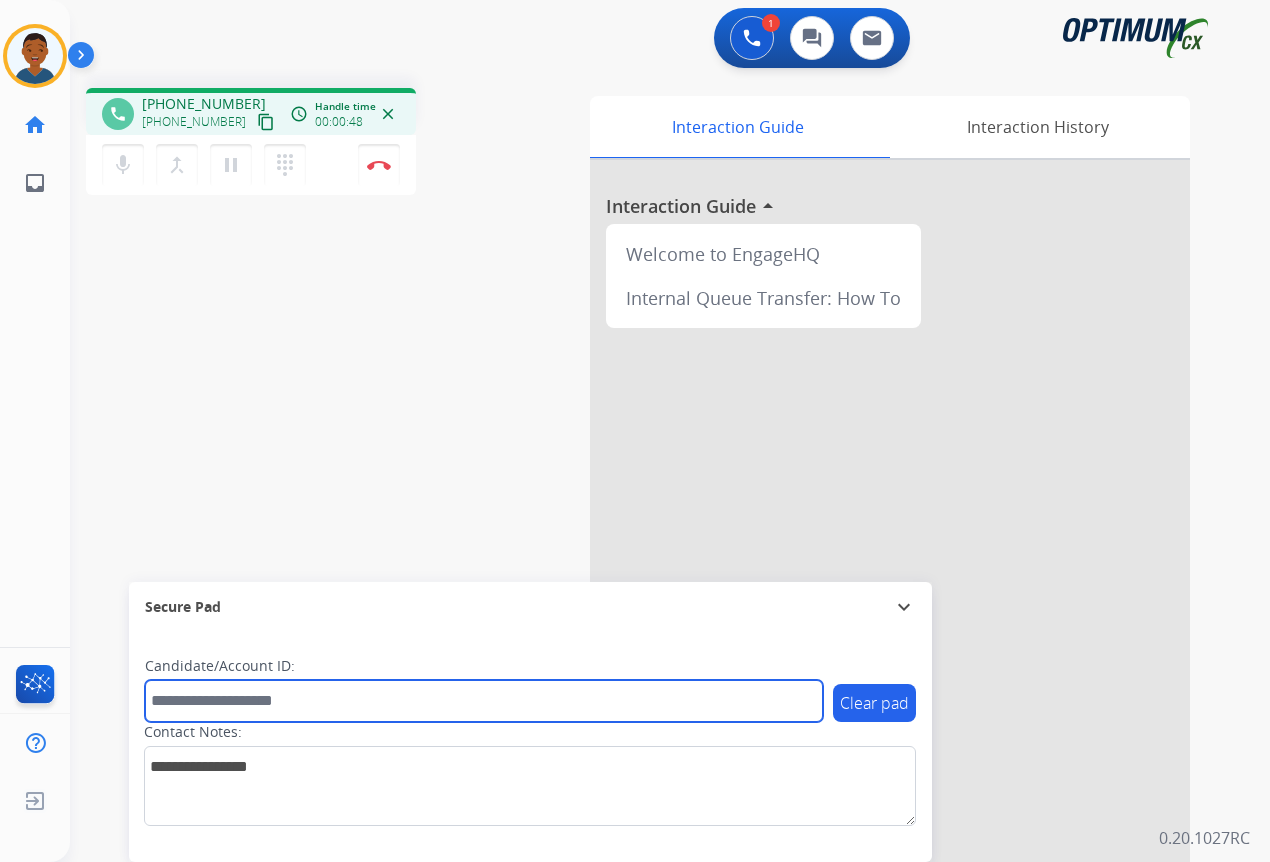 click at bounding box center (484, 701) 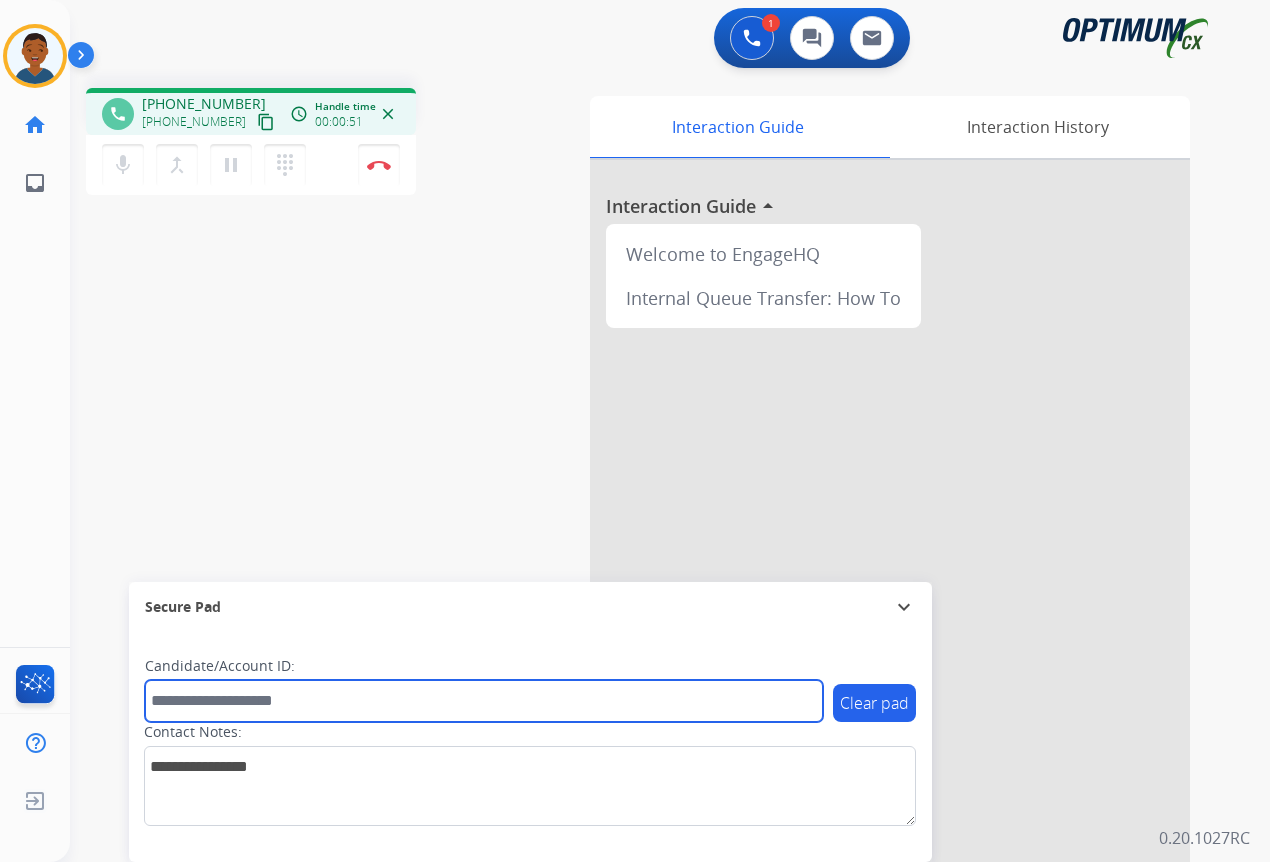 paste on "*******" 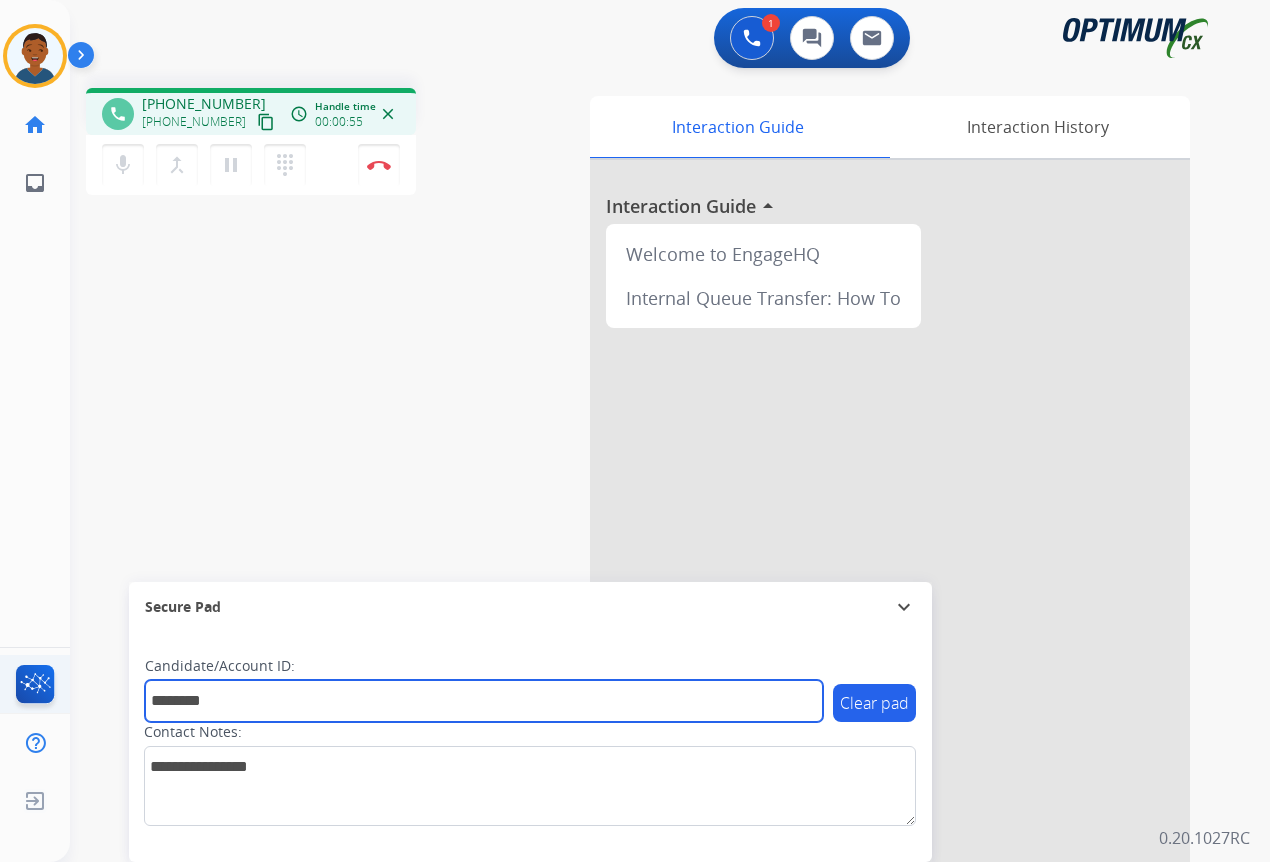 type on "*******" 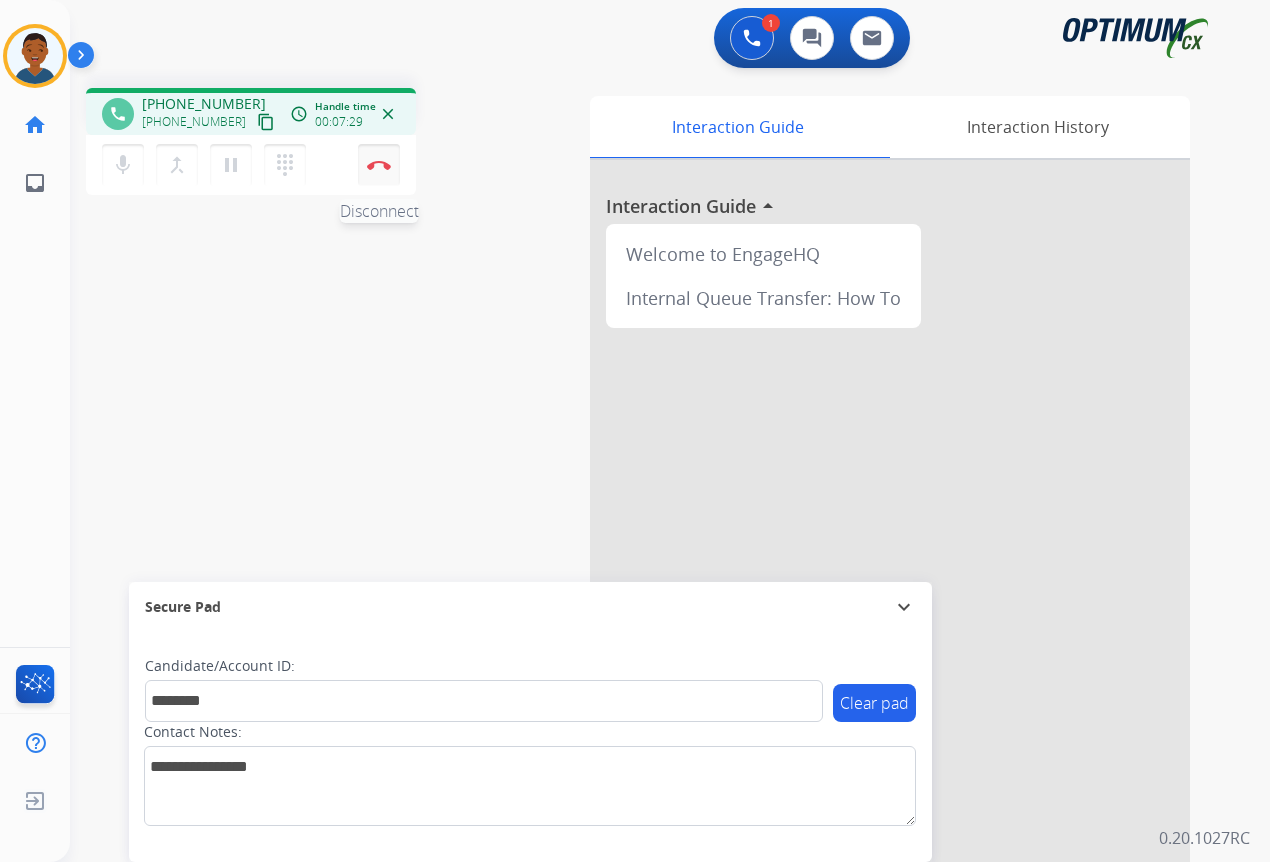 click on "Disconnect" at bounding box center [379, 165] 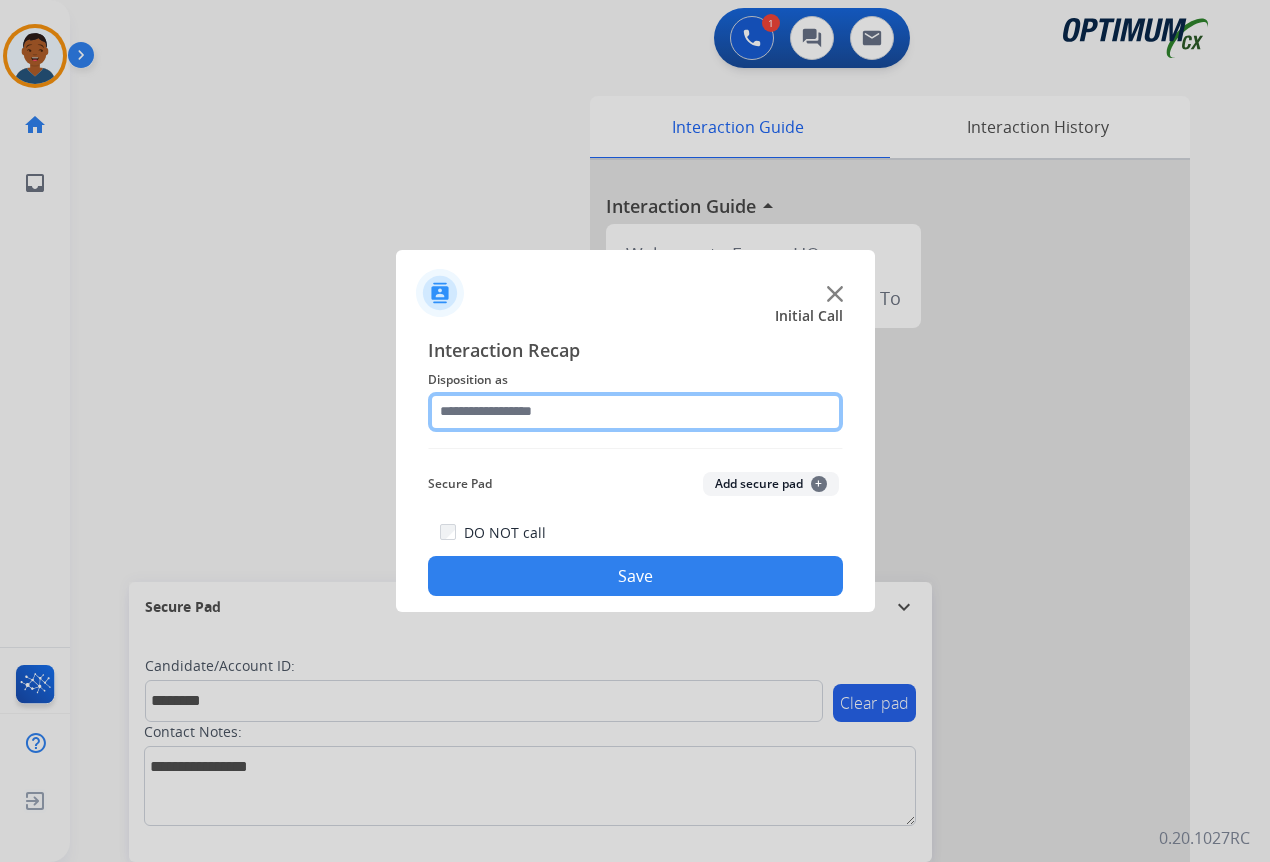 click 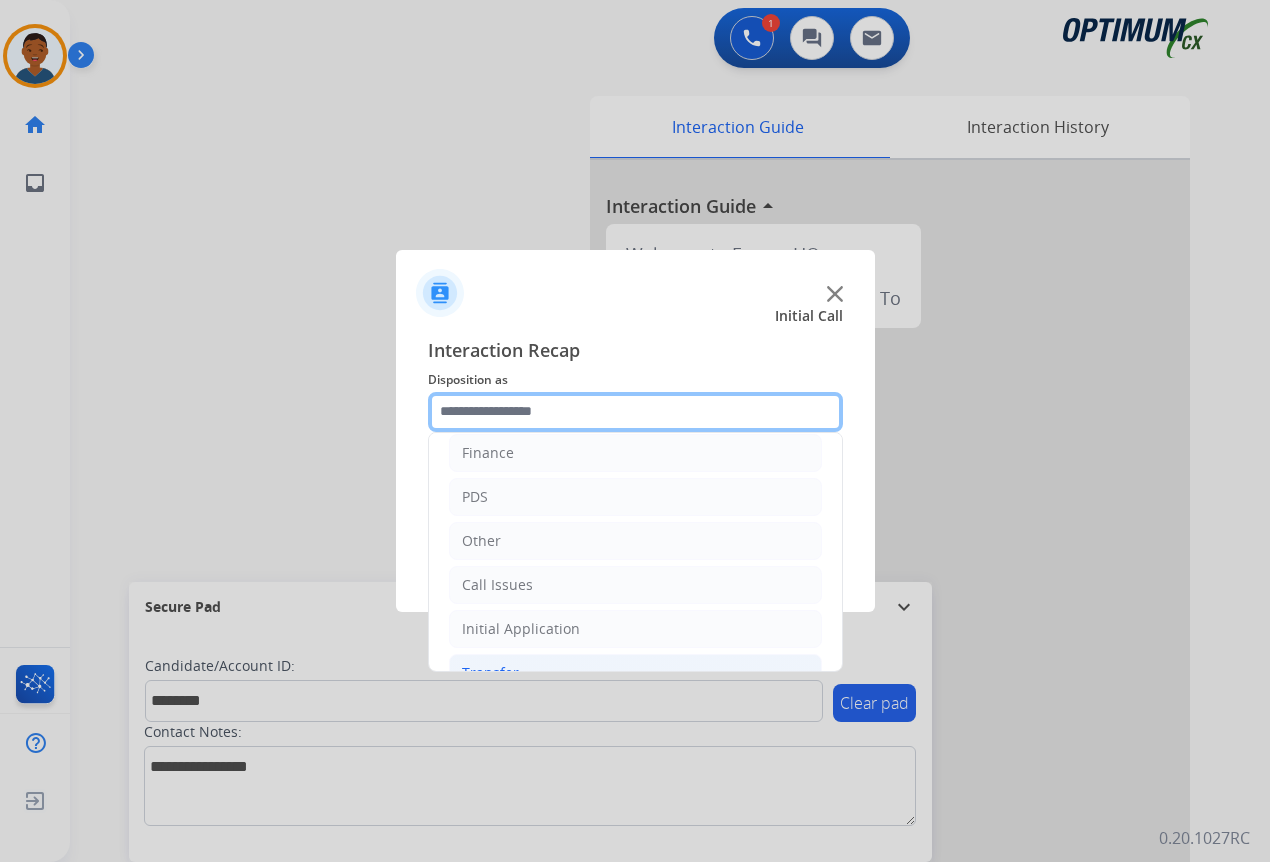 scroll, scrollTop: 136, scrollLeft: 0, axis: vertical 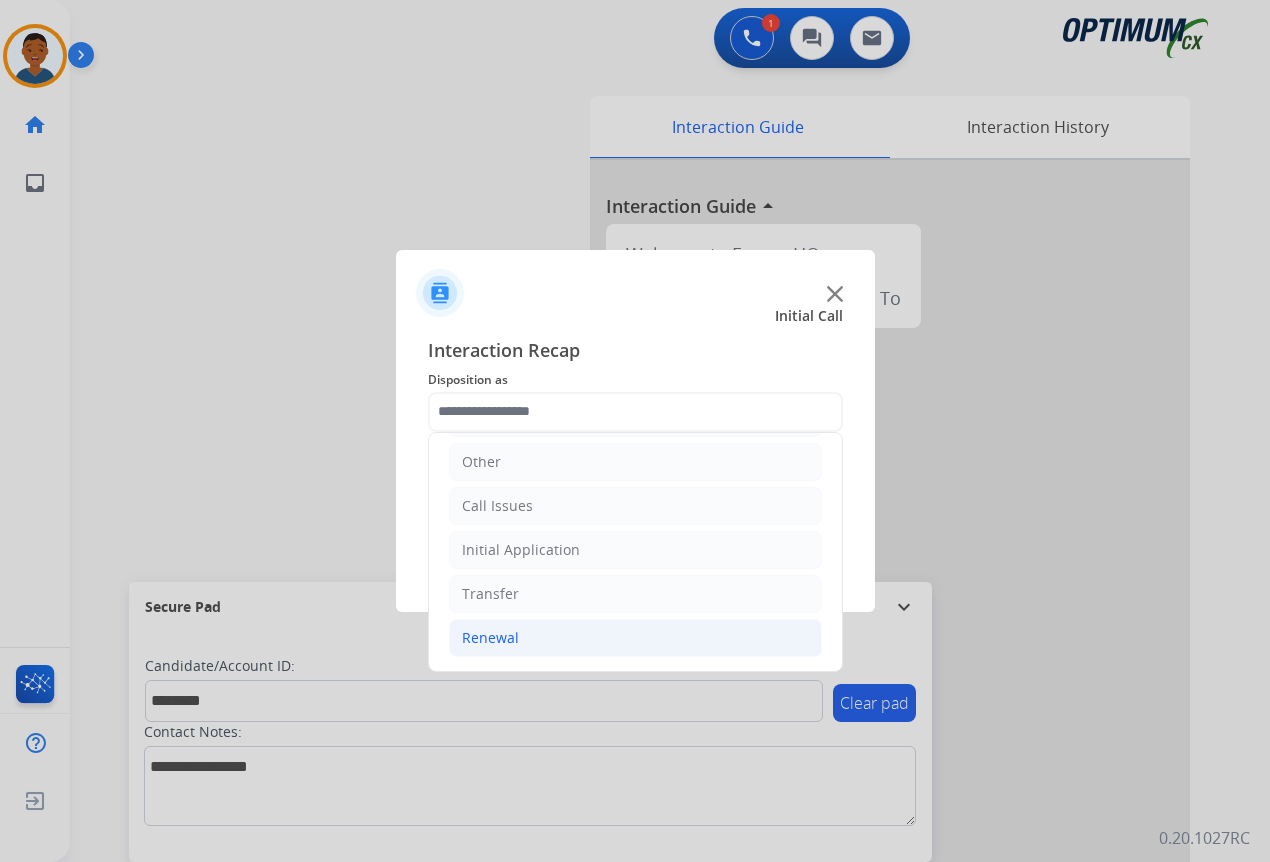 click on "Renewal" 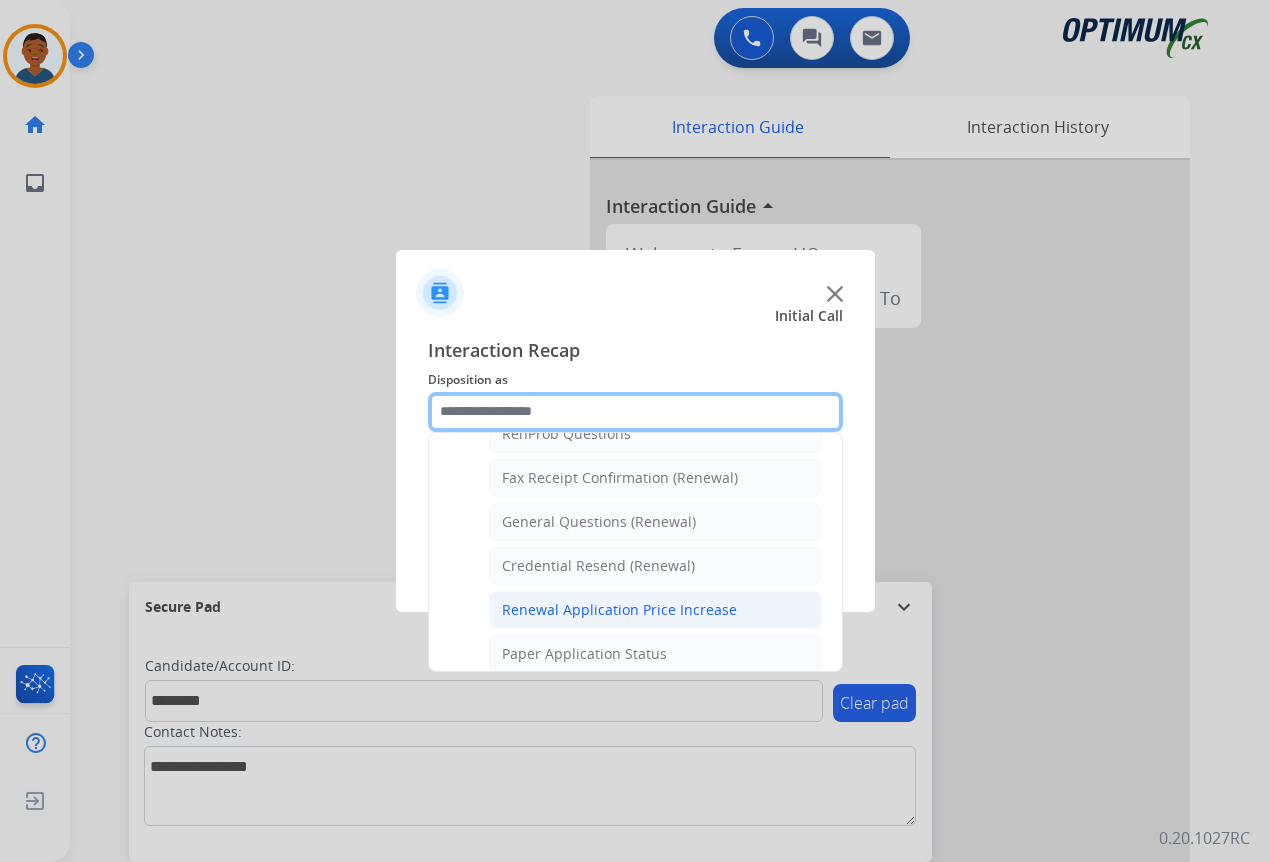 scroll, scrollTop: 636, scrollLeft: 0, axis: vertical 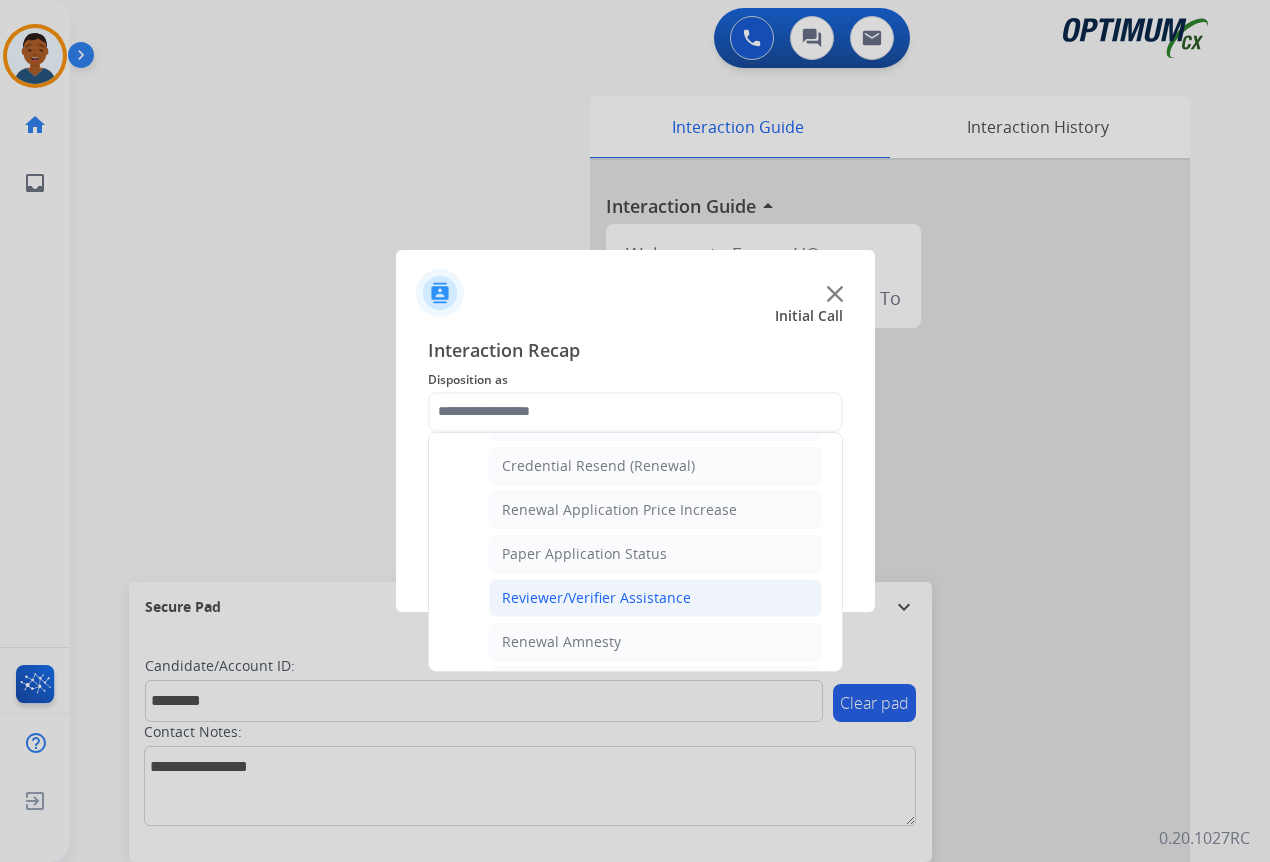 click on "Reviewer/Verifier Assistance" 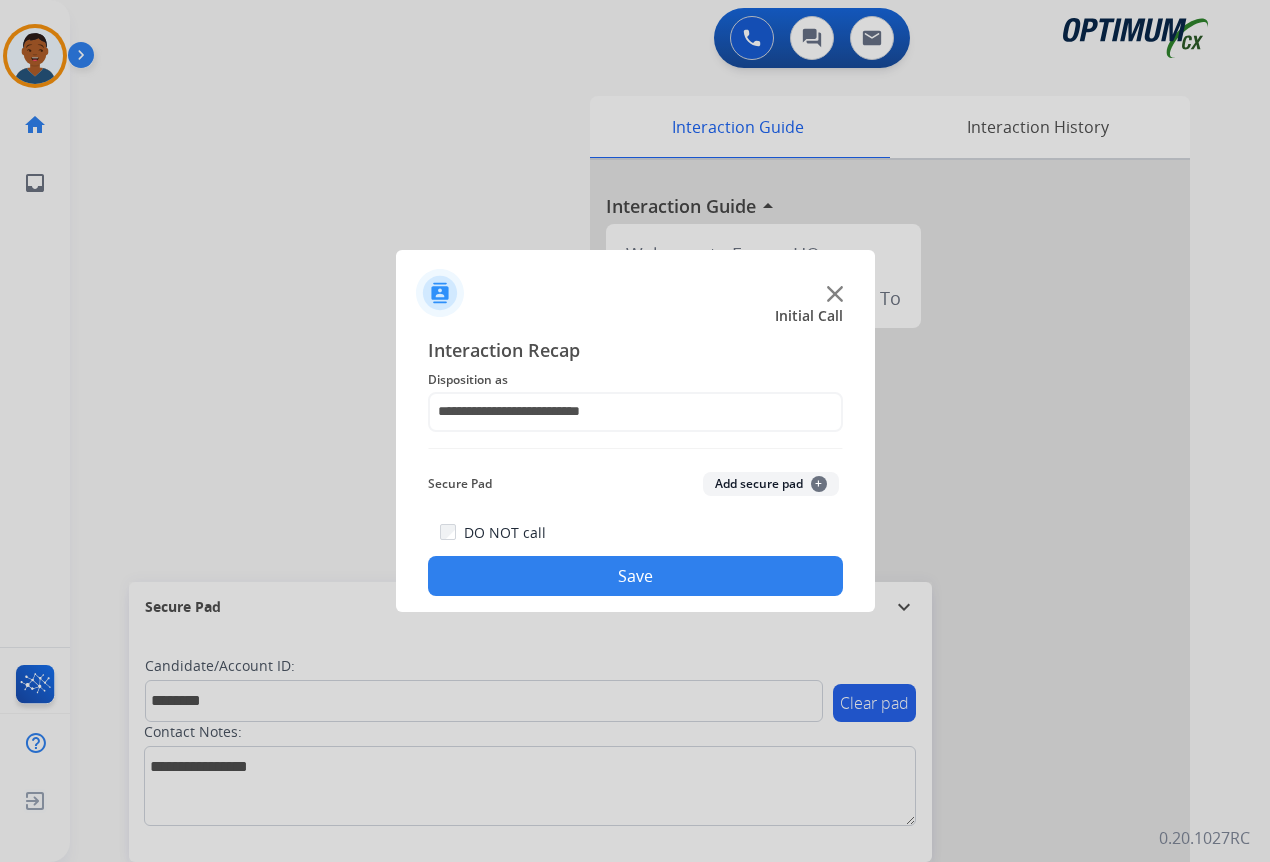 click on "Add secure pad  +" 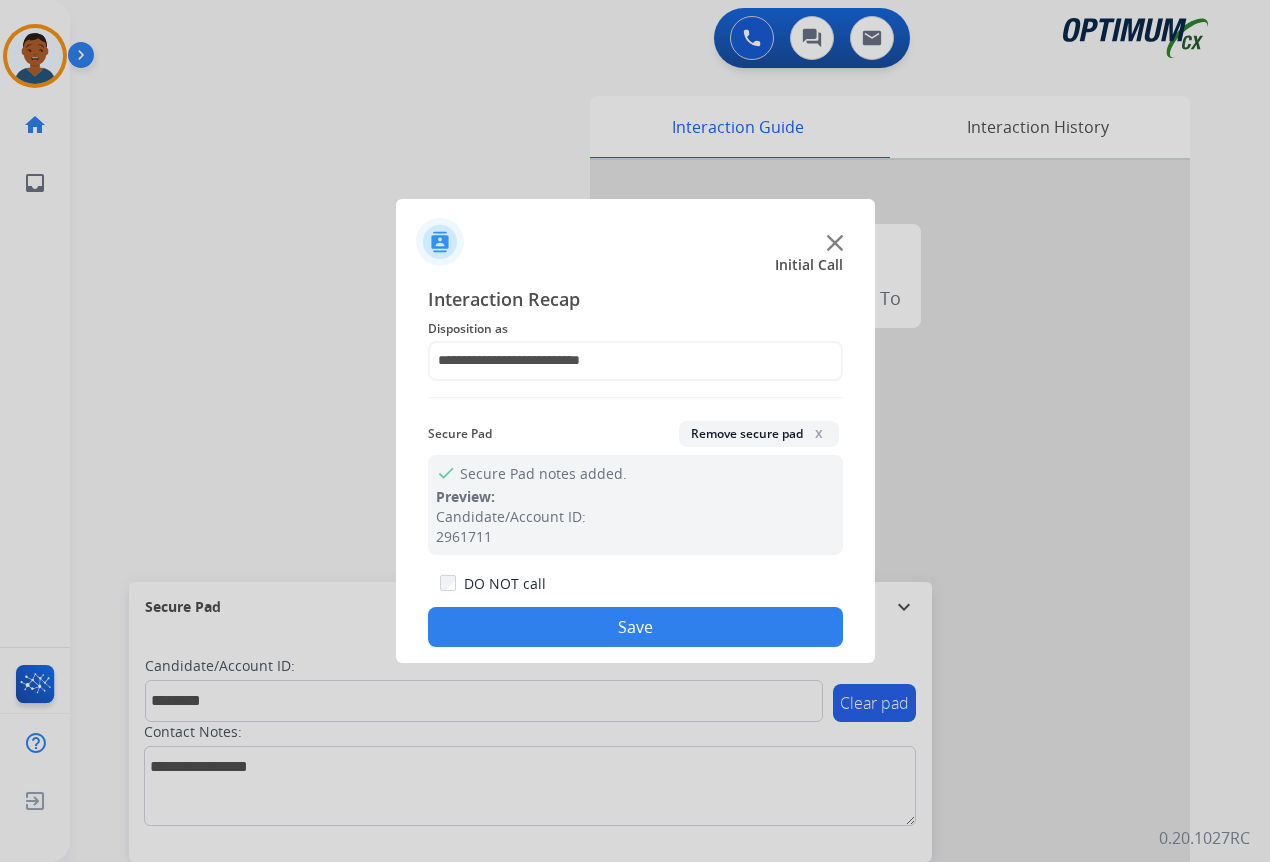 click on "Save" 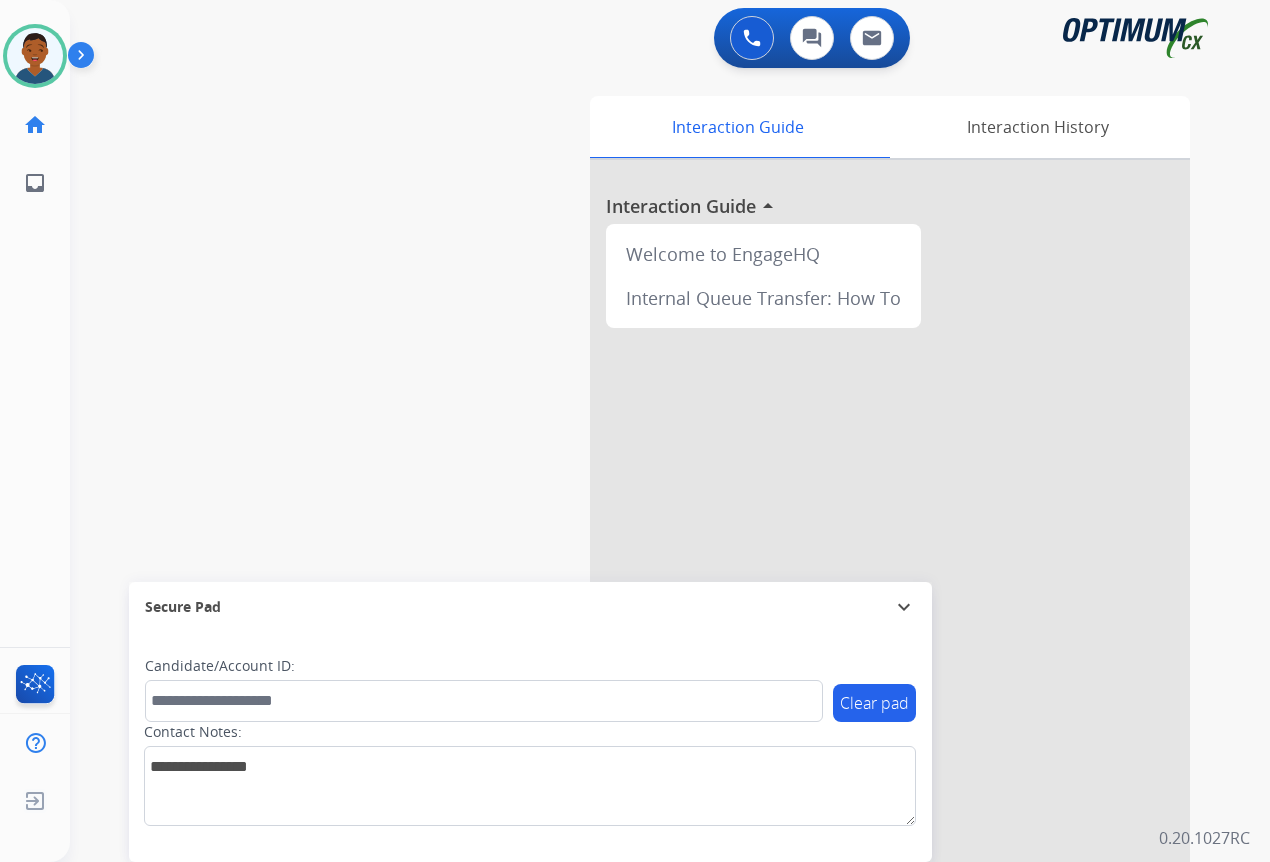 click at bounding box center (890, 533) 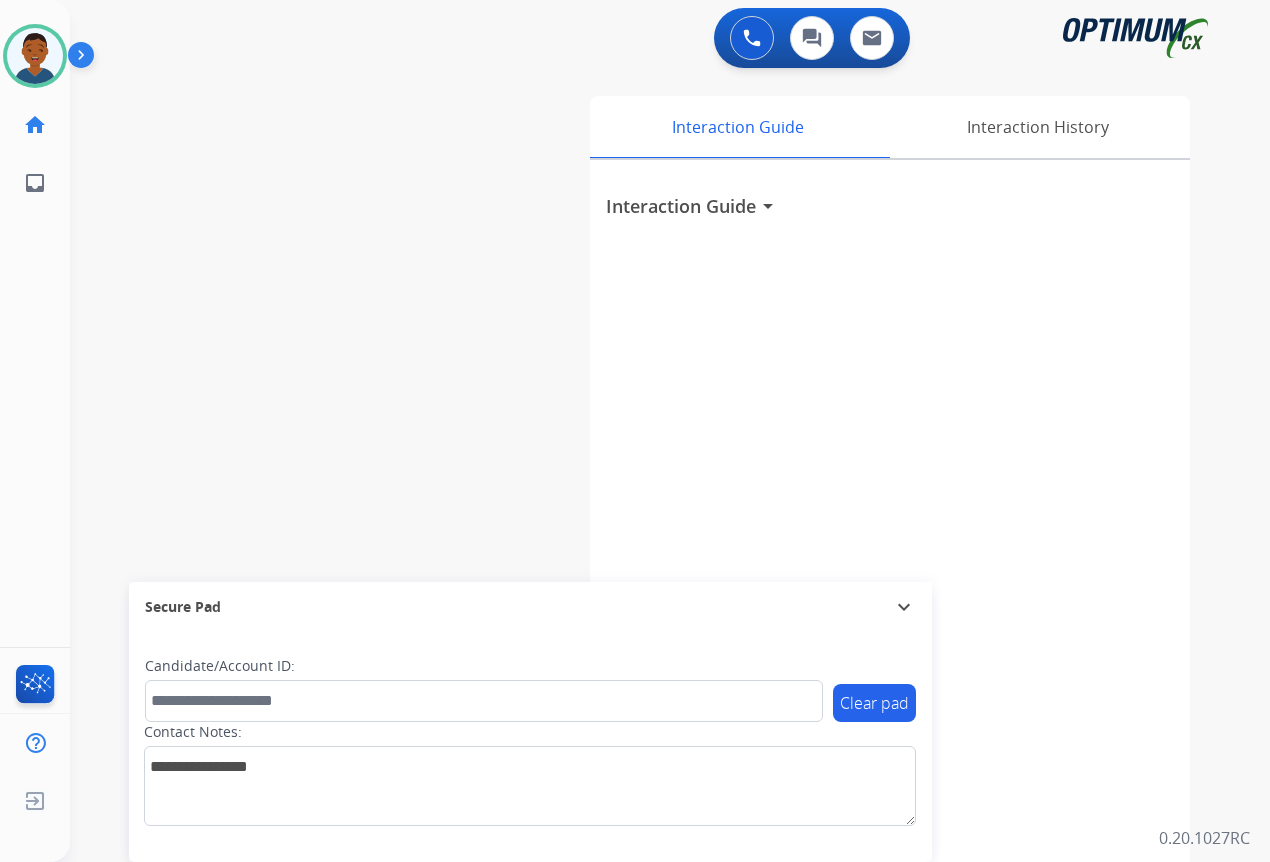 click on "Interaction Guide arrow_drop_down" at bounding box center [890, 533] 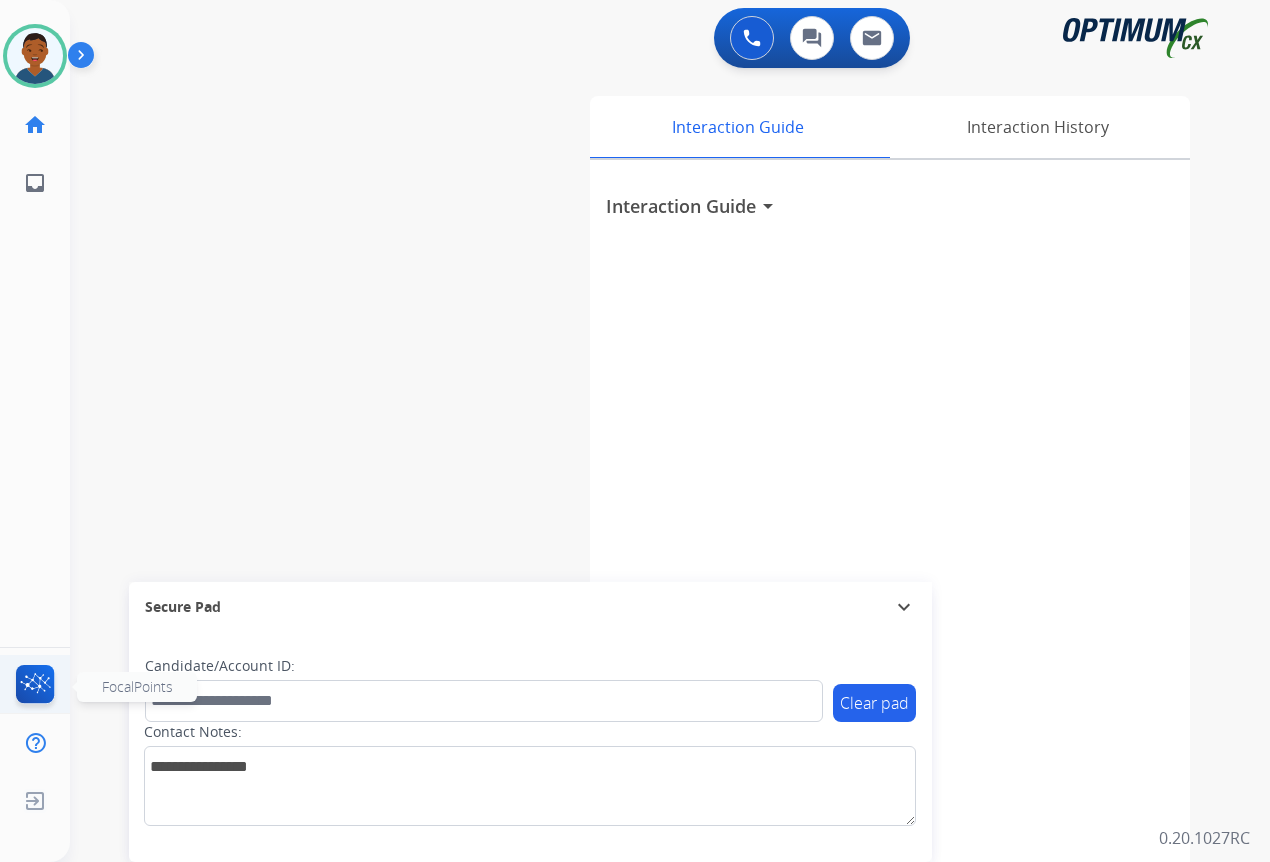 click 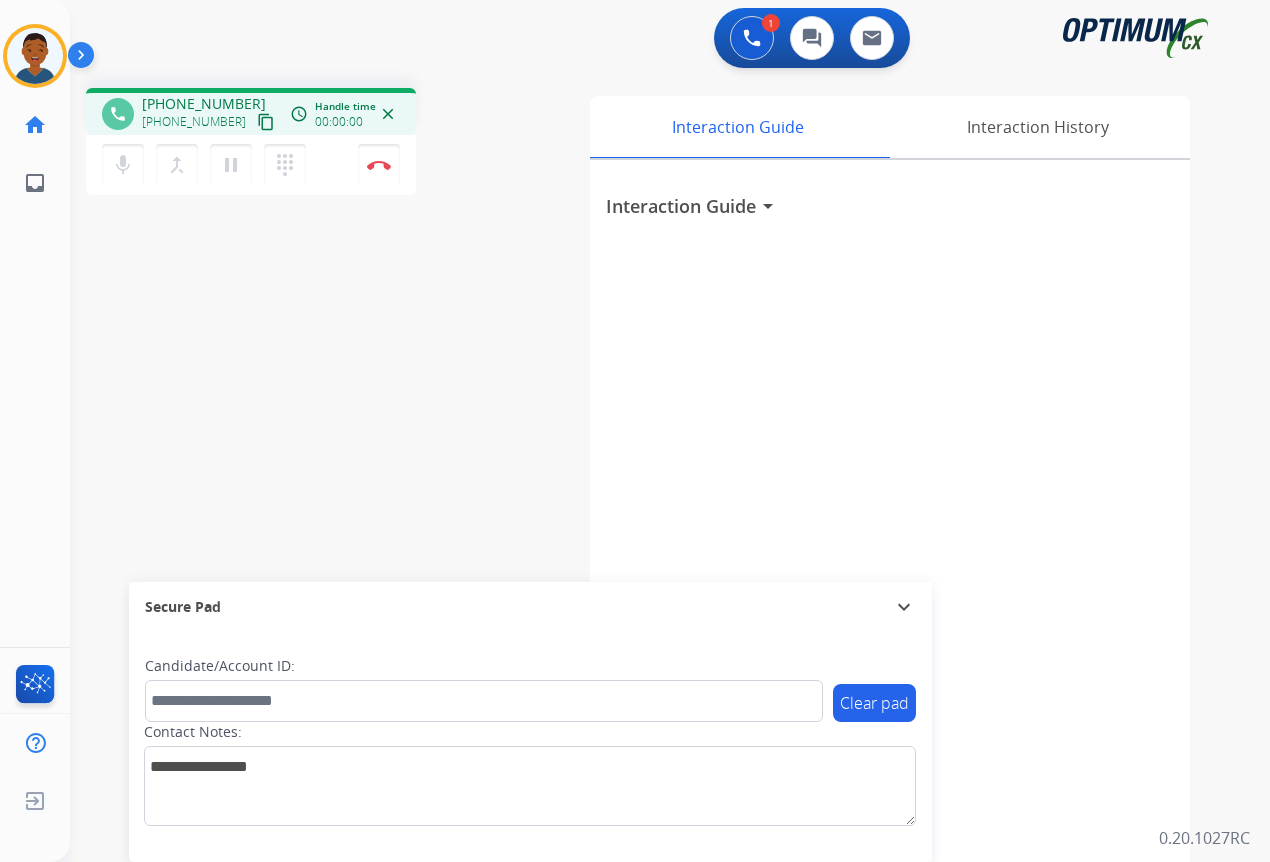 click on "content_copy" at bounding box center (266, 122) 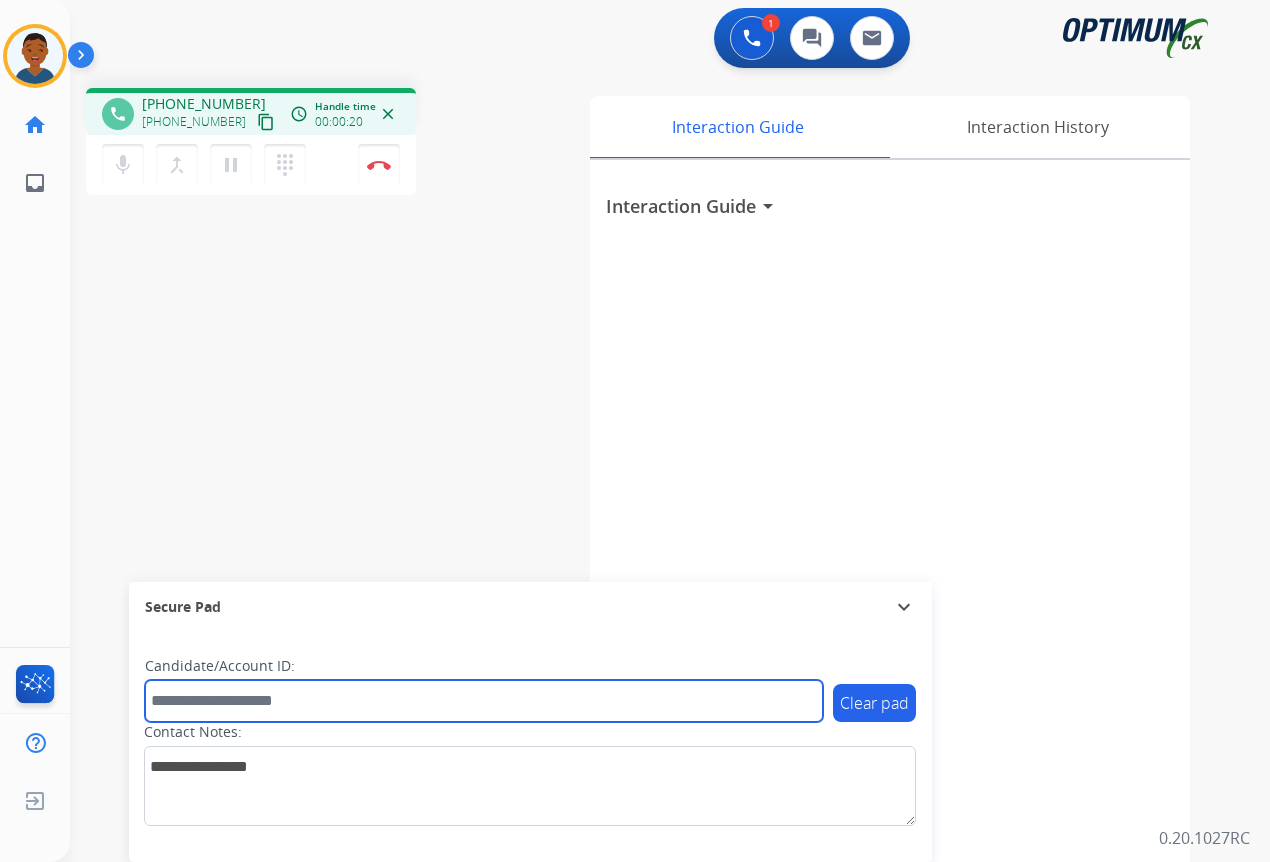 click at bounding box center [484, 701] 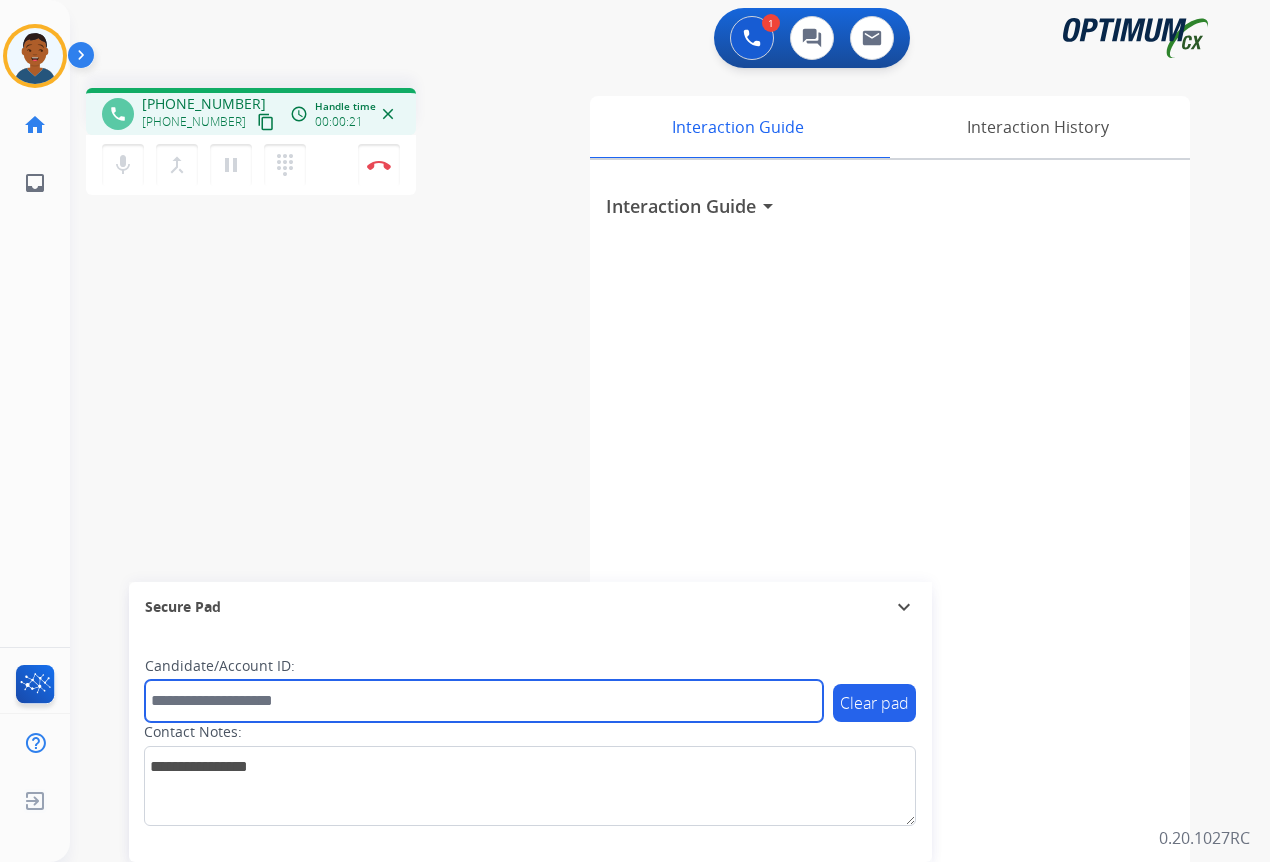 paste on "*******" 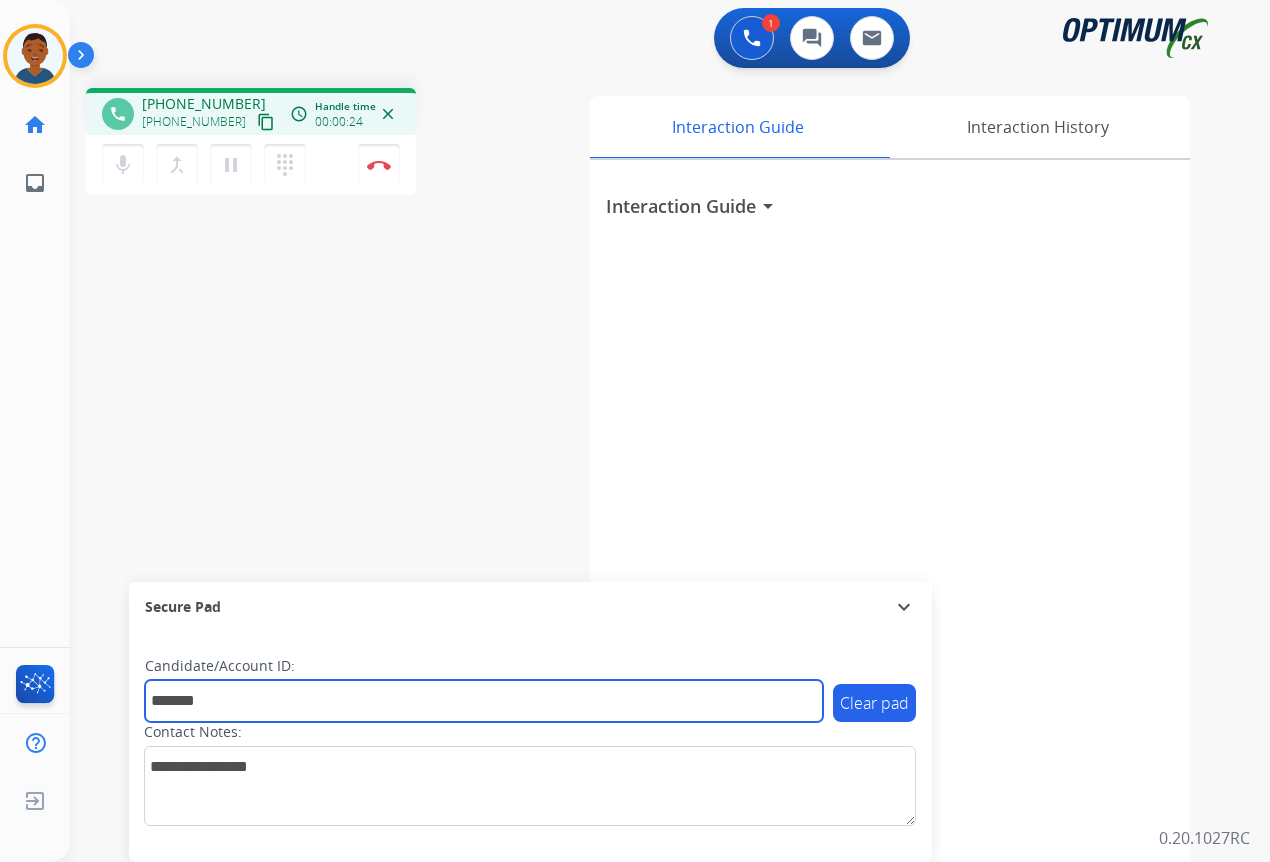 type on "*******" 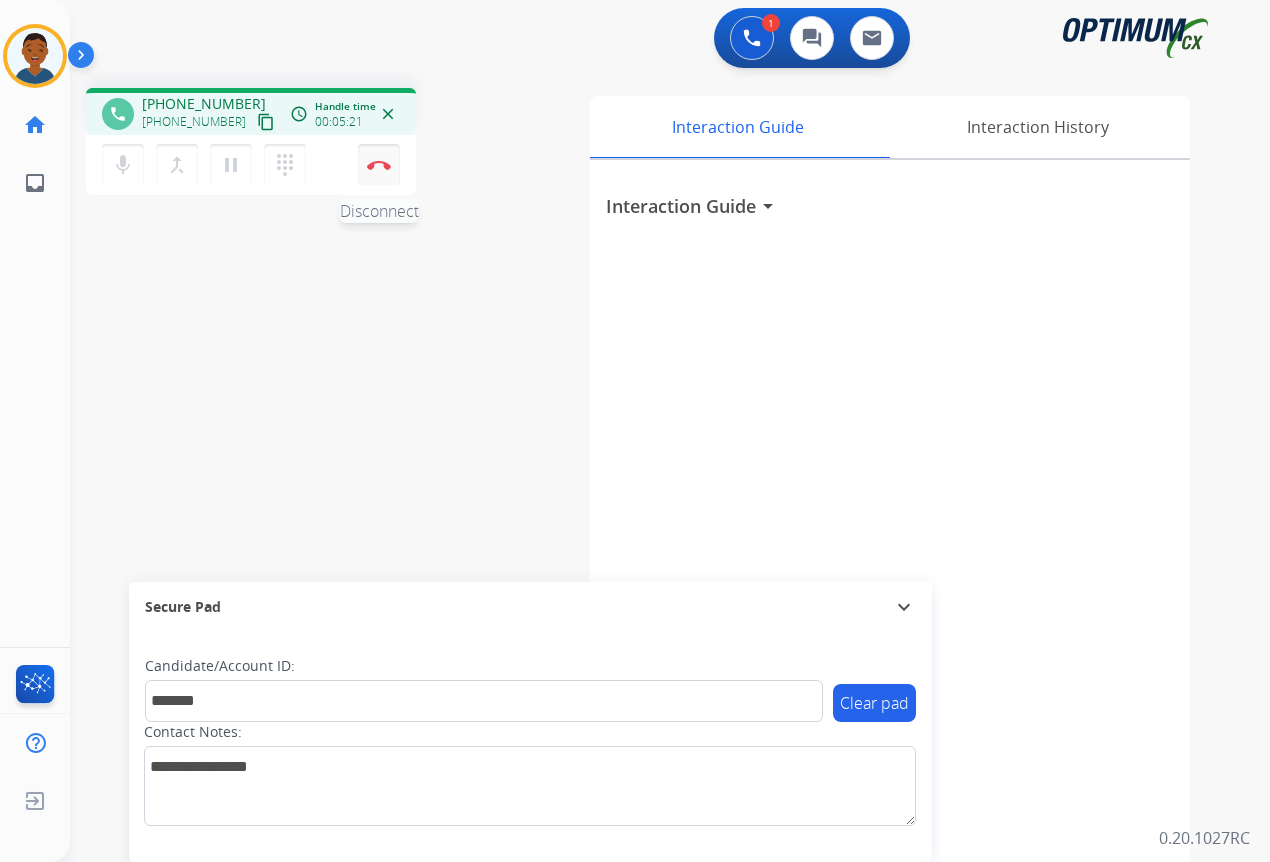 click on "Disconnect" at bounding box center (379, 165) 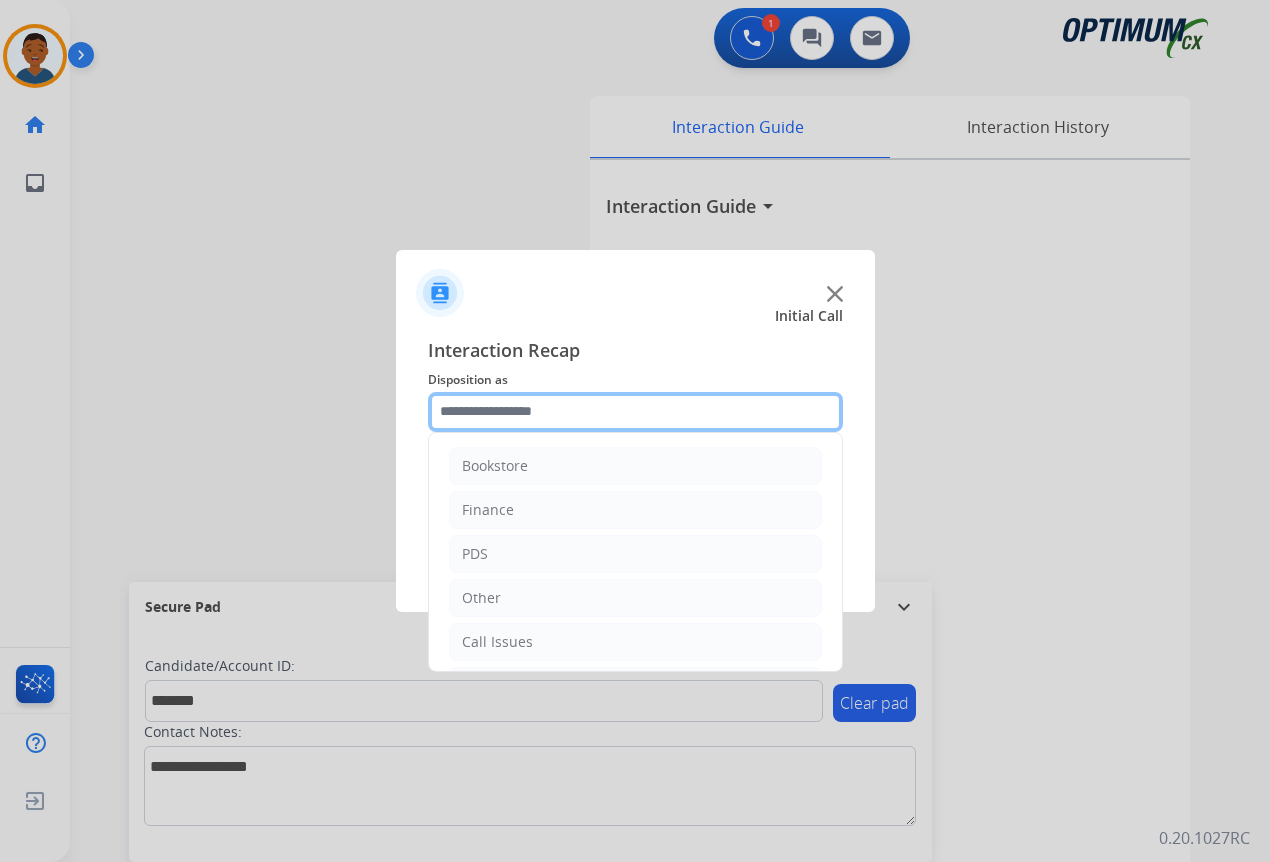 click 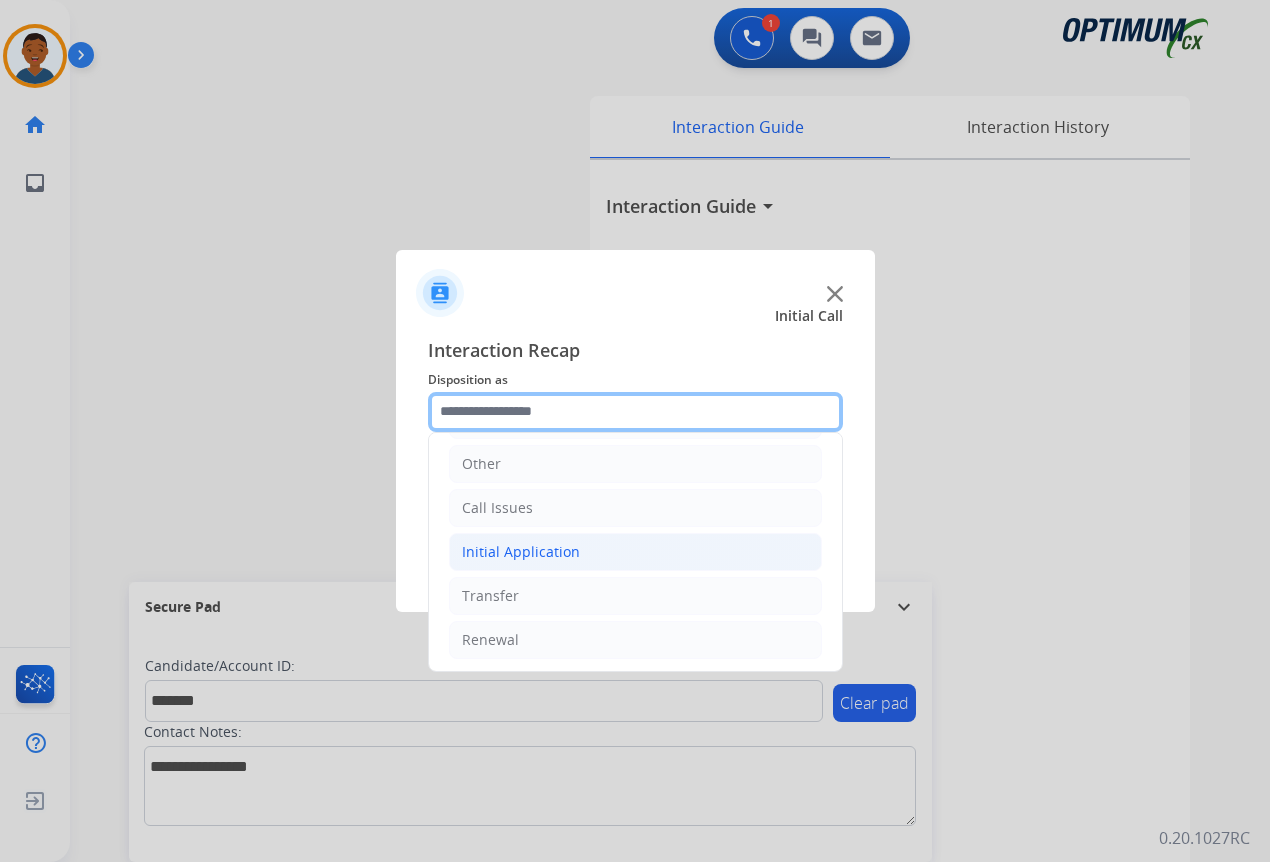 scroll, scrollTop: 136, scrollLeft: 0, axis: vertical 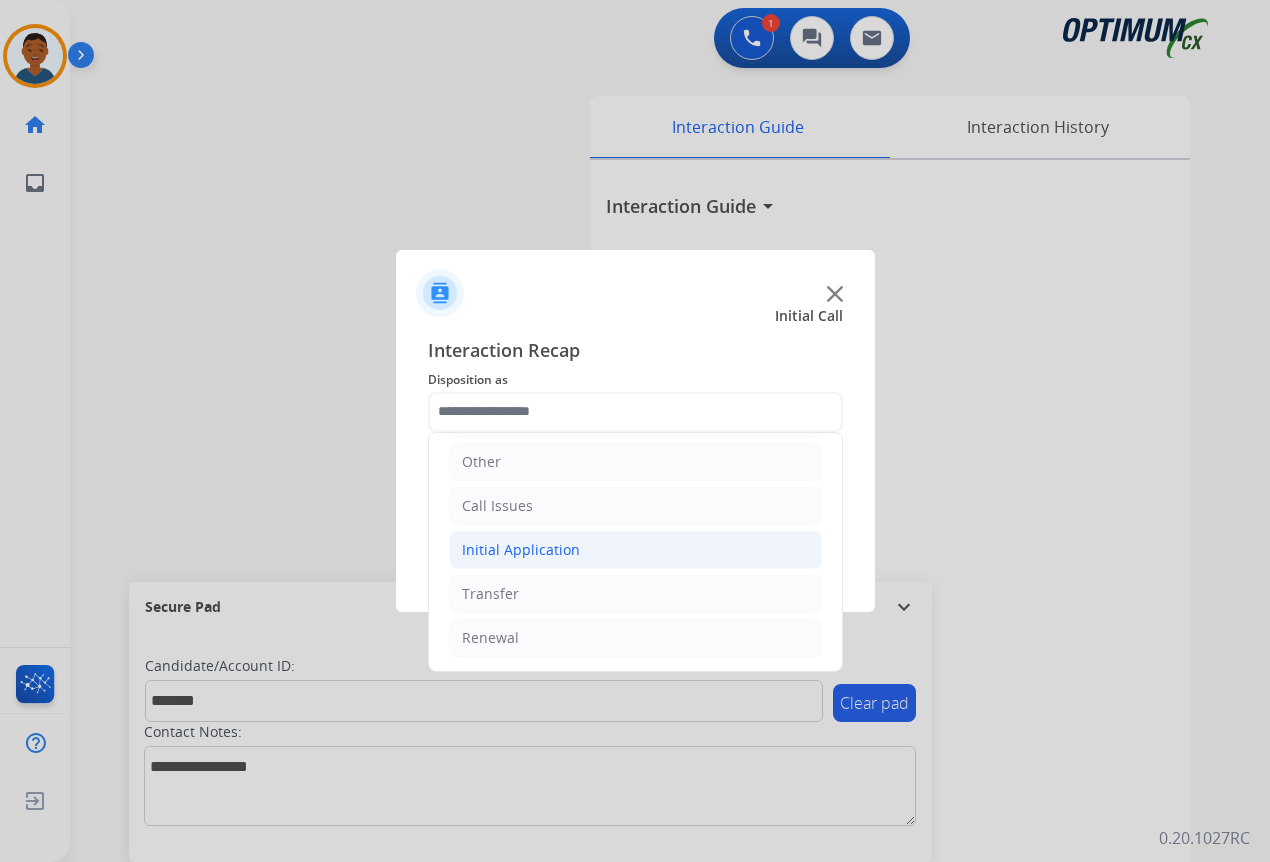 click on "Initial Application" 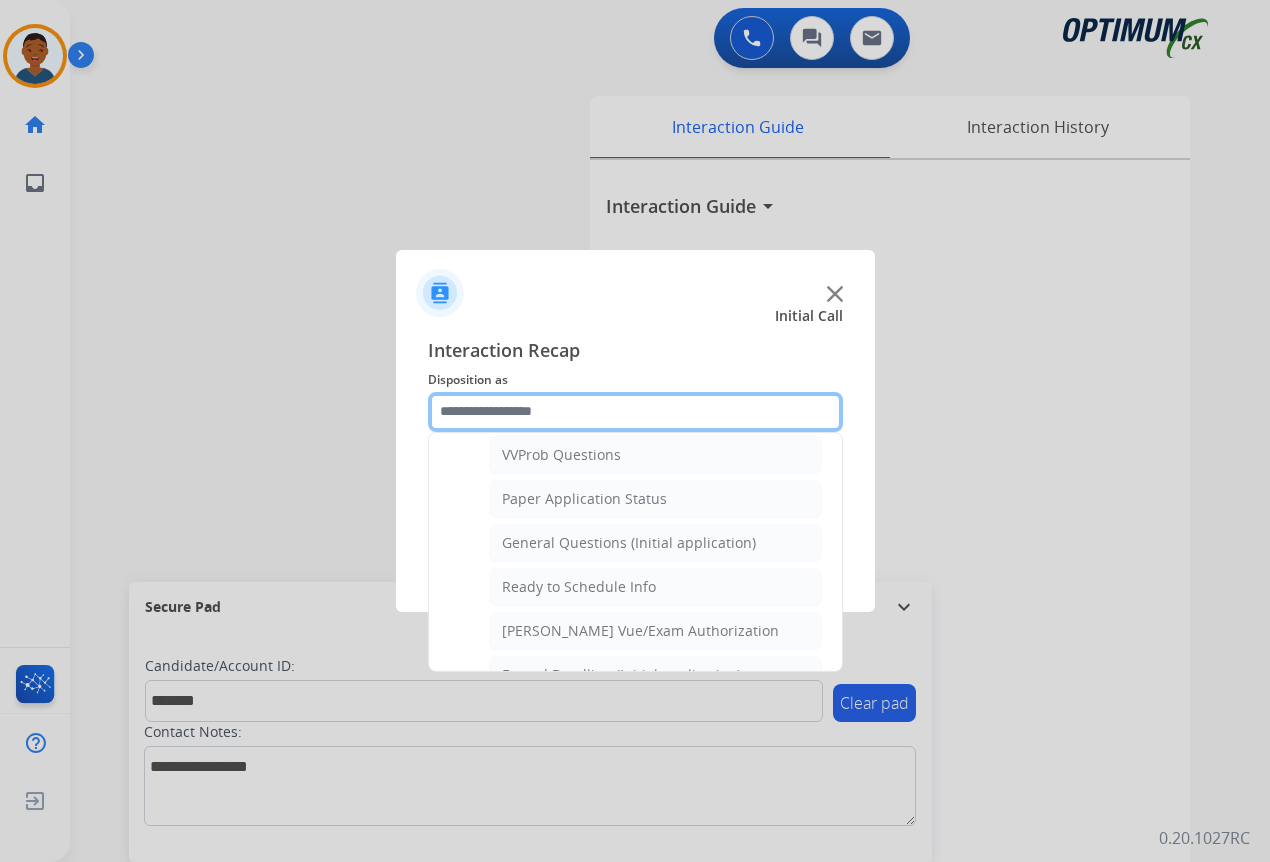 scroll, scrollTop: 1136, scrollLeft: 0, axis: vertical 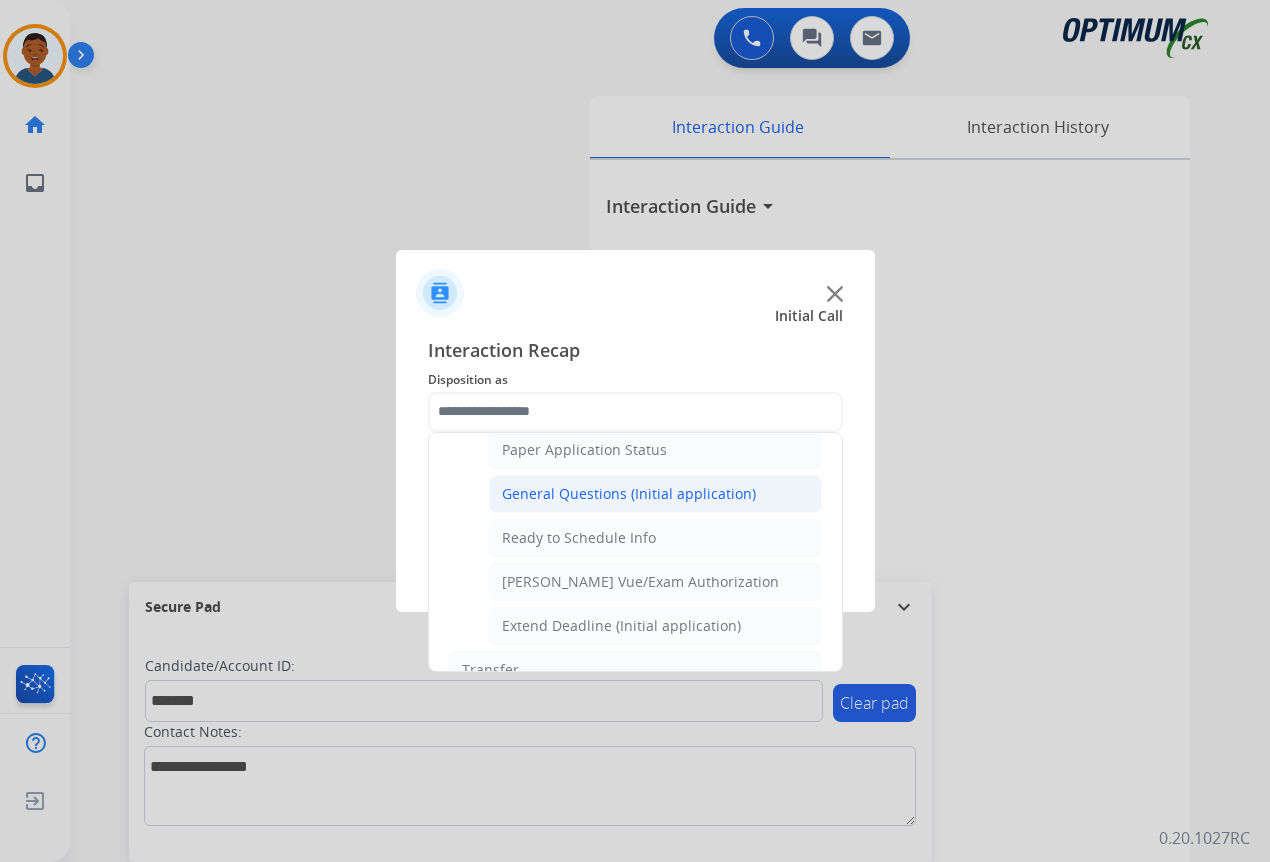 click on "General Questions (Initial application)" 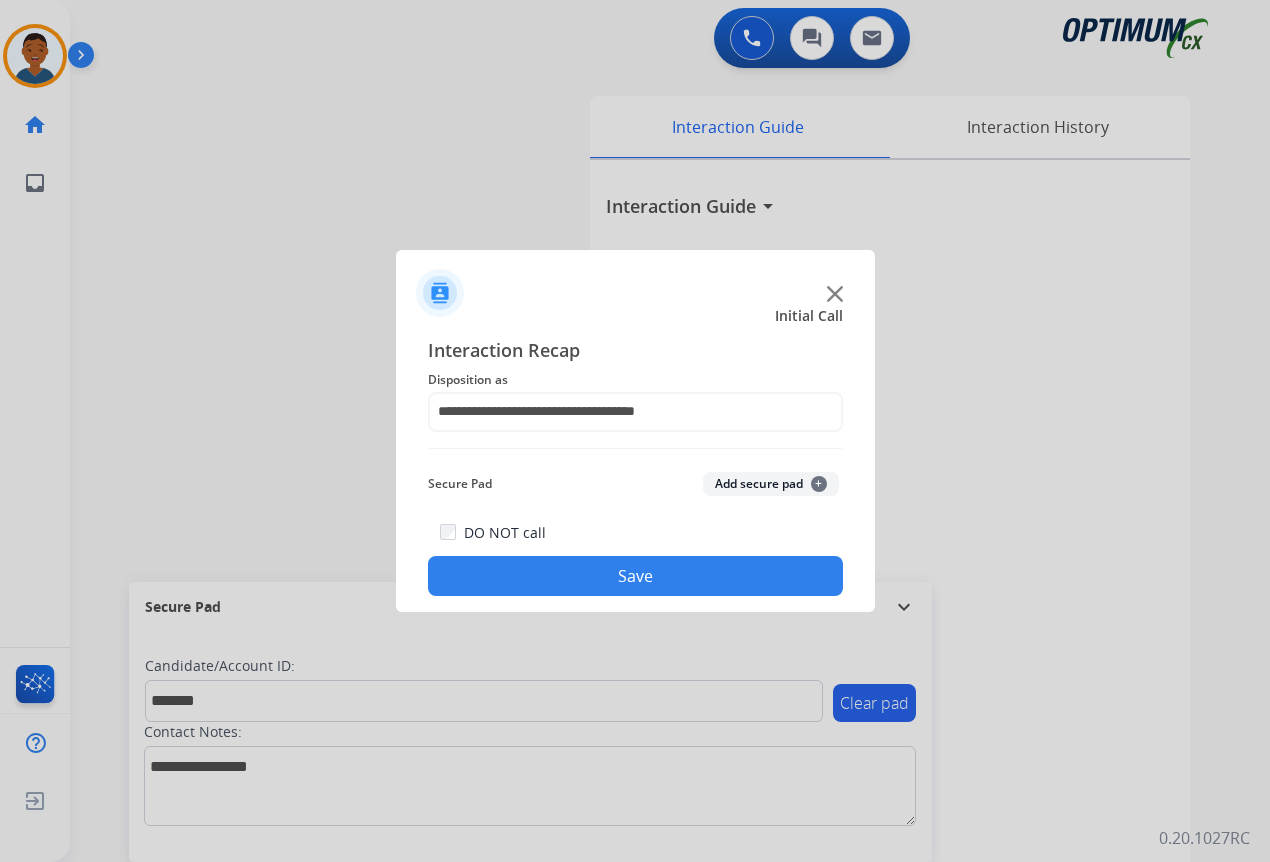click on "Add secure pad  +" 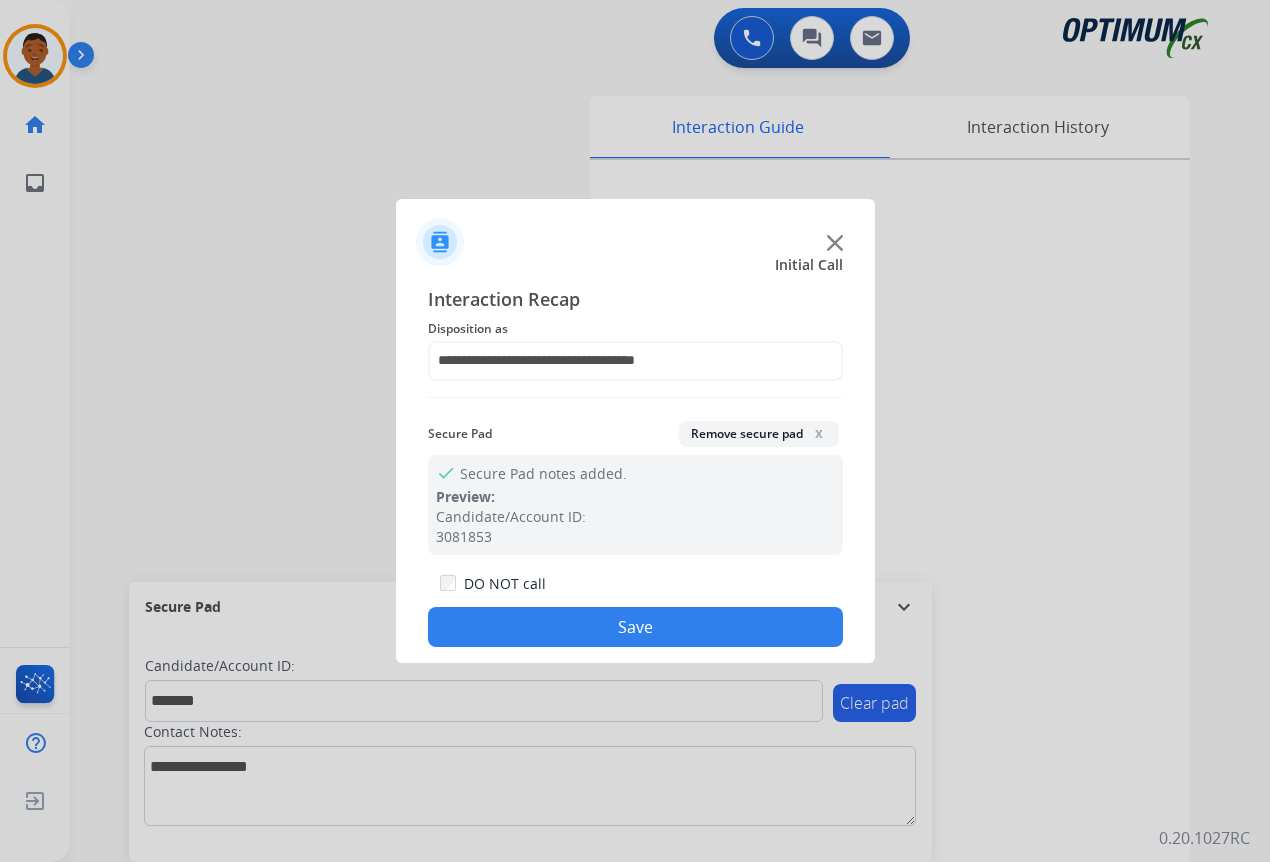 click on "Save" 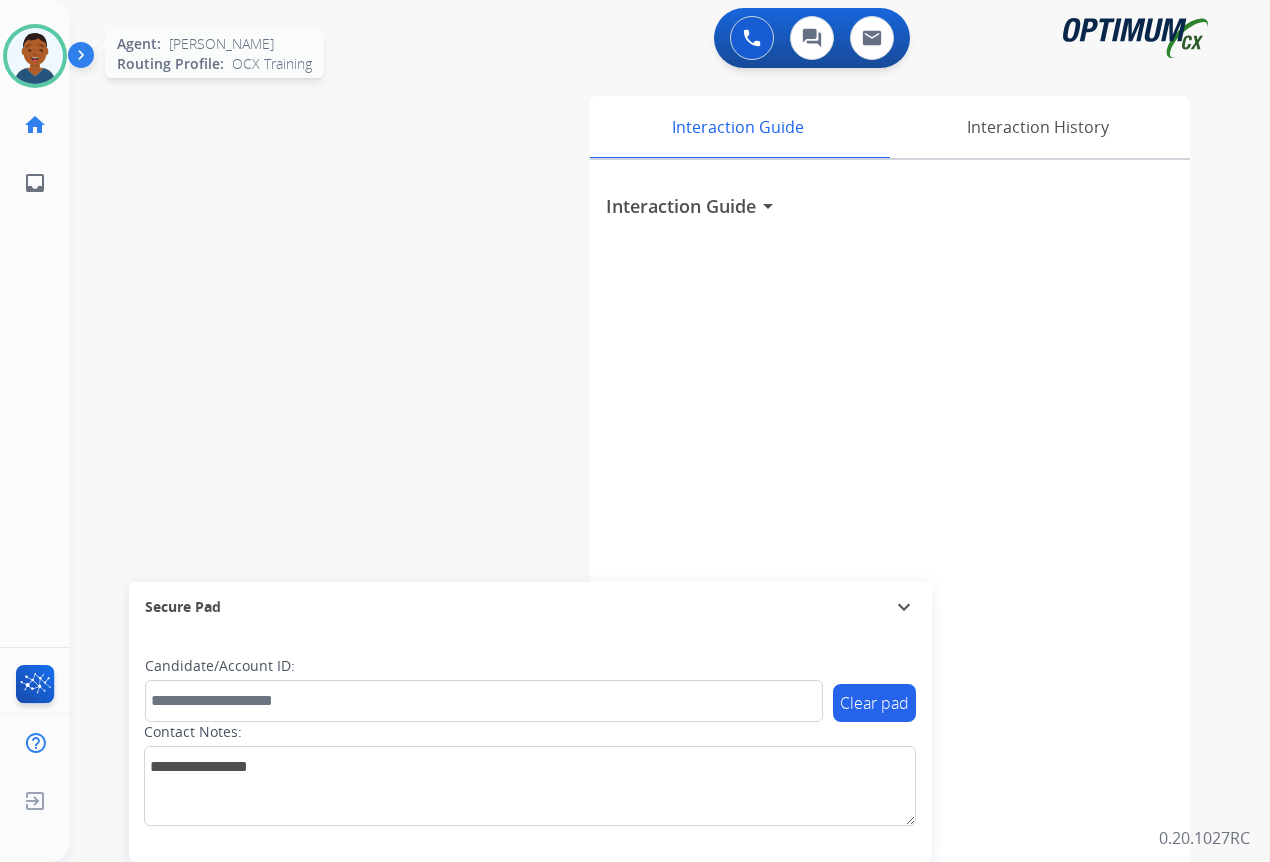 click at bounding box center (35, 56) 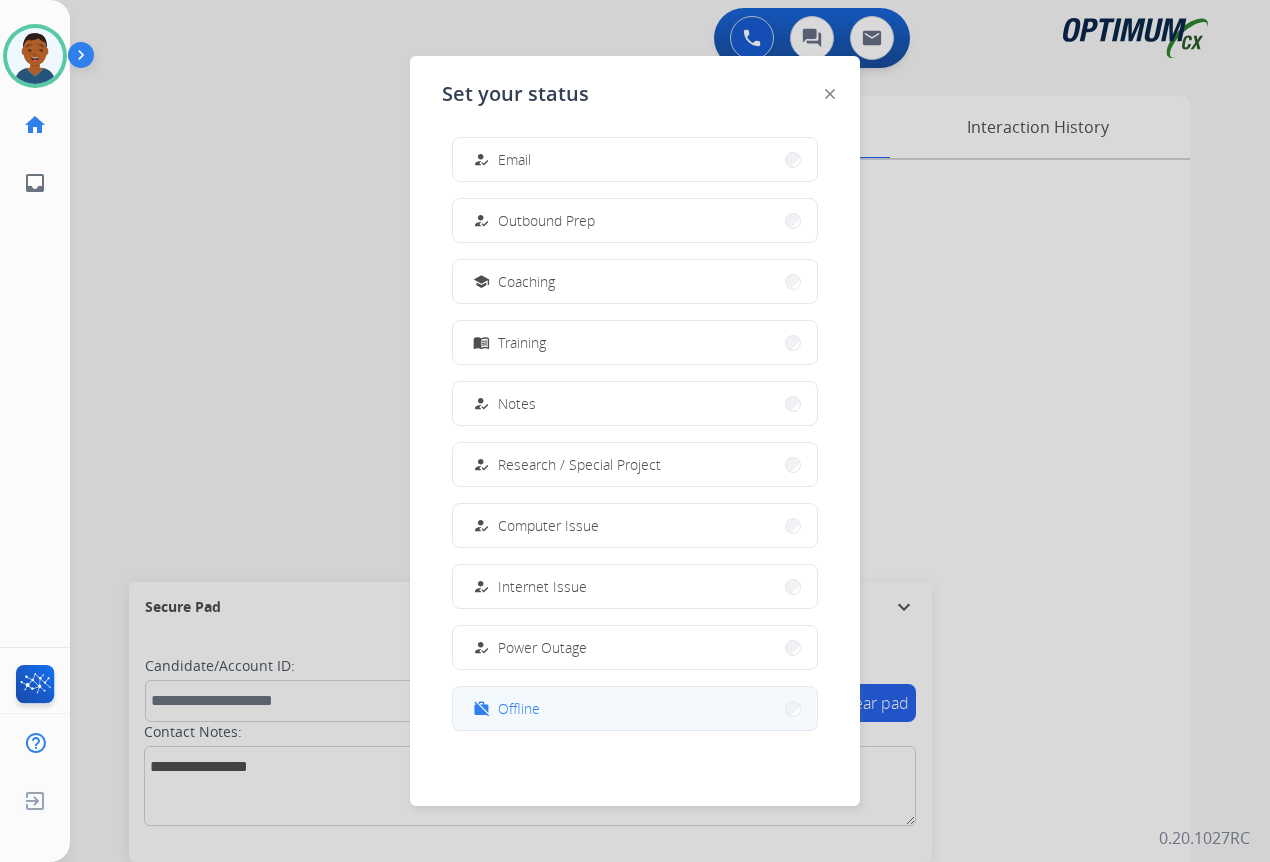 scroll, scrollTop: 189, scrollLeft: 0, axis: vertical 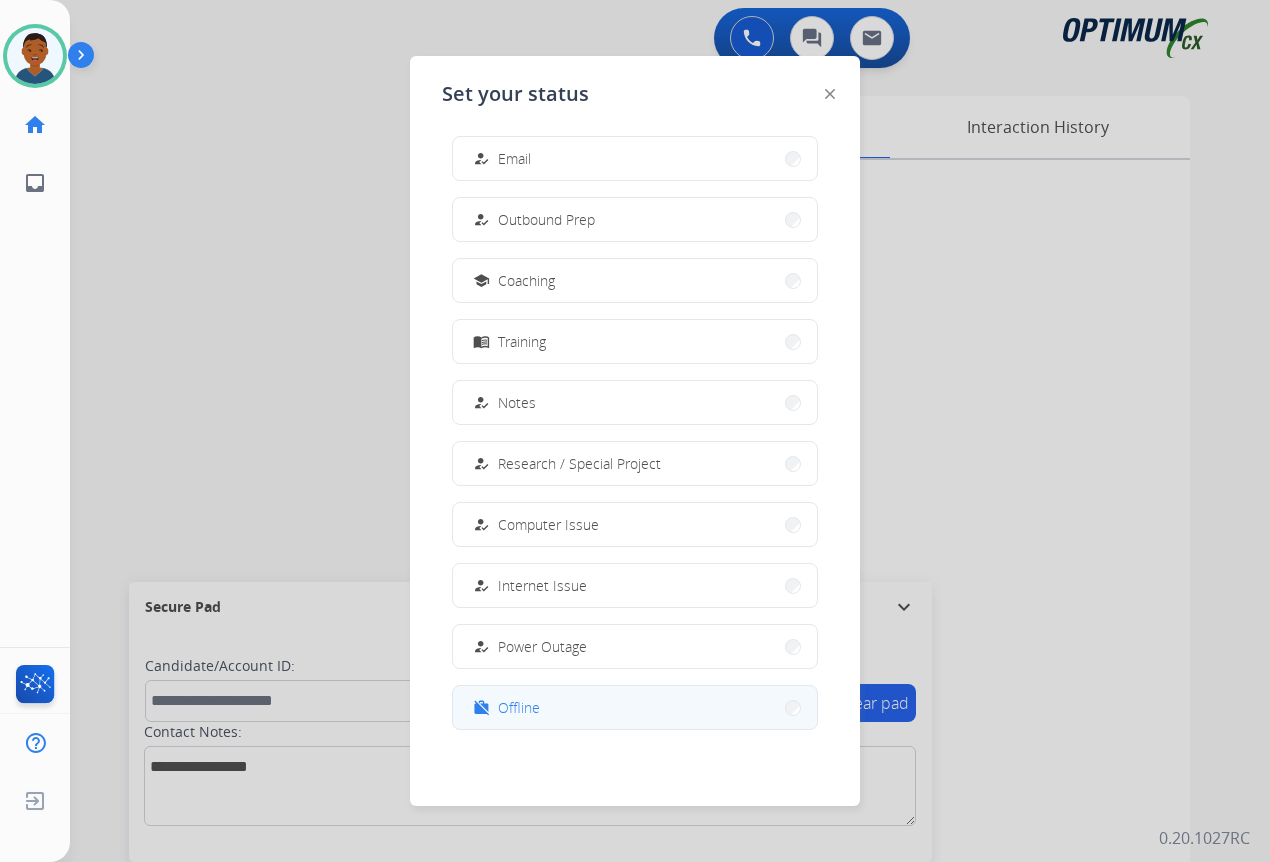 click on "Offline" at bounding box center [519, 707] 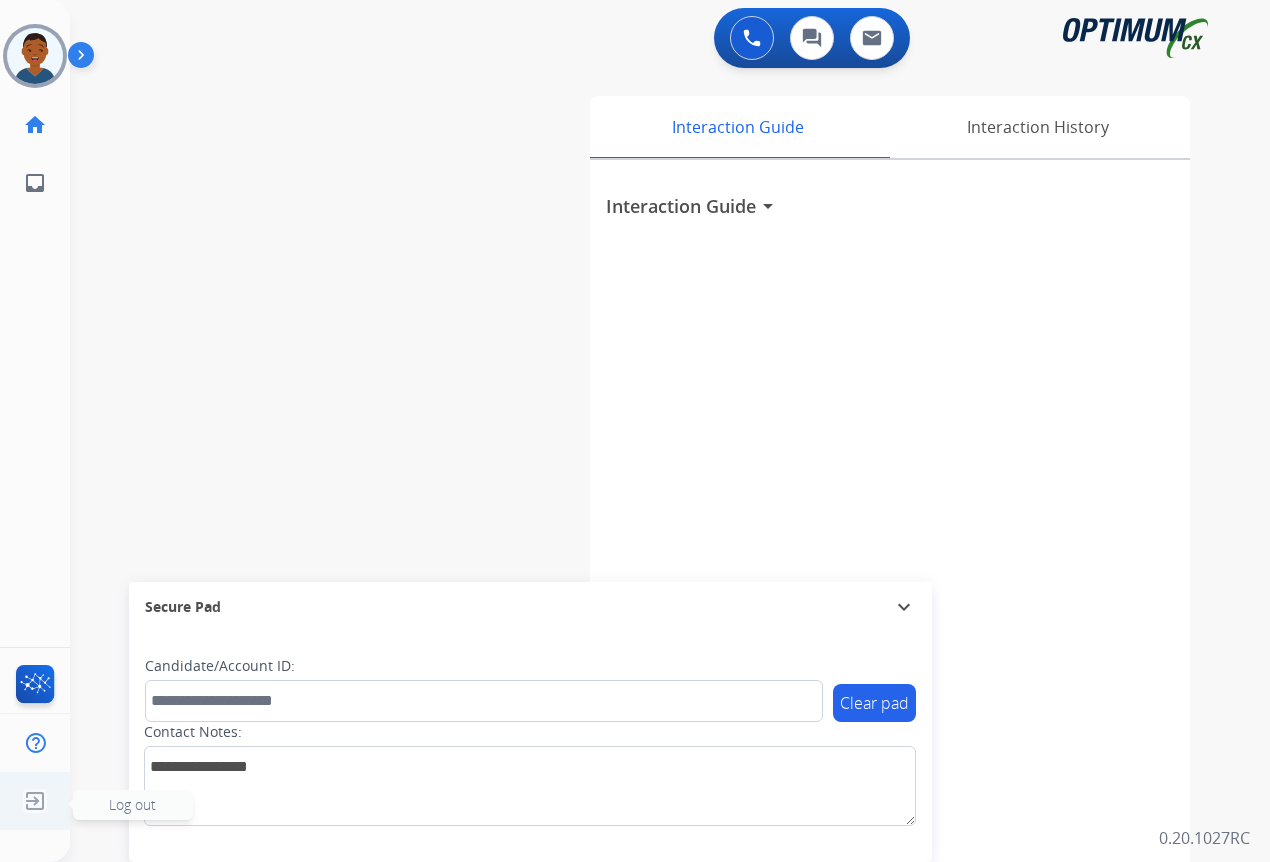 click on "Log out" 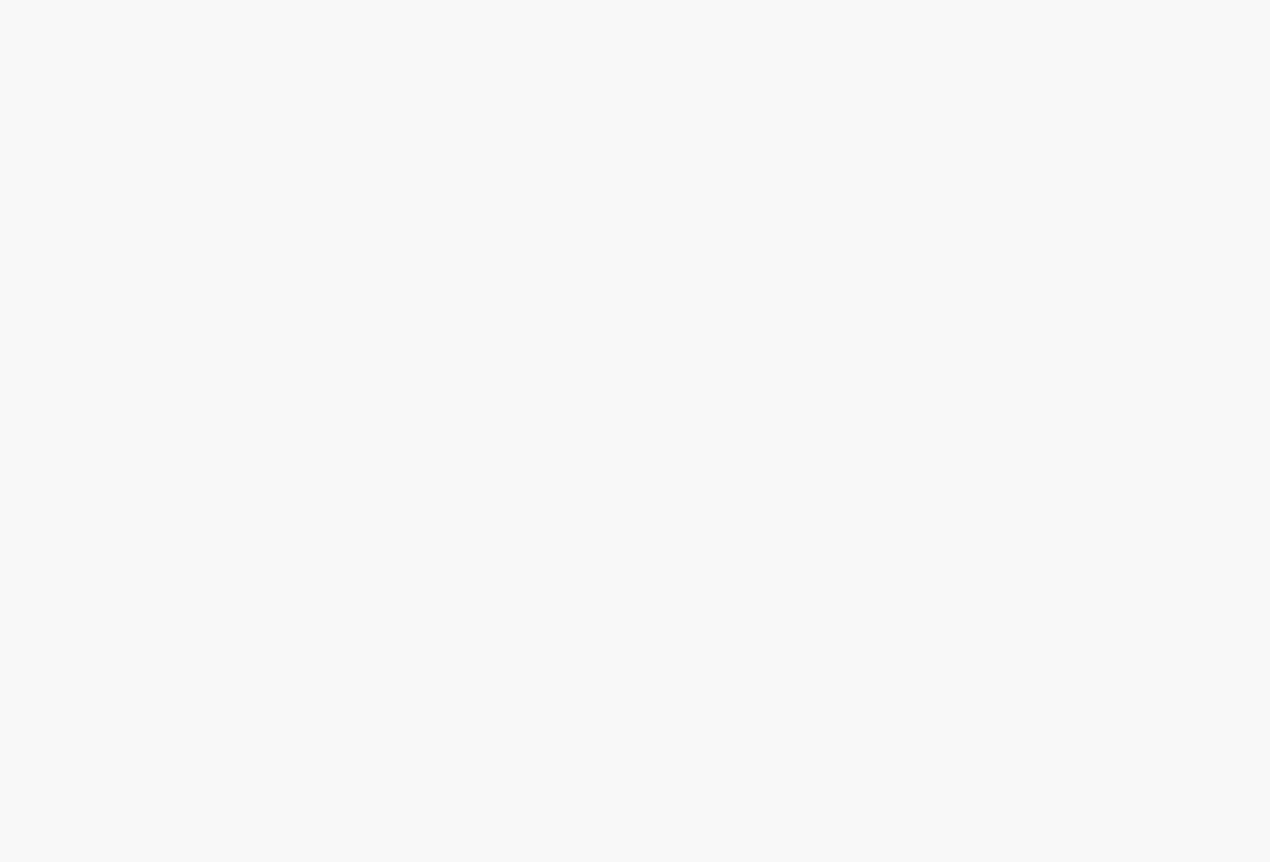 scroll, scrollTop: 0, scrollLeft: 0, axis: both 